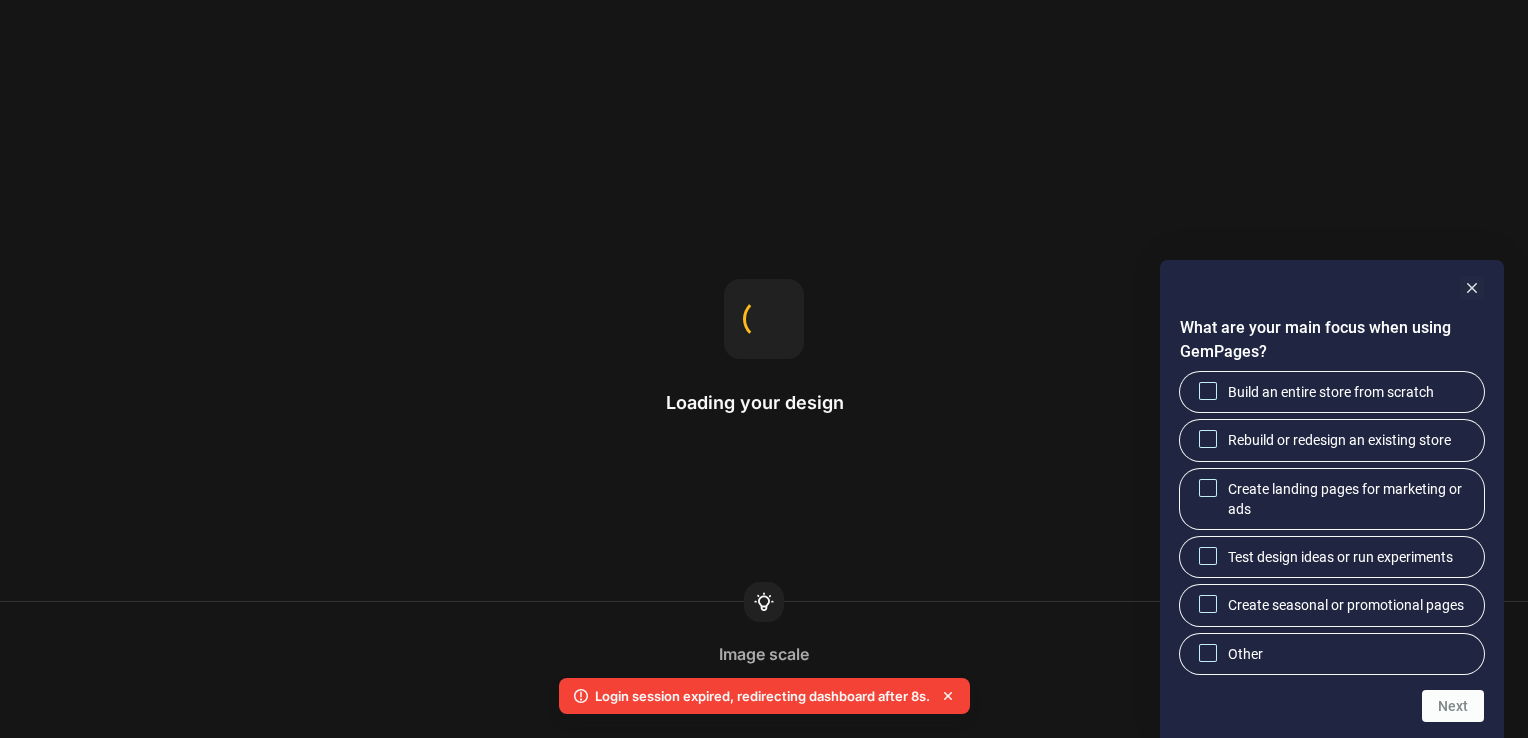 scroll, scrollTop: 0, scrollLeft: 0, axis: both 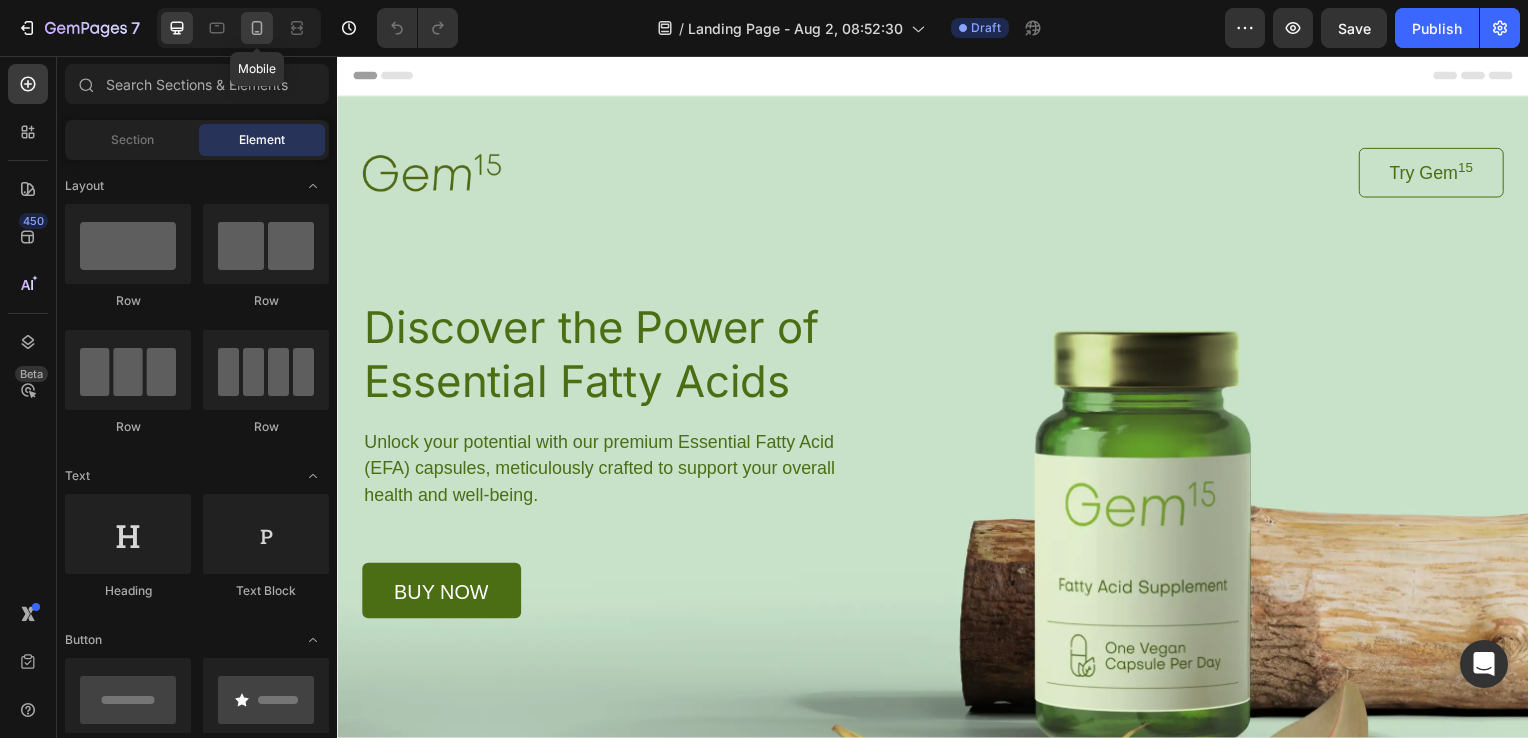 click 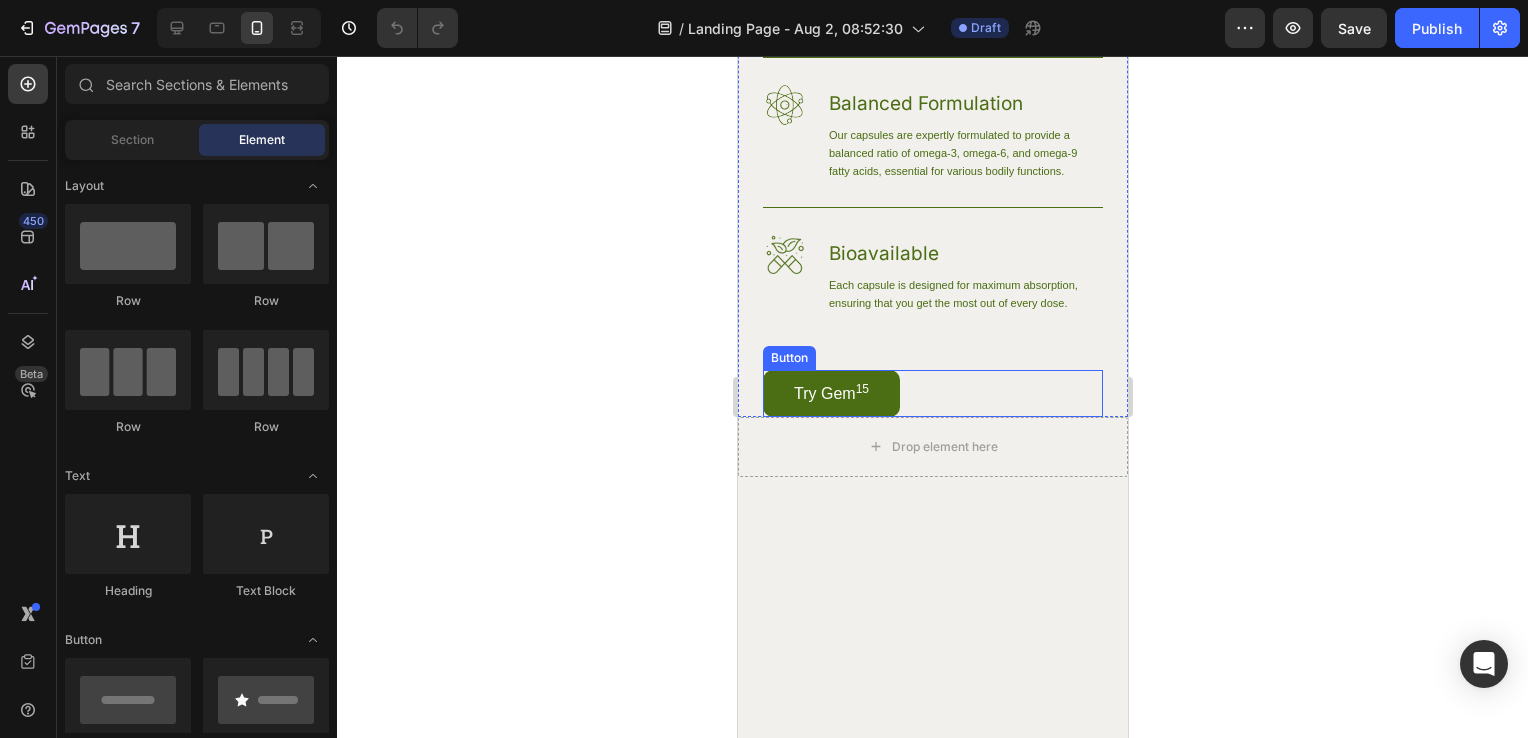 scroll, scrollTop: 1333, scrollLeft: 0, axis: vertical 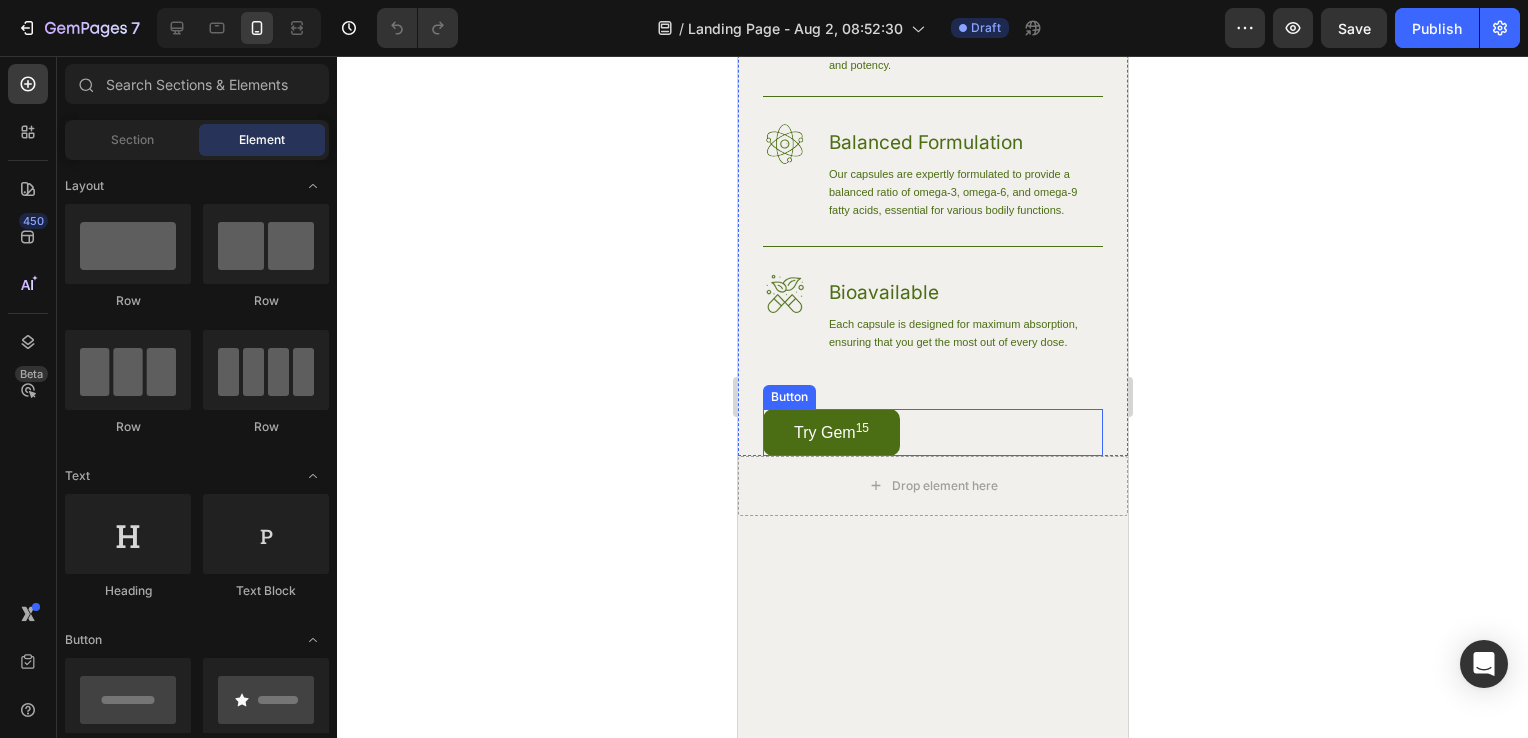 click on "Try Gem 15 Button" at bounding box center (932, 432) 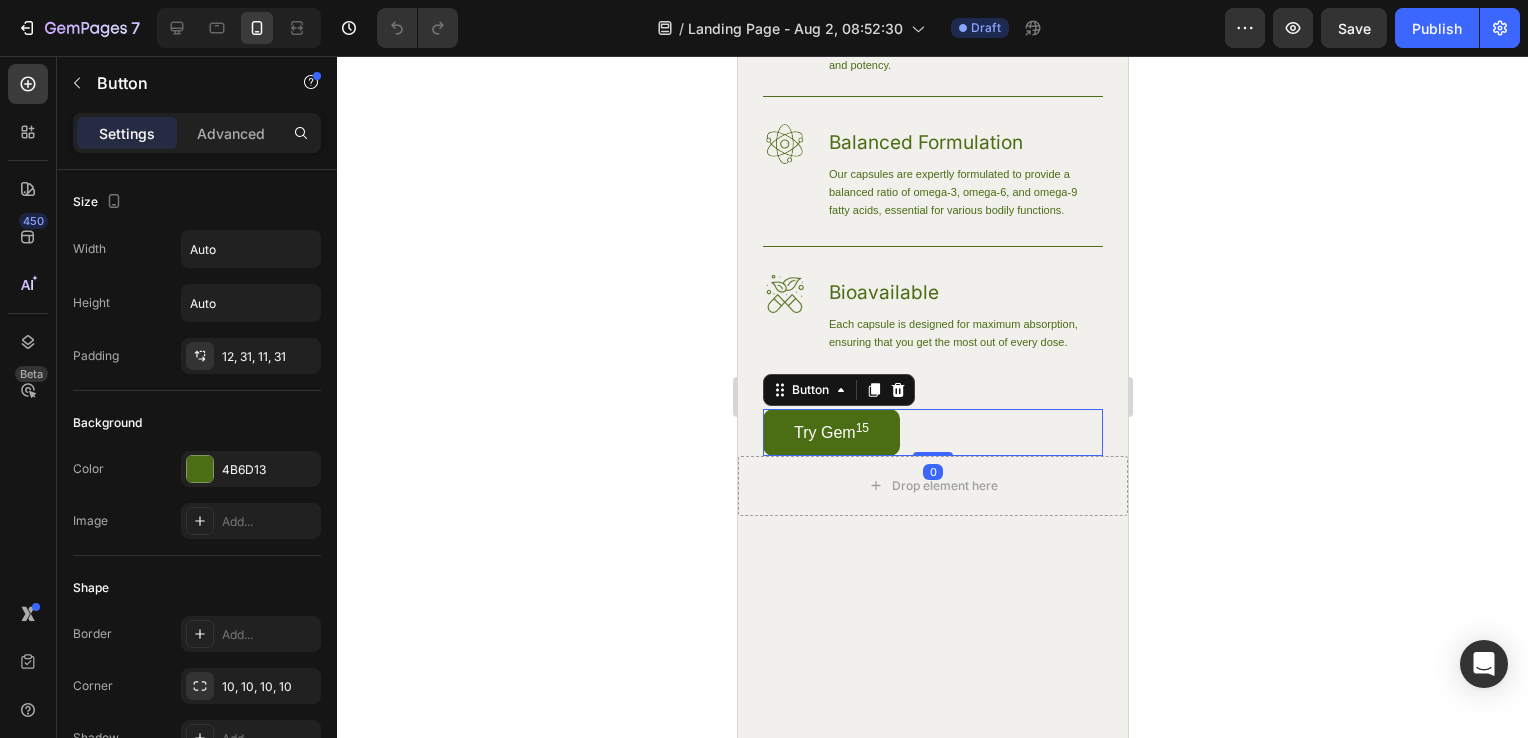 click 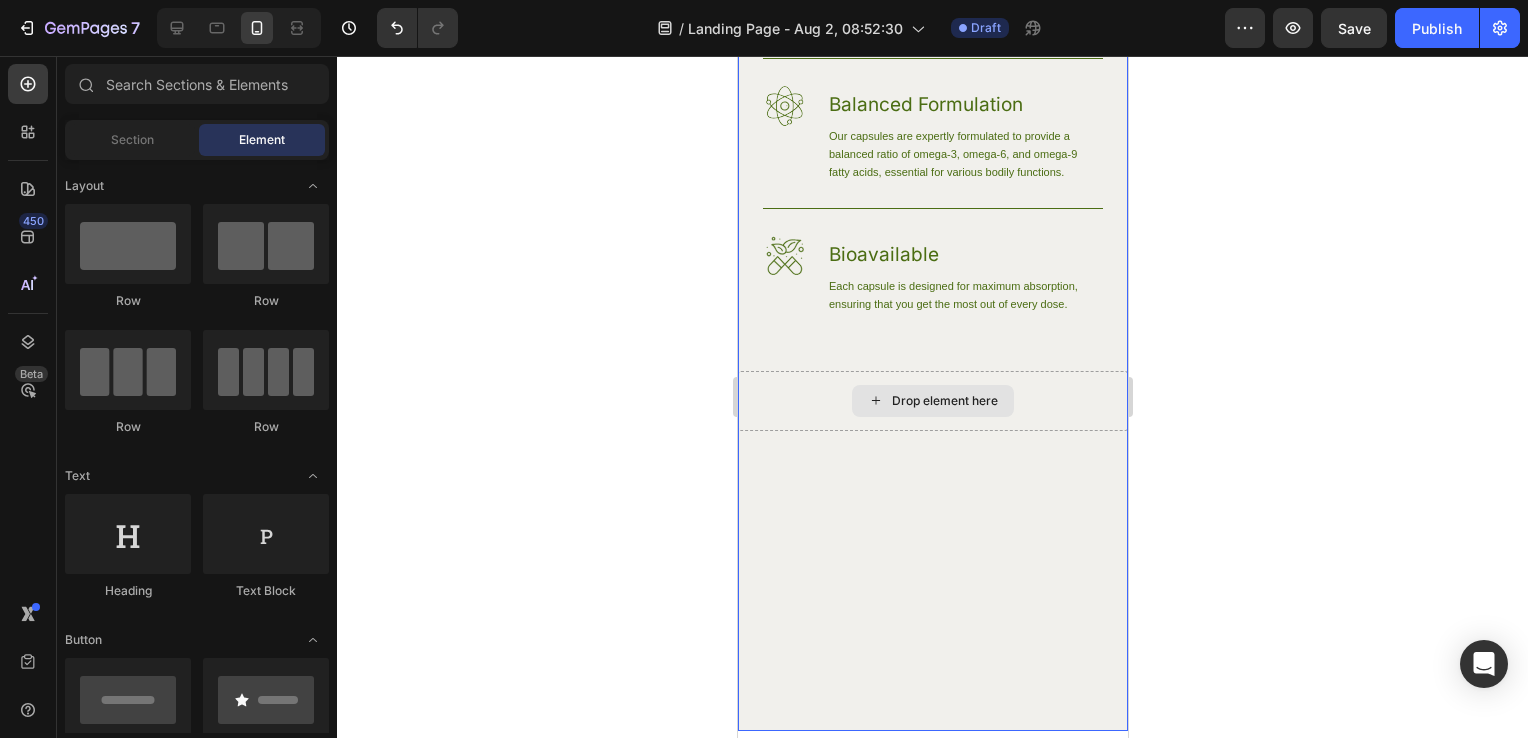 scroll, scrollTop: 1333, scrollLeft: 0, axis: vertical 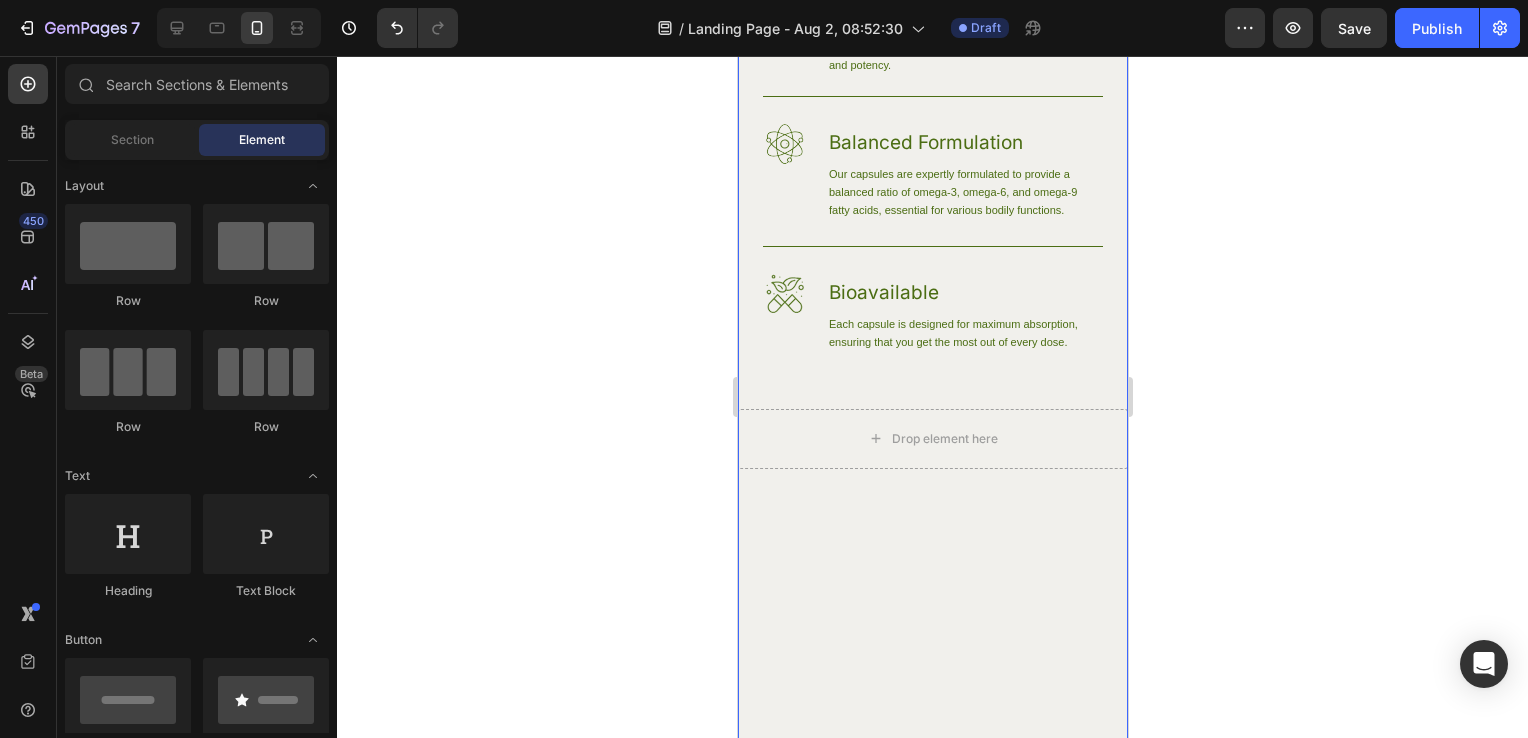 click on "Image High-Quality Ingredients Heading We source only the finest ingredients to ensure purity and potency. Text Block Row Image Balanced Formulation Heading Our capsules are expertly formulated to provide a balanced ratio of omega-3, omega-6, and omega-9 fatty acids, essential for various bodily functions. Text Block Row Image Bioavailable Heading Each capsule is designed for maximum absorption, ensuring that you get the most out of every dose. Text Block Row Row
Drop element here" at bounding box center [932, 382] 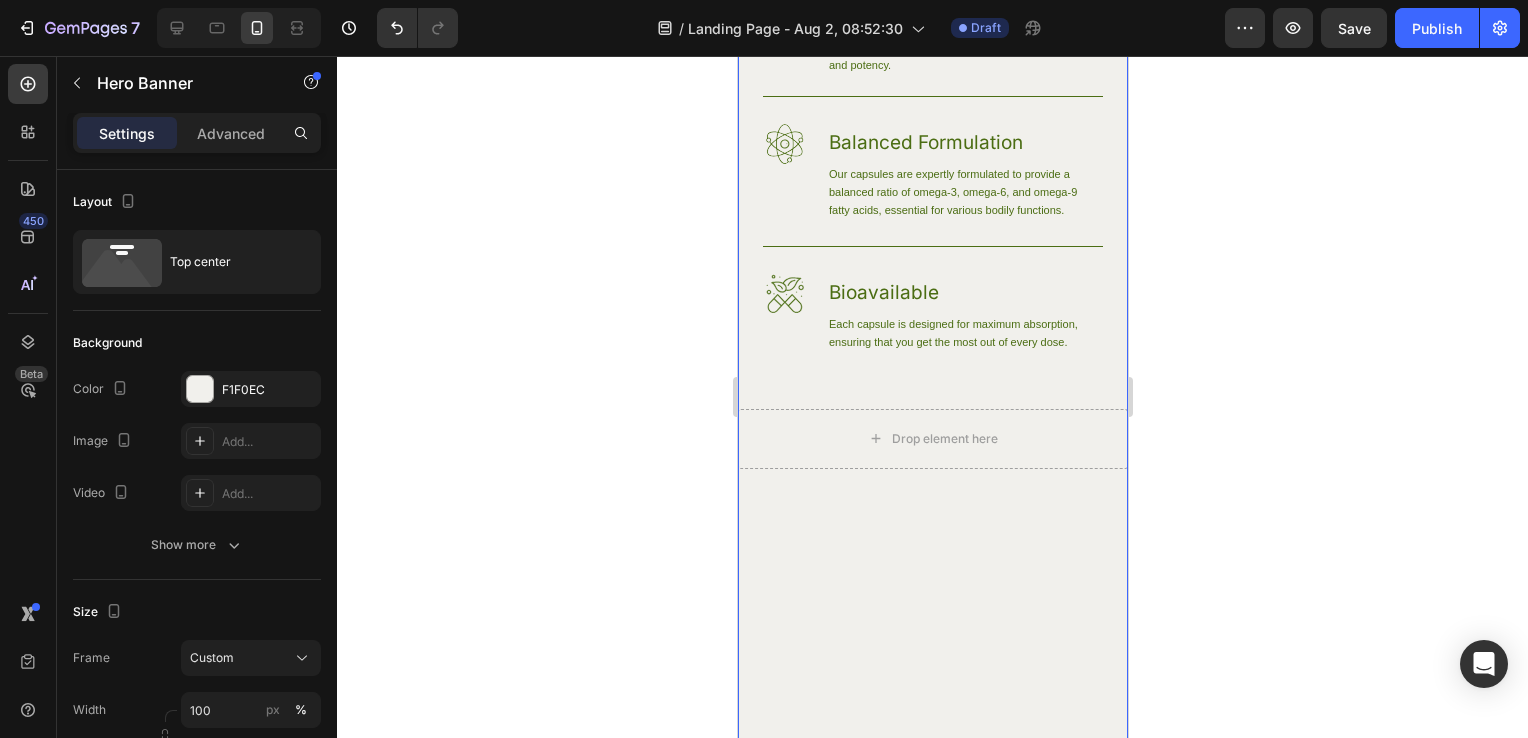 scroll, scrollTop: 1600, scrollLeft: 0, axis: vertical 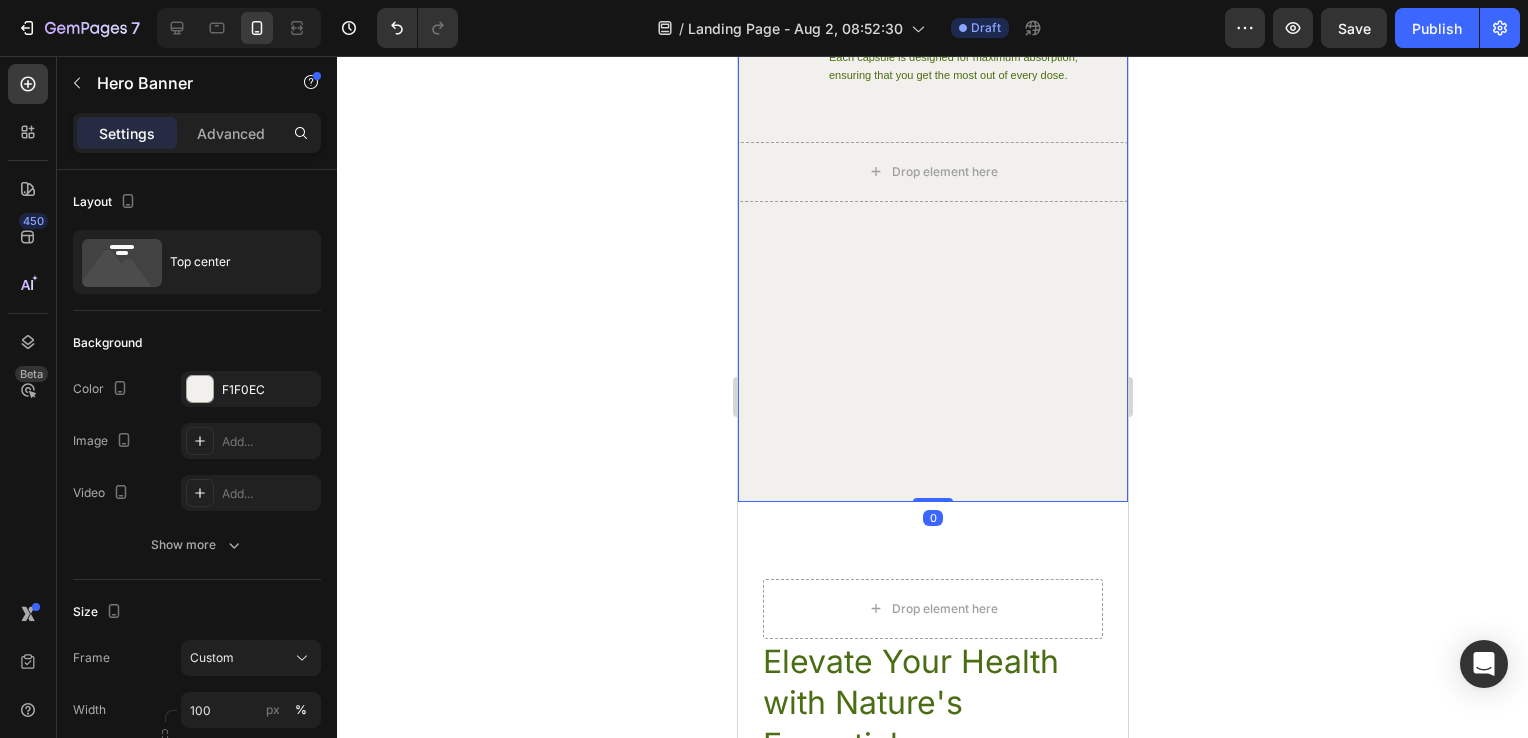 drag, startPoint x: 926, startPoint y: 496, endPoint x: 928, endPoint y: 339, distance: 157.01274 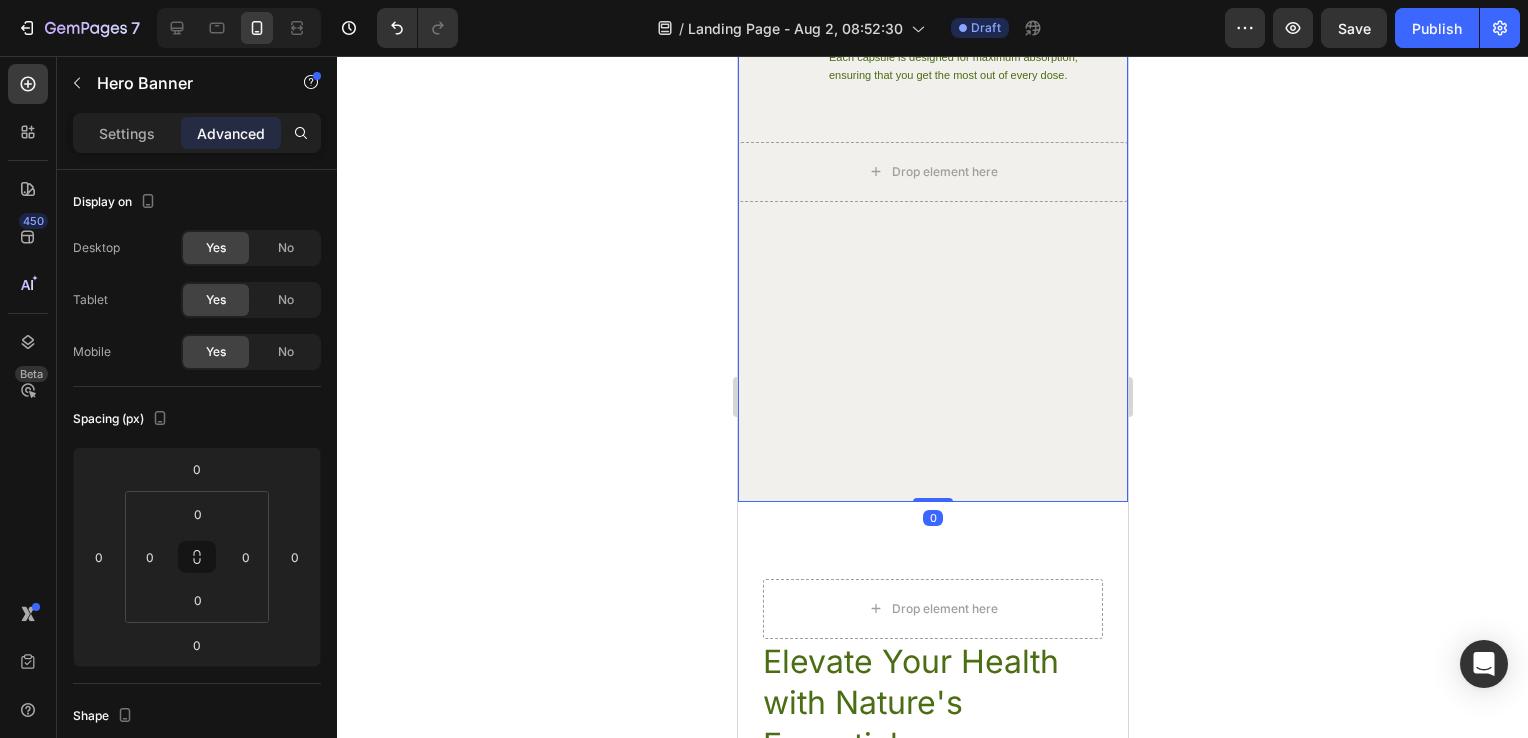 click on "Image High-Quality Ingredients Heading We source only the finest ingredients to ensure purity and potency. Text Block Row Image Balanced Formulation Heading Our capsules are expertly formulated to provide a balanced ratio of omega-3, omega-6, and omega-9 fatty acids, essential for various bodily functions. Text Block Row Image Bioavailable Heading Each capsule is designed for maximum absorption, ensuring that you get the most out of every dose. Text Block Row Row
Drop element here" at bounding box center (932, 115) 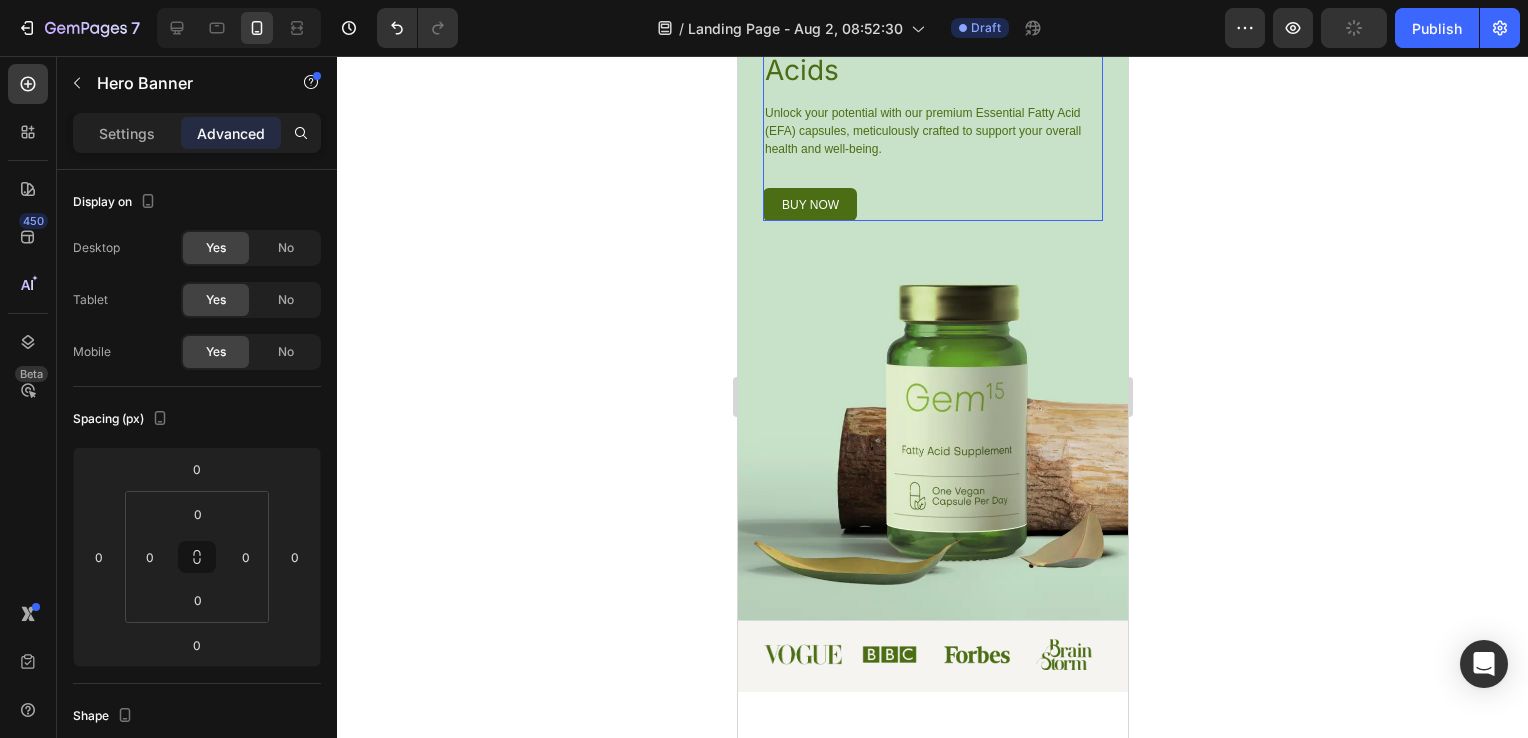 scroll, scrollTop: 266, scrollLeft: 0, axis: vertical 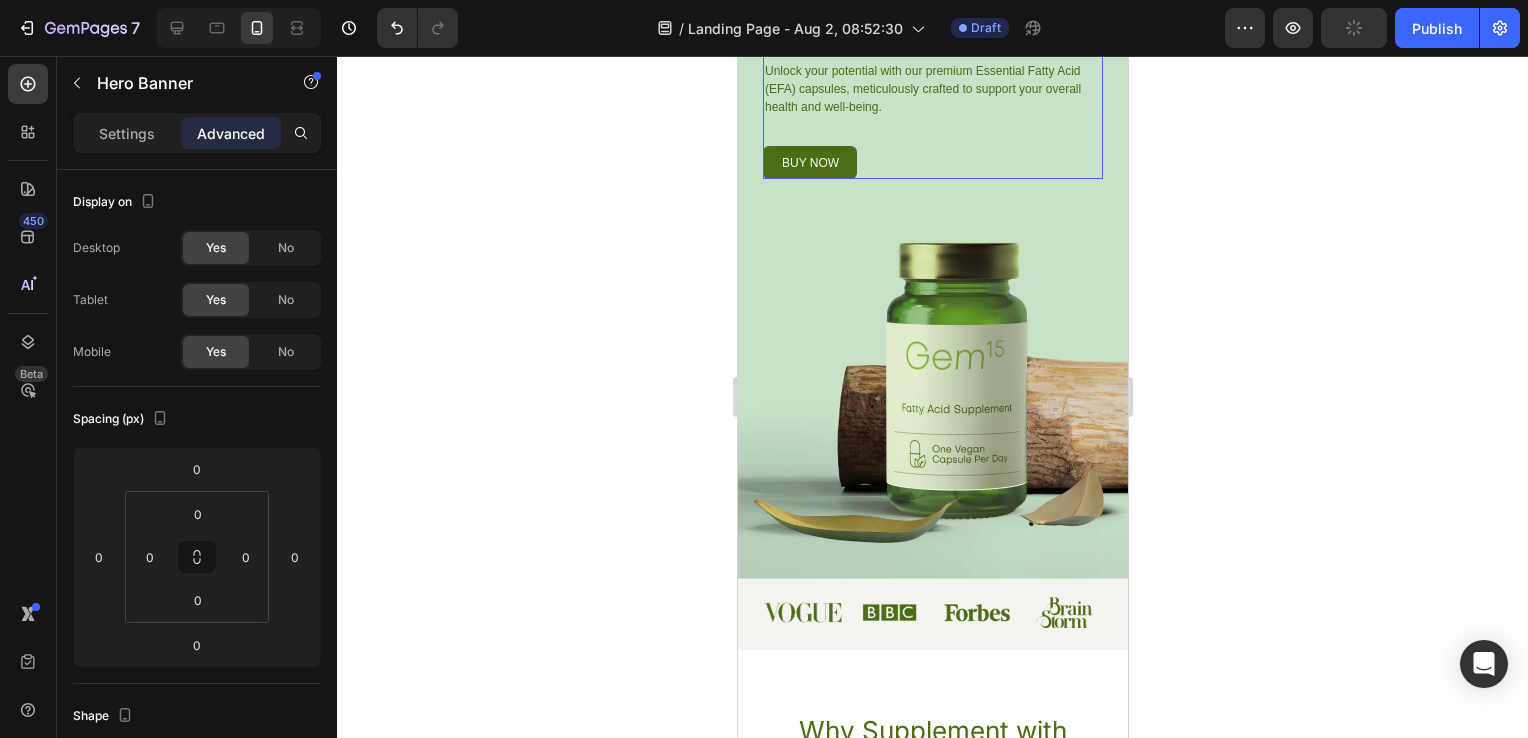 click on "Image Try Gem 15 Button Row Discover the Power of Essential Fatty Acids Heading Unlock your potential with our premium Essential Fatty Acid (EFA) capsules, meticulously crafted to support your overall health and well-being. Text Block buy now Button Row Row" at bounding box center [932, 205] 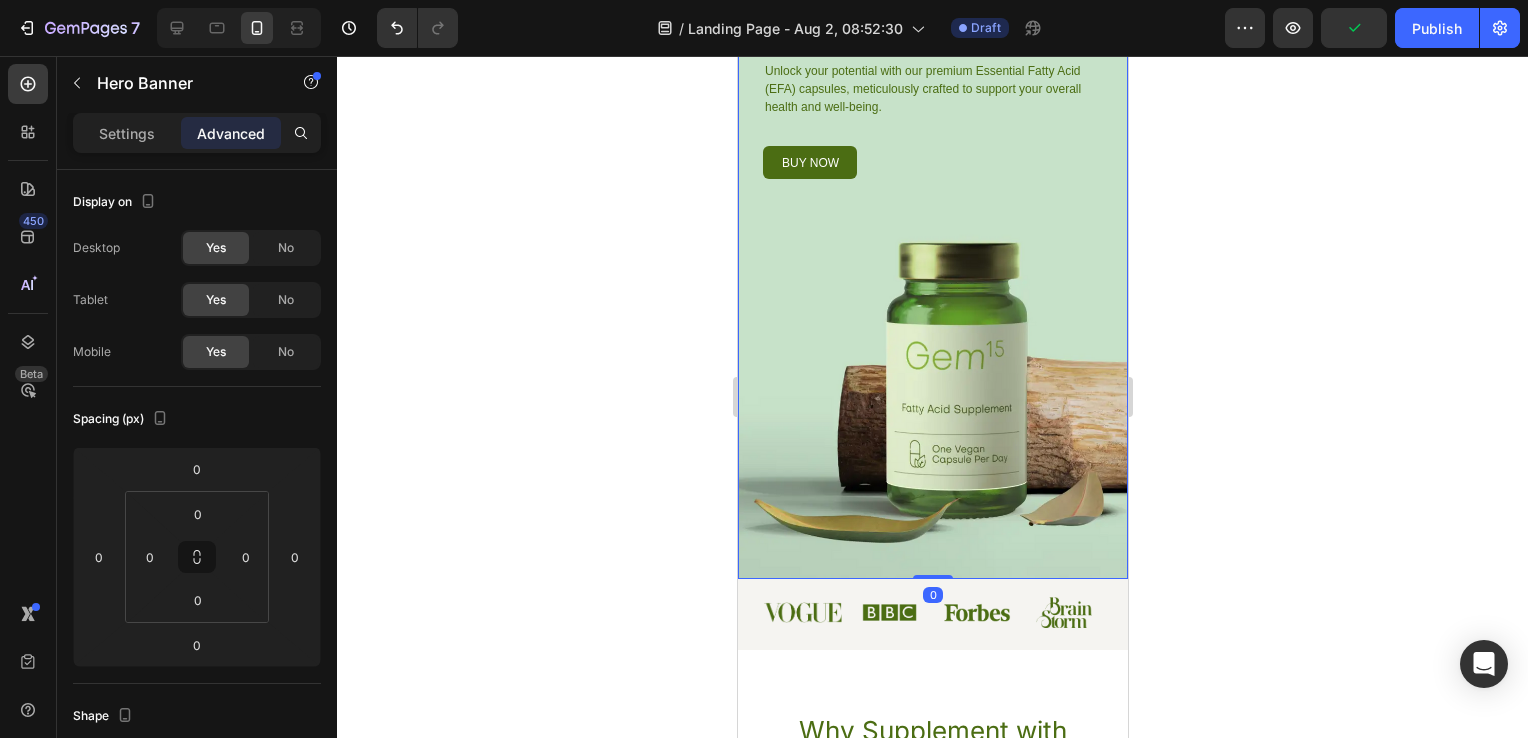 click on "Image Try Gem 15 Button Row Discover the Power of Essential Fatty Acids Heading Unlock your potential with our premium Essential Fatty Acid (EFA) capsules, meticulously crafted to support your overall health and well-being. Text Block buy now Button Row Row" at bounding box center [932, 205] 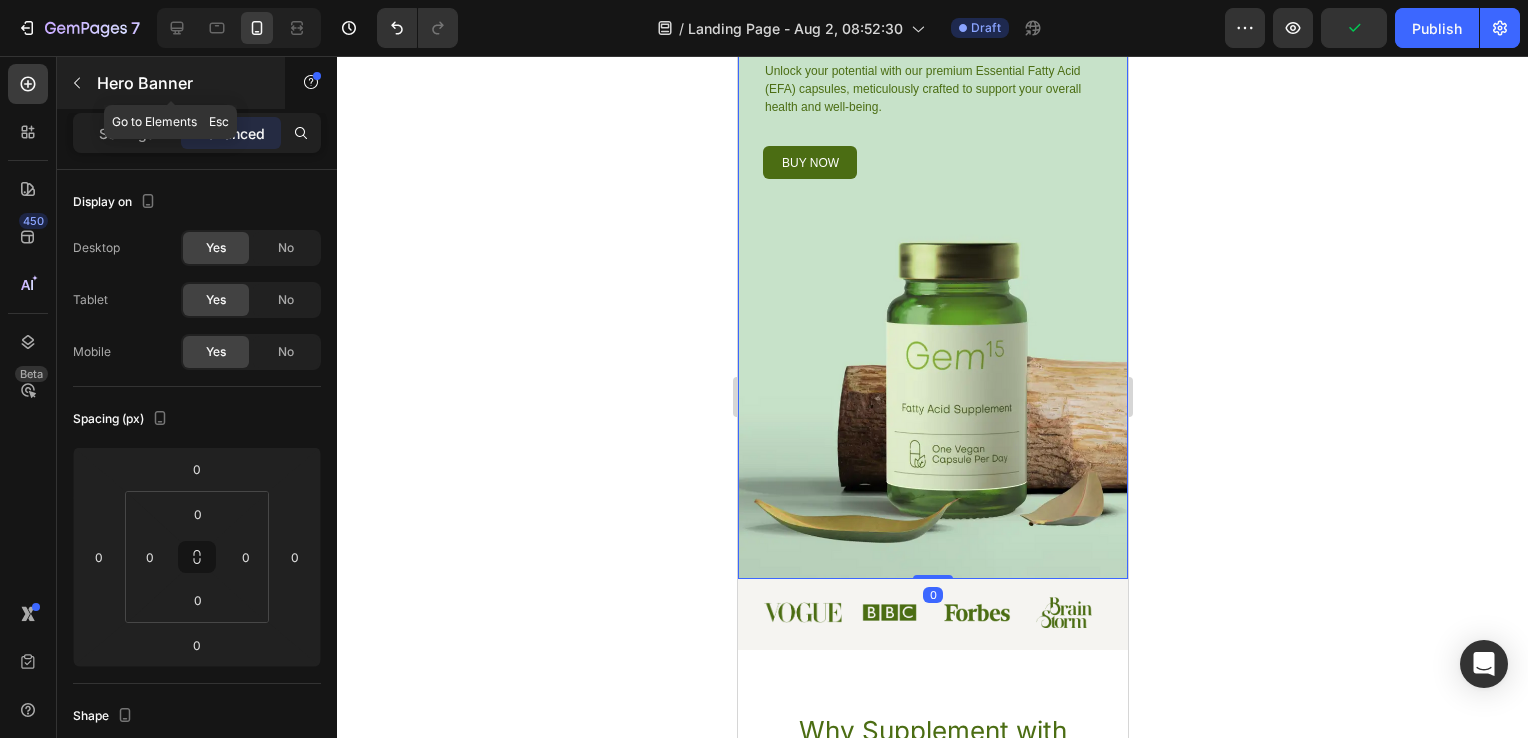 click 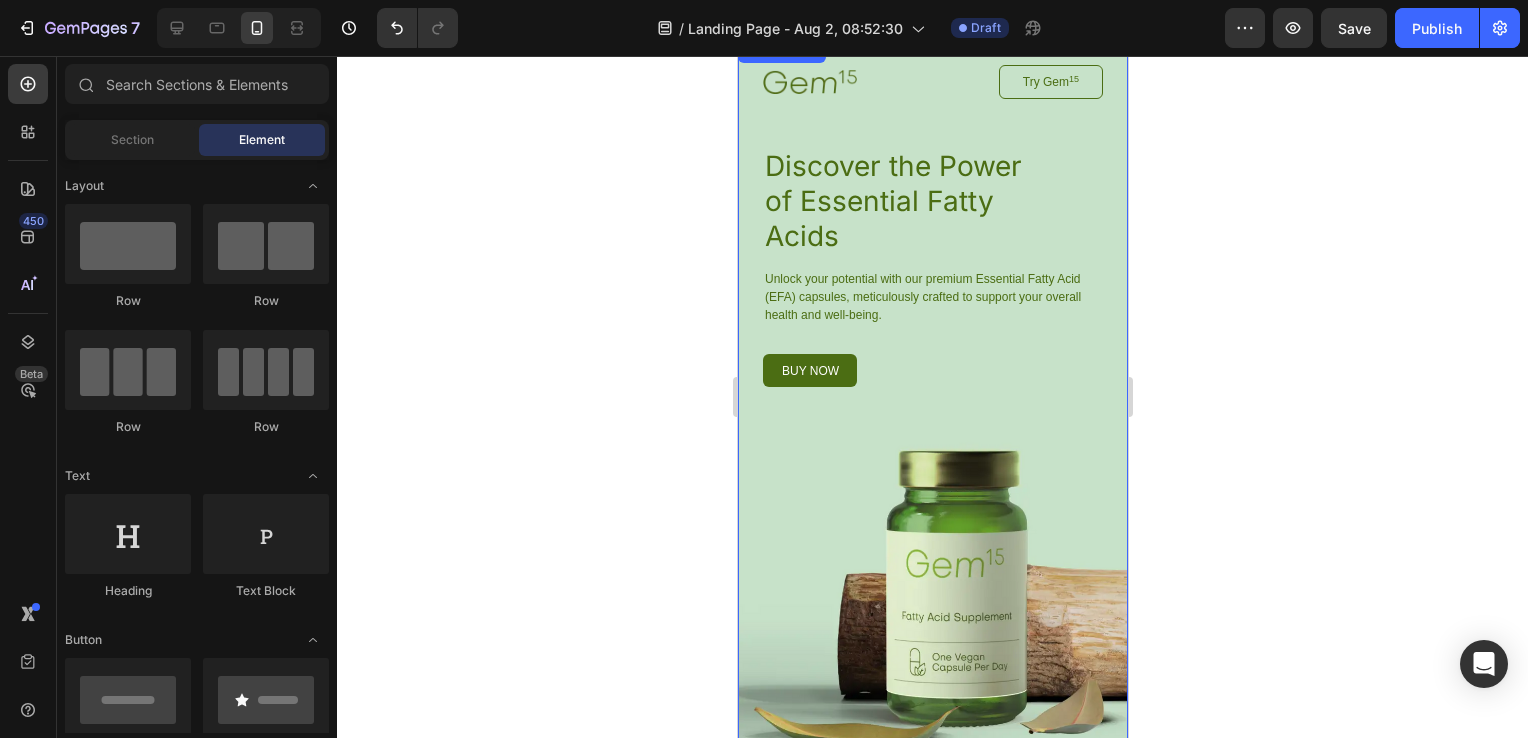 scroll, scrollTop: 0, scrollLeft: 0, axis: both 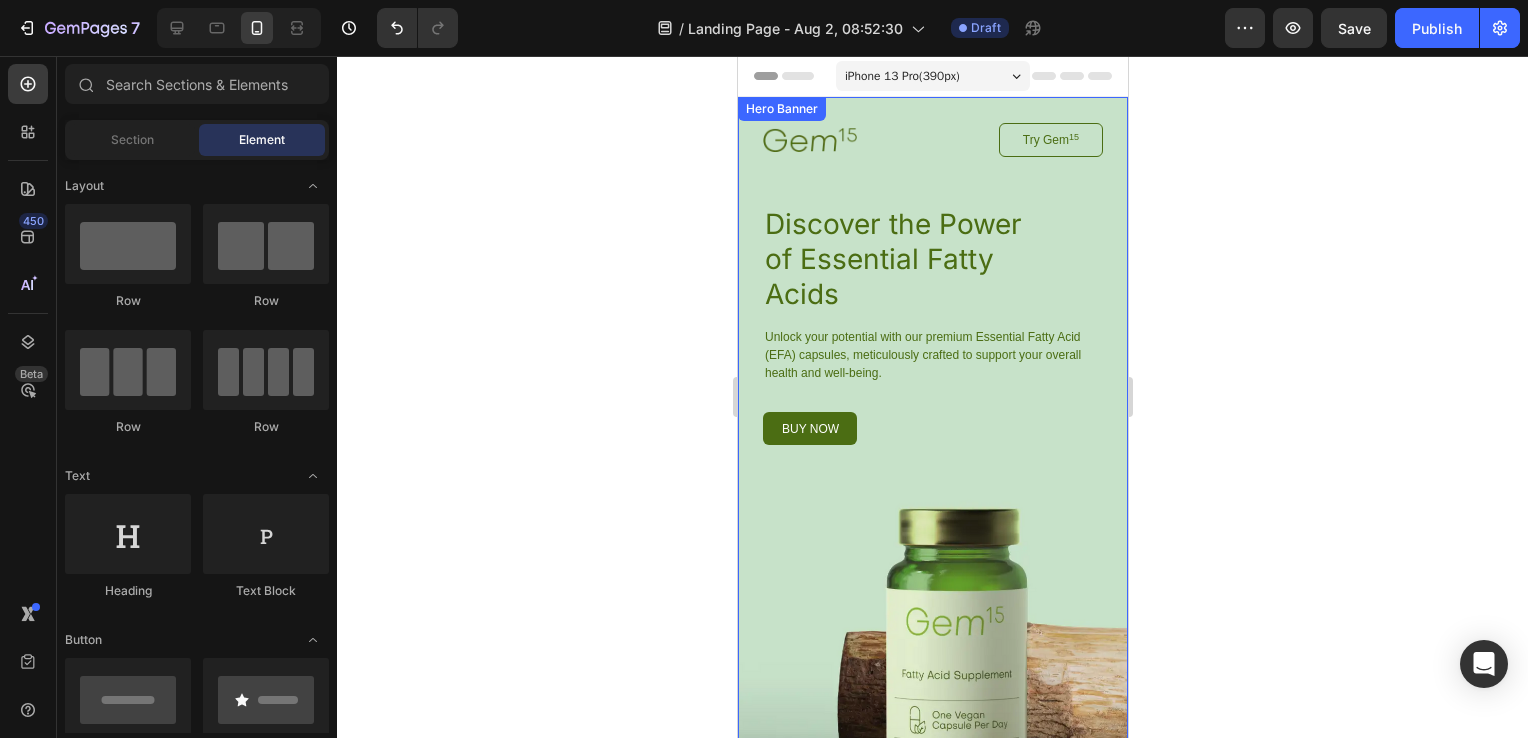 click on "Image Try Gem 15 Button Row Discover the Power of Essential Fatty Acids Heading Unlock your potential with our premium Essential Fatty Acid (EFA) capsules, meticulously crafted to support your overall health and well-being. Text Block buy now Button Row Row" at bounding box center [932, 471] 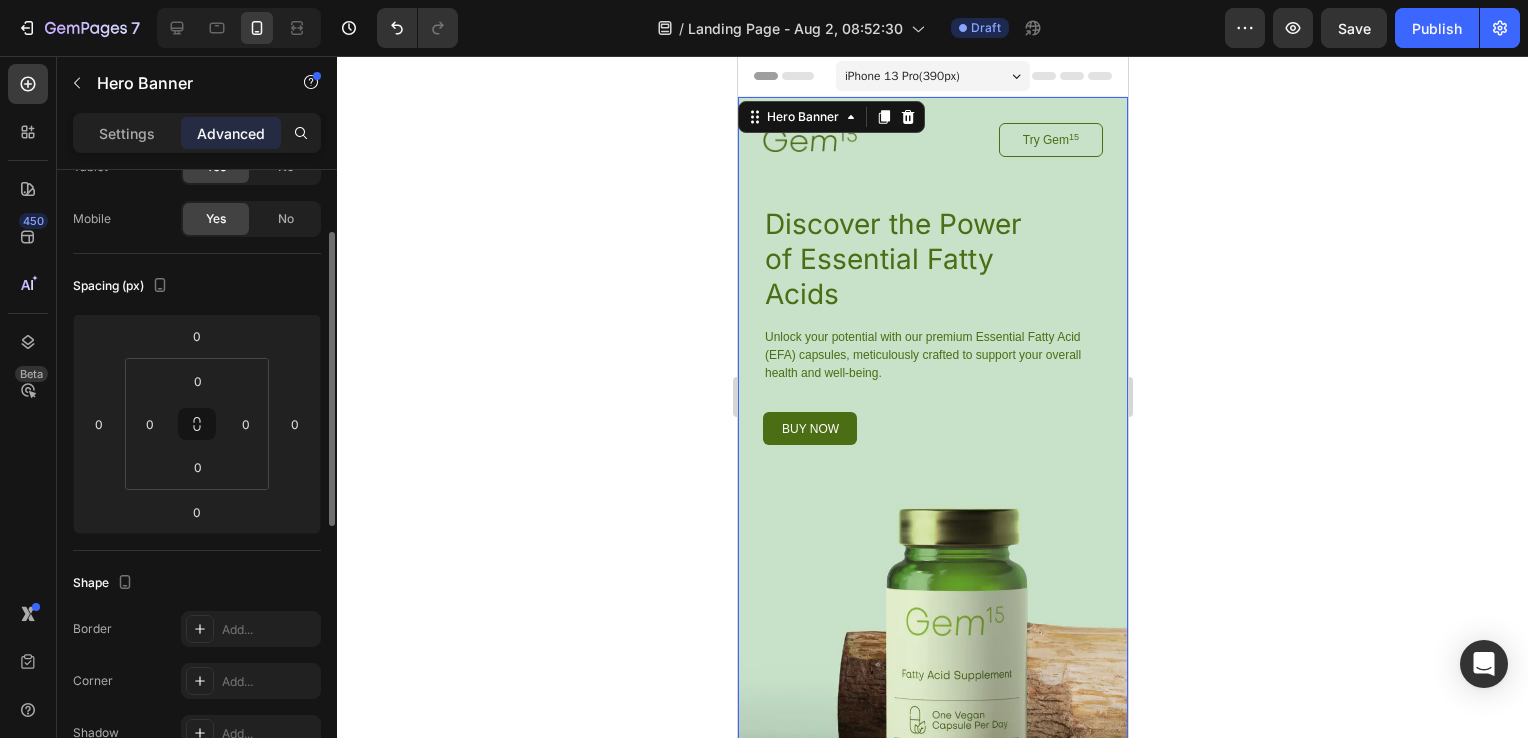 scroll, scrollTop: 0, scrollLeft: 0, axis: both 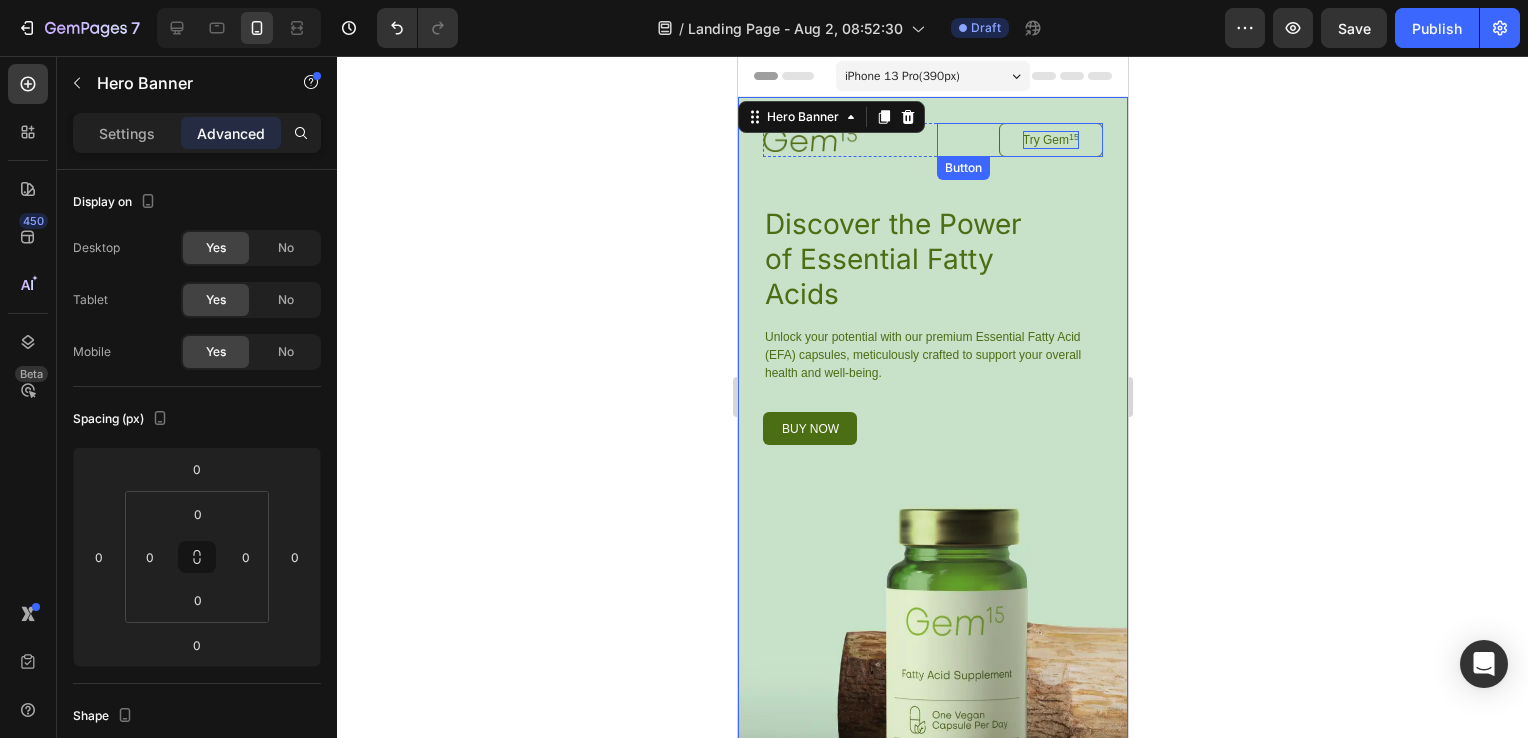 click on "Try Gem 15" at bounding box center [1050, 140] 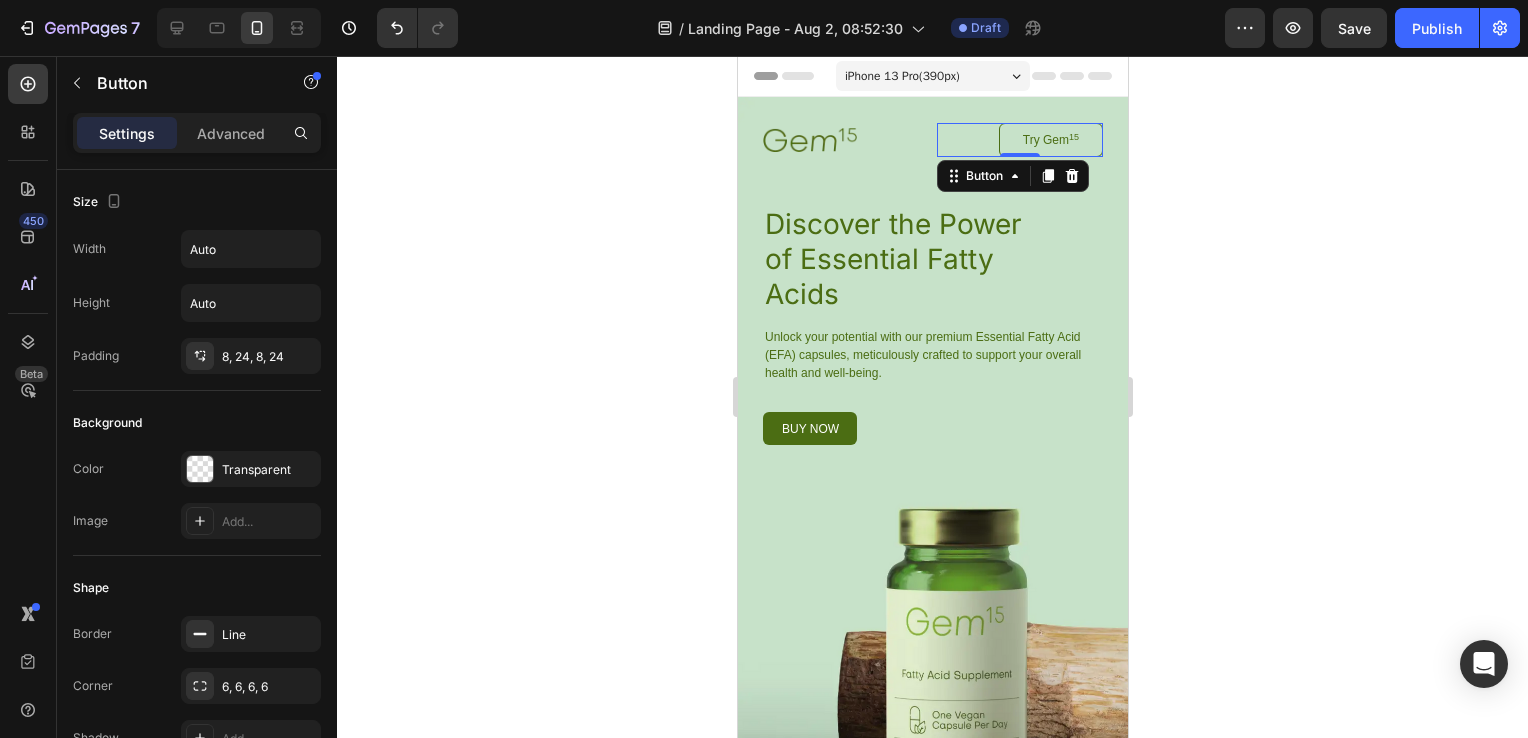 click on "Try Gem 15" at bounding box center (1050, 140) 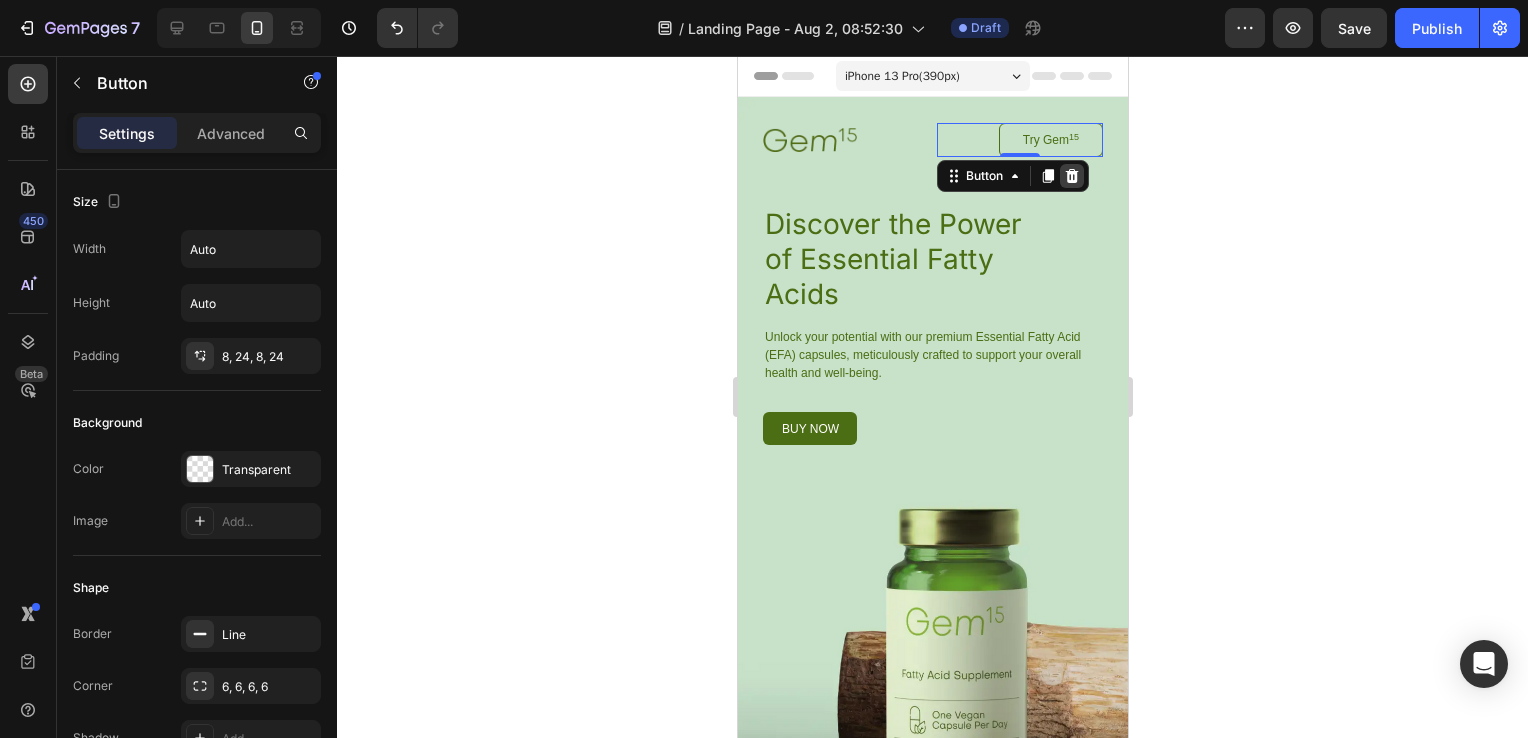 click at bounding box center [1071, 176] 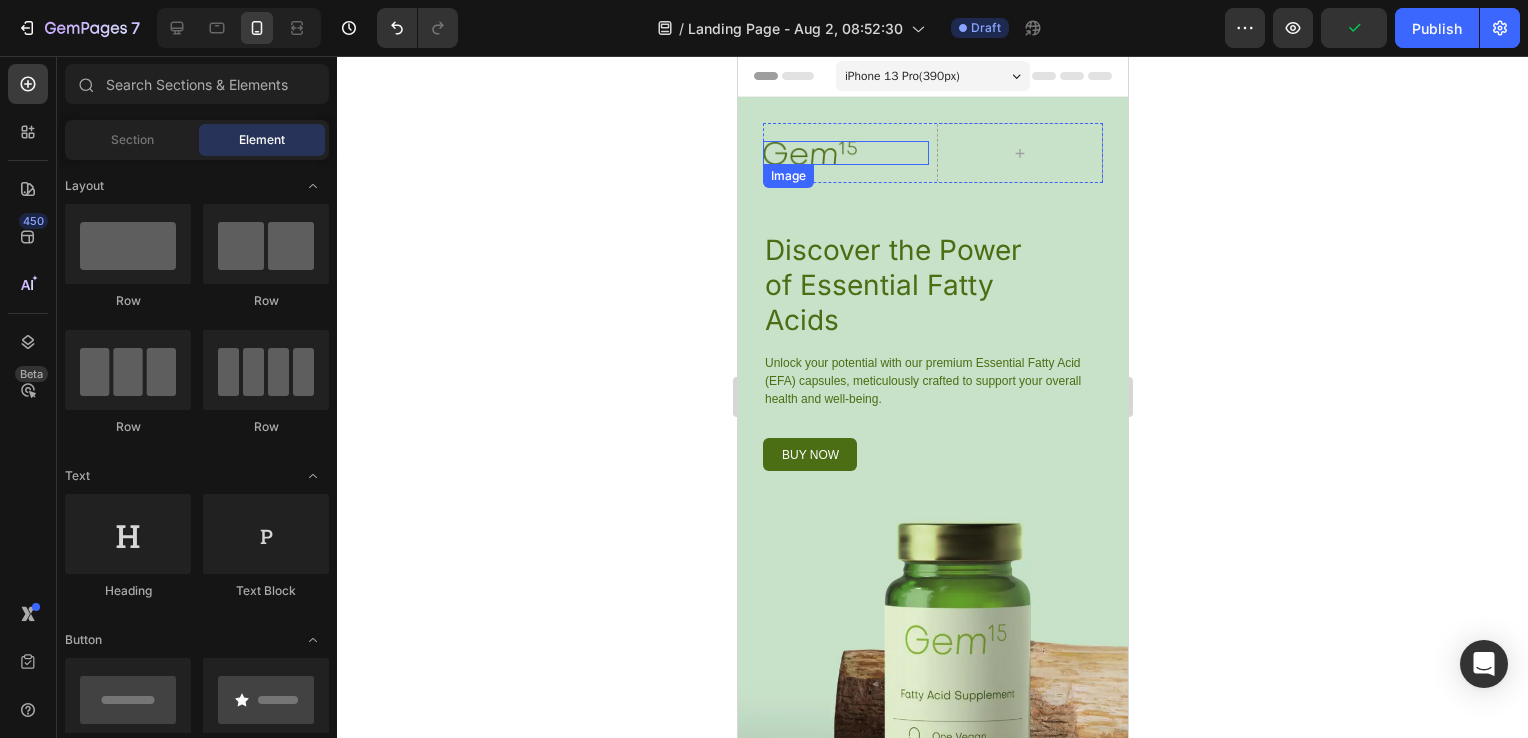 click at bounding box center [845, 153] 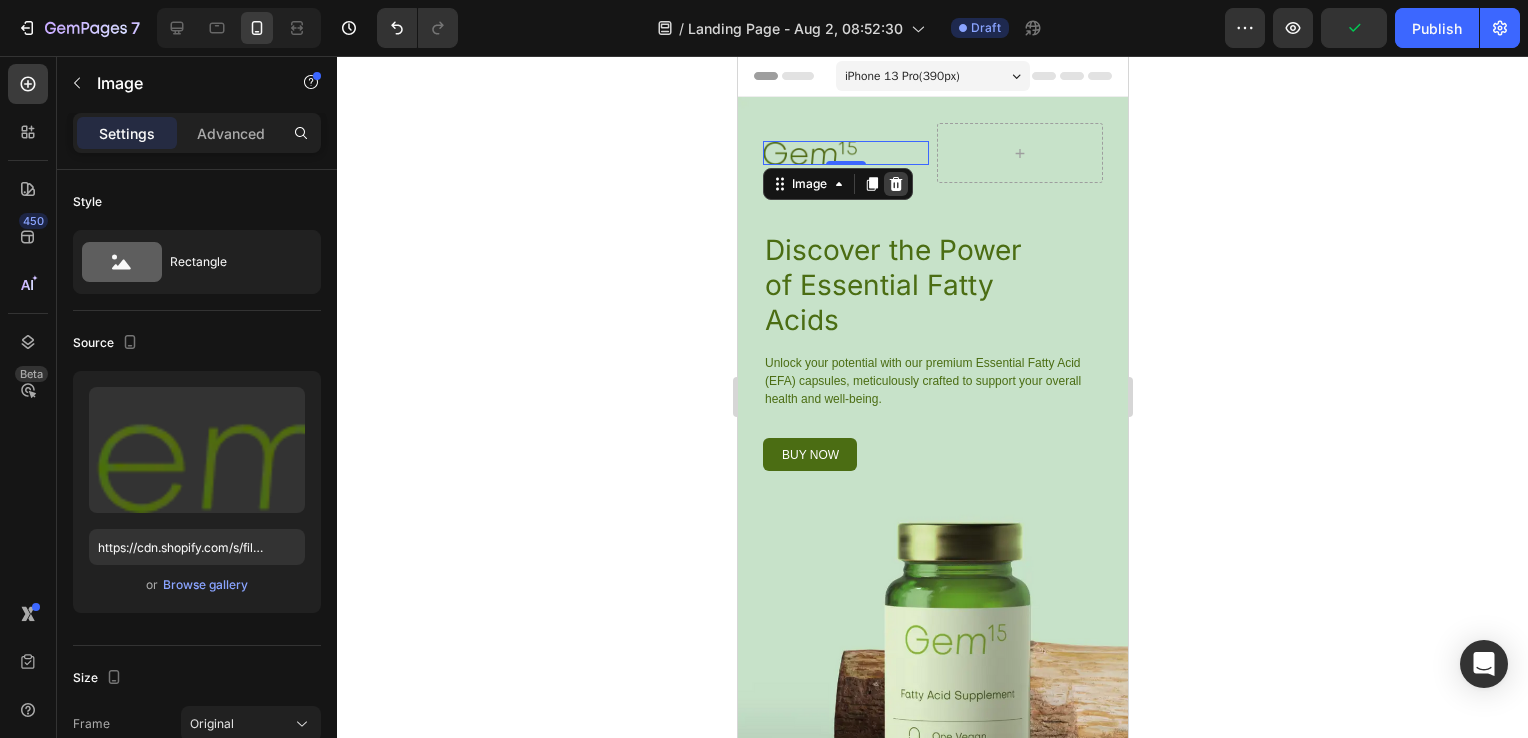 click 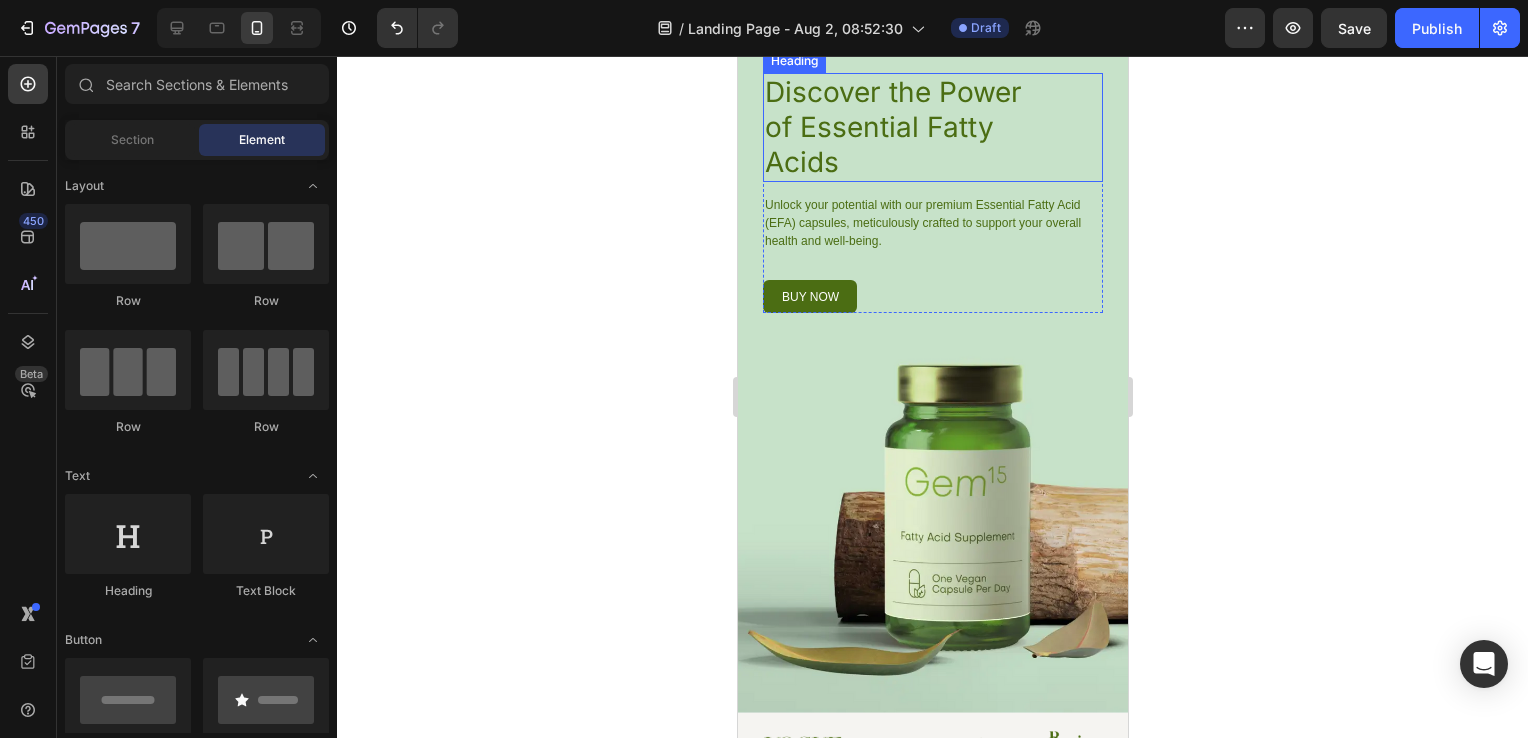 scroll, scrollTop: 0, scrollLeft: 0, axis: both 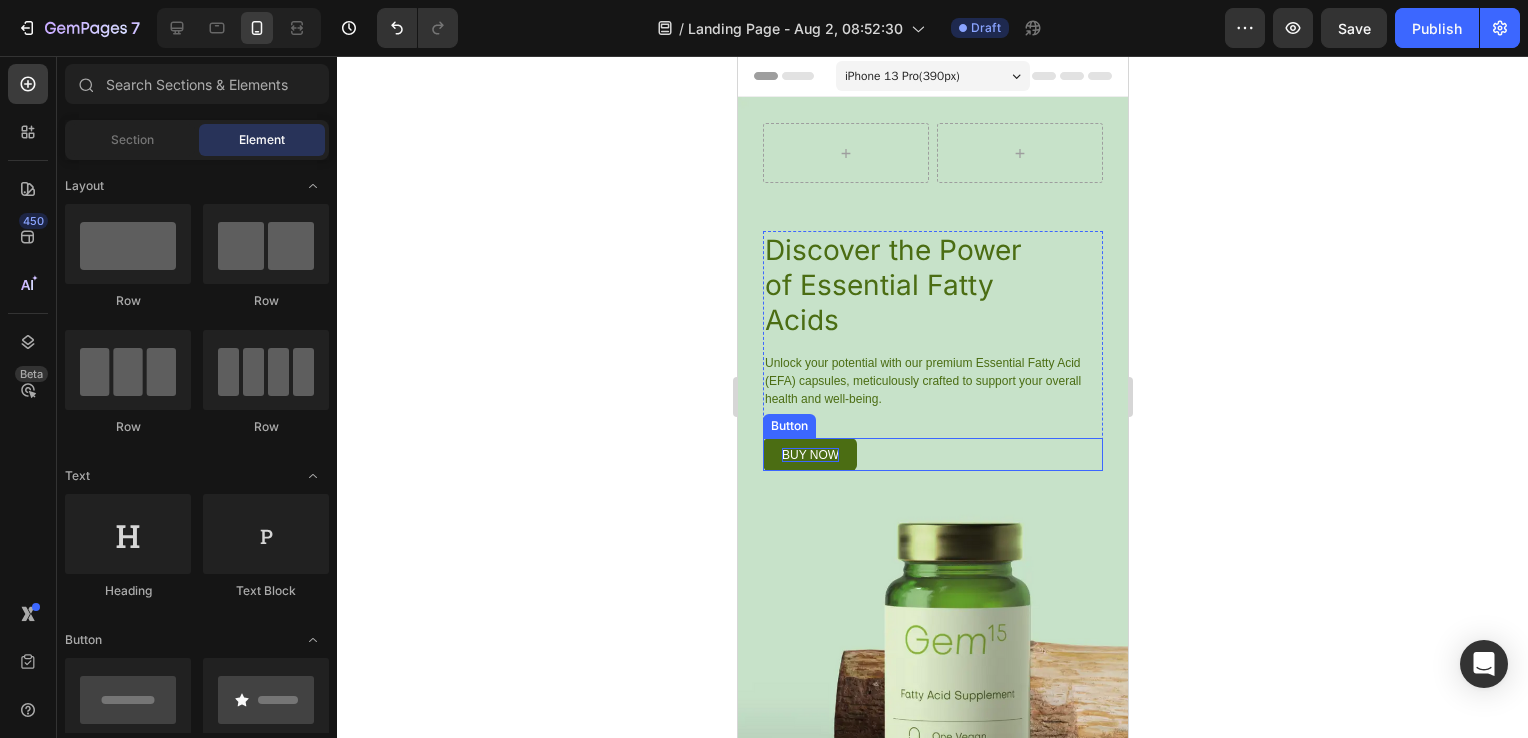 click on "buy now" at bounding box center (809, 455) 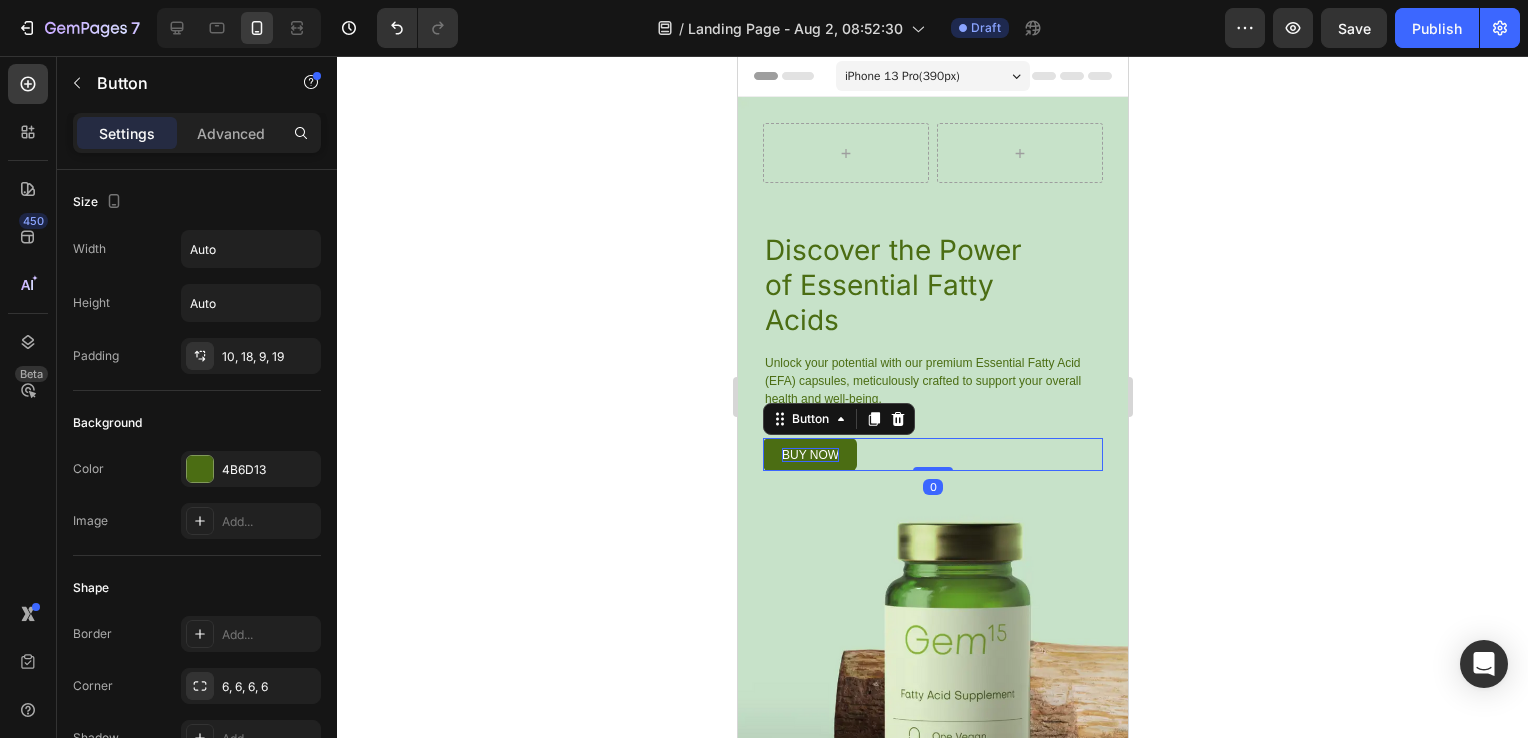 click on "buy now" at bounding box center (809, 455) 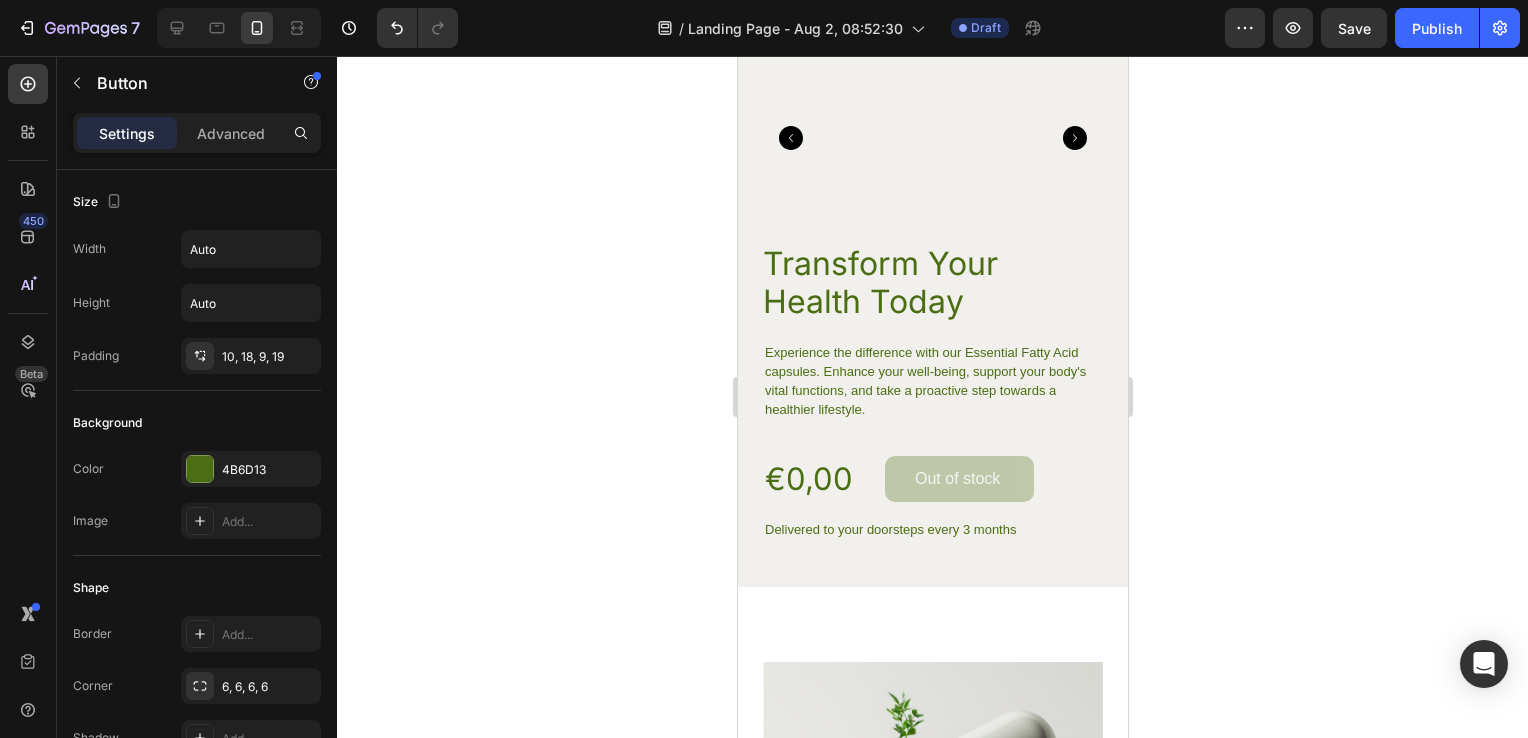 scroll, scrollTop: 3866, scrollLeft: 0, axis: vertical 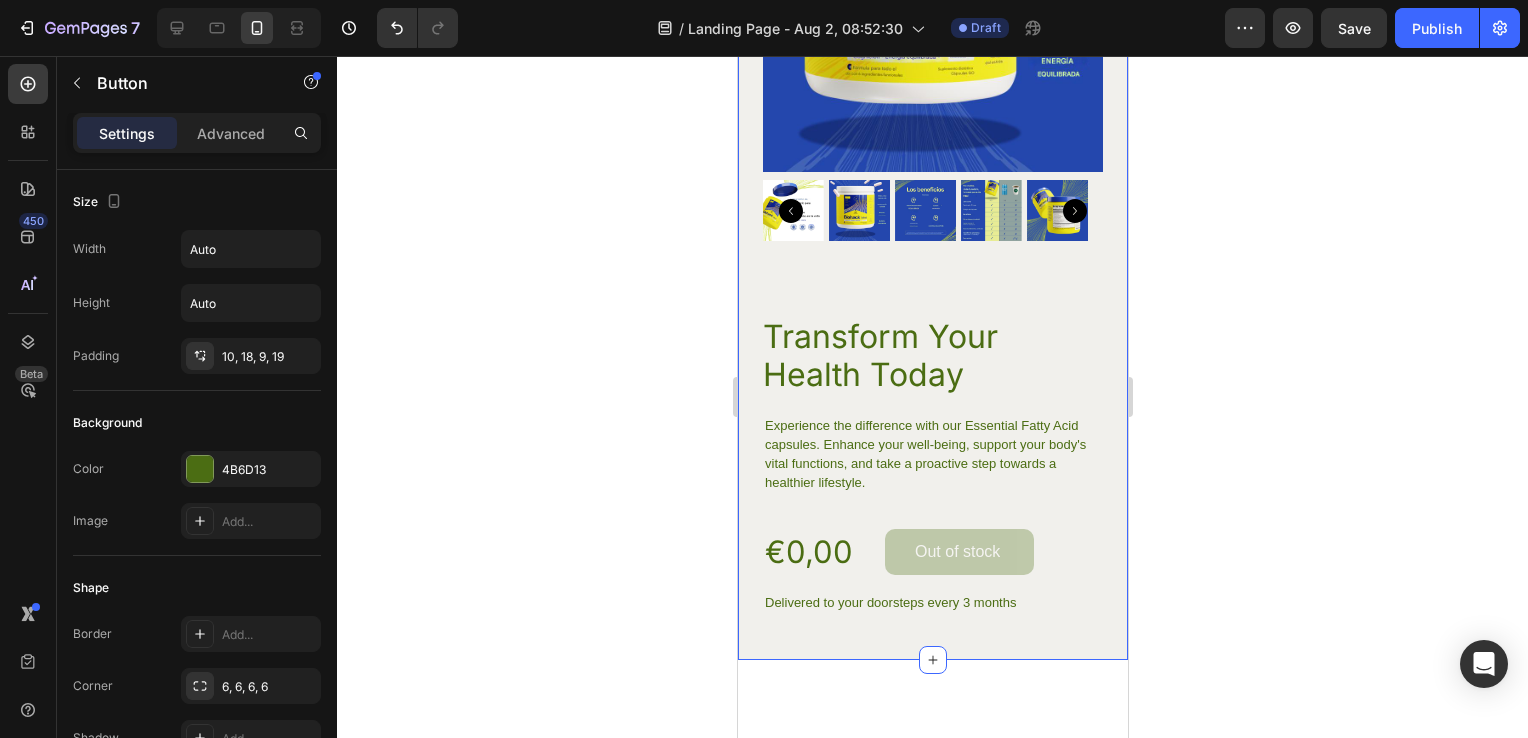 click on "Transform Your Health Today Heading Experience the difference with our Essential Fatty Acid capsules. Enhance your well-being, support your body's vital functions, and take a proactive step towards a healthier lifestyle. Text Block €0,00 Product Price Product Price Out of stock Add to Cart Row Delivered to your doorsteps every 3 months Text Block Row
Product Images Product Section 8" at bounding box center (932, 222) 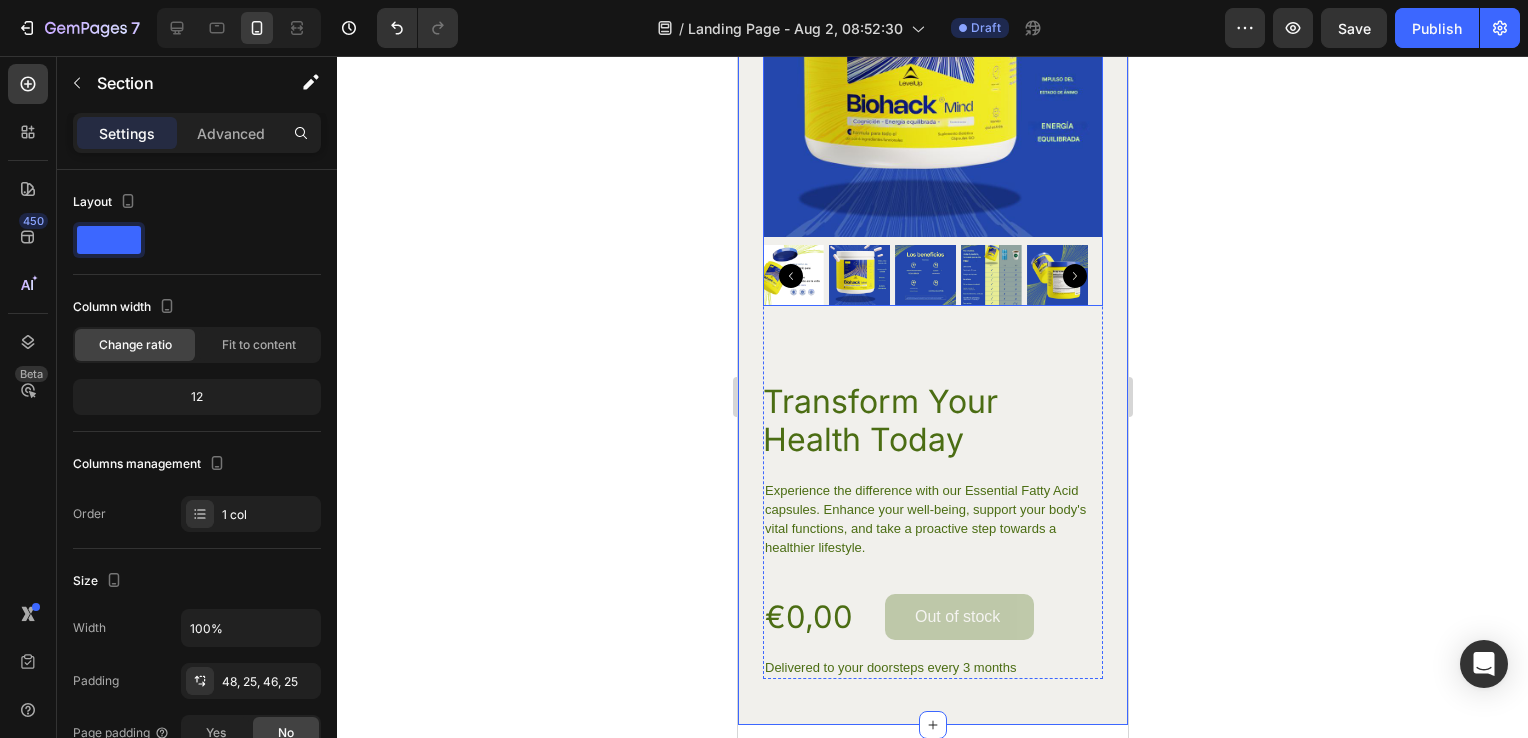 scroll, scrollTop: 3733, scrollLeft: 0, axis: vertical 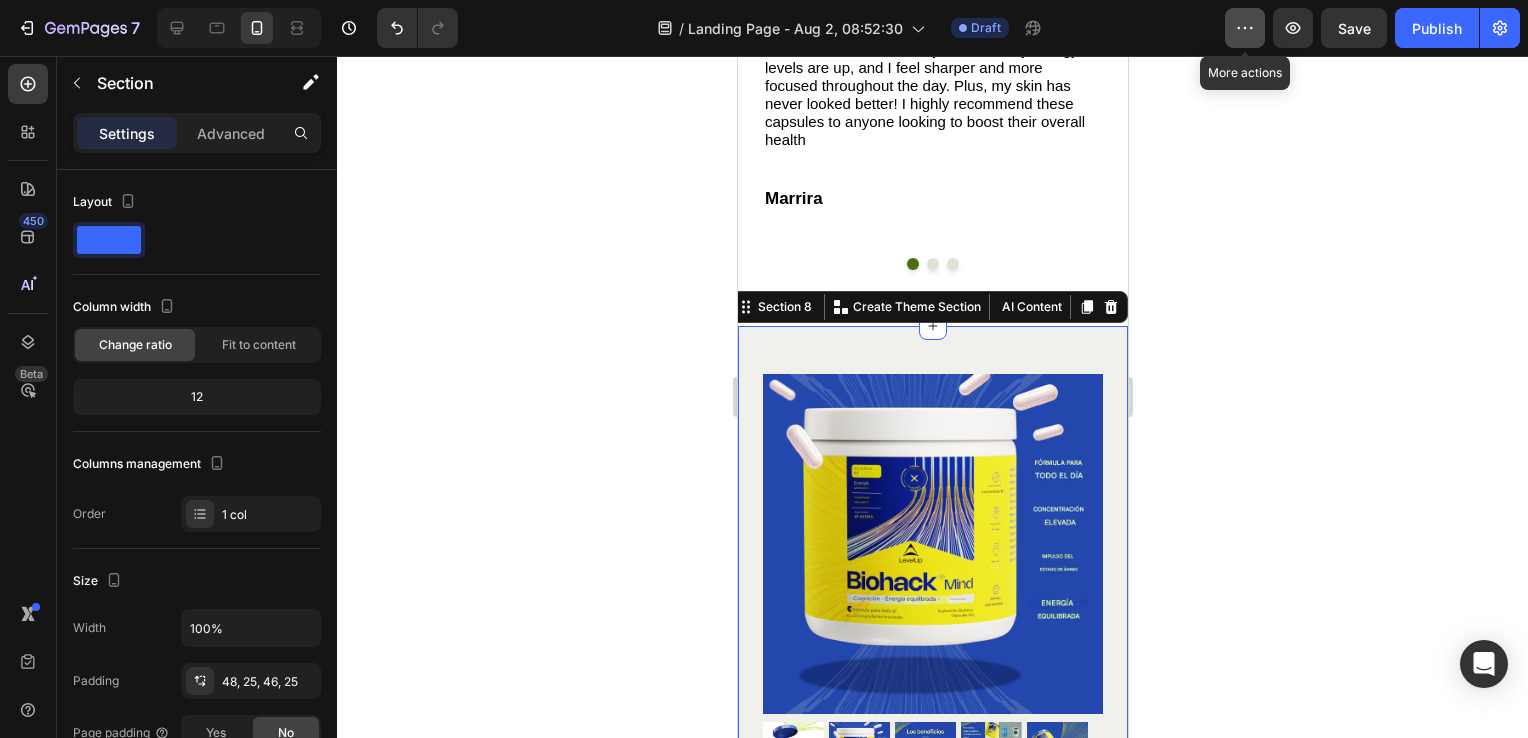 click 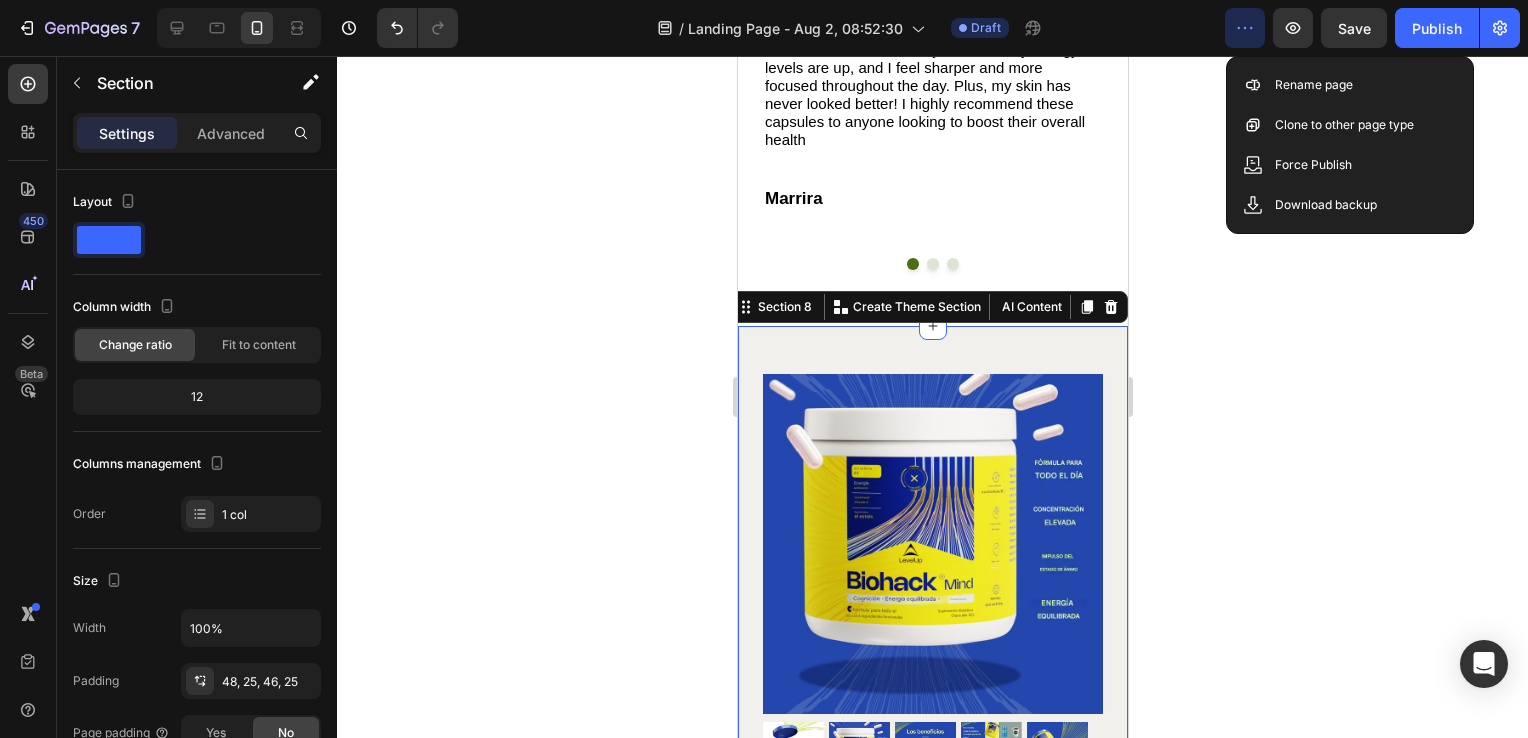 click 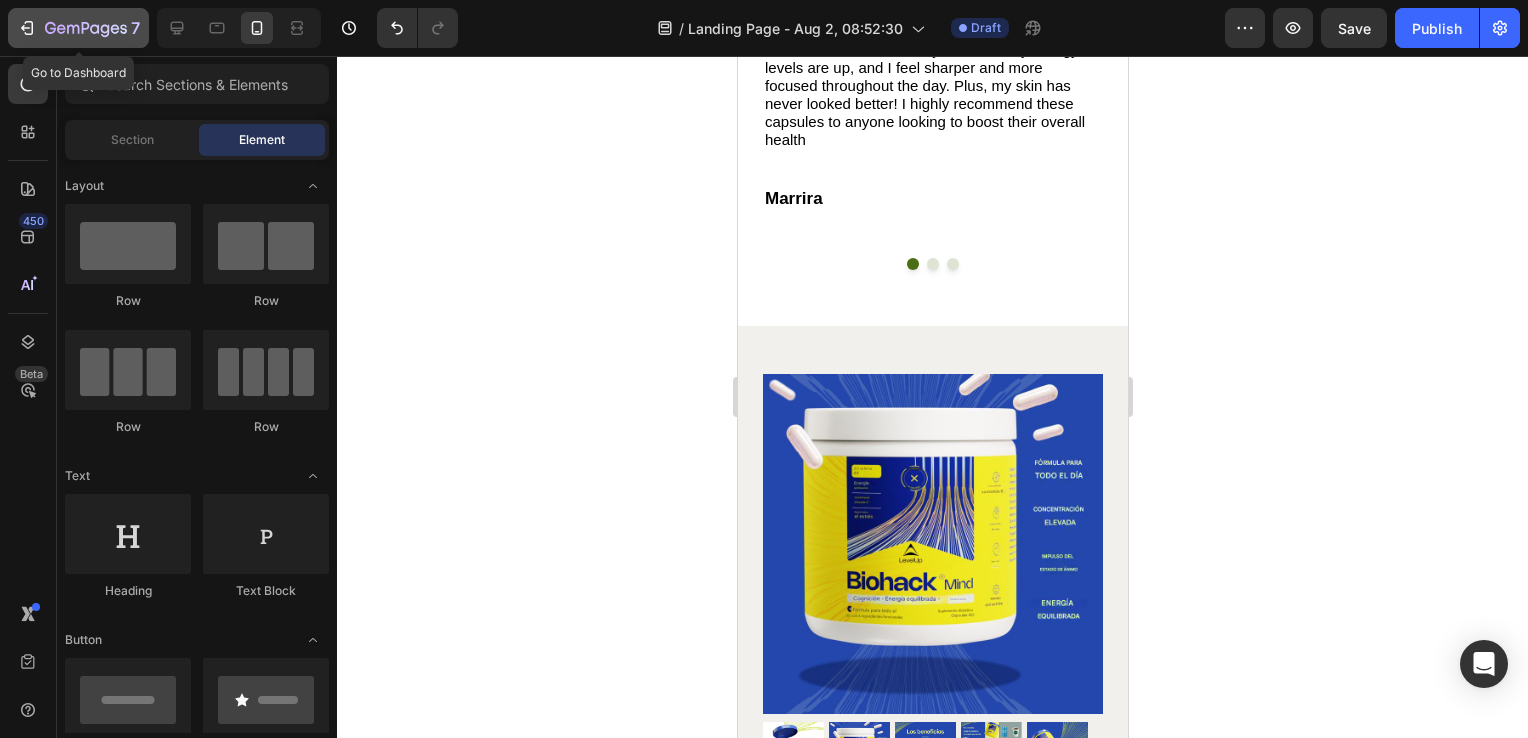 click on "7" at bounding box center (78, 28) 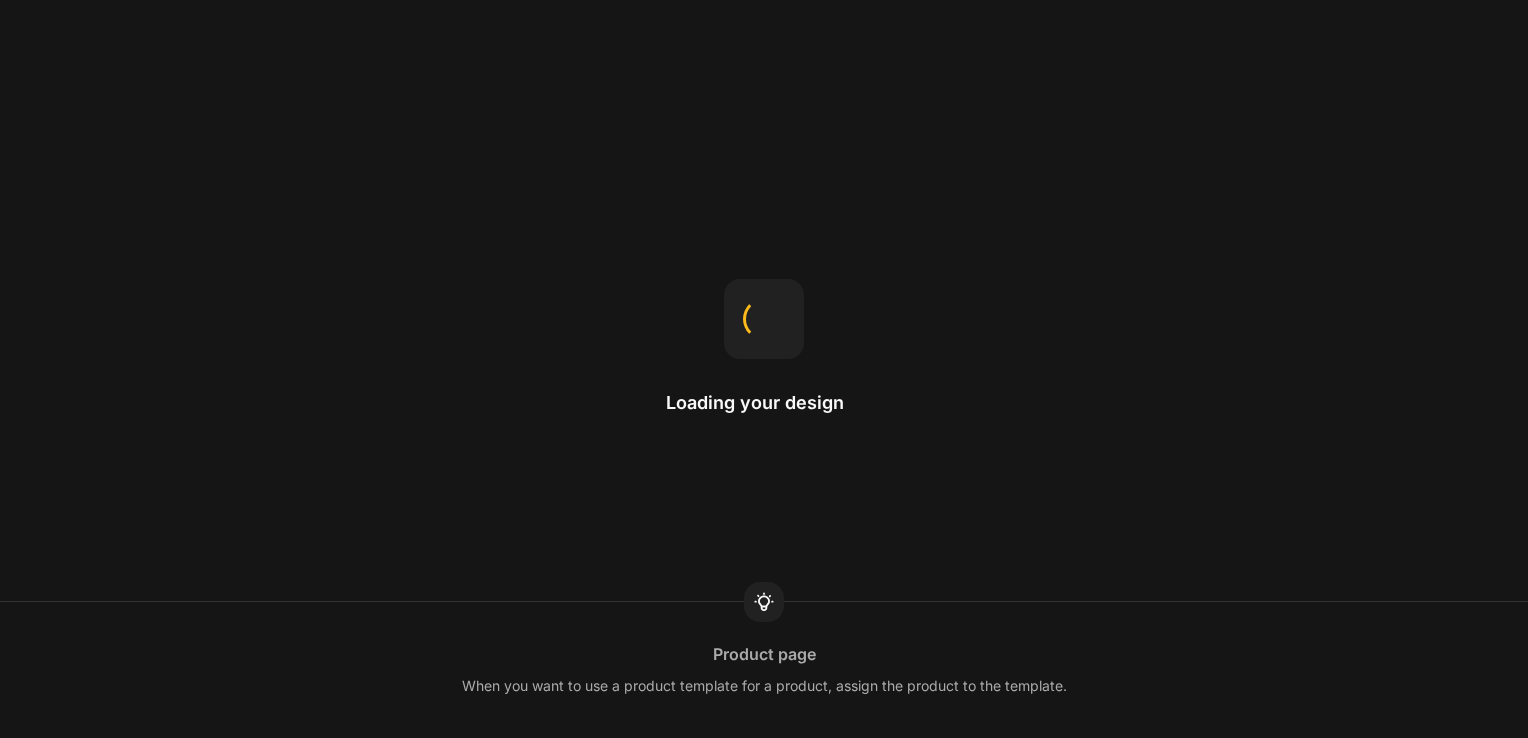 scroll, scrollTop: 0, scrollLeft: 0, axis: both 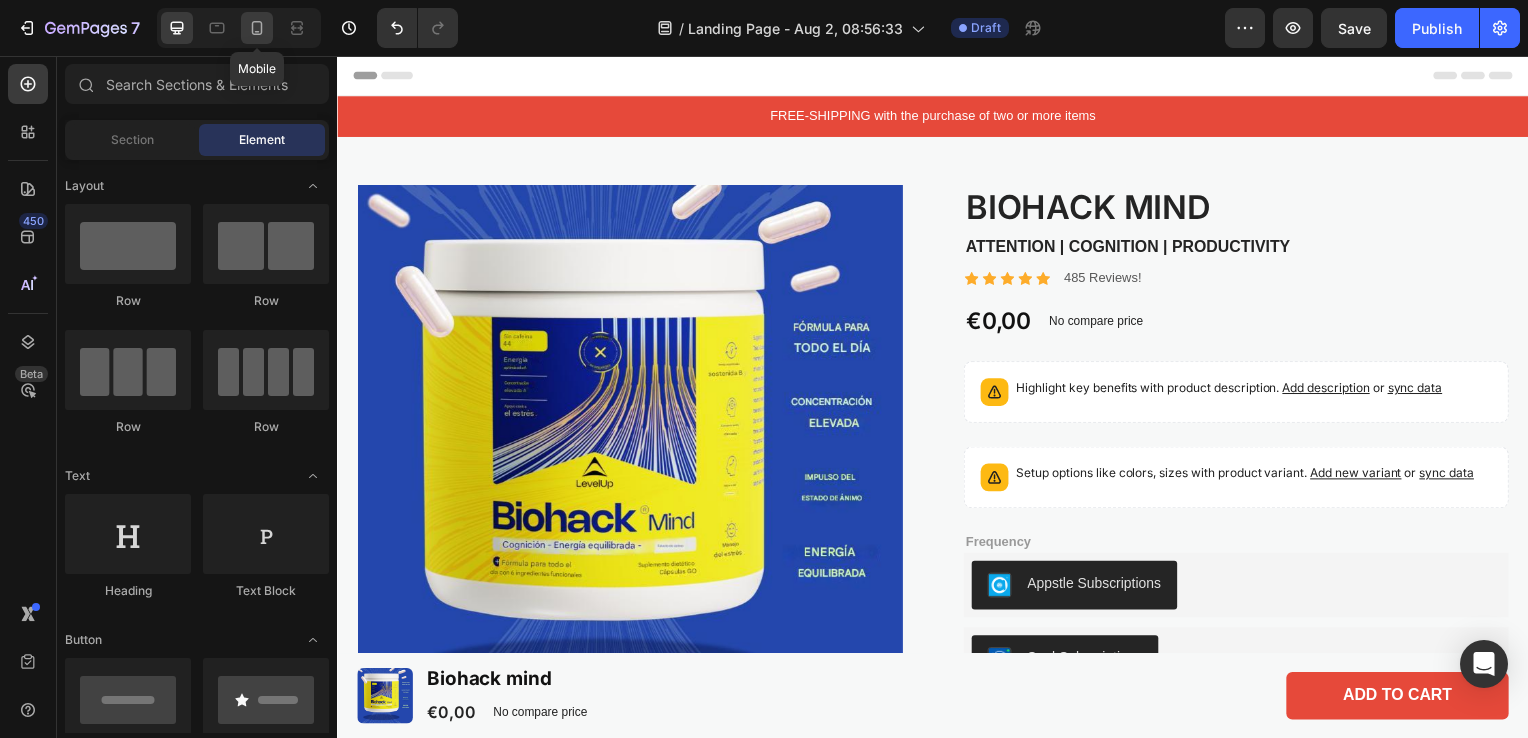 click 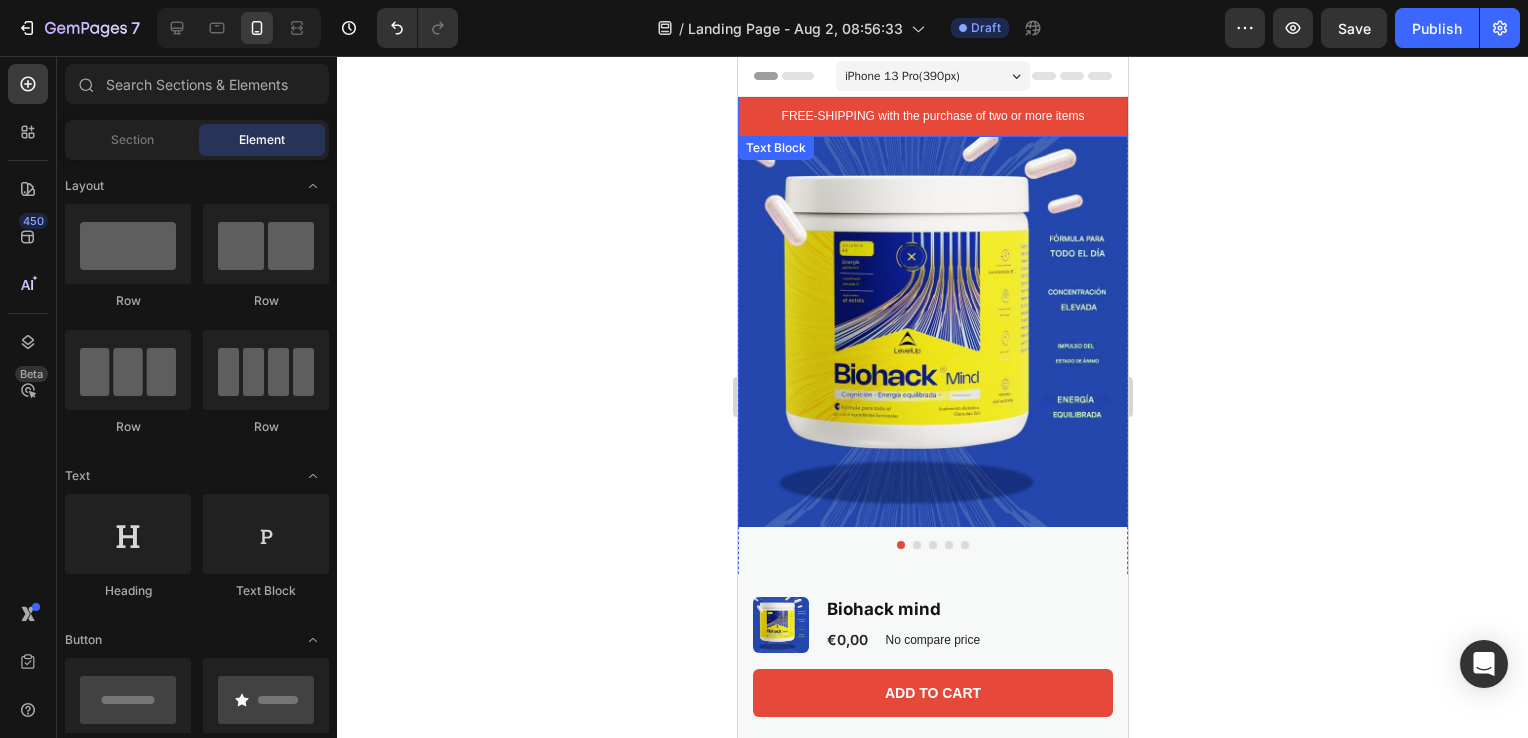 click on "FREE-SHIPPING with the purchase of two or more items" at bounding box center [932, 117] 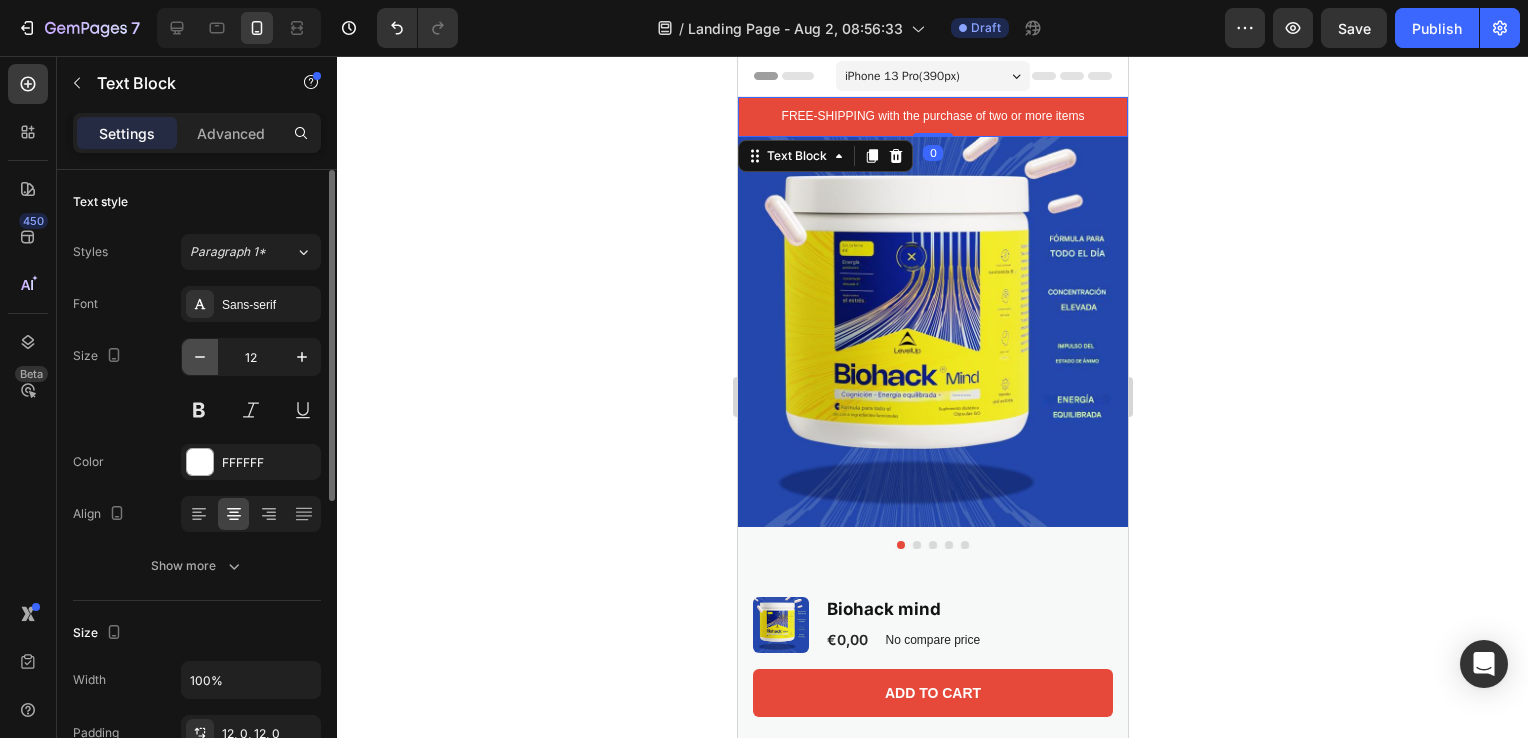 scroll, scrollTop: 400, scrollLeft: 0, axis: vertical 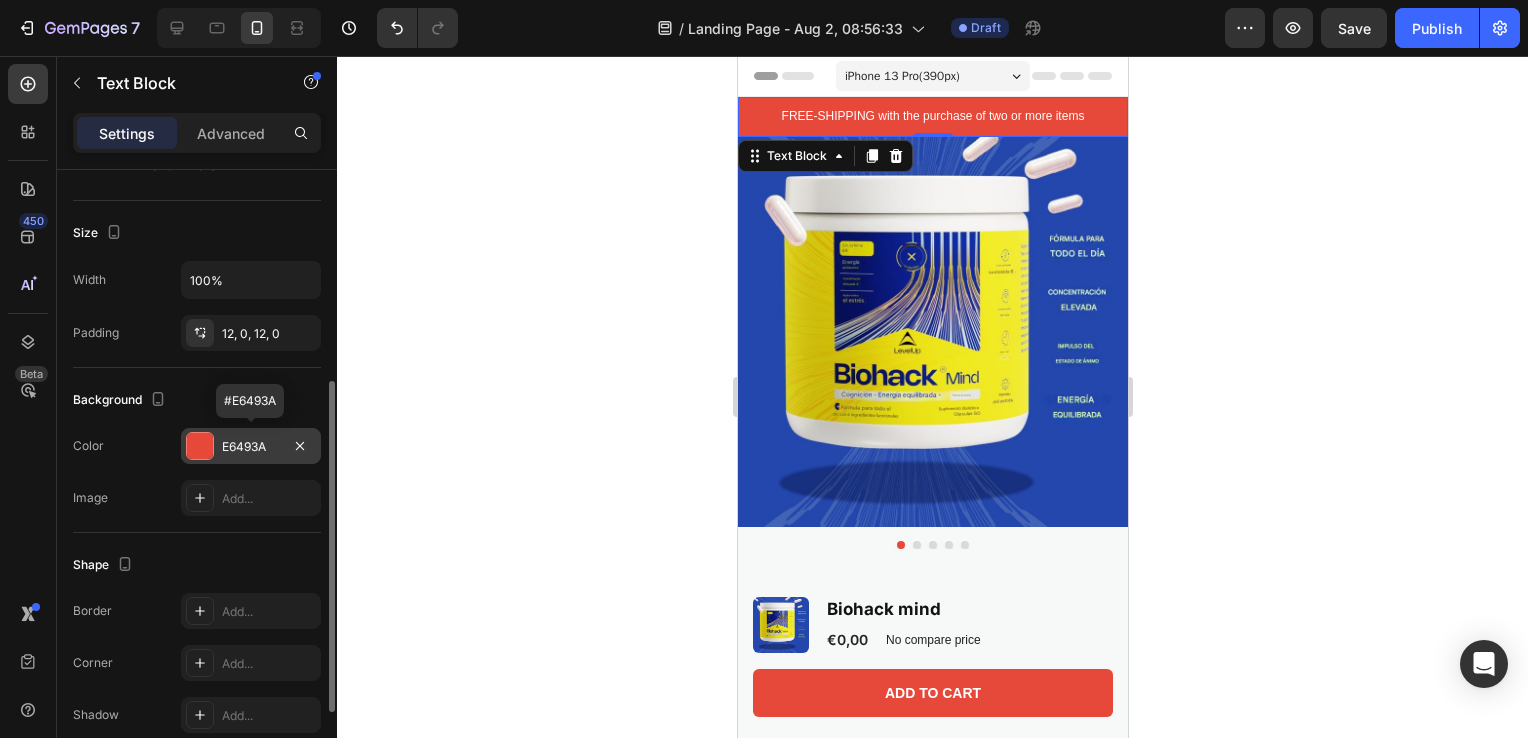 click at bounding box center [200, 446] 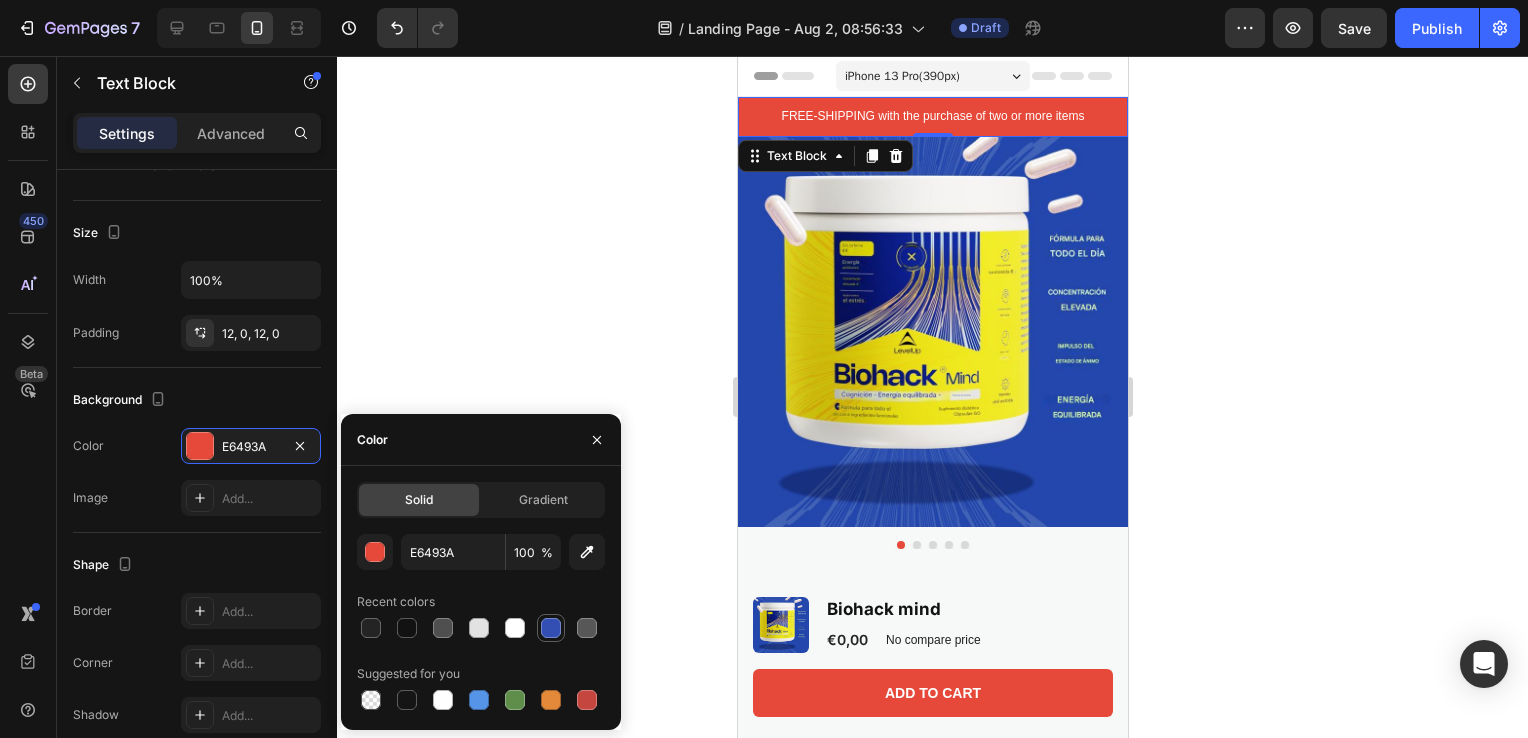 click at bounding box center (551, 628) 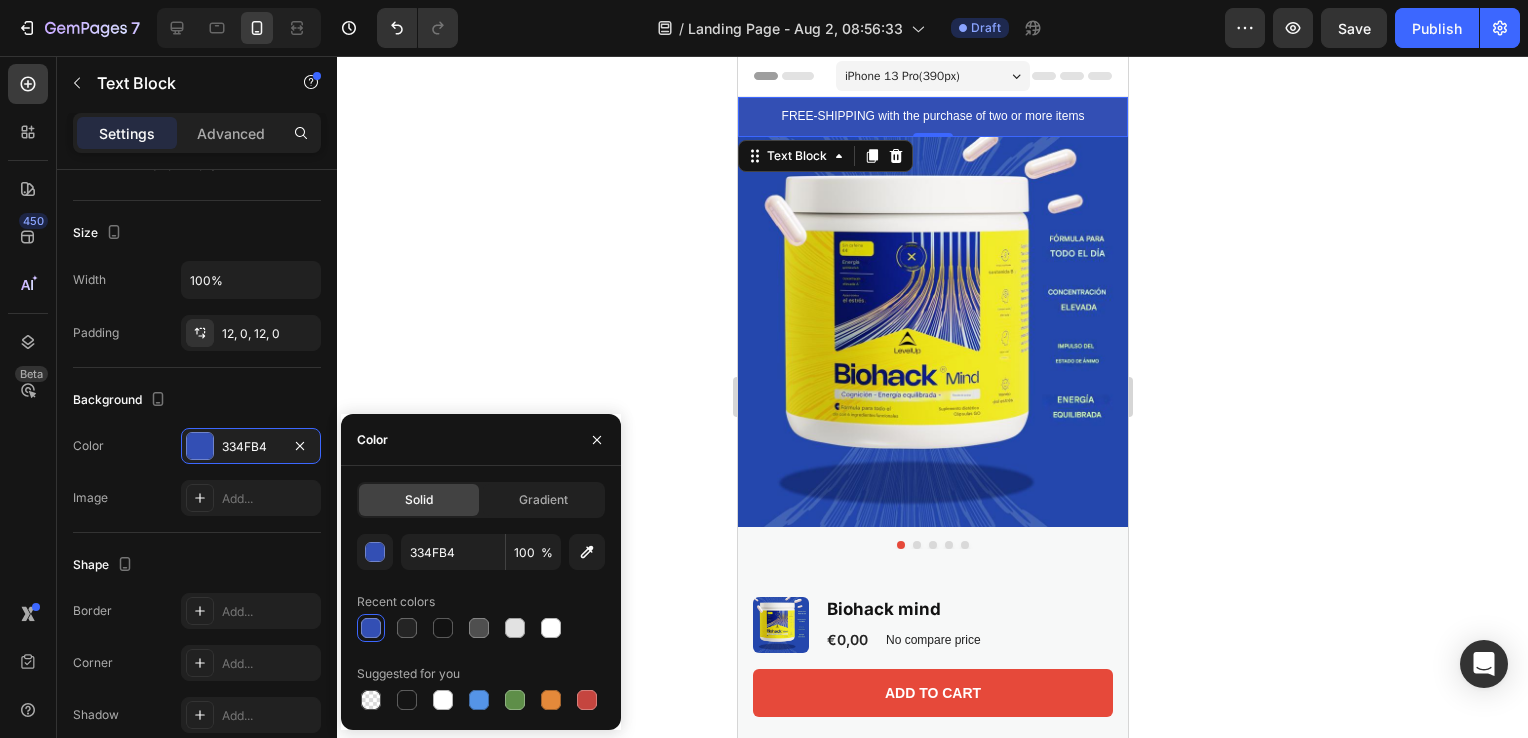 click 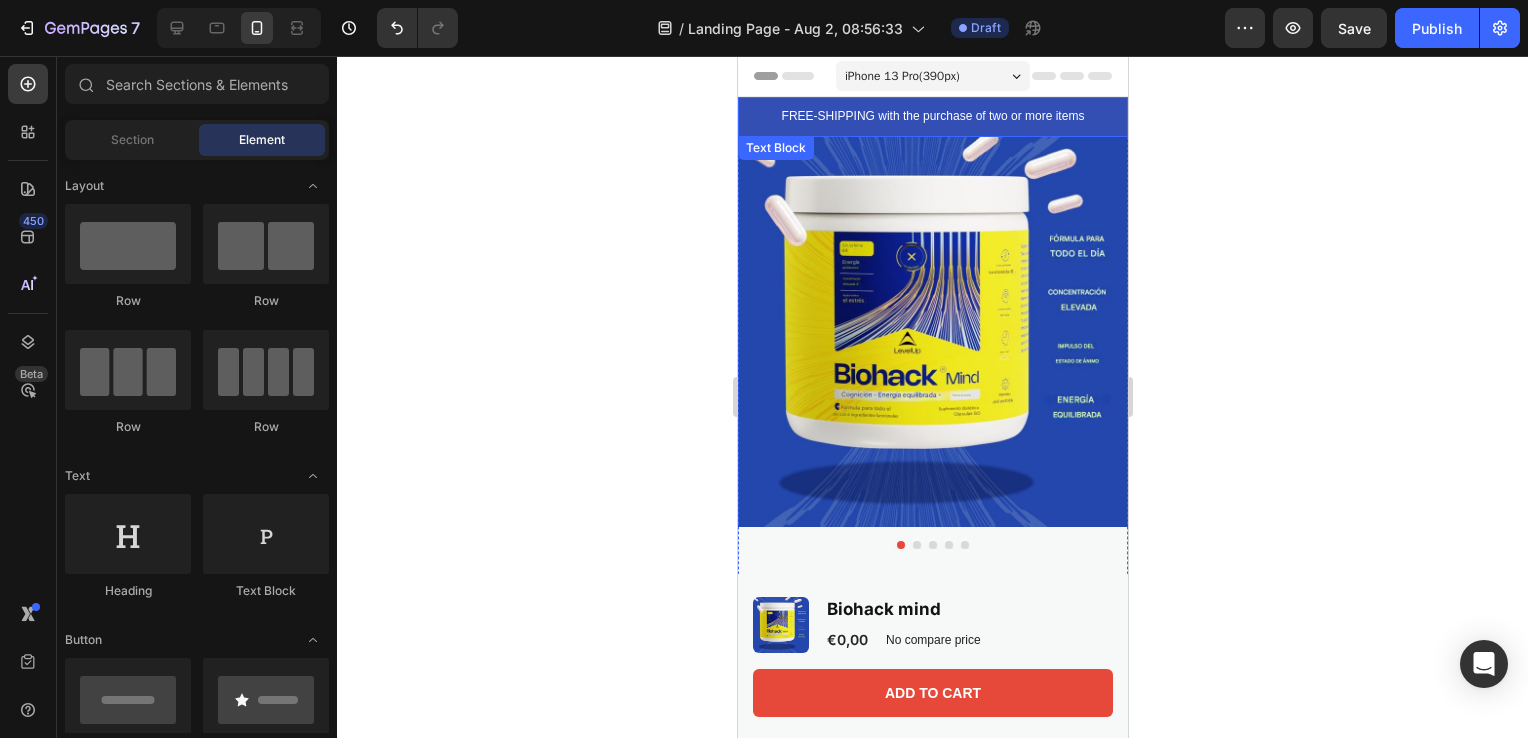 click on "FREE-SHIPPING with the purchase of two or more items" at bounding box center [932, 117] 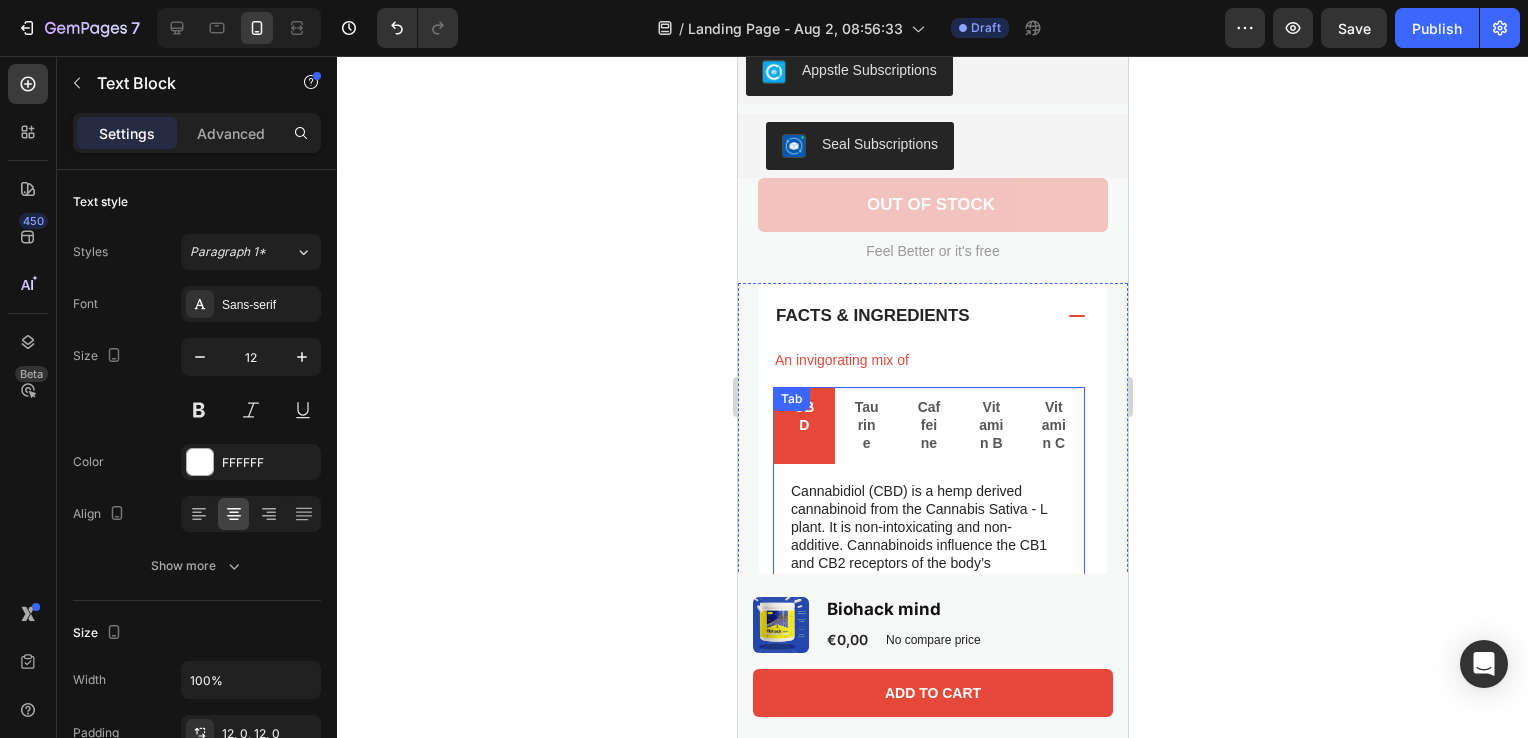 scroll, scrollTop: 533, scrollLeft: 0, axis: vertical 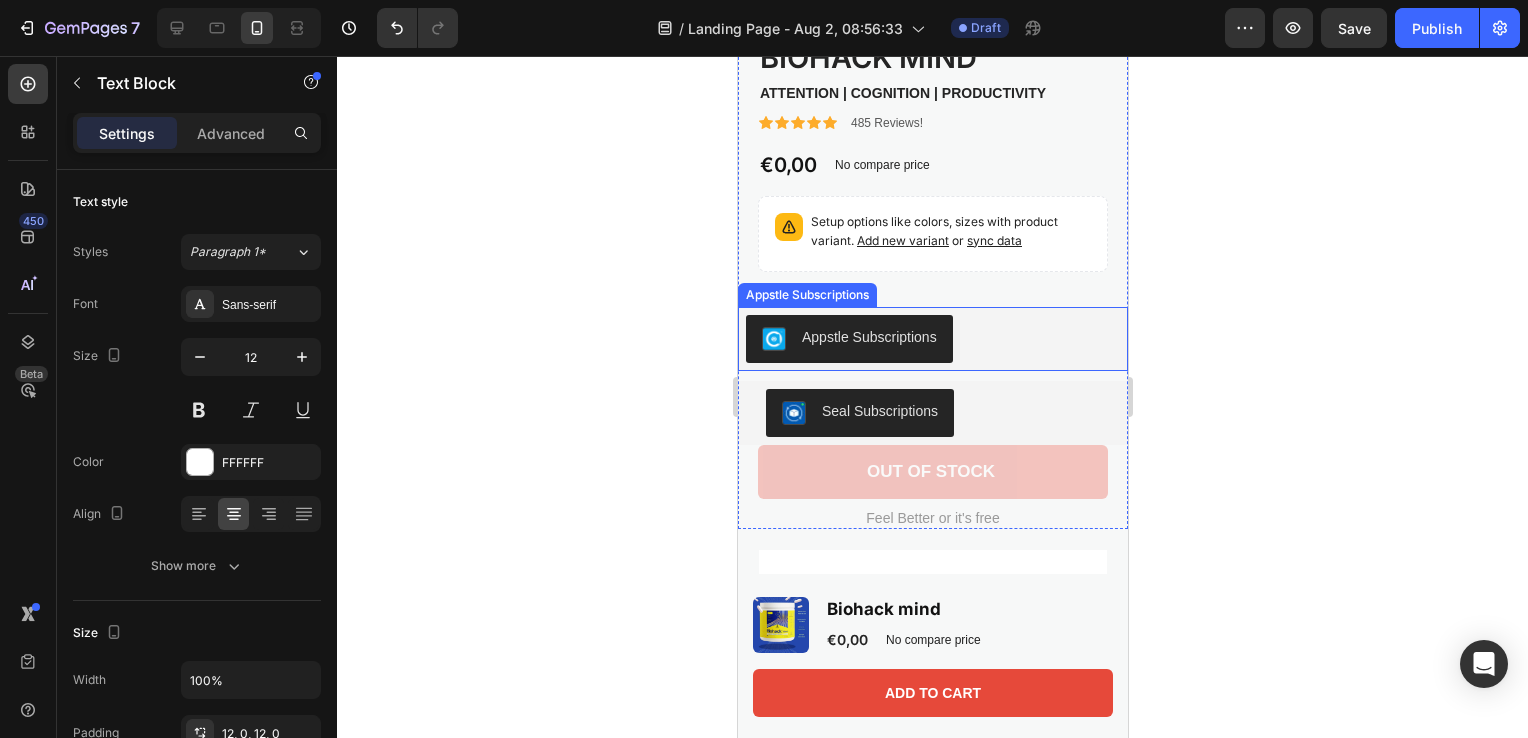 click on "Appstle Subscriptions" at bounding box center [932, 339] 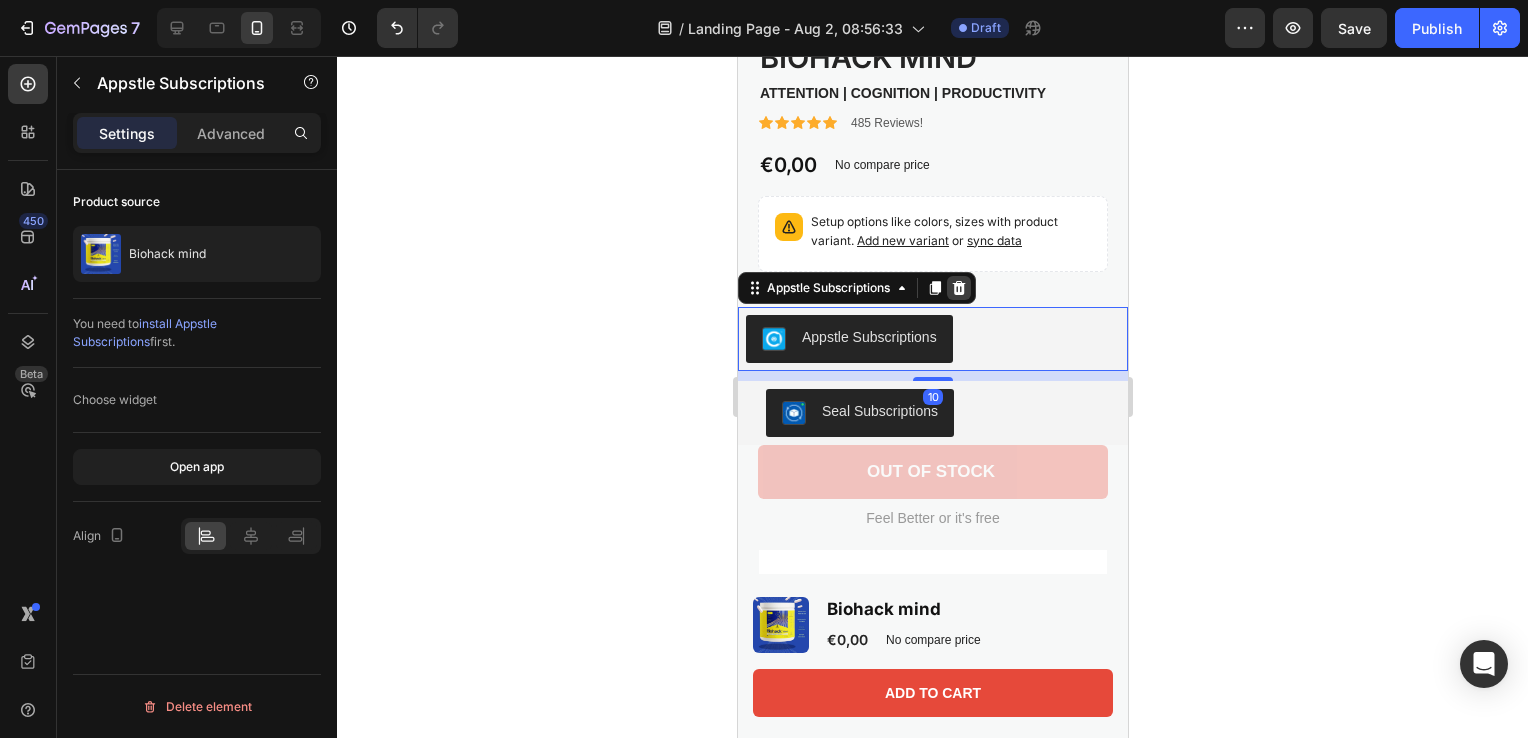 click at bounding box center [958, 288] 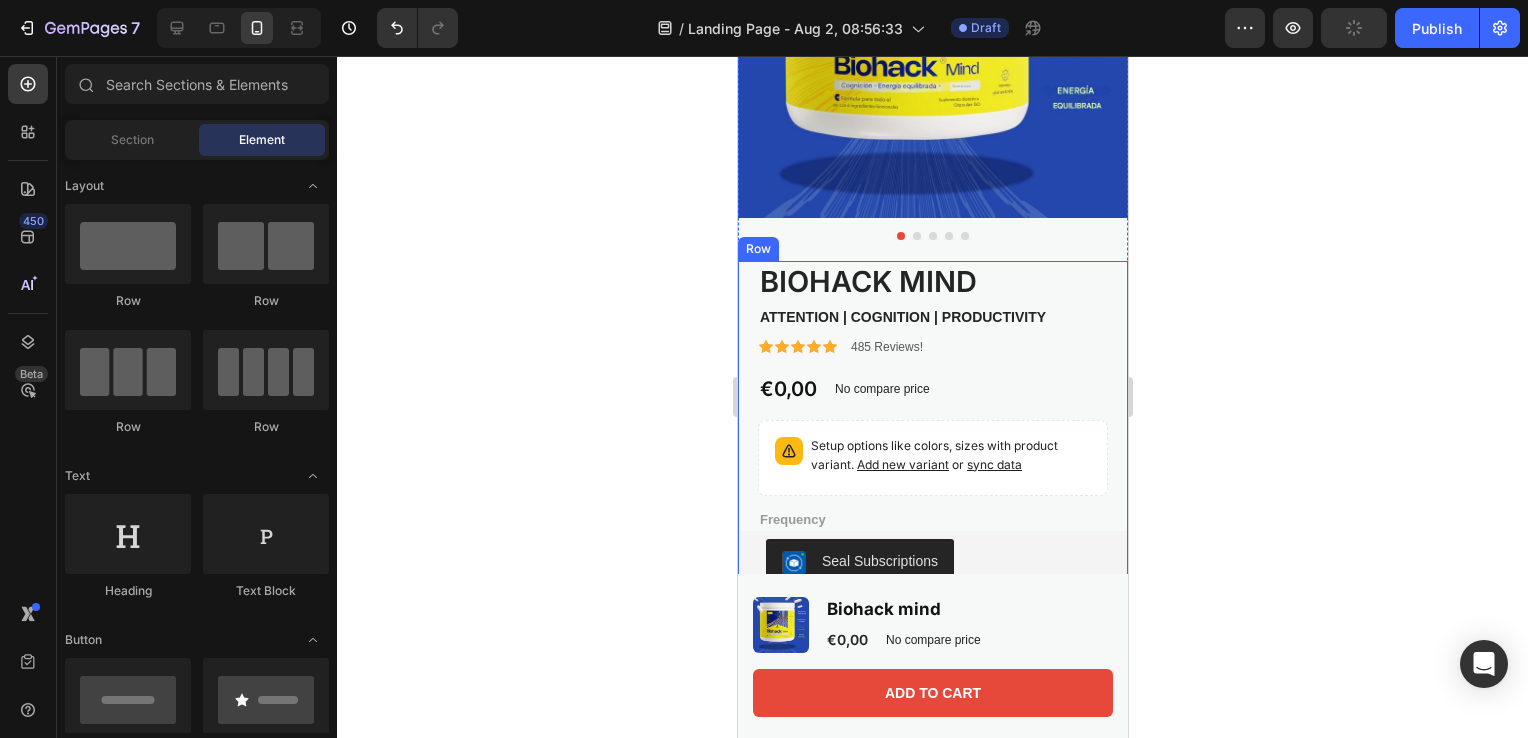 scroll, scrollTop: 266, scrollLeft: 0, axis: vertical 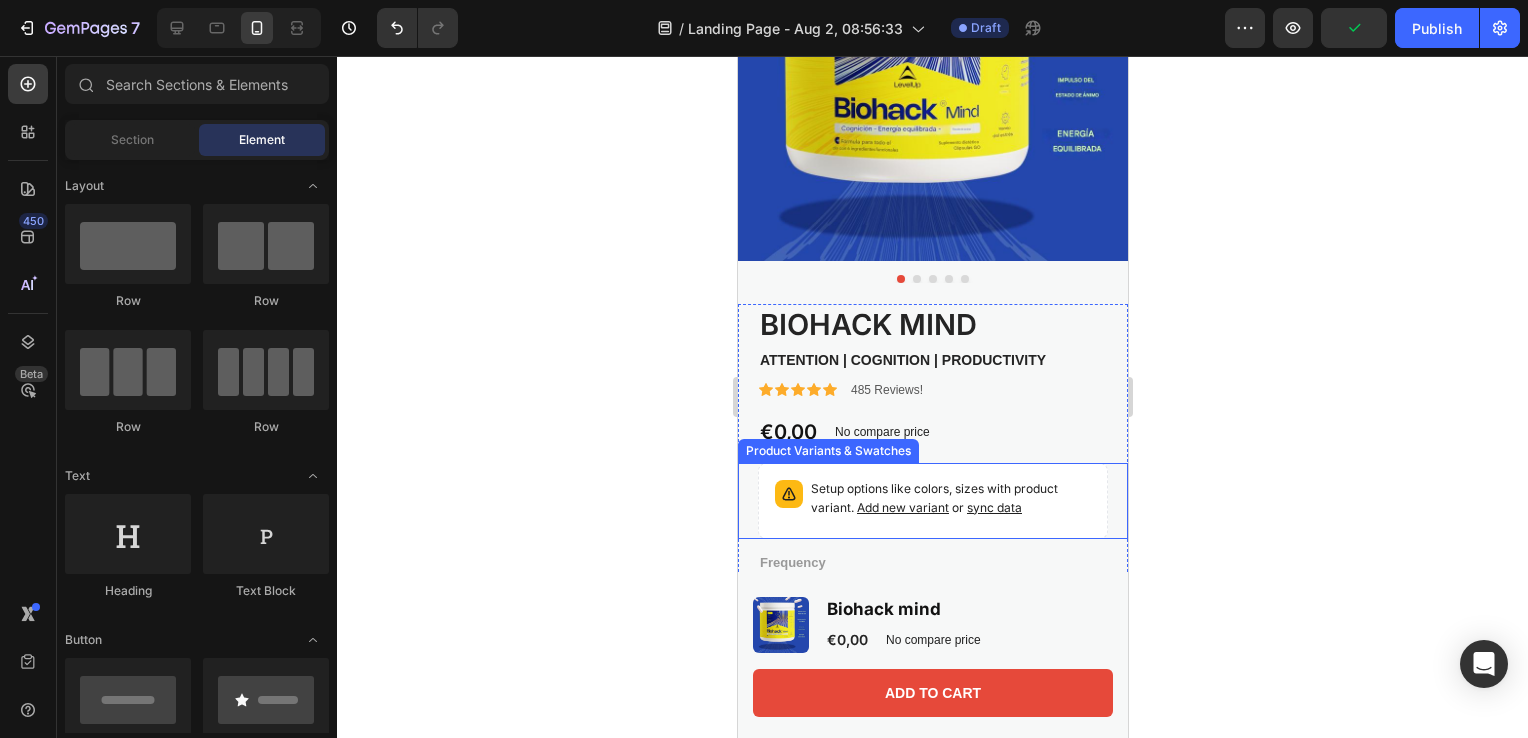 click on "Setup options like colors, sizes with product variant.       Add new variant   or   sync data" at bounding box center (950, 499) 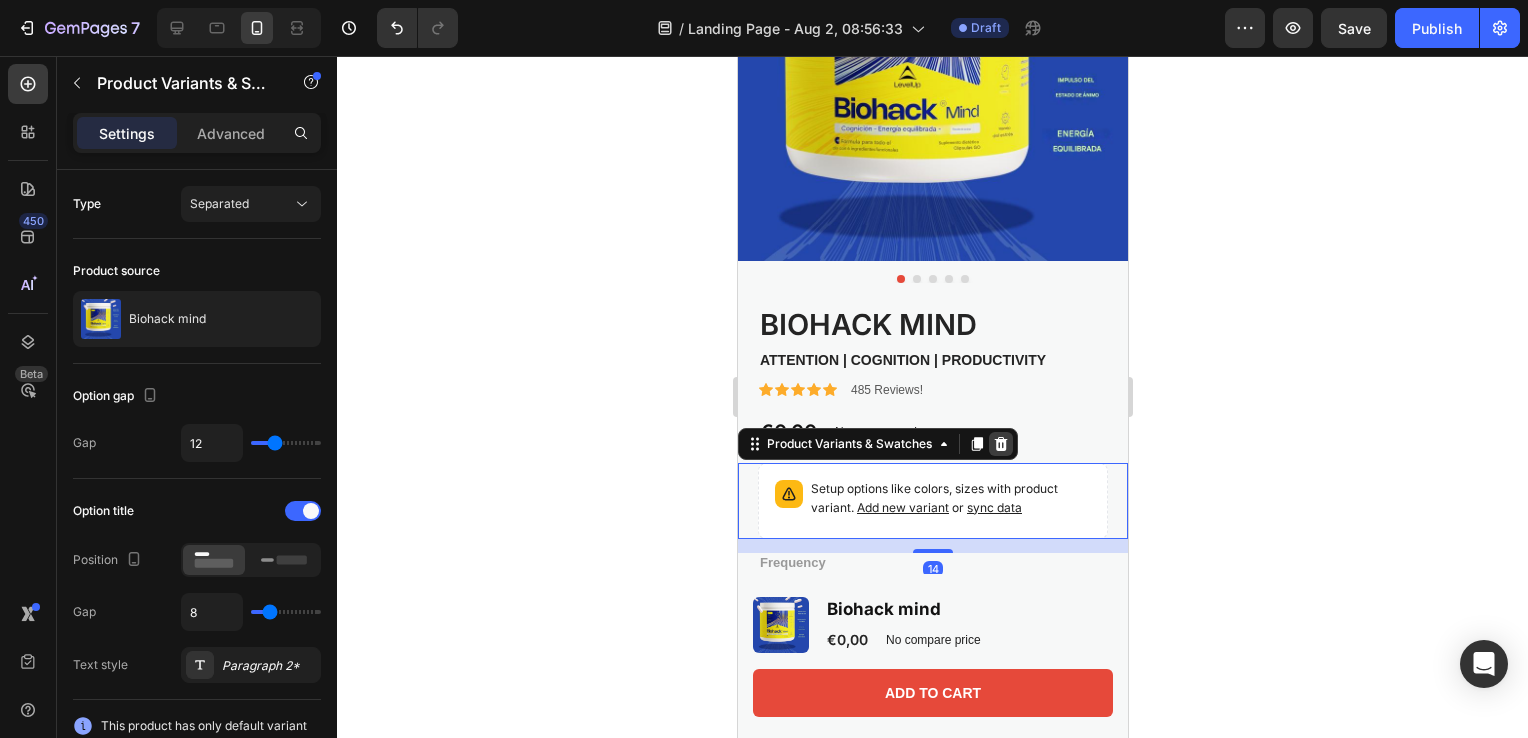 click 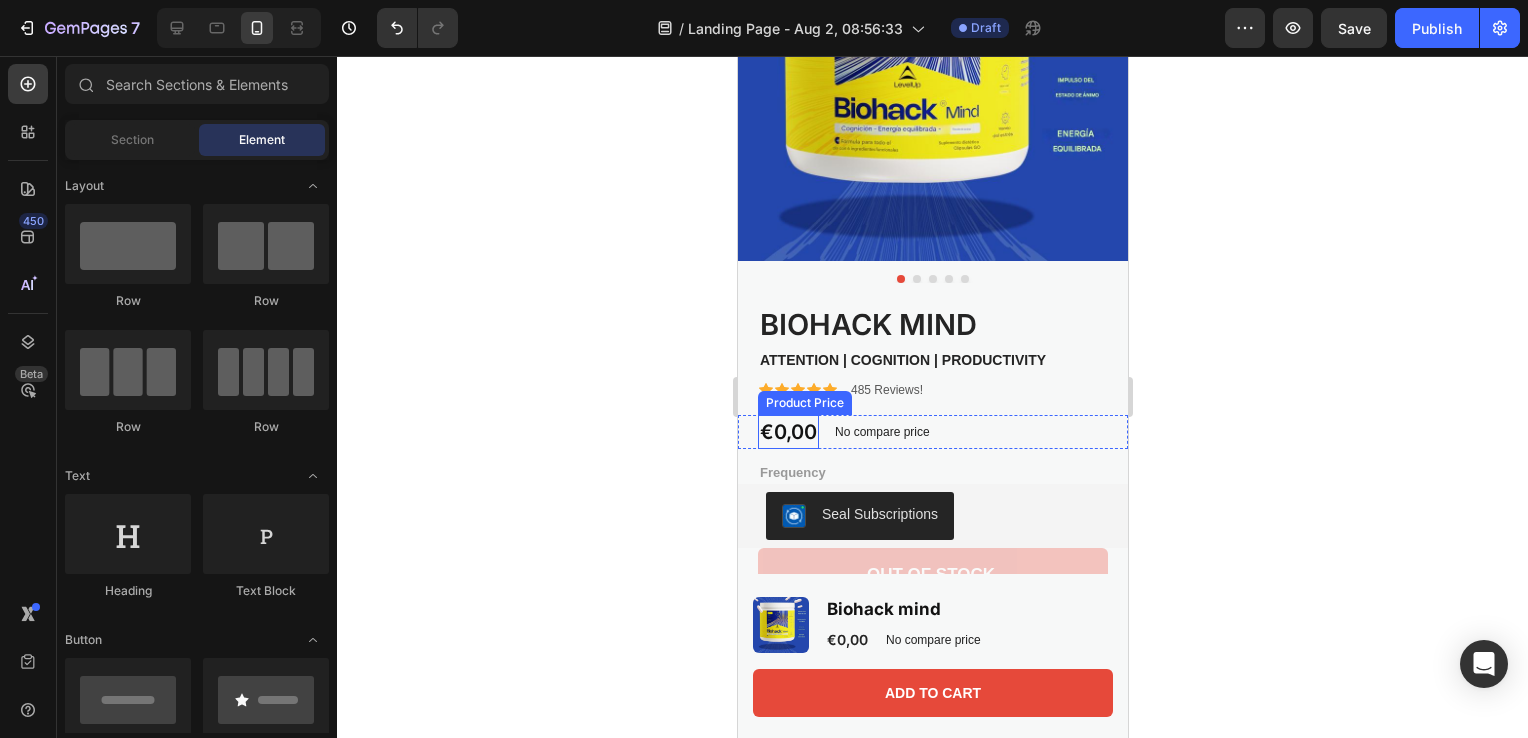 click on "€0,00" at bounding box center (787, 432) 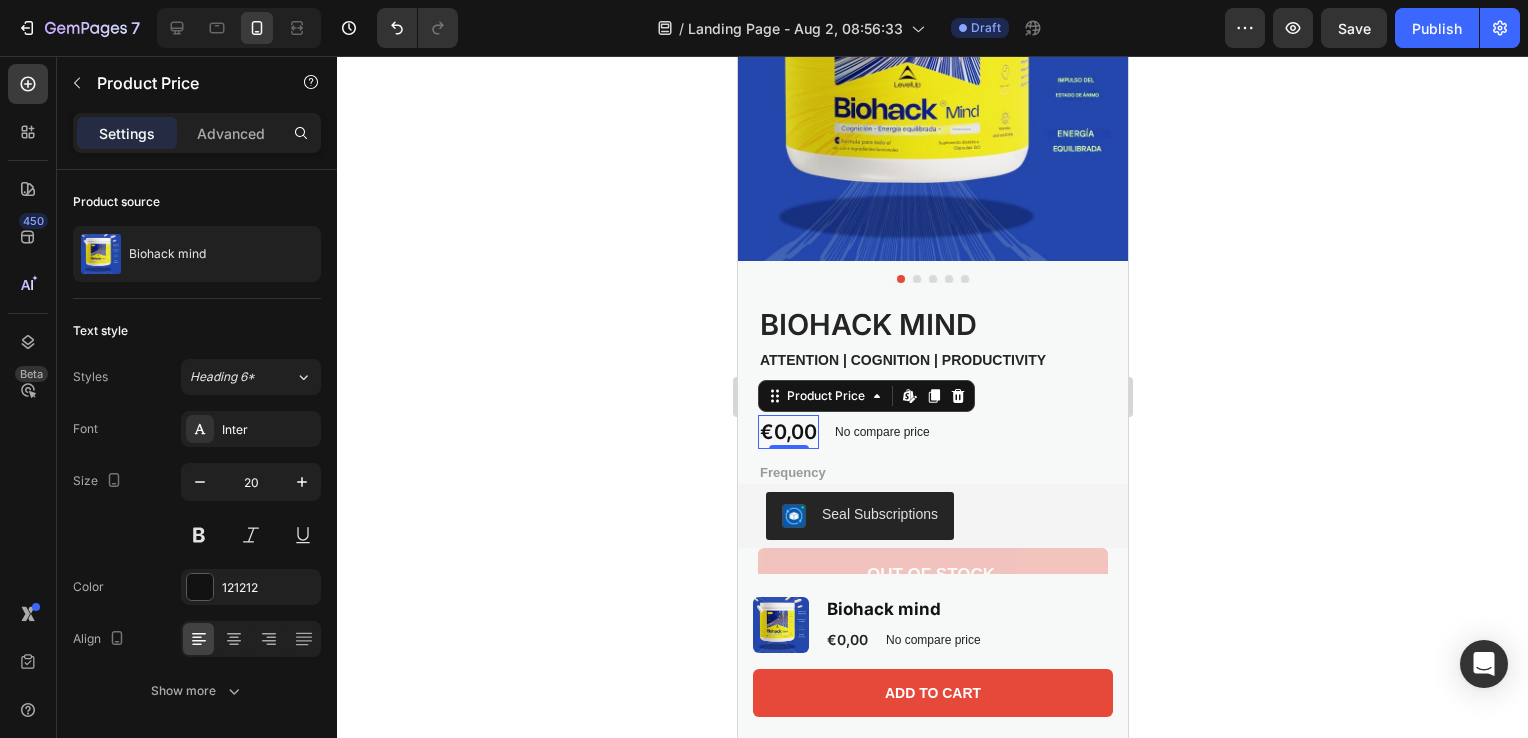 click on "€0,00" at bounding box center (787, 432) 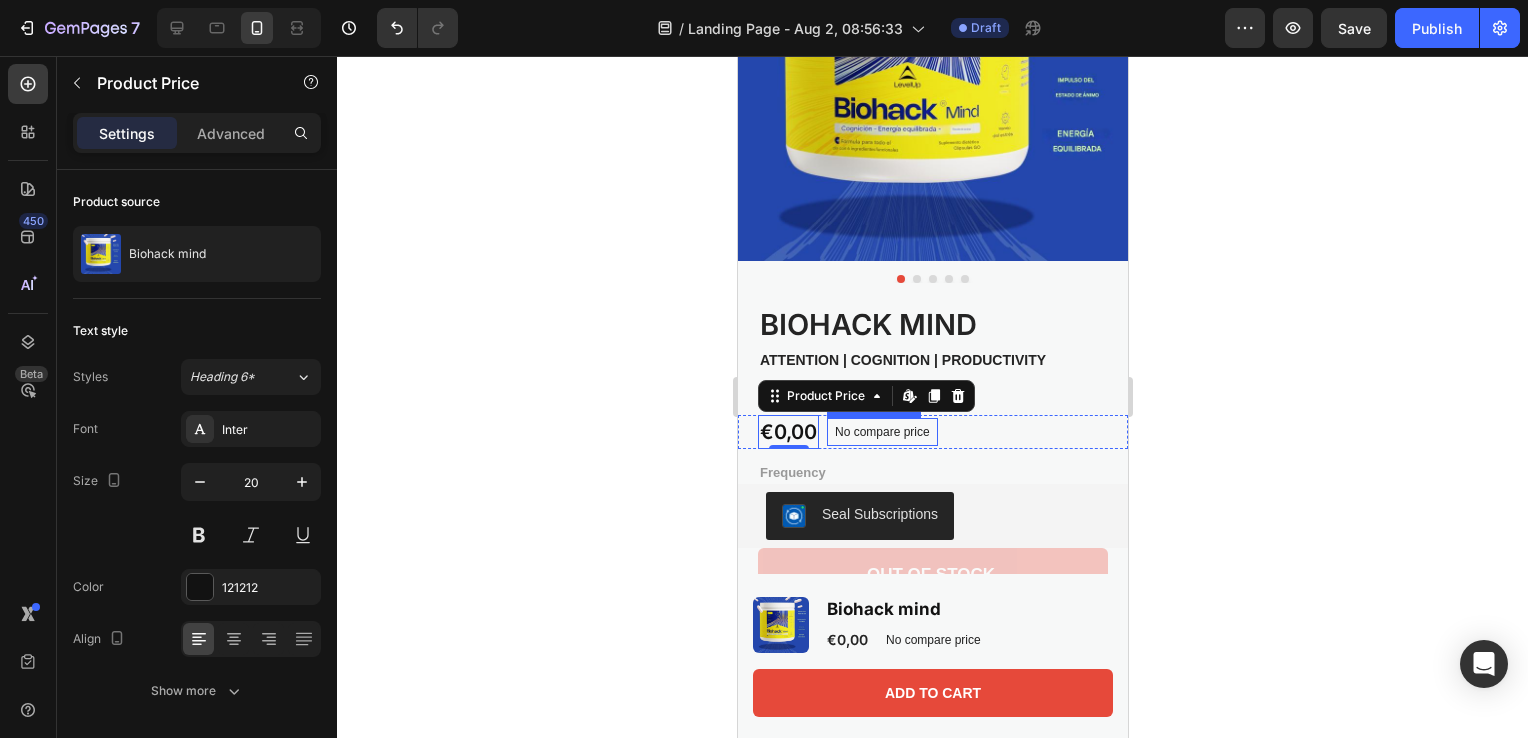 click on "No compare price" at bounding box center (881, 432) 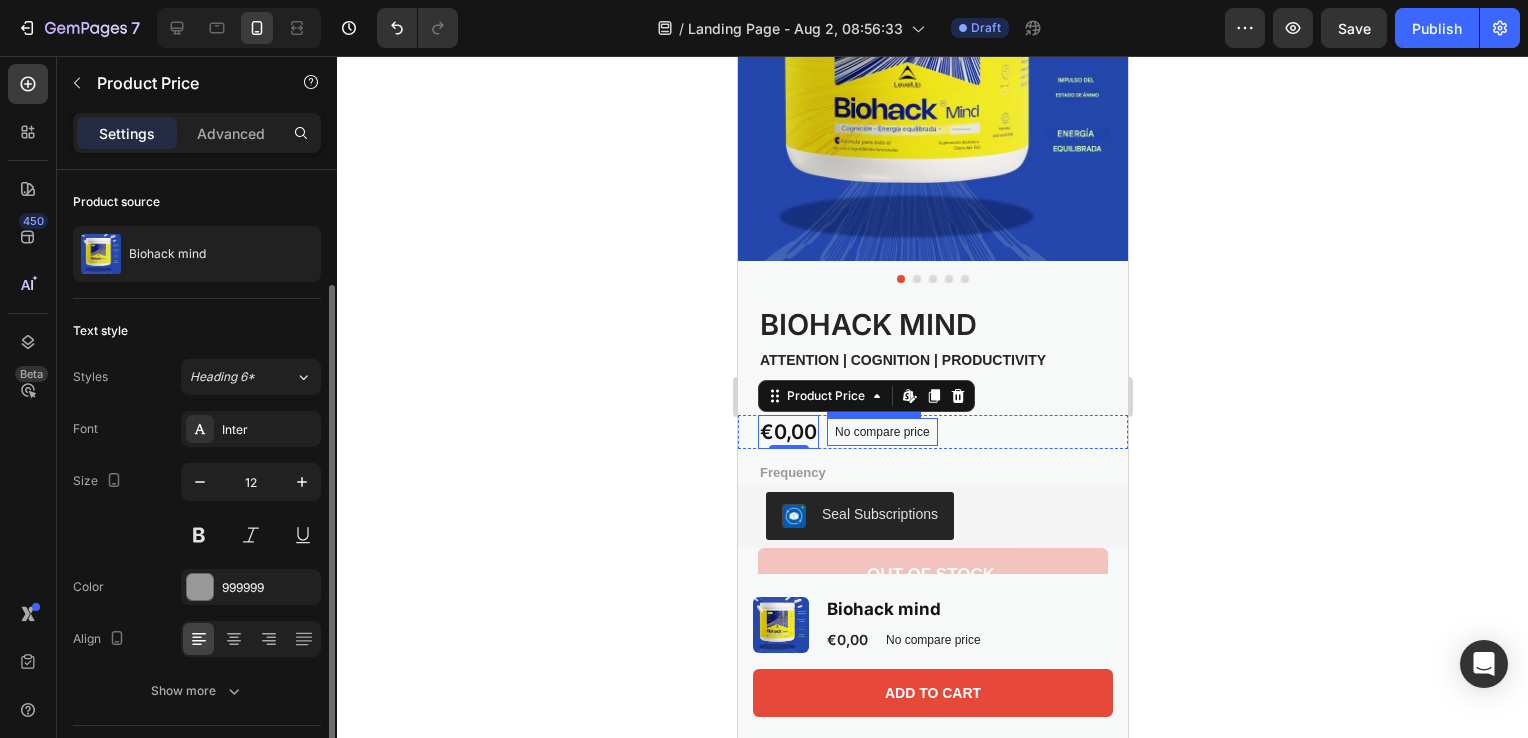 scroll, scrollTop: 65, scrollLeft: 0, axis: vertical 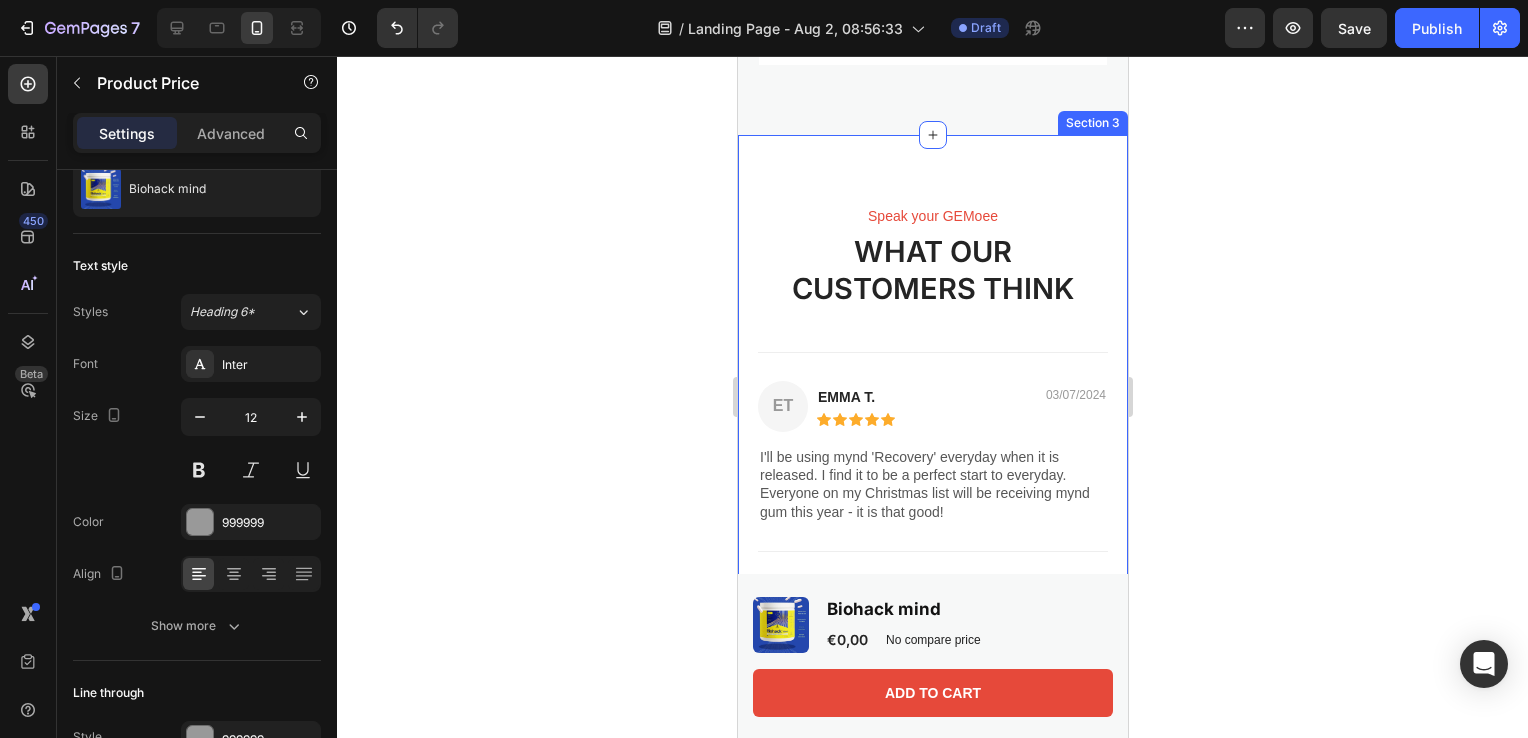 click on "Speak your GEMoee Text Block WHAT OUR CUSTOMERS THINK Heading ET Text Block Emma T. Text Block 03/07/2024 Text Block Row
Icon
Icon
Icon
Icon
Icon Icon List Row I'll be using mynd 'Recovery' everyday when it is released. I find it to be a perfect start to everyday. Everyone on my Christmas list will be receiving mynd gum this year - it is that good! Text Block Row LC Text Block Lily C. Text Block 03/07/2024 Text Block Row
Icon
Icon
Icon
Icon
Icon Icon List Row First of all, I absolutely love the flavor of mynd gum. I got them because, like many of us, I tend to hit a mental slump mid-afternoon, but didn’t want to overdo it with energy drinks. A piece of mynd ENERGY gum shortly after lunch has been perfect to keep me alert till the end of the day. I even have my wife keep some in her purse for when she has a longer commute home. Row" at bounding box center (932, 739) 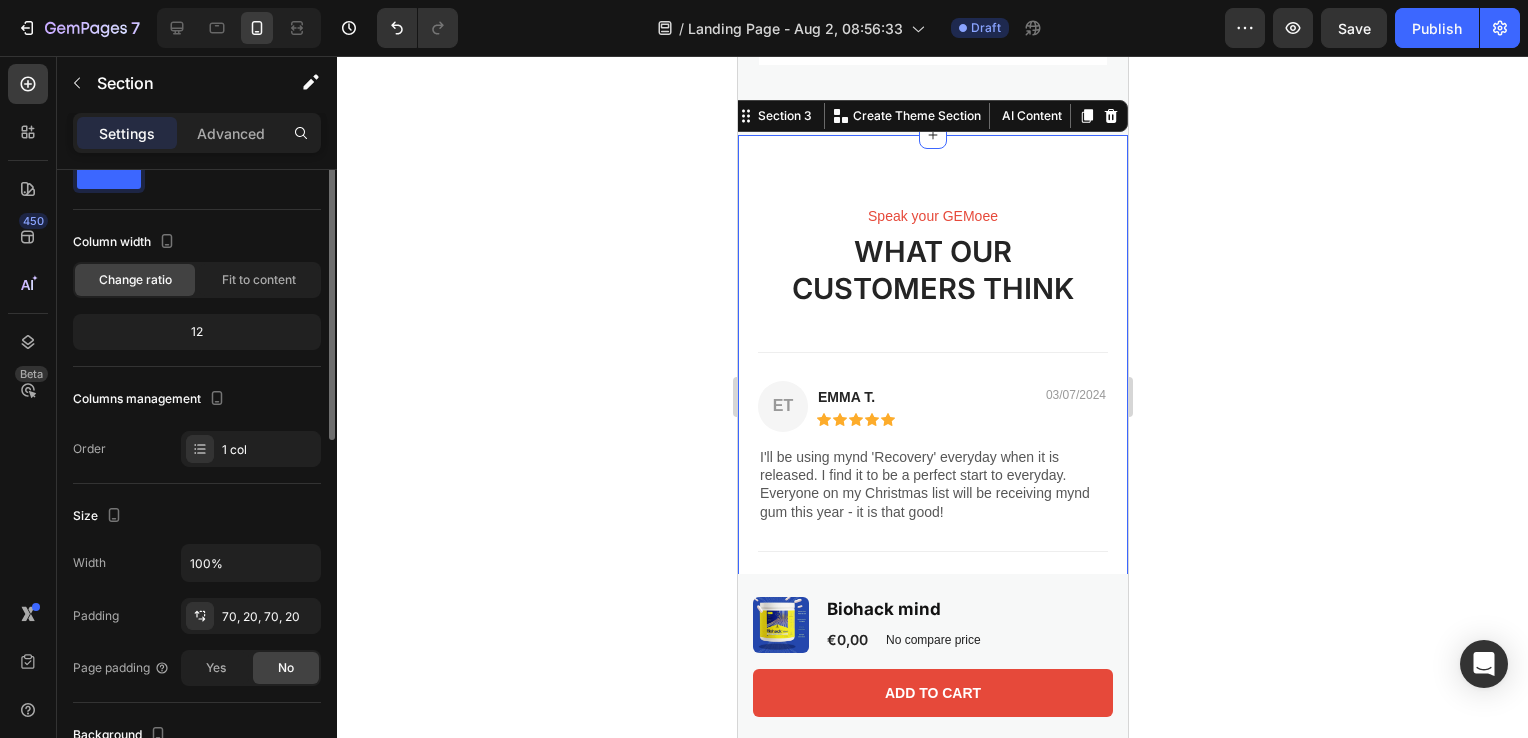 scroll, scrollTop: 0, scrollLeft: 0, axis: both 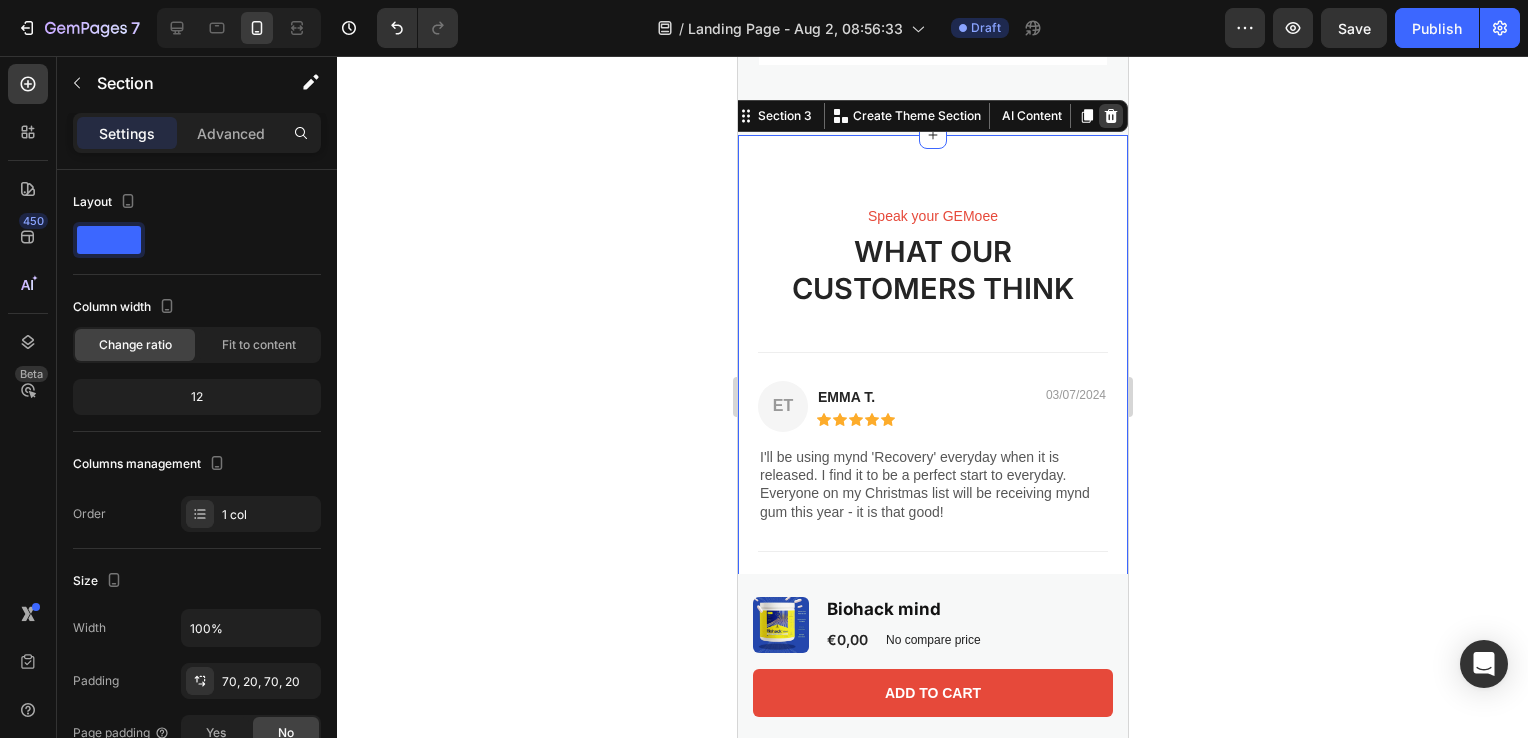 click 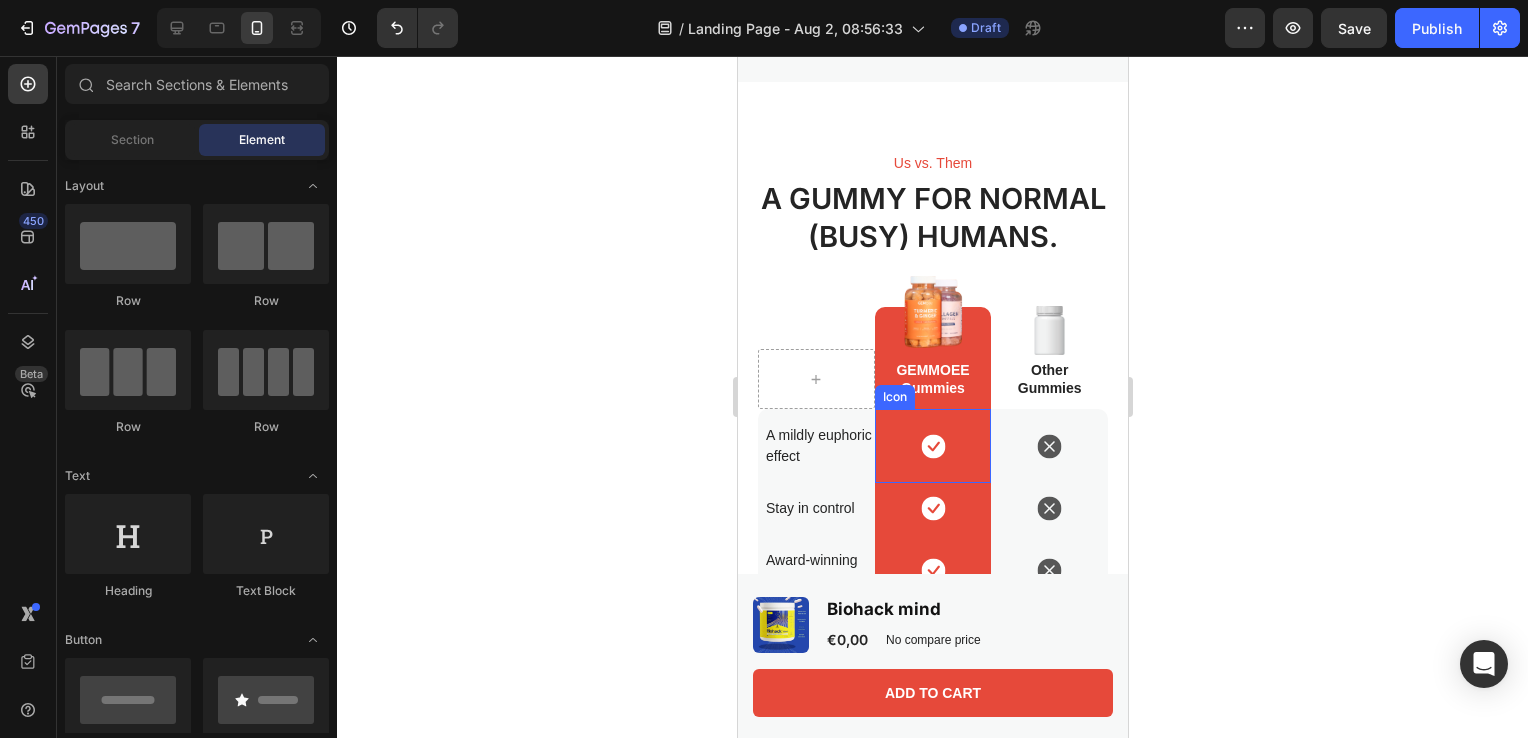 scroll, scrollTop: 2152, scrollLeft: 0, axis: vertical 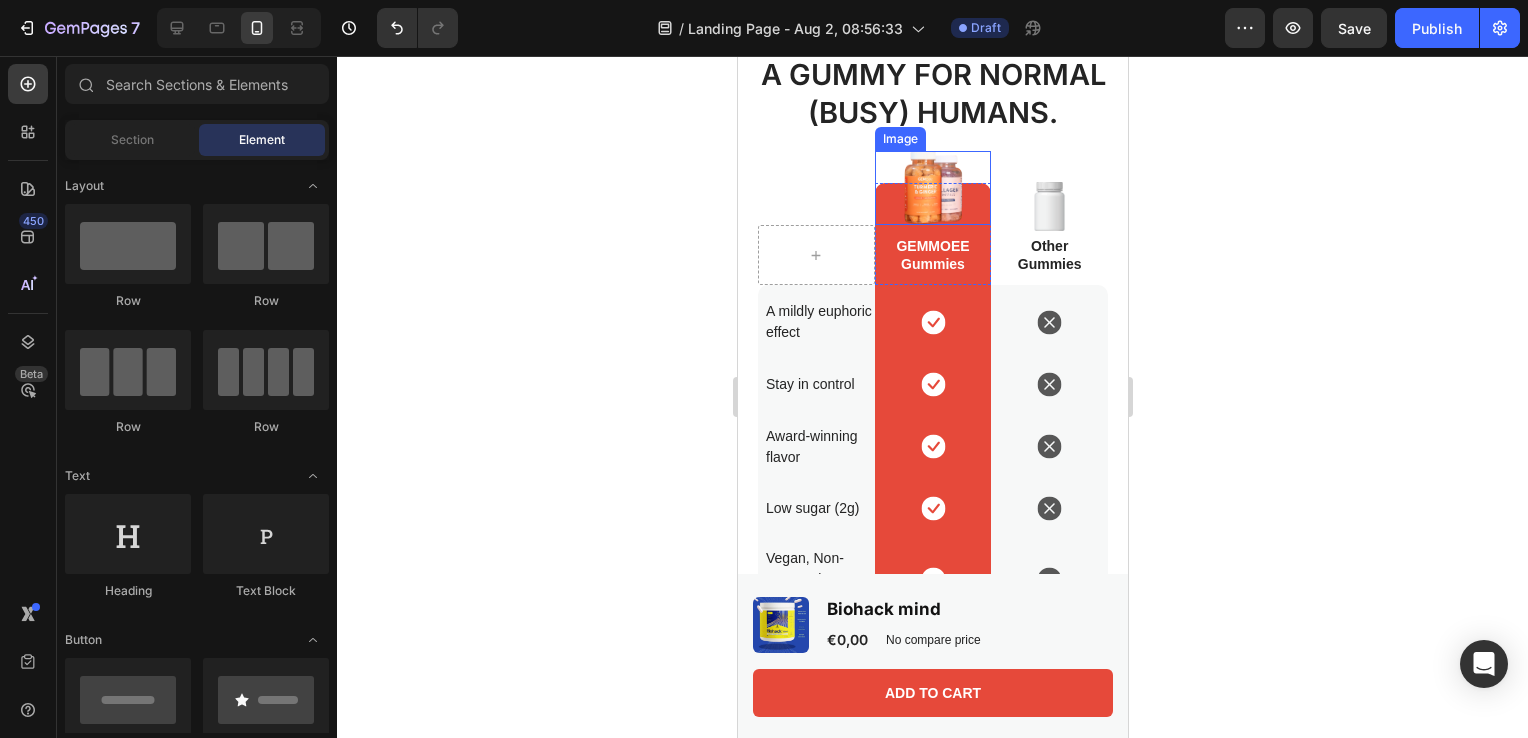 click at bounding box center (932, 188) 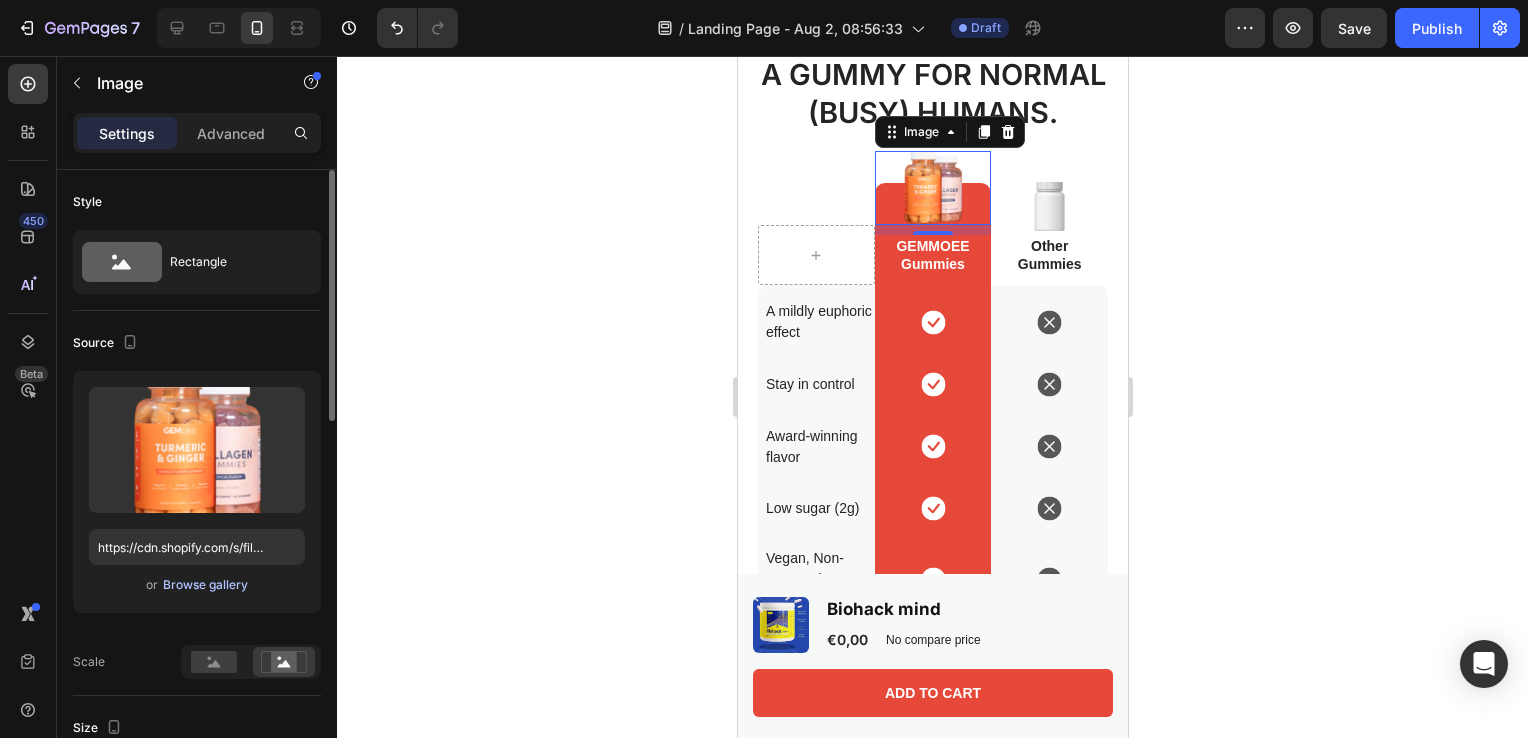 click on "Browse gallery" at bounding box center [205, 585] 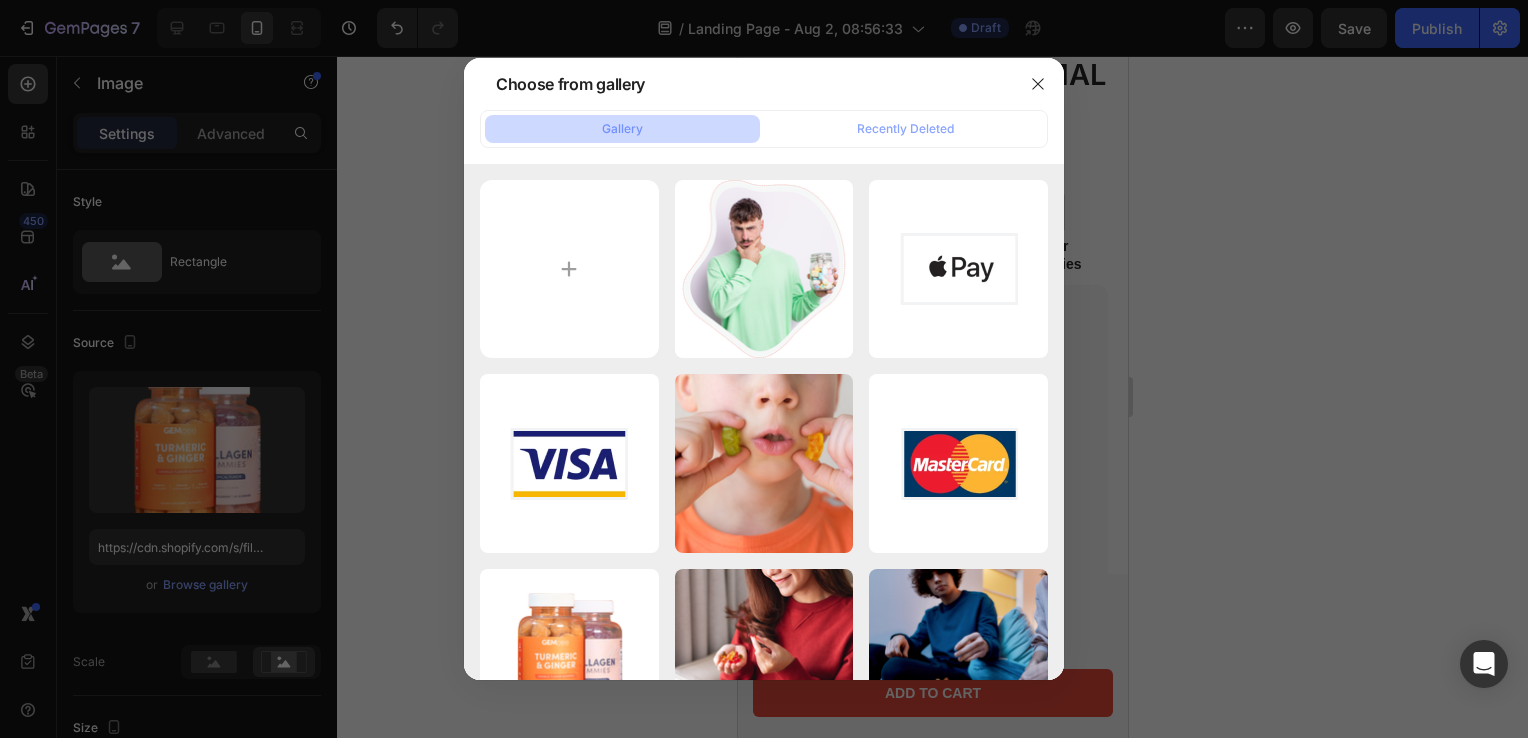 click at bounding box center [764, 369] 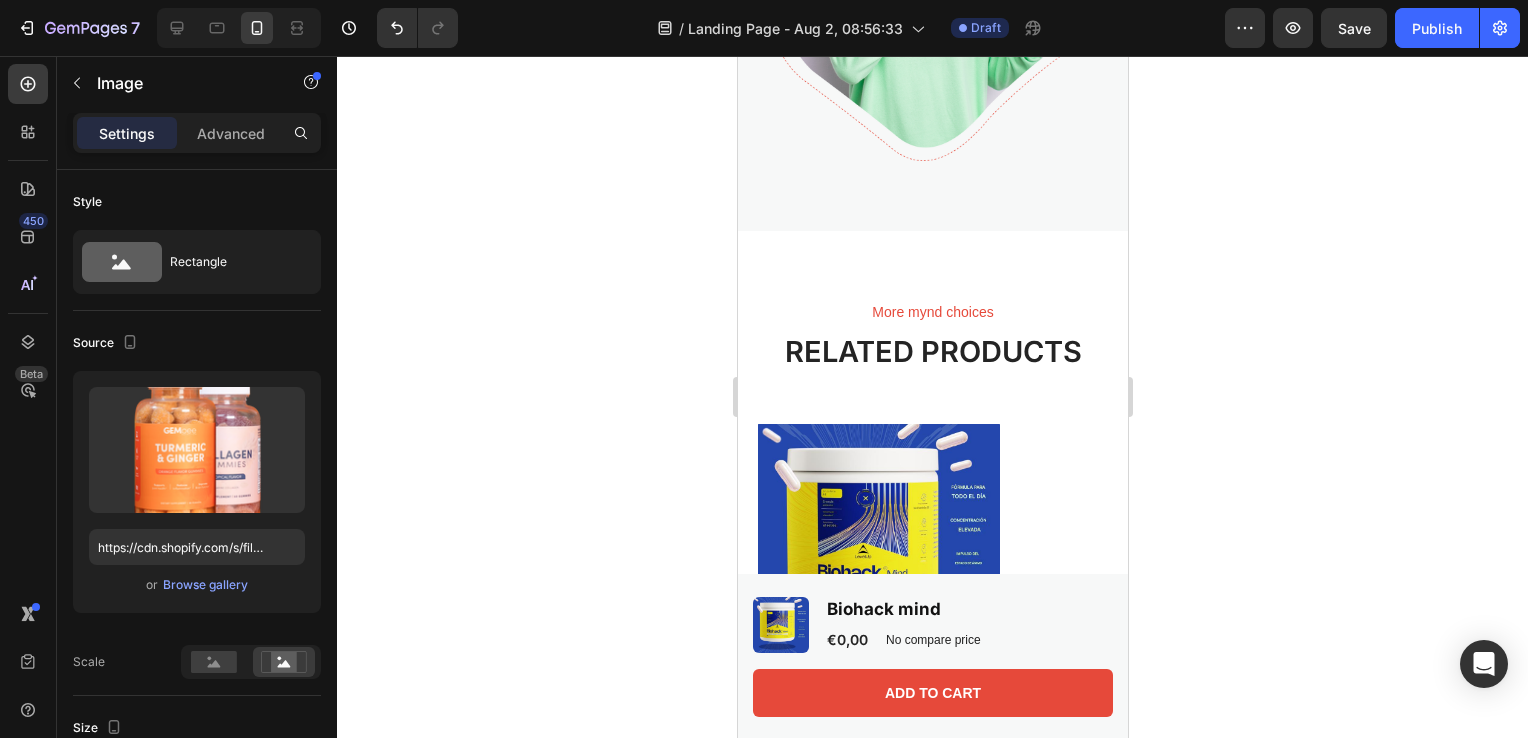 scroll, scrollTop: 3672, scrollLeft: 0, axis: vertical 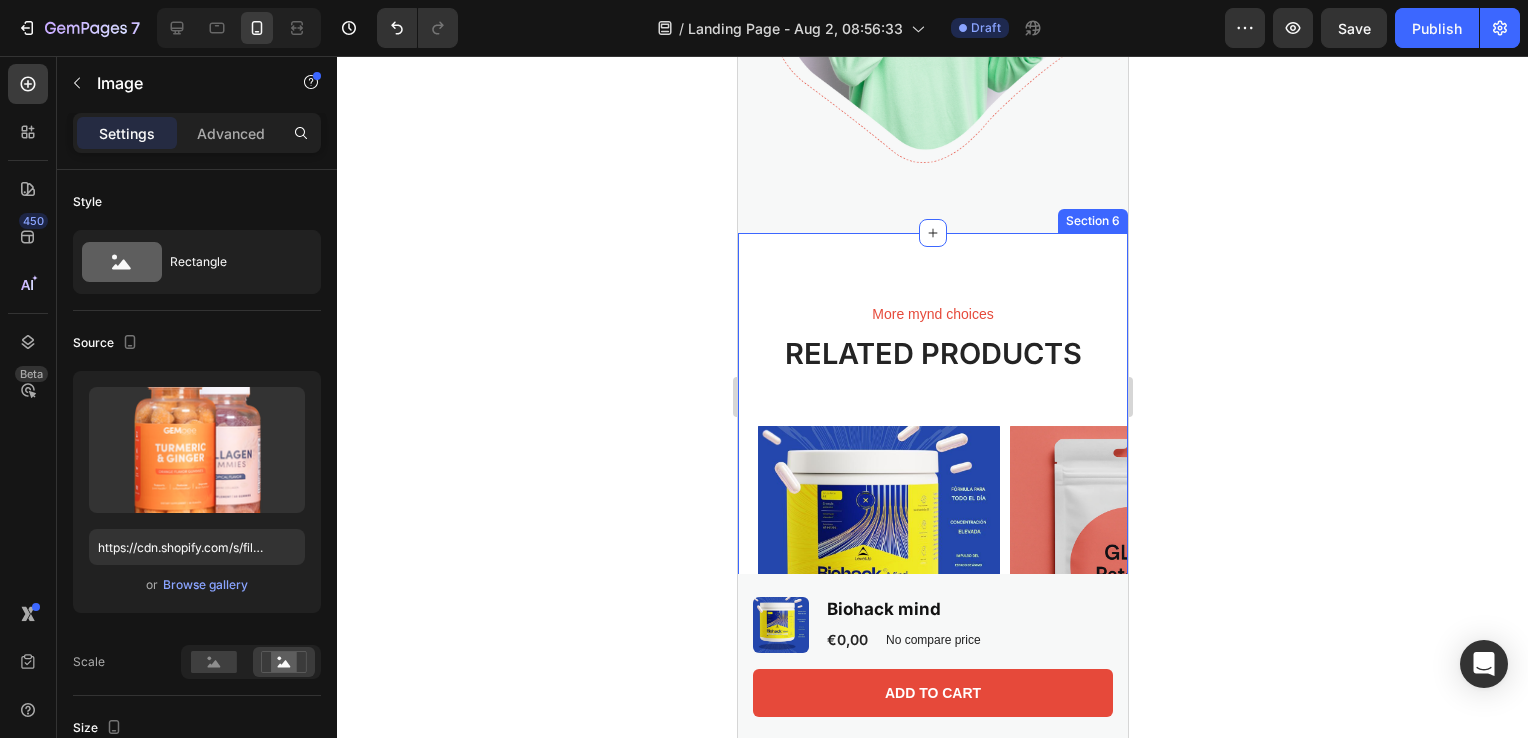 click on "More mynd choices Text Block Related products Heading Product Images Biohack mind Product Title €0,00 Product Price Product Price No compare price Product Price Row Row Product List Product Images Moisse® Parches GLP-1 Product Title €29,99 Product Price Product Price €39,99 Product Price Product Price Row Row Product List Product Images Sports Research - Biotina Product Title €34,99 Product Price Product Price €59,99 Product Price Product Price Row Row Product List Product Images Para patrol Product Title €34,99 Product Price Product Price €59,99 Product Price Product Price Row Row Product List Product List Section 6" at bounding box center (932, 528) 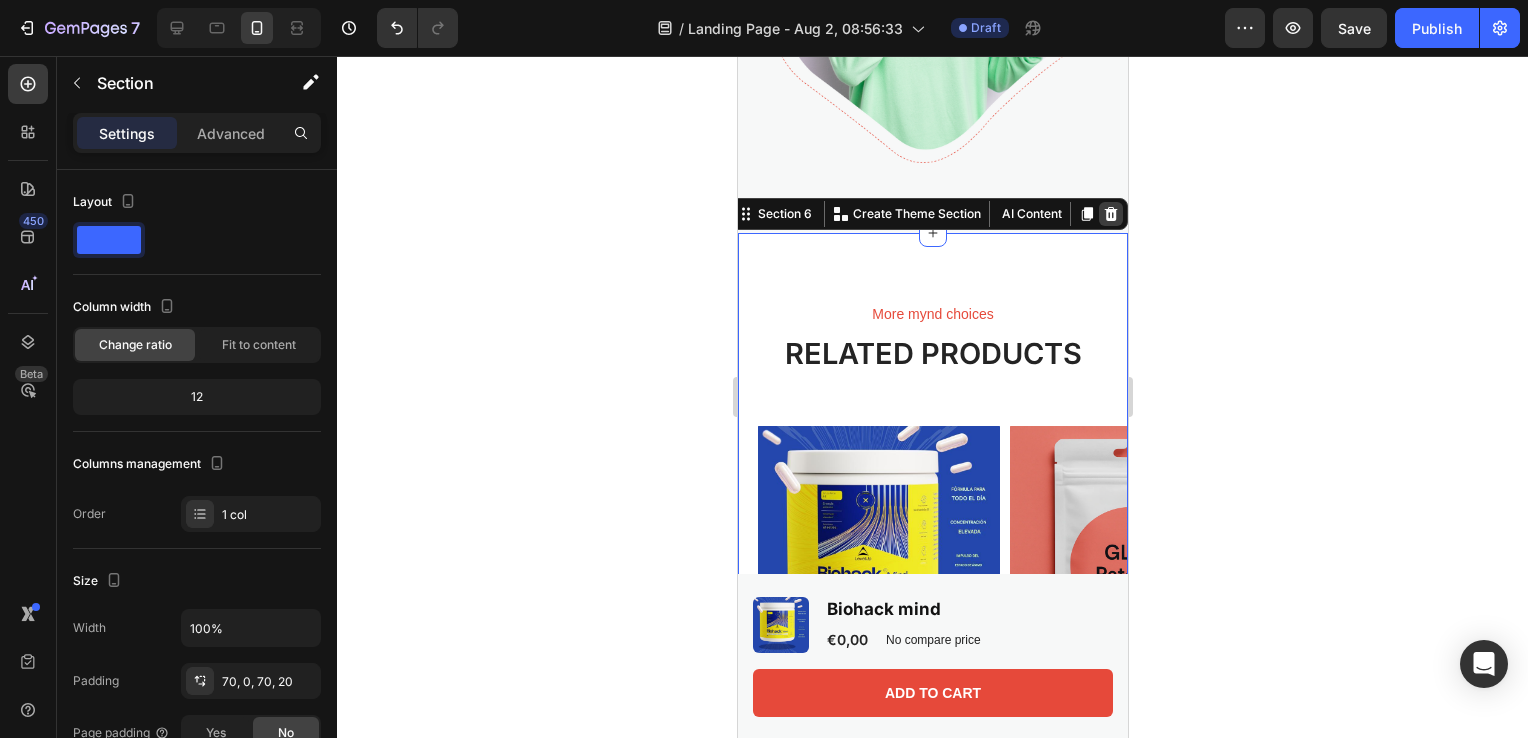 click at bounding box center (1110, 214) 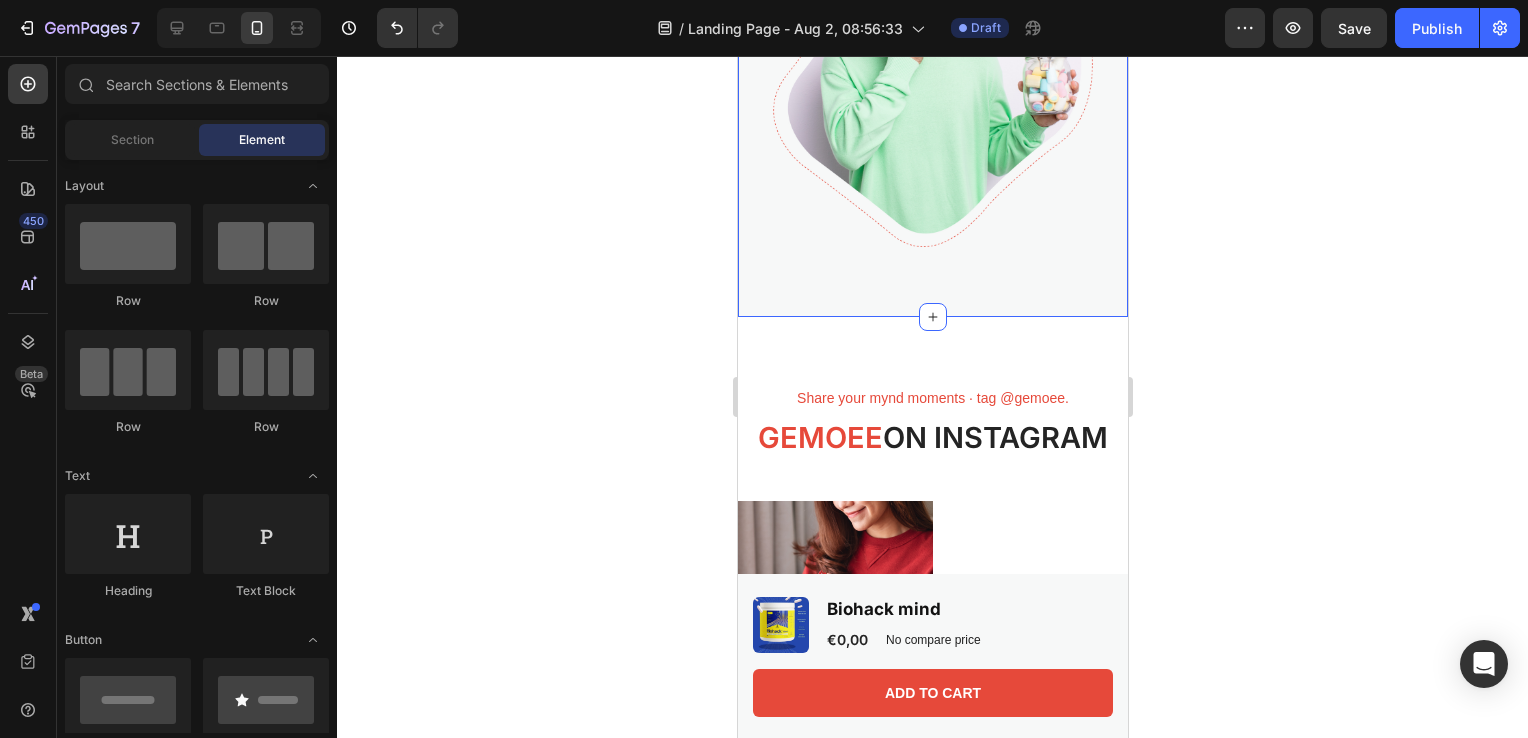 scroll, scrollTop: 3592, scrollLeft: 0, axis: vertical 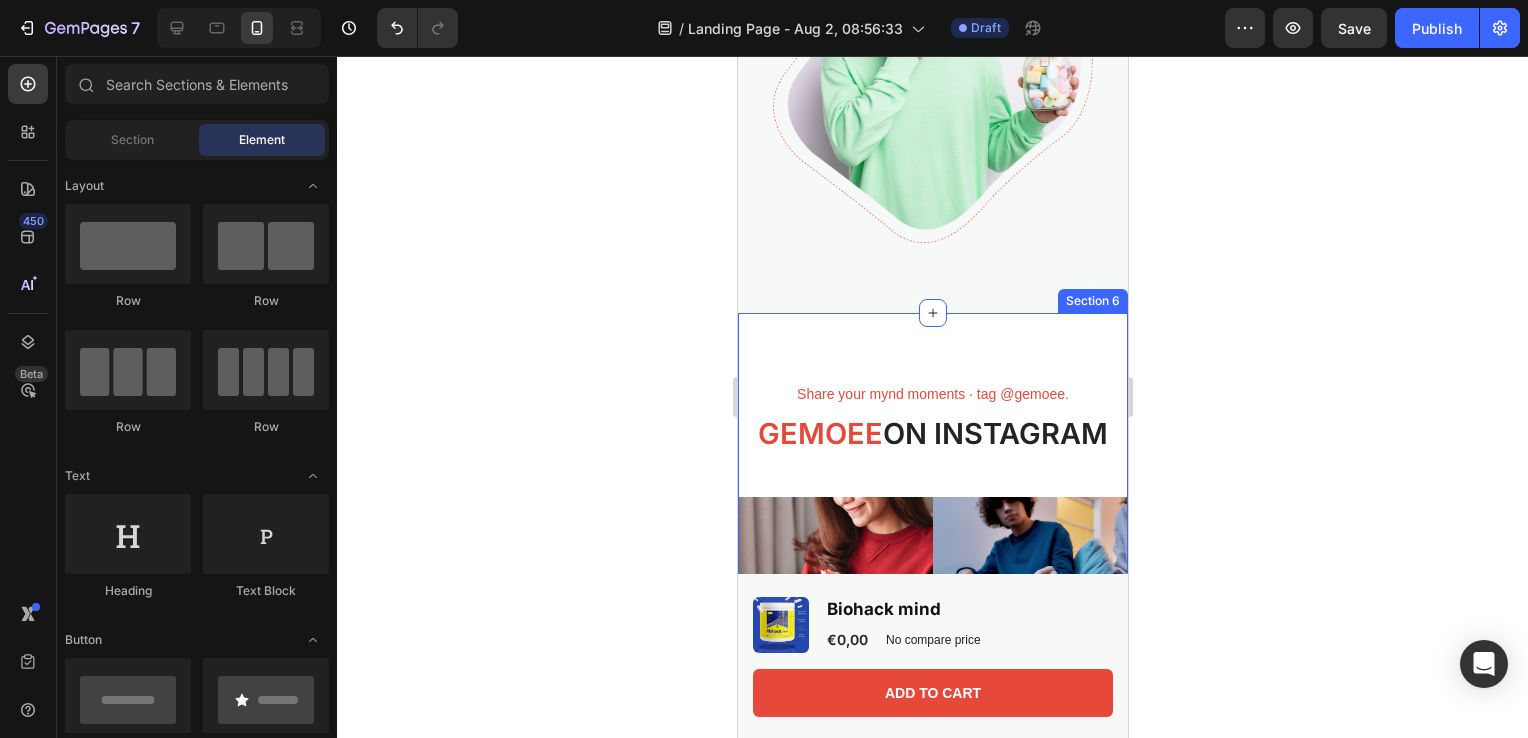 click on "Share your mynd moments ∙ tag @gemoee. Text Block Gemoee  ON INSTAGRAM Heading Image Image Image Image Row Section 6" at bounding box center (932, 600) 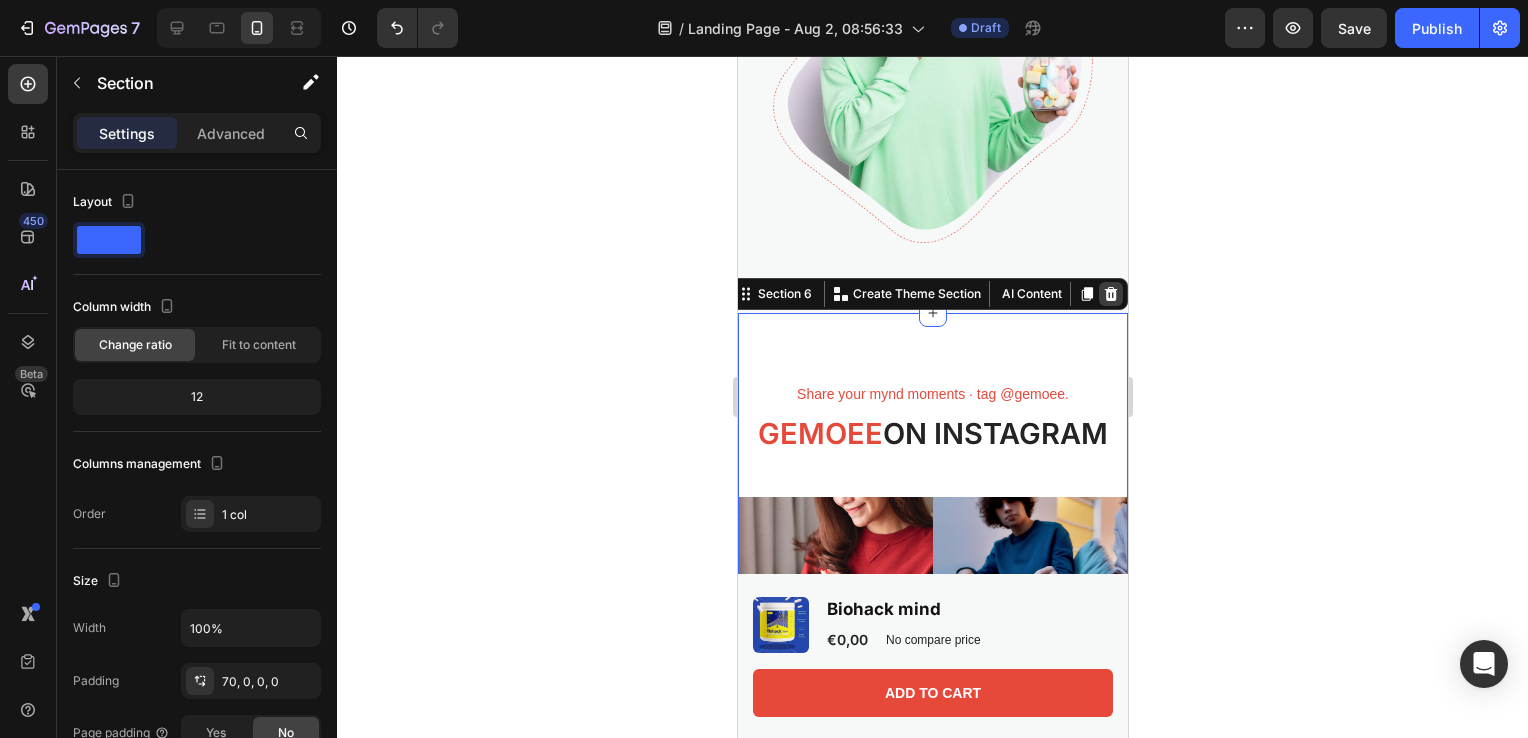 click at bounding box center [1110, 294] 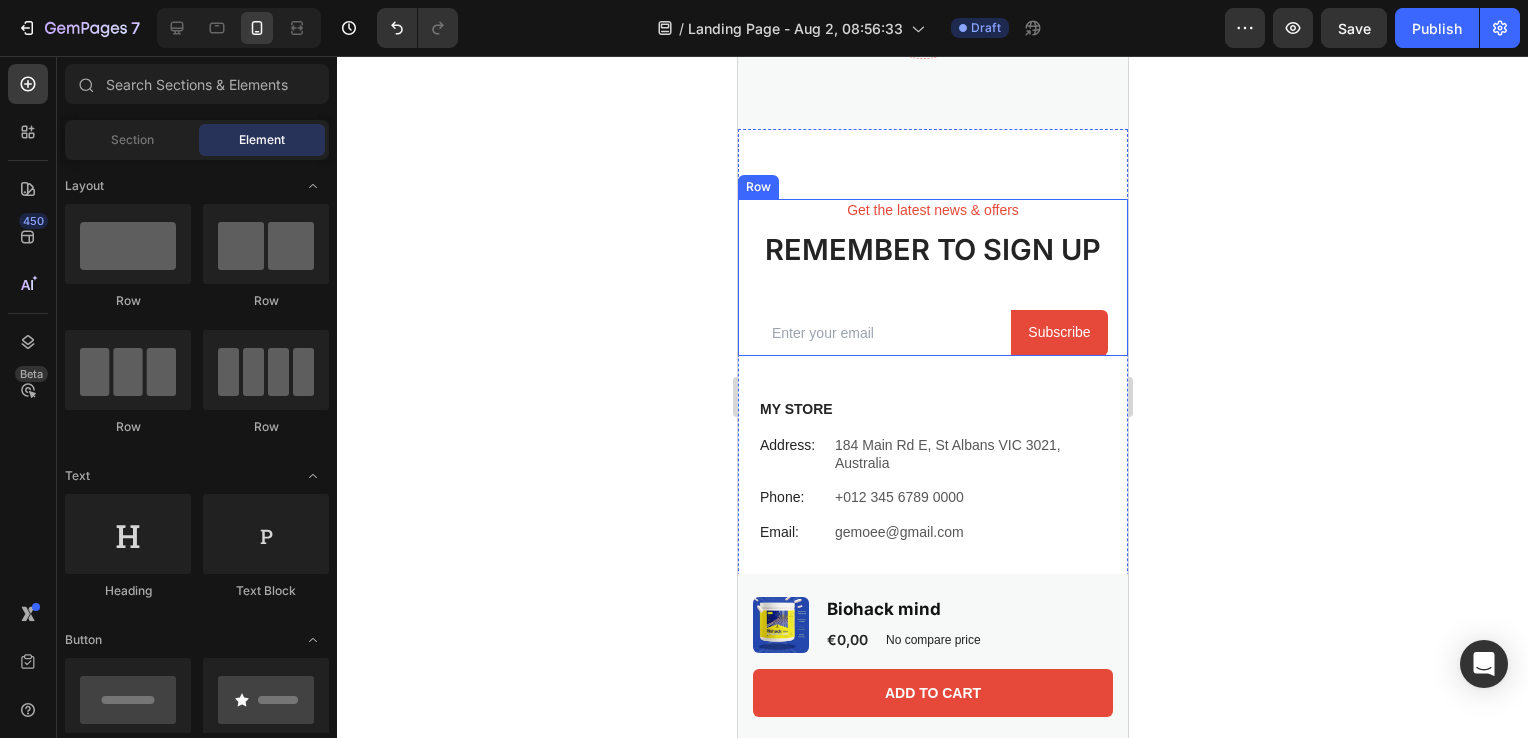 scroll, scrollTop: 3699, scrollLeft: 0, axis: vertical 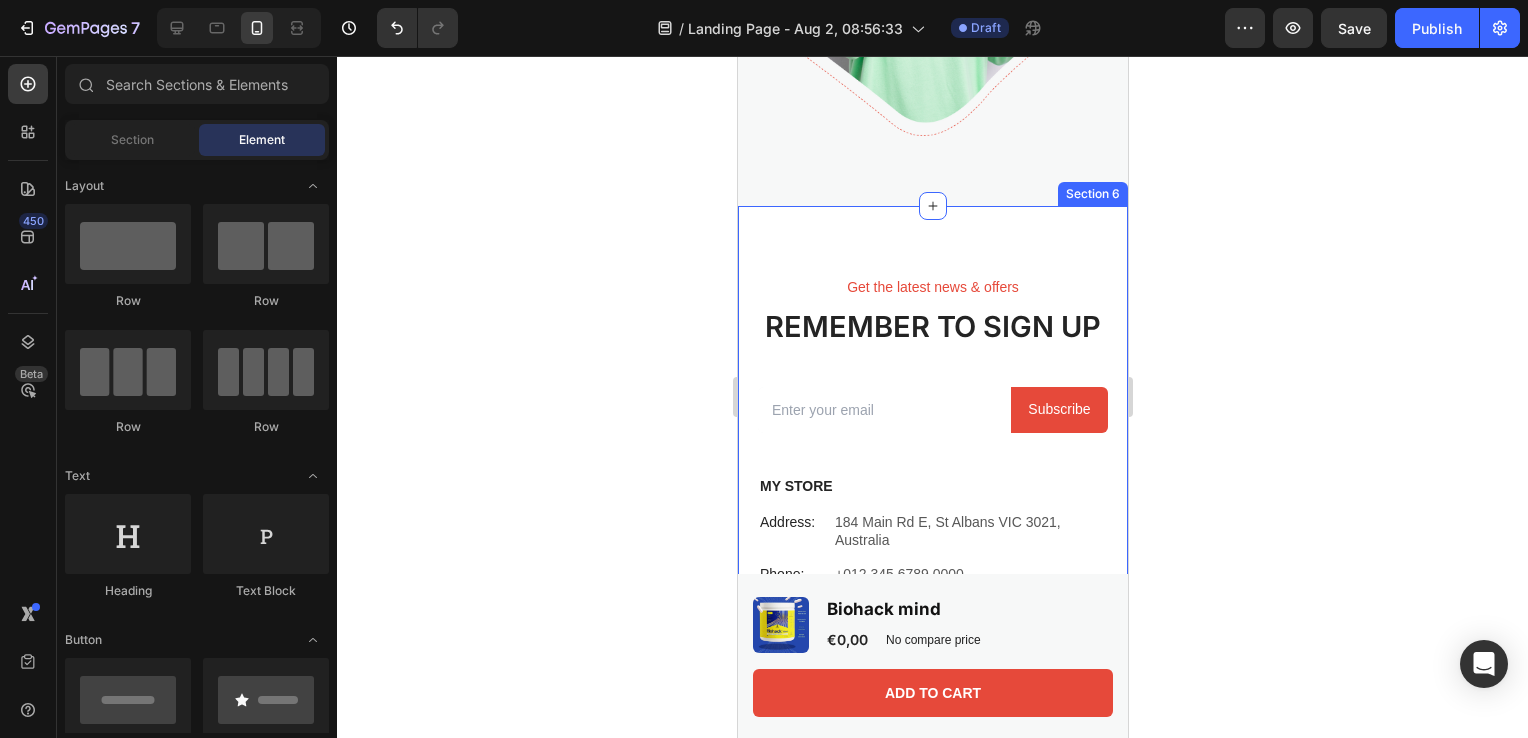 click on "Get the latest news & offers Text Block REMEMBER TO SIGN UP Heading Email Field Subscribe Submit Button Row Newsletter Row Title Line My Store Text Block Address: Text Block [NUMBER] [STREET], [CITY] [POSTAL_CODE], [COUNTRY] Text Block Row Phone: Text Block [PHONE] Text Block Row Email: Text Block [EMAIL] Text Block Row Company Text Block About Us Button Contact Button Shipping & Return Button FAQs Button Information Text Block My Account Button Login Button My Cart Button Checkout Button Contact Text Block Customer Service Button Store Locator Button Wholesale Button Career Button Row Copyright © 2024 GEMoee. All Rights Reserved. Text Block Image Image Image Image Image Row Row Section 6" at bounding box center [932, 819] 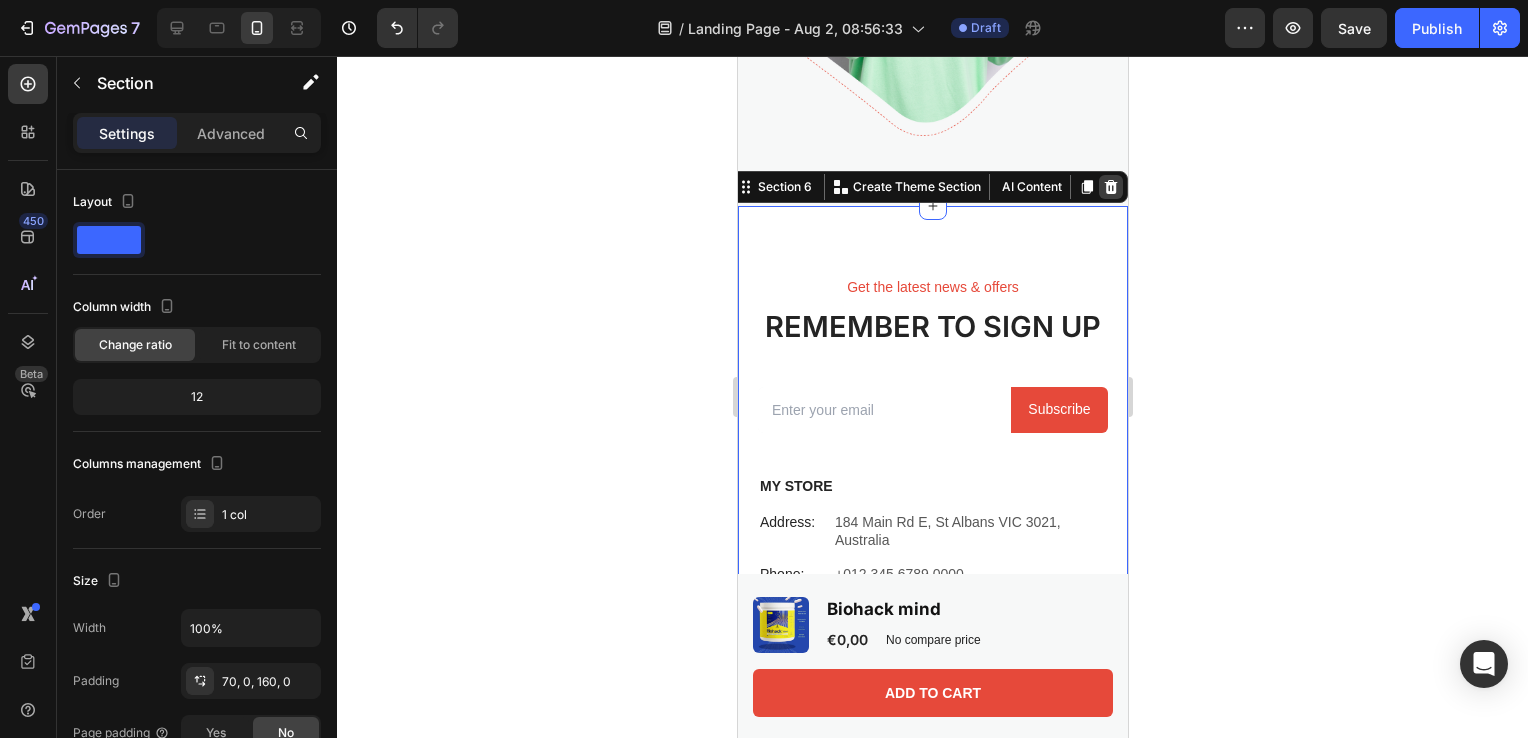 click 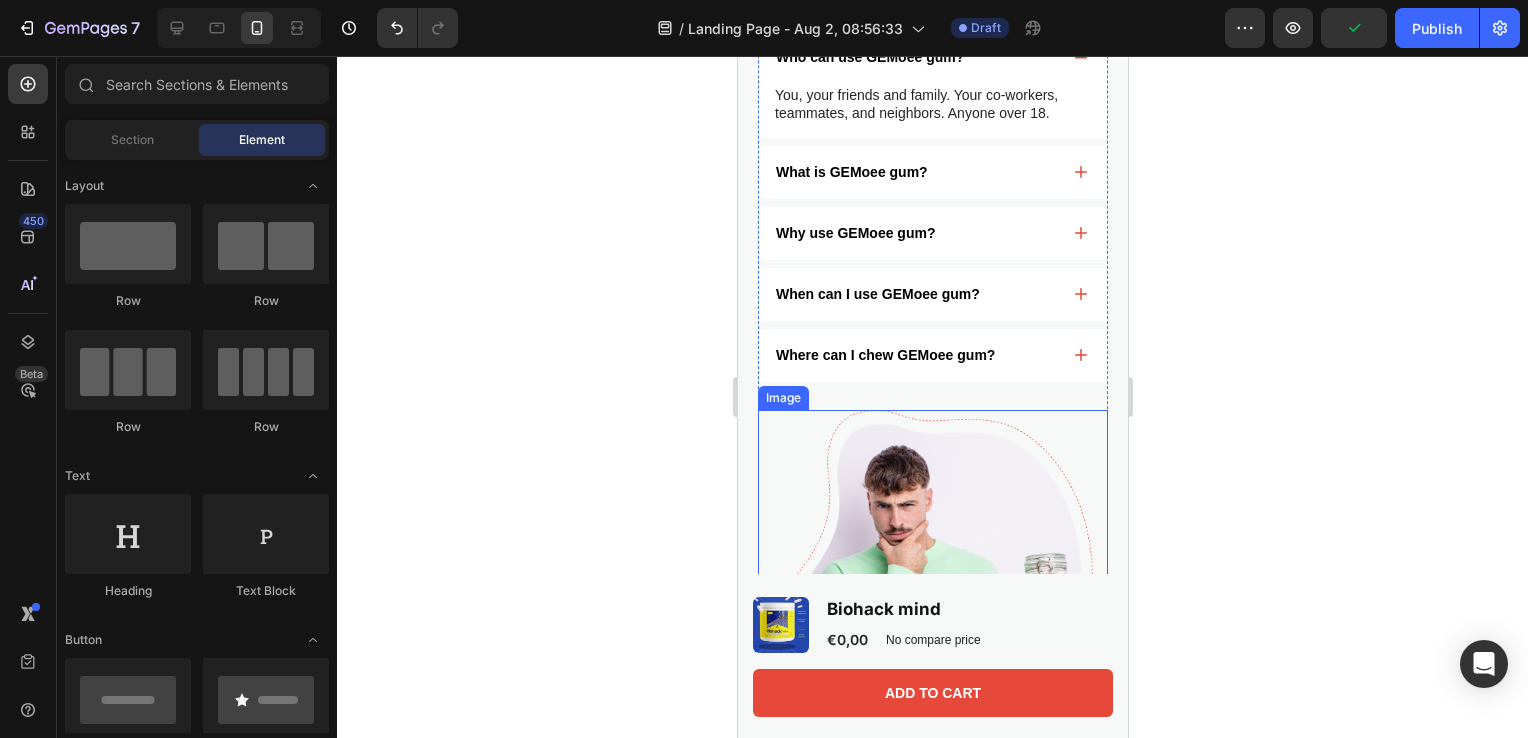 scroll, scrollTop: 3172, scrollLeft: 0, axis: vertical 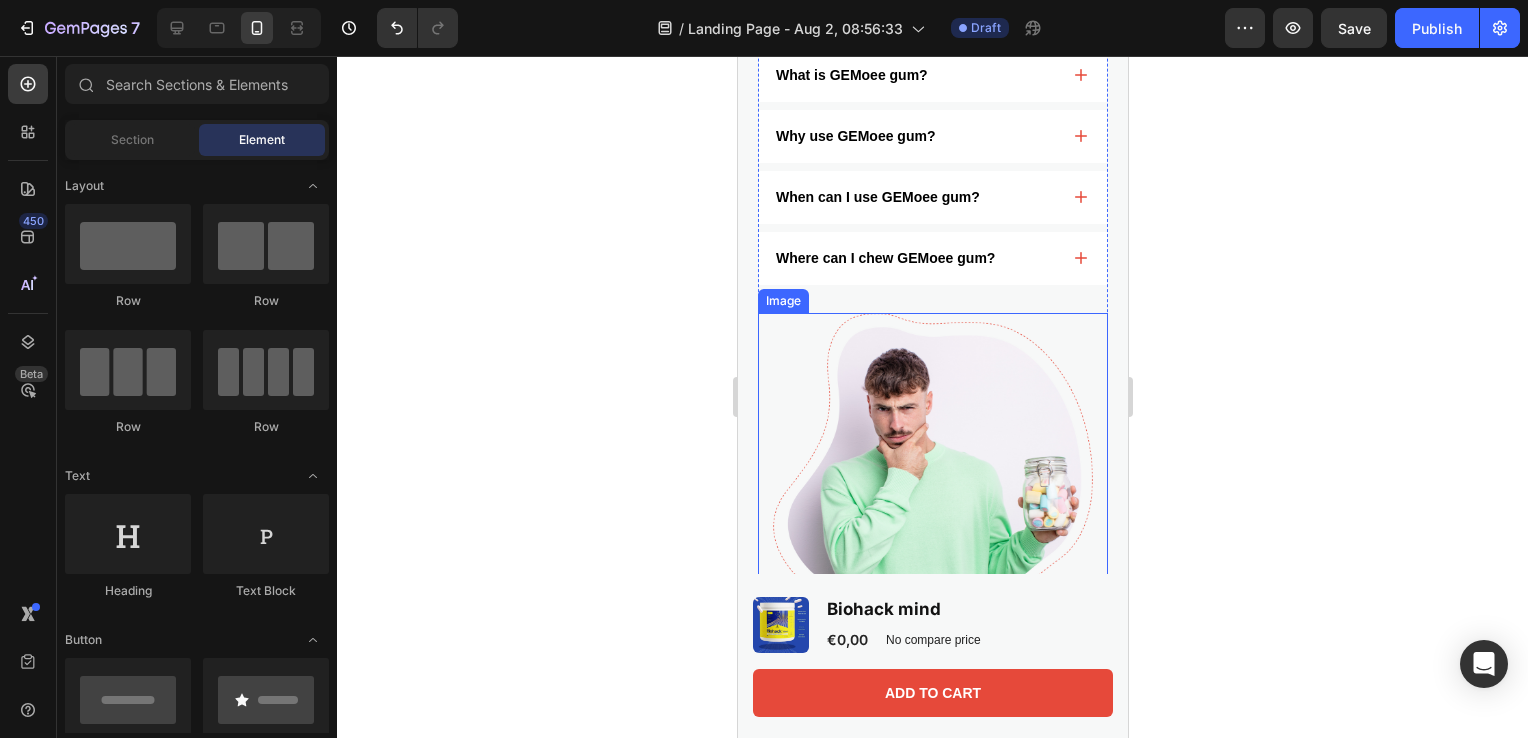 click at bounding box center (932, 488) 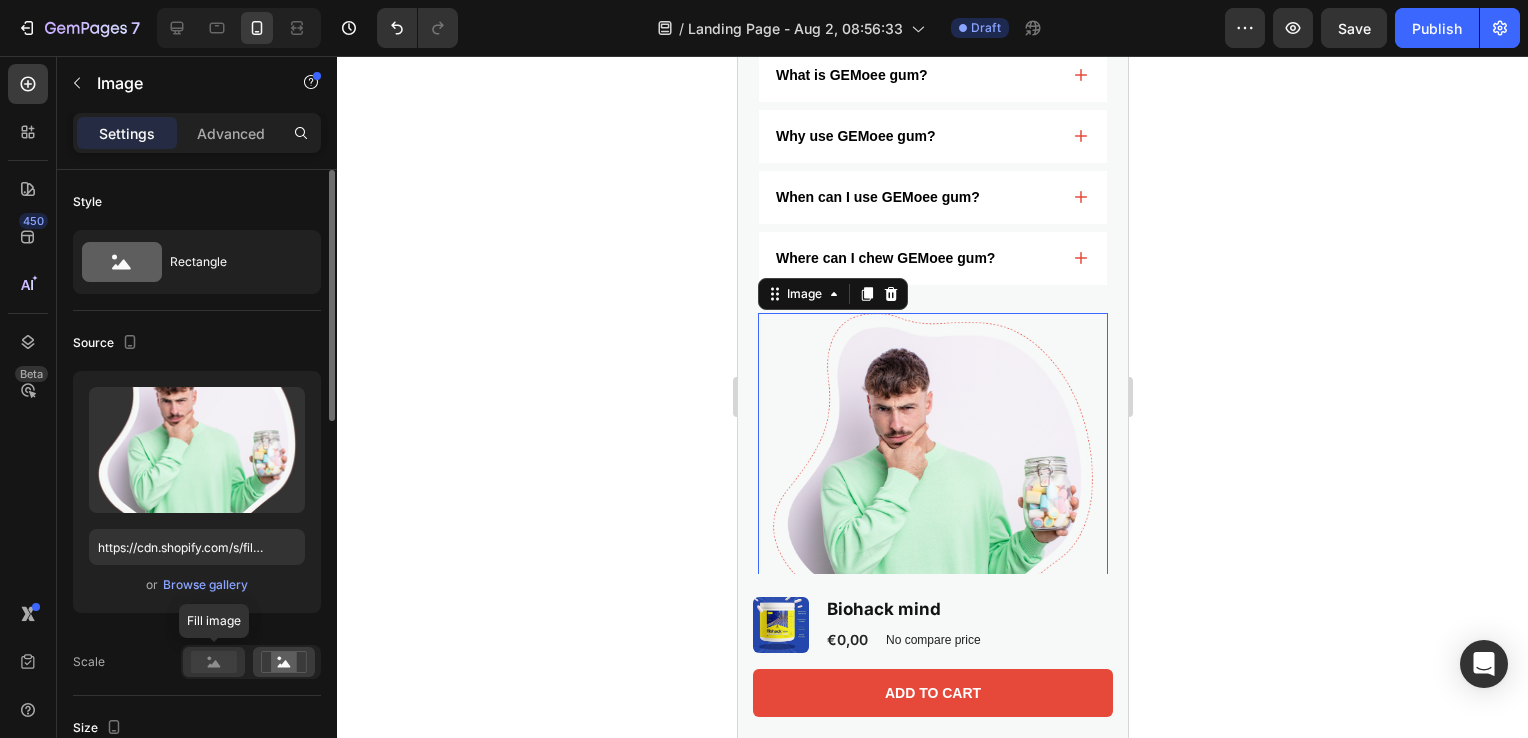 click 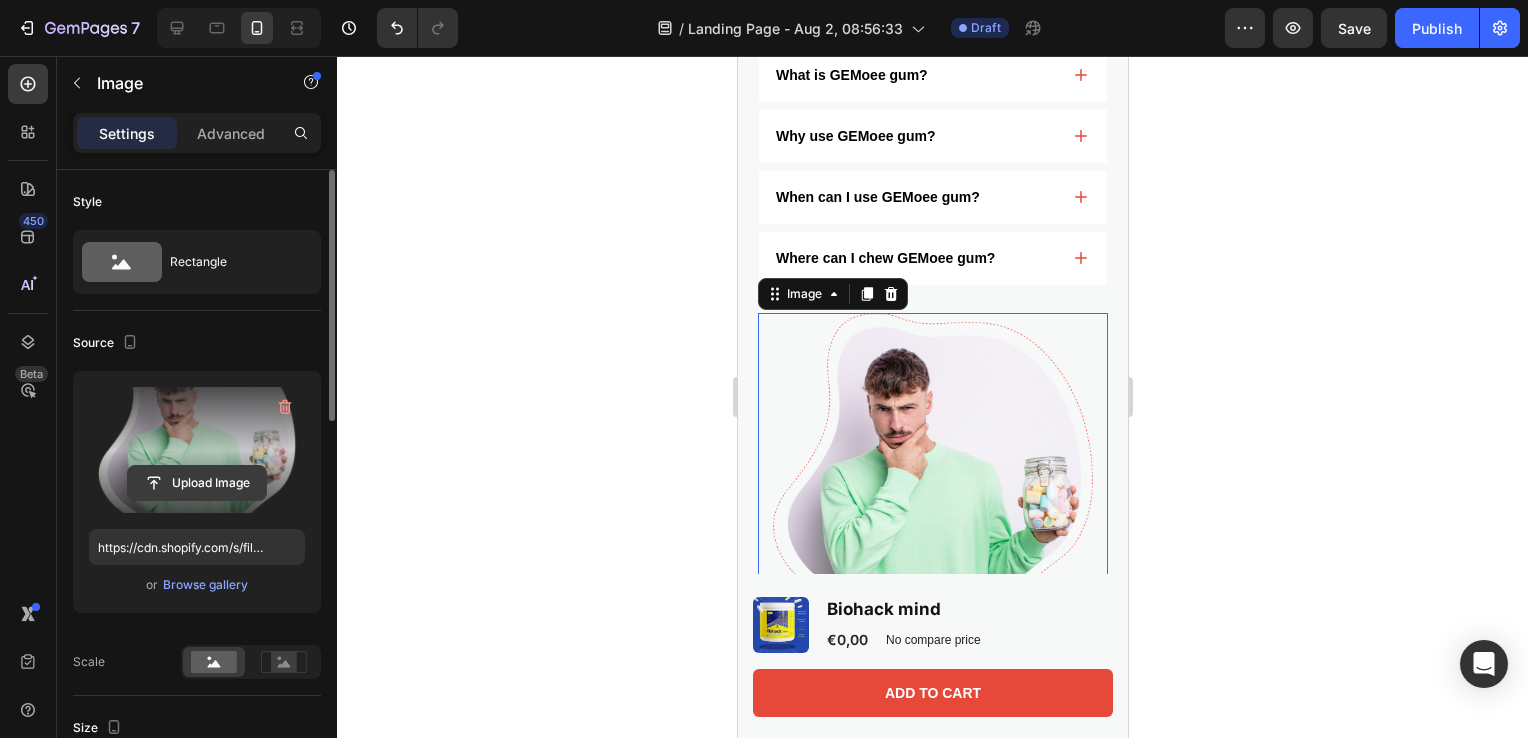 click 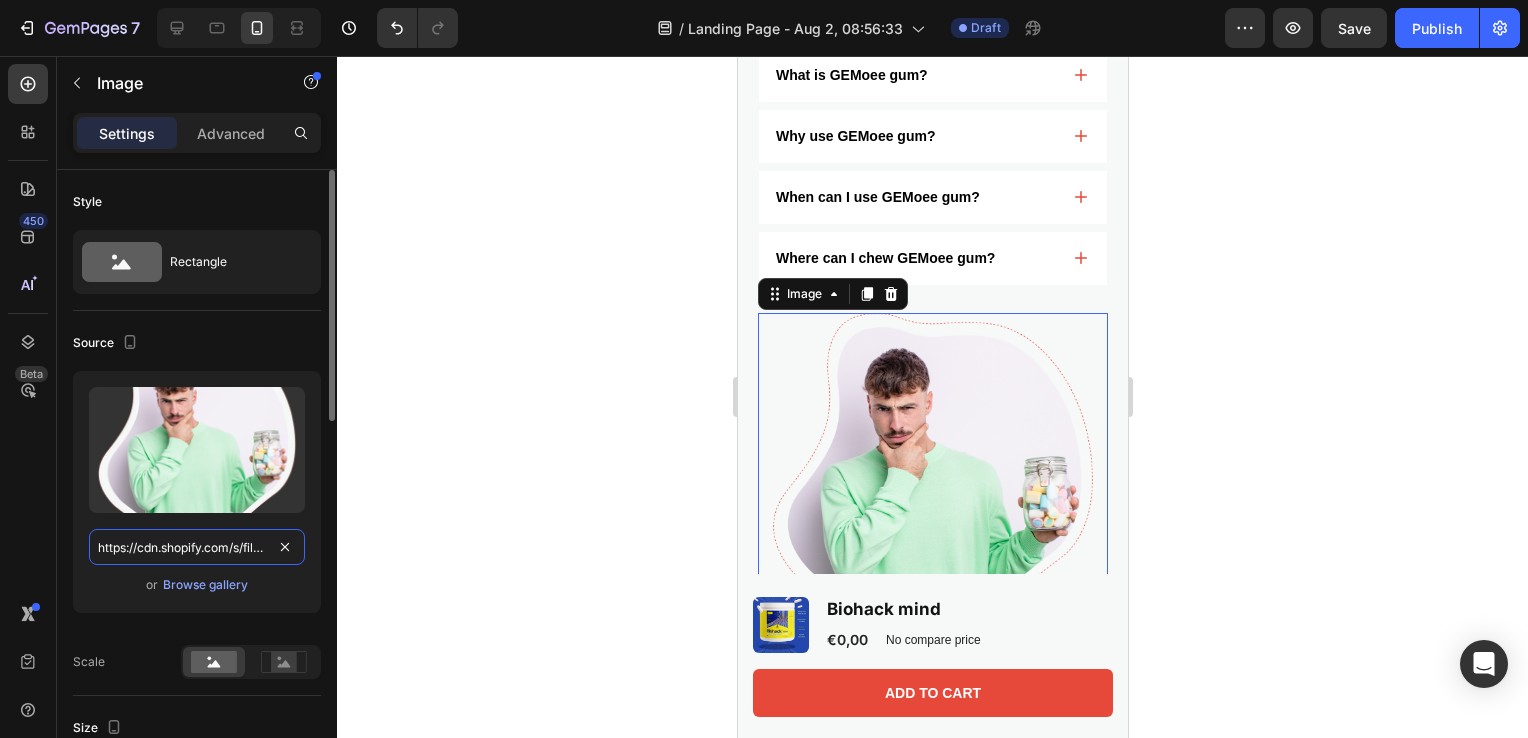 click on "https://cdn.shopify.com/s/files/1/0861/8075/7832/files/gempages_572952906752328454-07fe3951-0db1-4d3d-ad41-e929716e7e69.png" at bounding box center (197, 547) 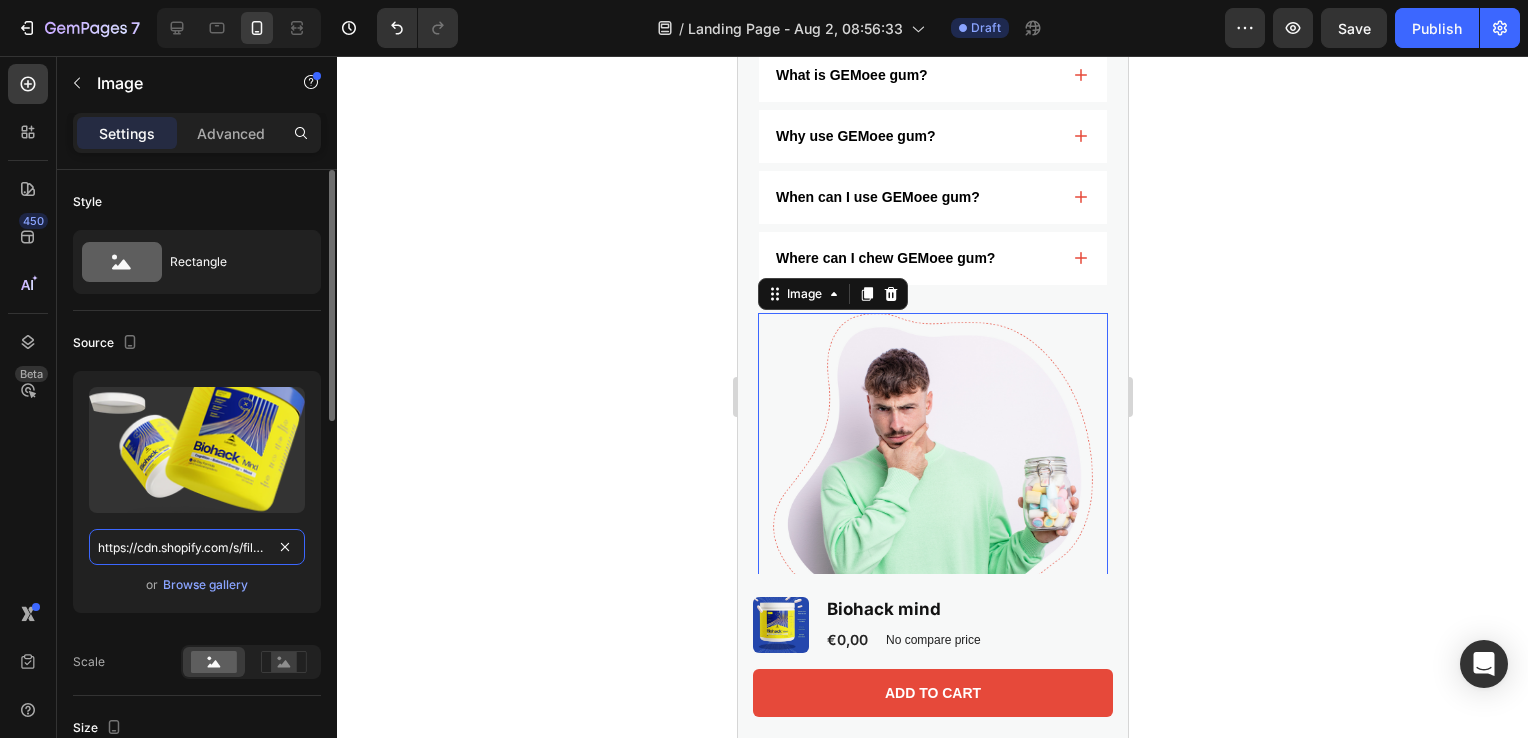 scroll, scrollTop: 0, scrollLeft: 428, axis: horizontal 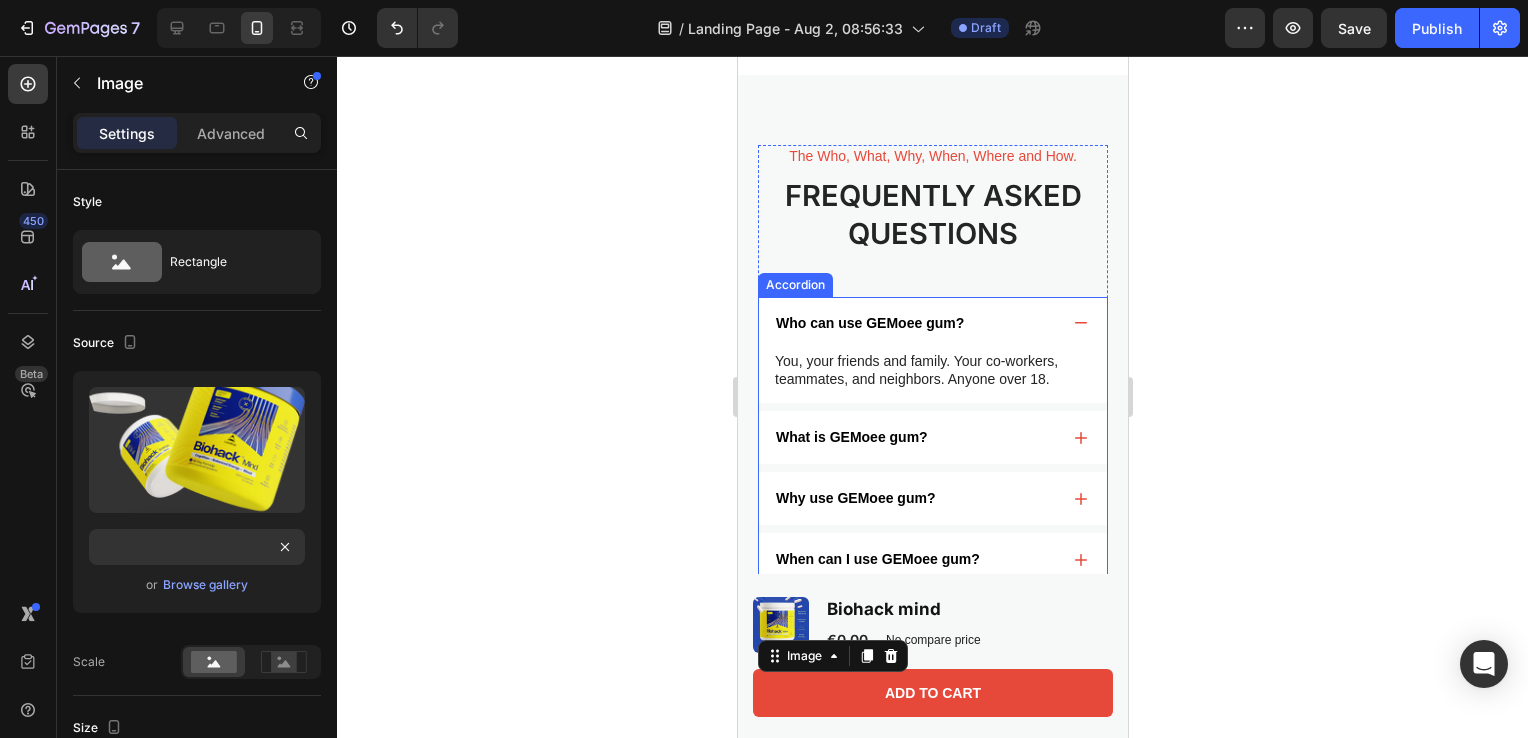 click on "Who can use GEMoee gum?" at bounding box center (932, 323) 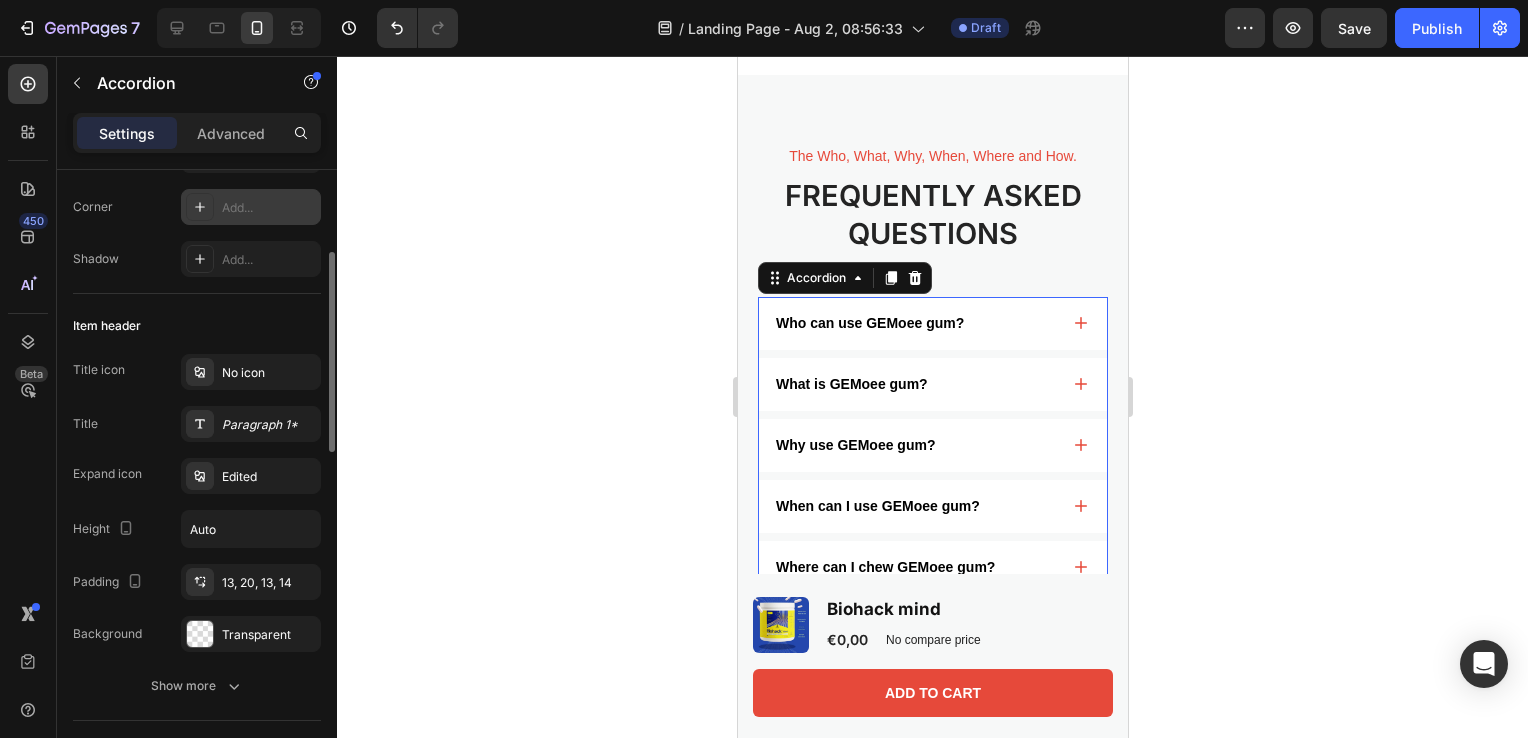 scroll, scrollTop: 0, scrollLeft: 0, axis: both 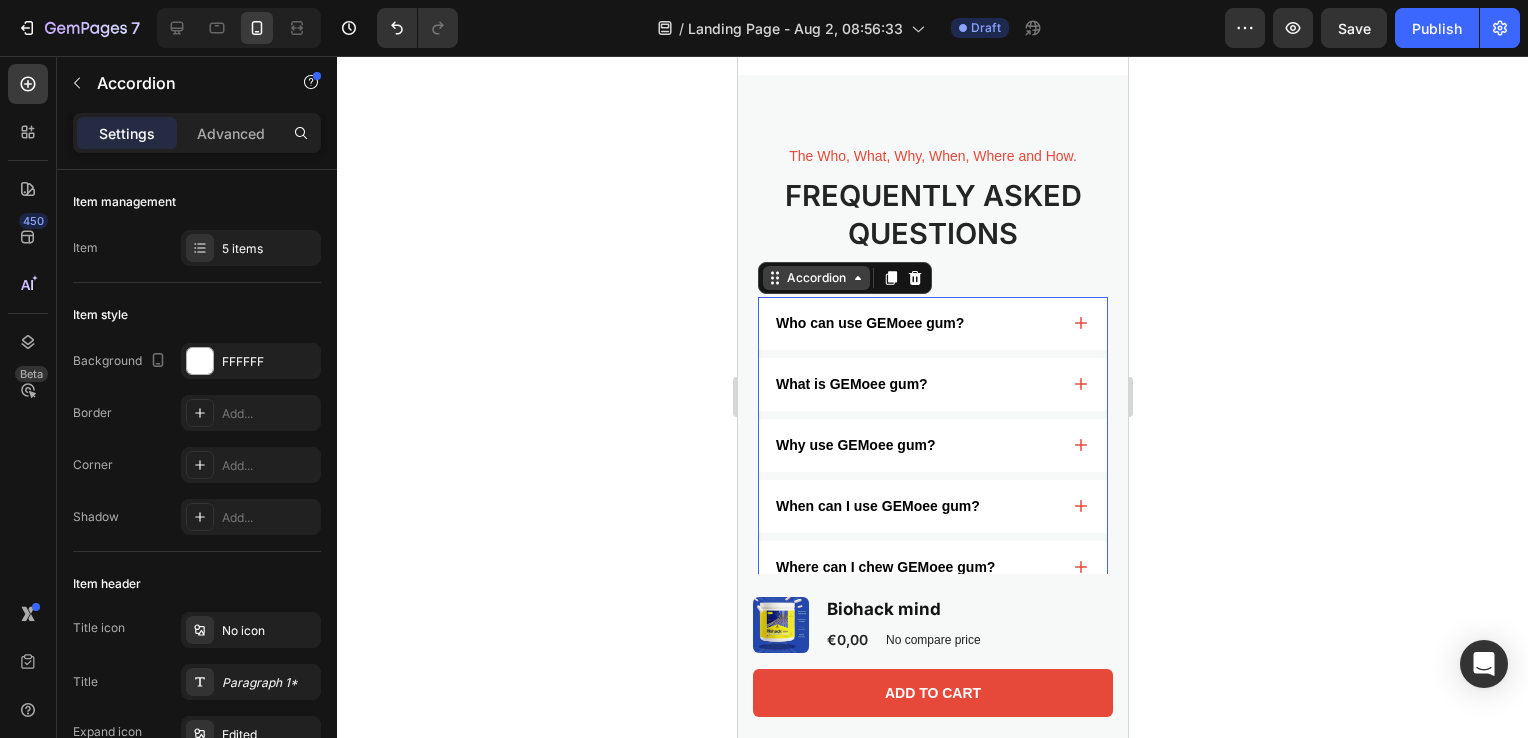 click on "Accordion" at bounding box center (815, 278) 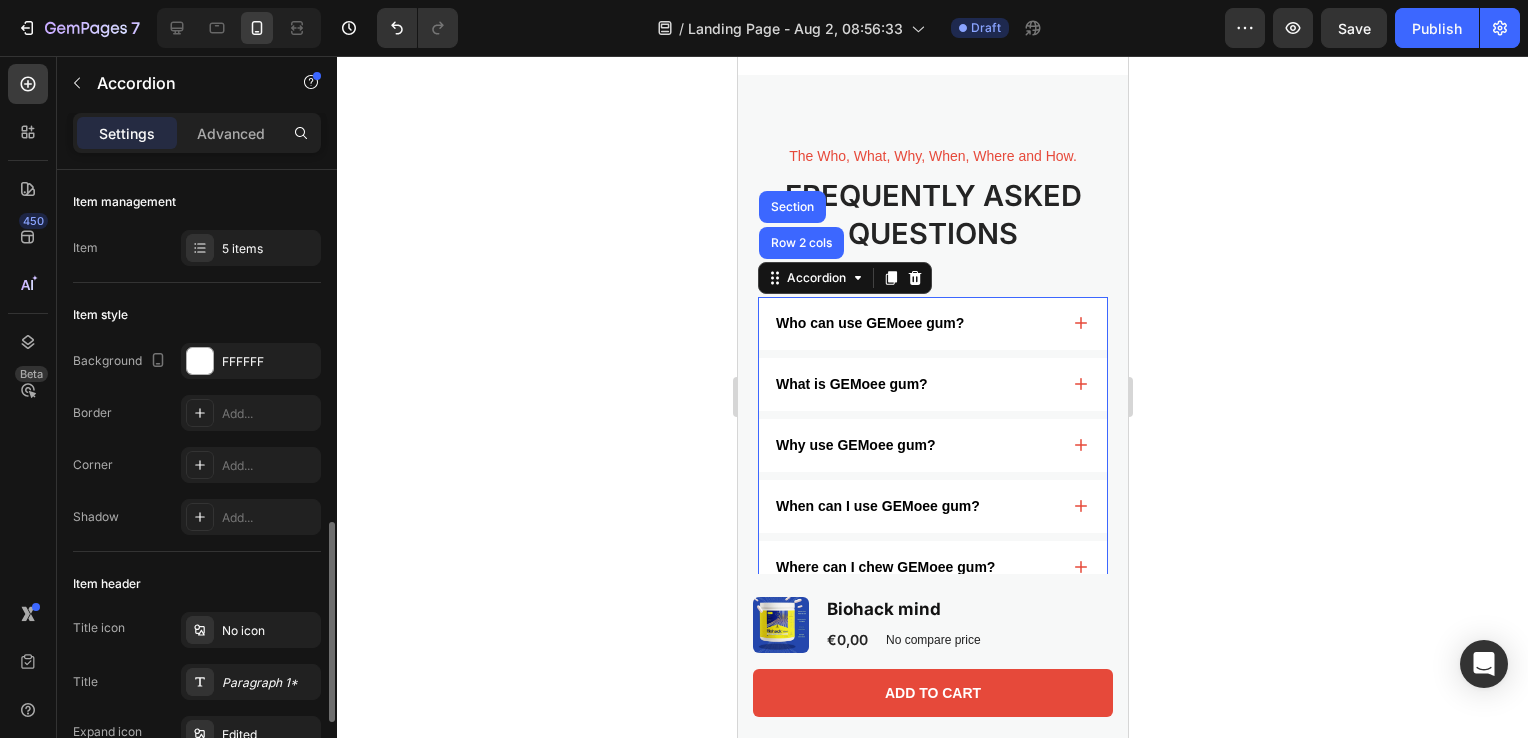 scroll, scrollTop: 267, scrollLeft: 0, axis: vertical 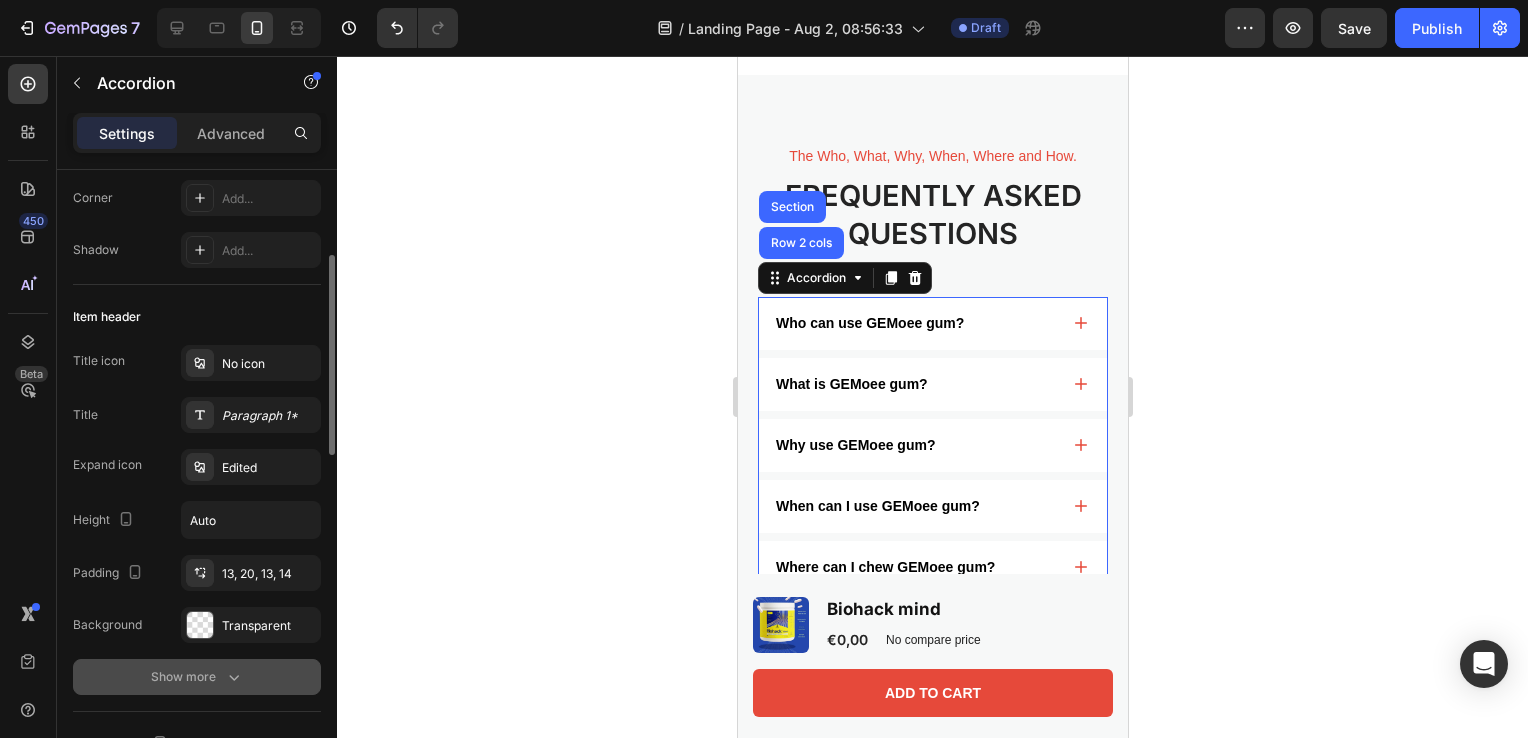 click on "Show more" at bounding box center (197, 677) 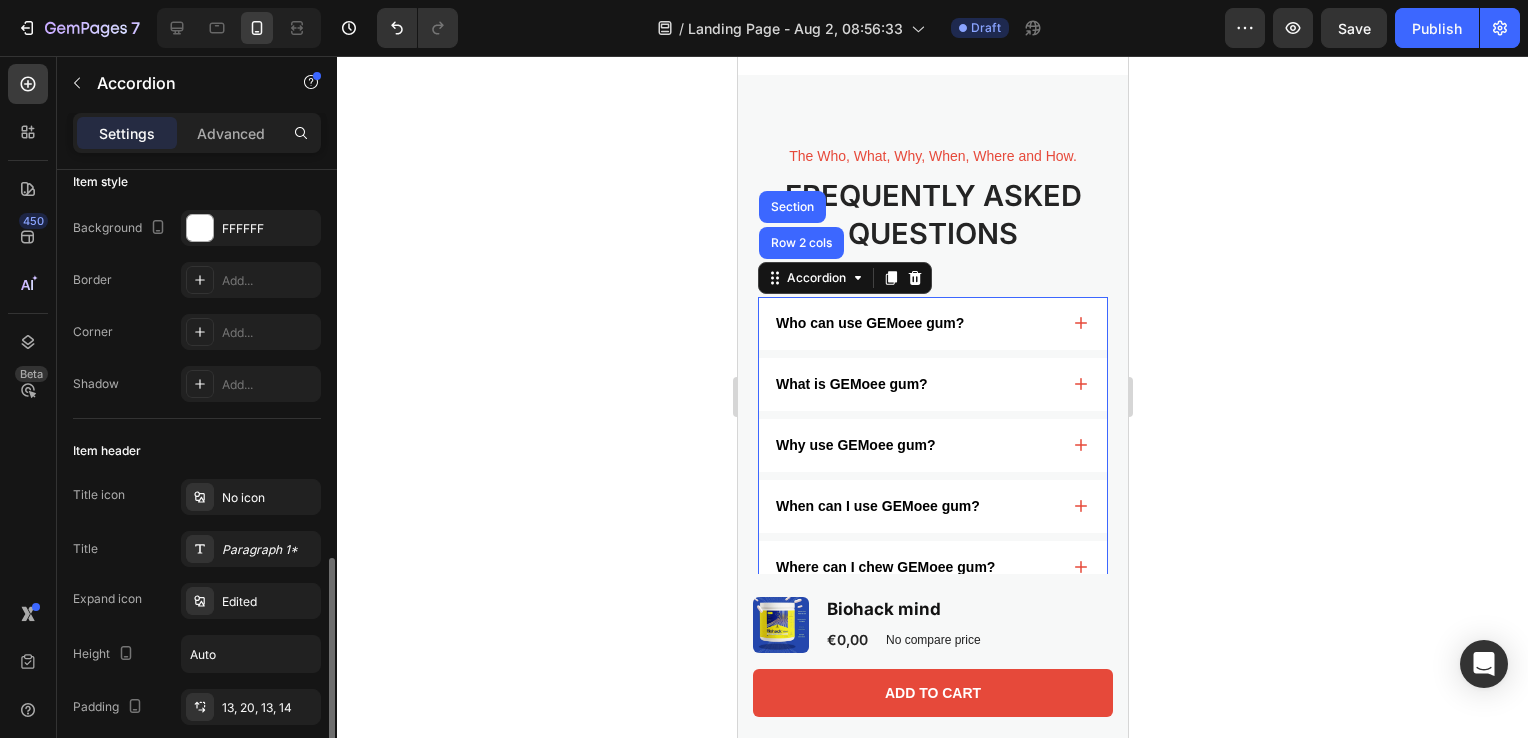 scroll, scrollTop: 0, scrollLeft: 0, axis: both 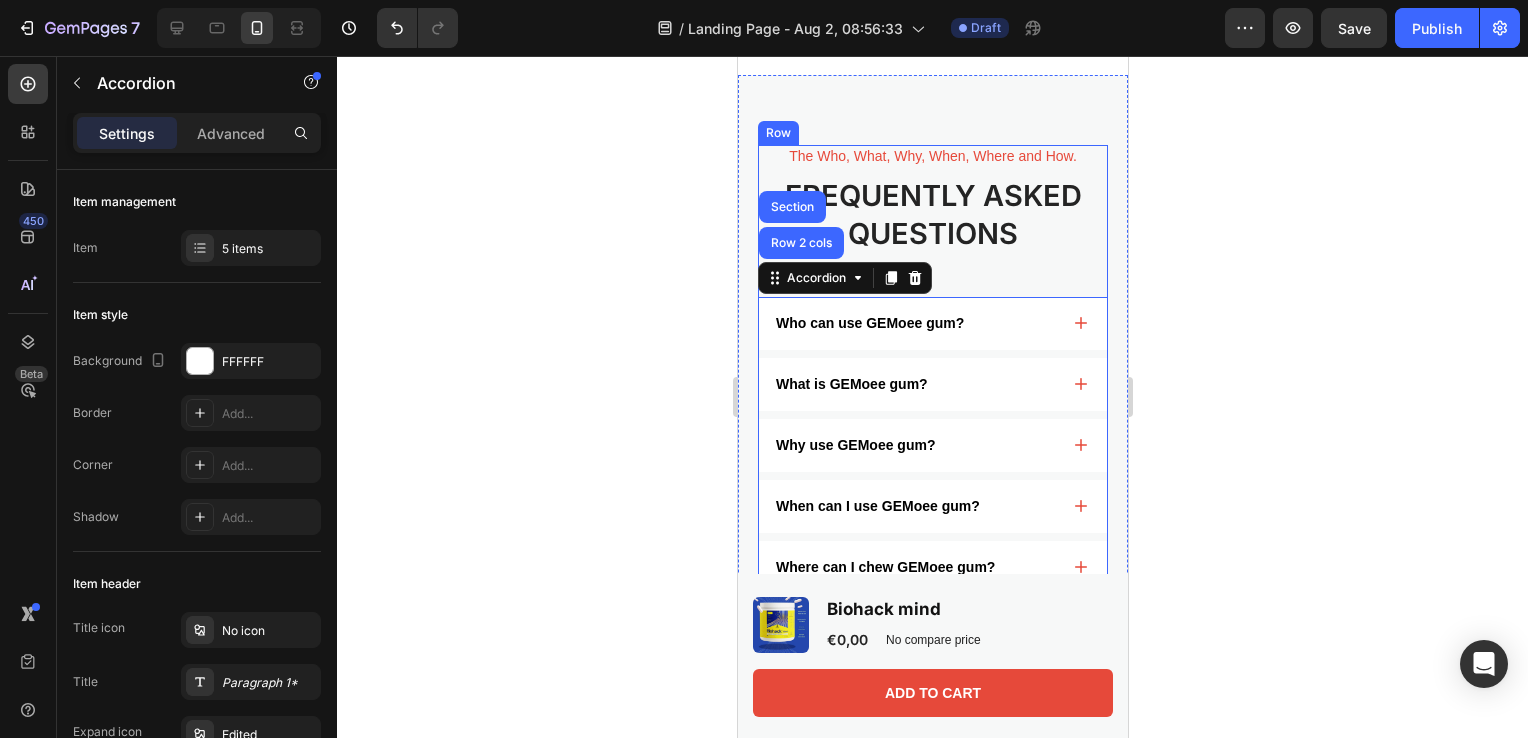 click on "The Who, What, Why, When, Where and How. Text Block Frequently Asked Questions Heading
Who can use GEMoee gum?
What is GEMoee gum?
Why use GEMoee gum?
When can I use GEMoee gum?
Where can I chew GEMoee gum? Accordion Row 2 cols Section   28" at bounding box center [932, 383] 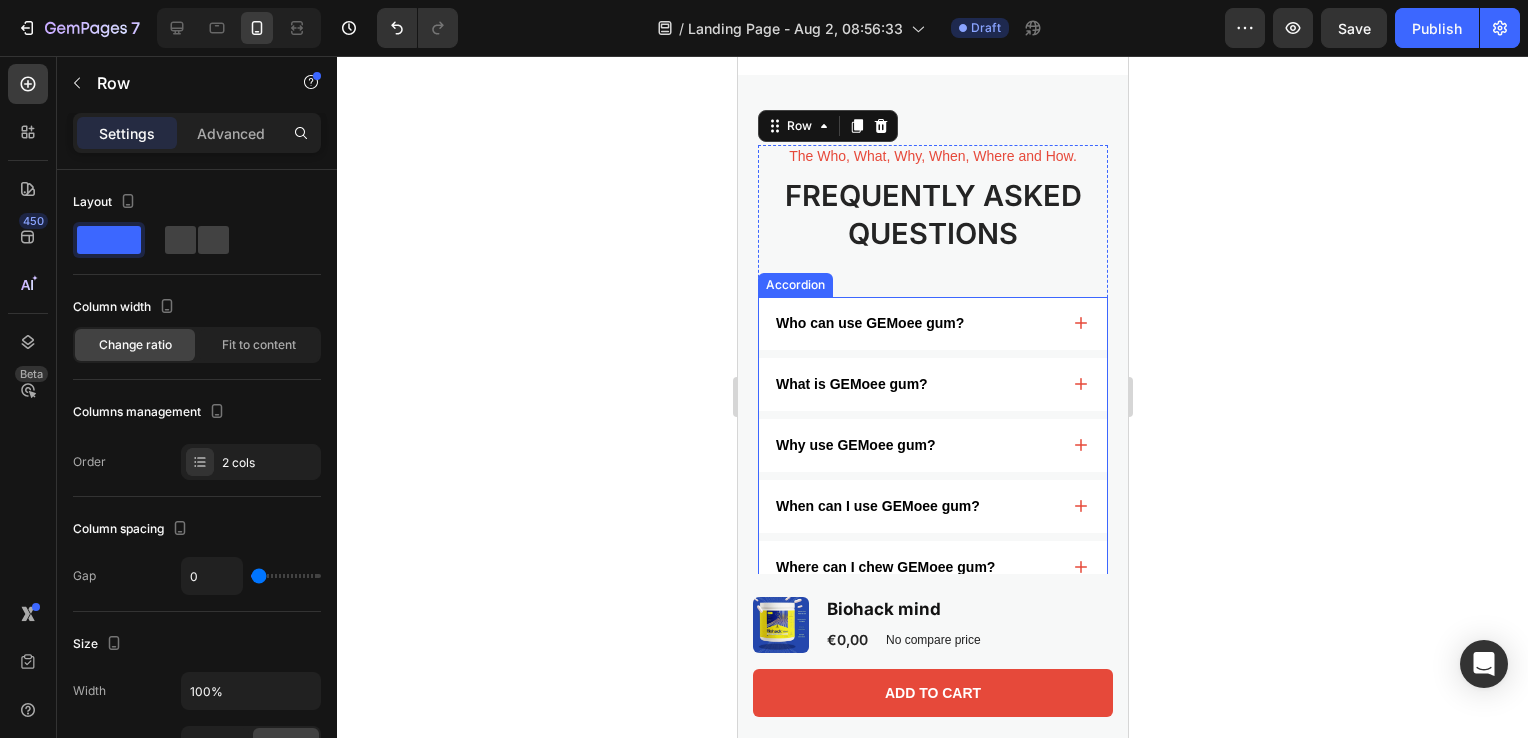 click on "What is GEMoee gum?" at bounding box center (932, 384) 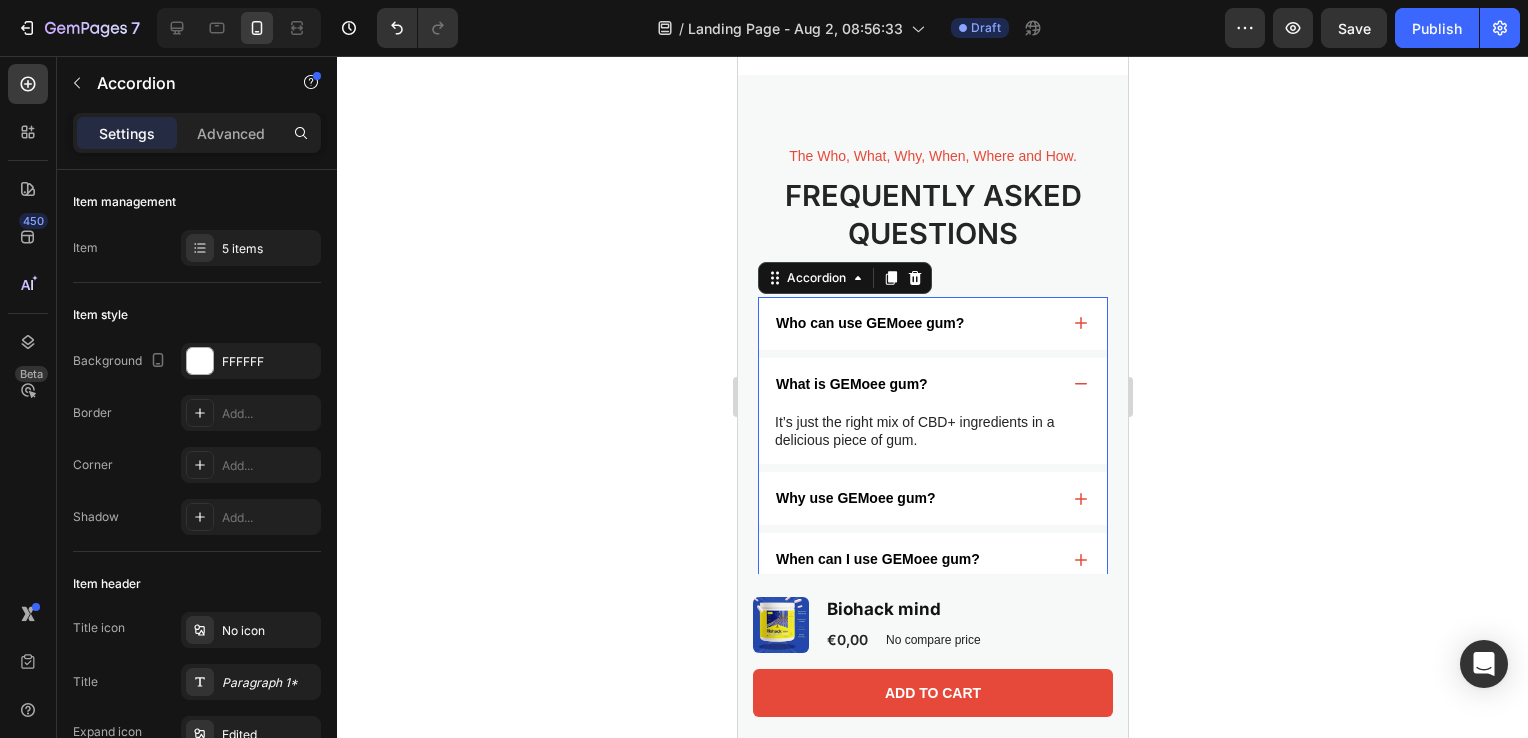 click on "Who can use GEMoee gum?" at bounding box center (932, 323) 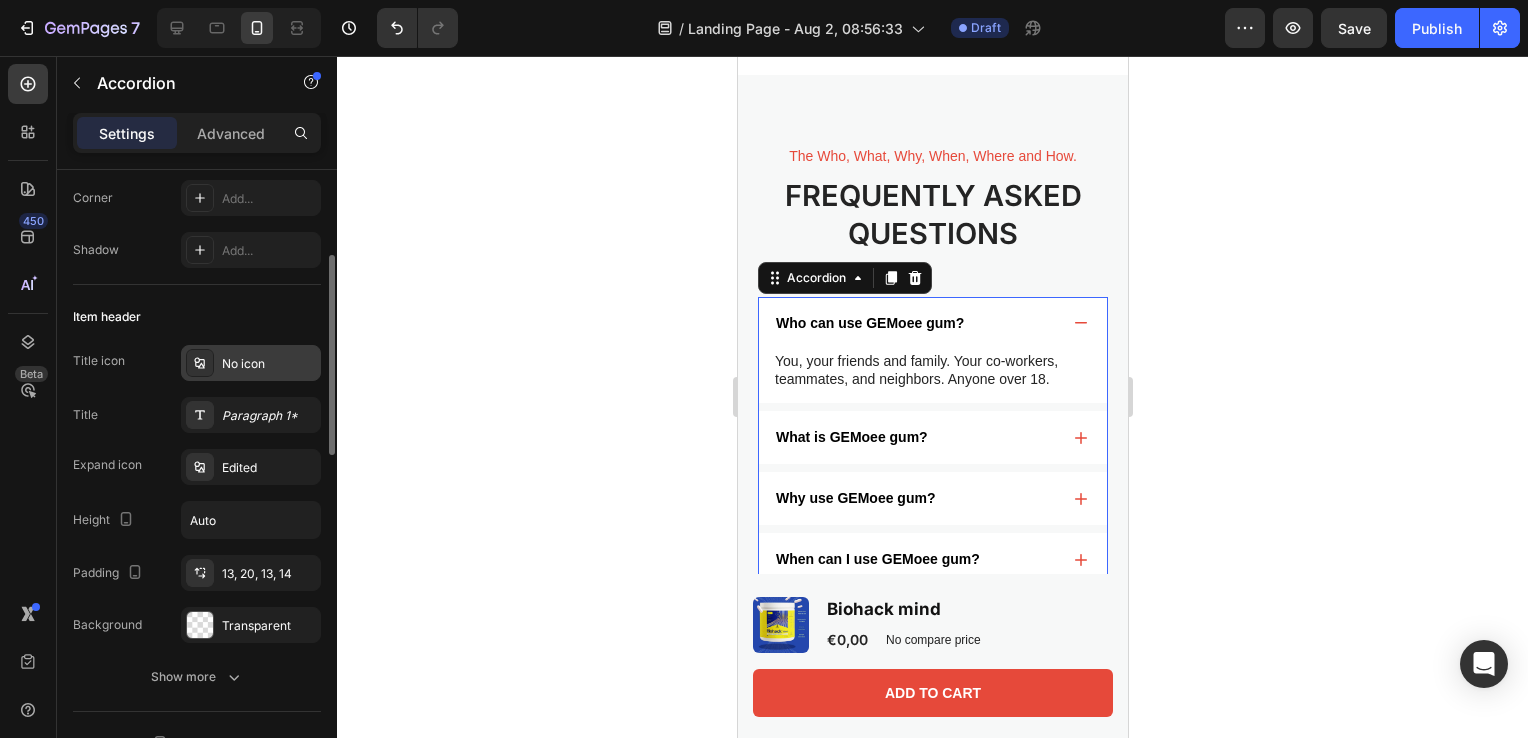 scroll, scrollTop: 400, scrollLeft: 0, axis: vertical 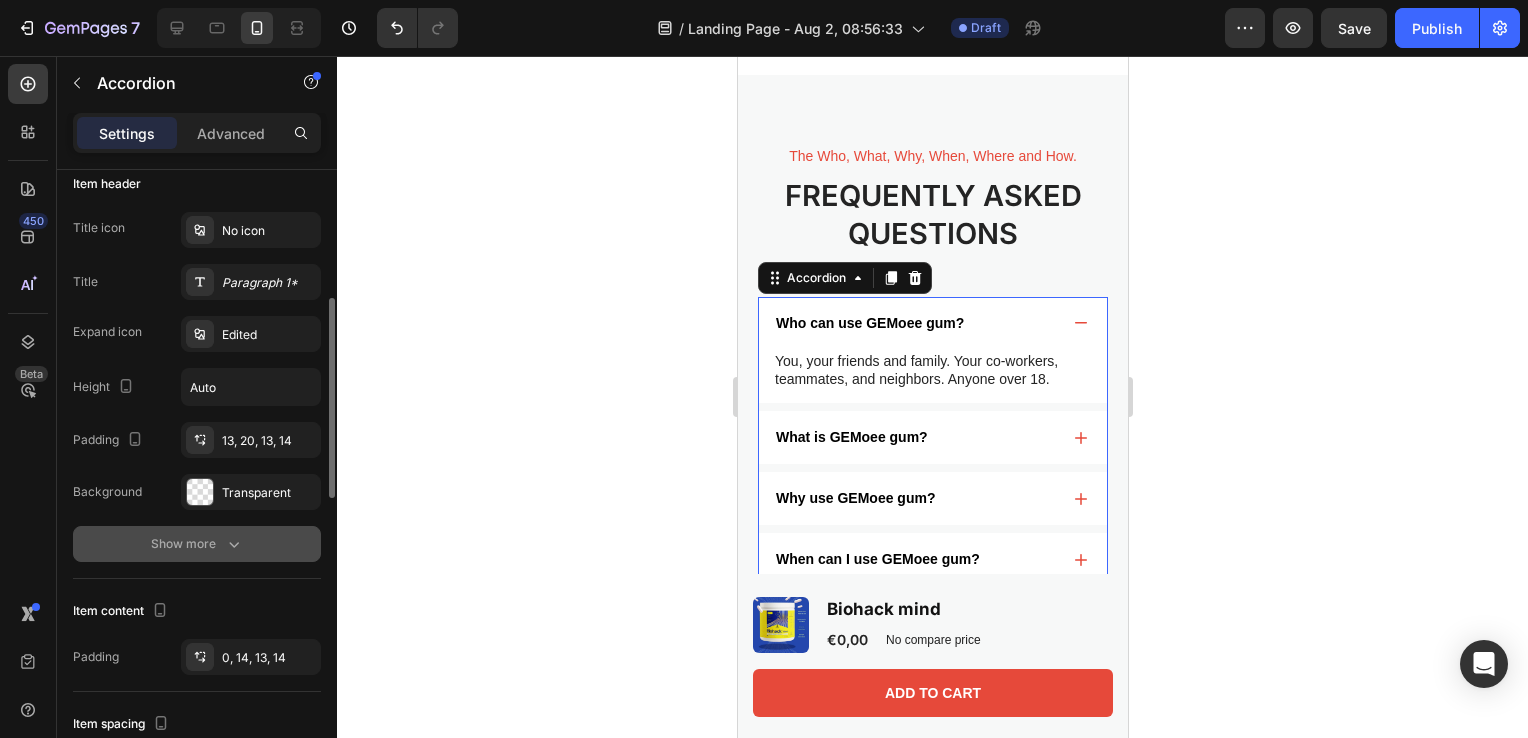 click on "Show more" at bounding box center (197, 544) 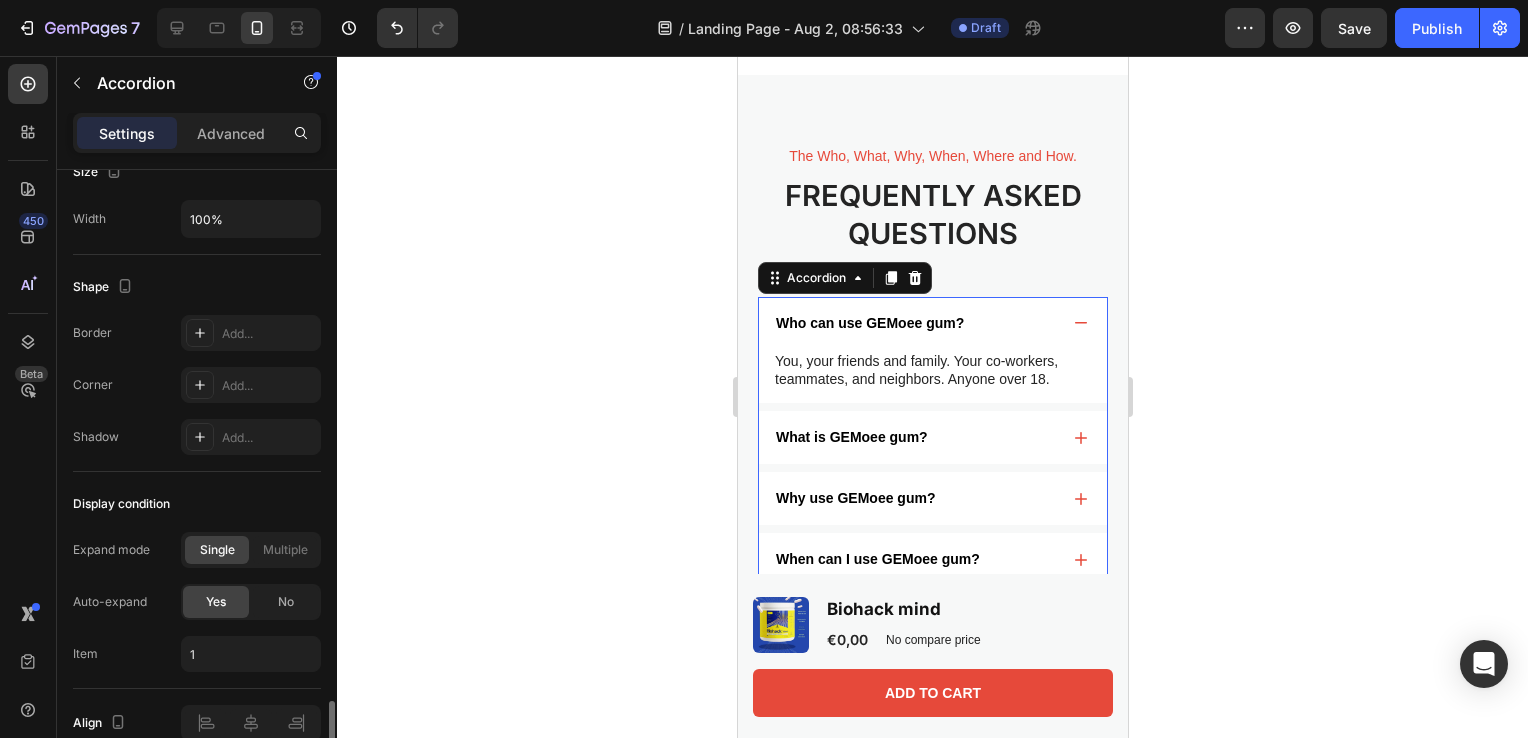 scroll, scrollTop: 1431, scrollLeft: 0, axis: vertical 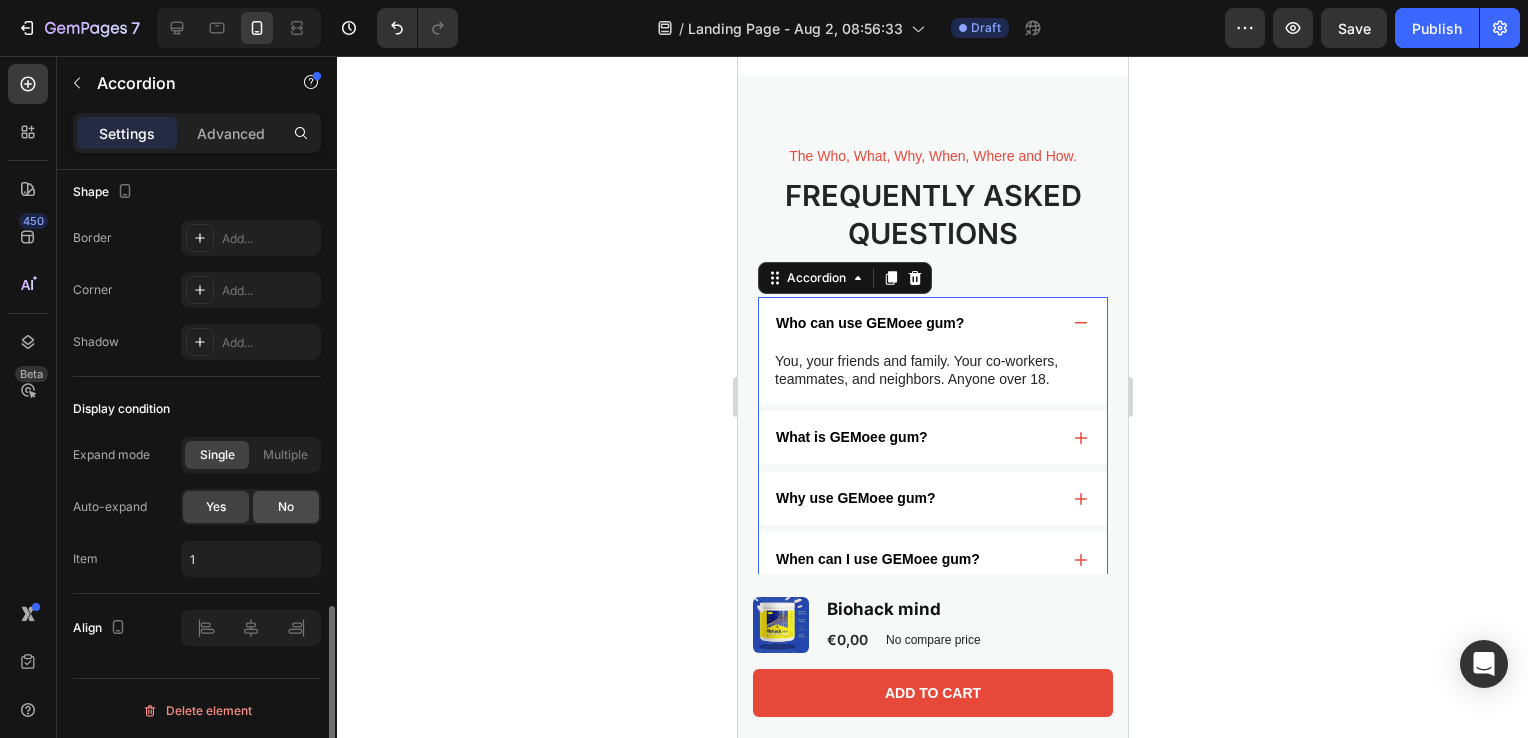 click on "No" 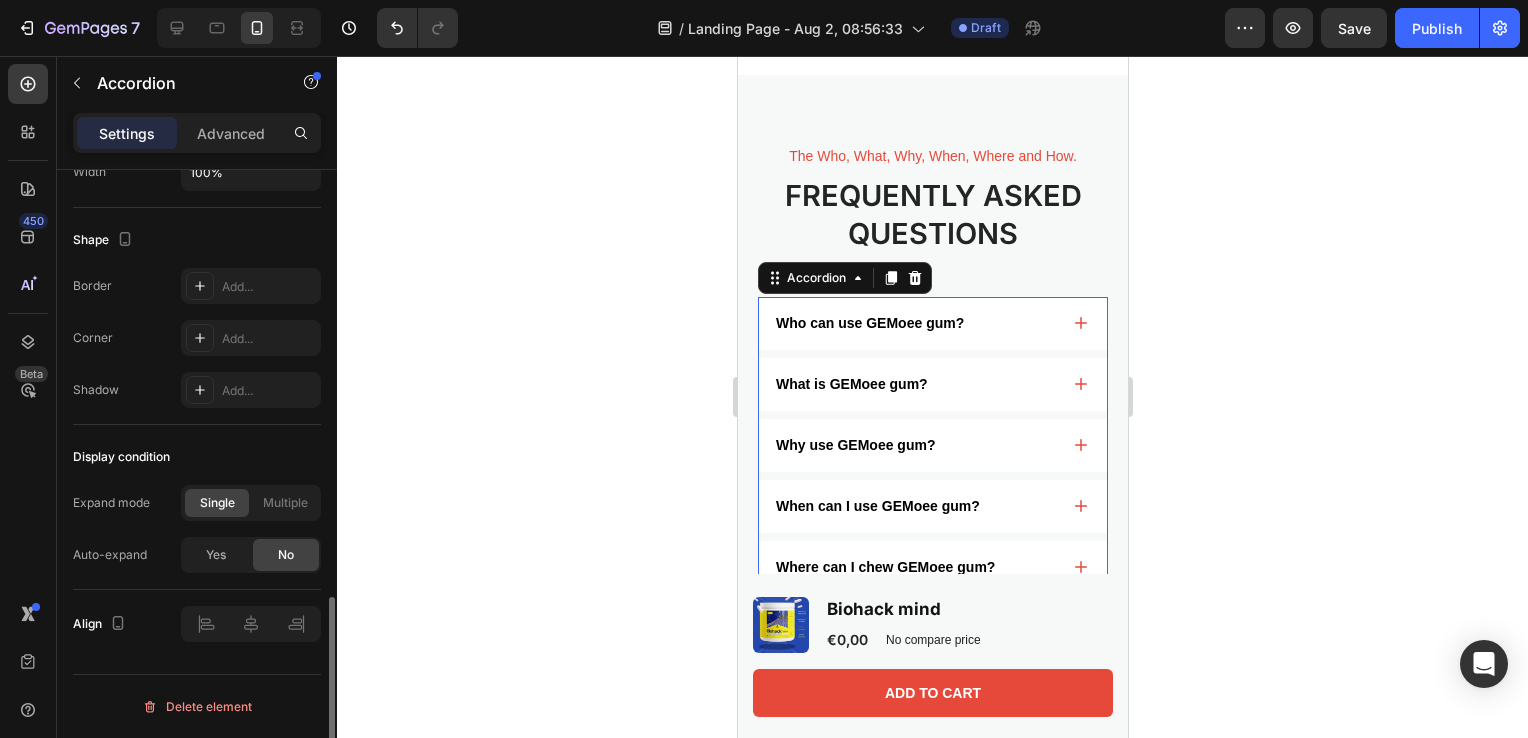 scroll, scrollTop: 1379, scrollLeft: 0, axis: vertical 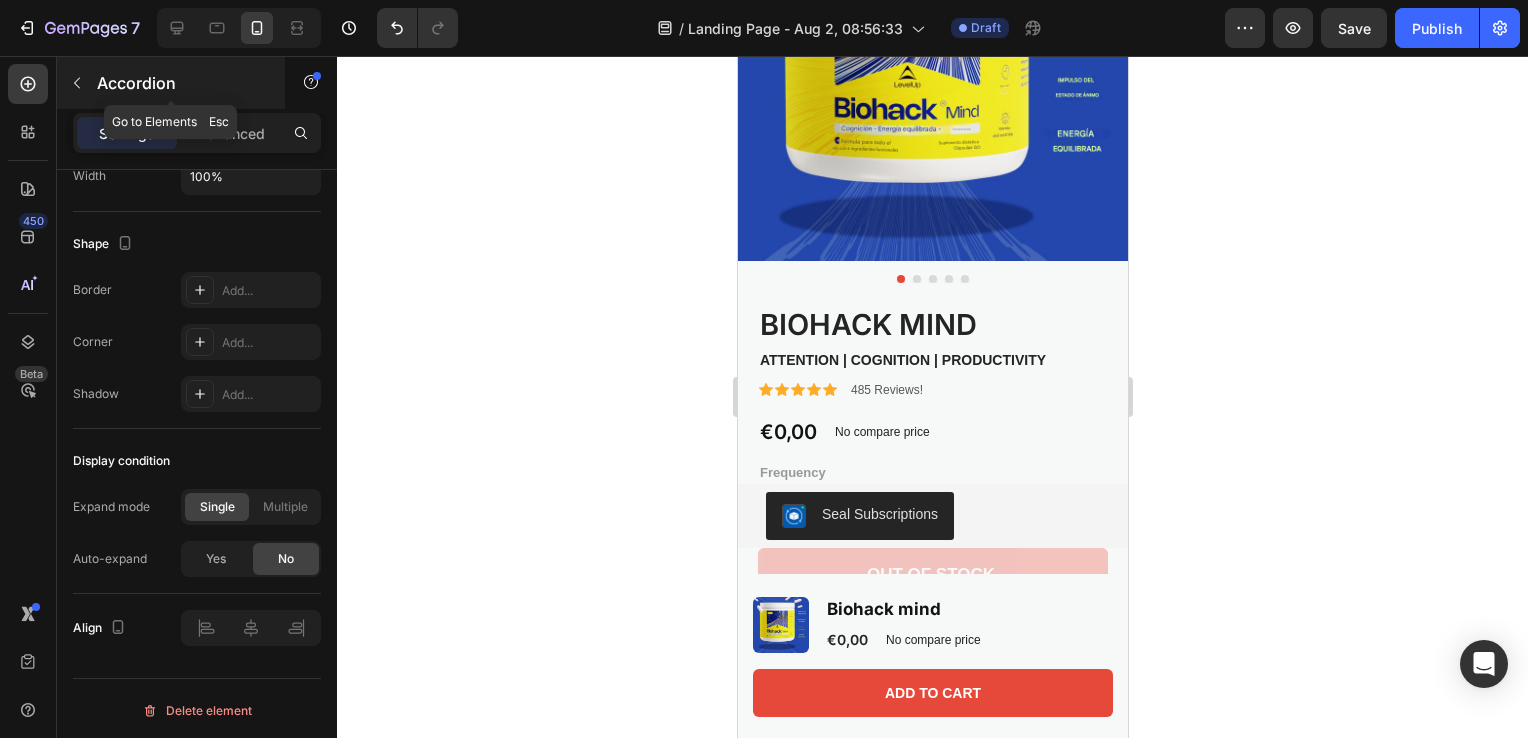 click at bounding box center [77, 83] 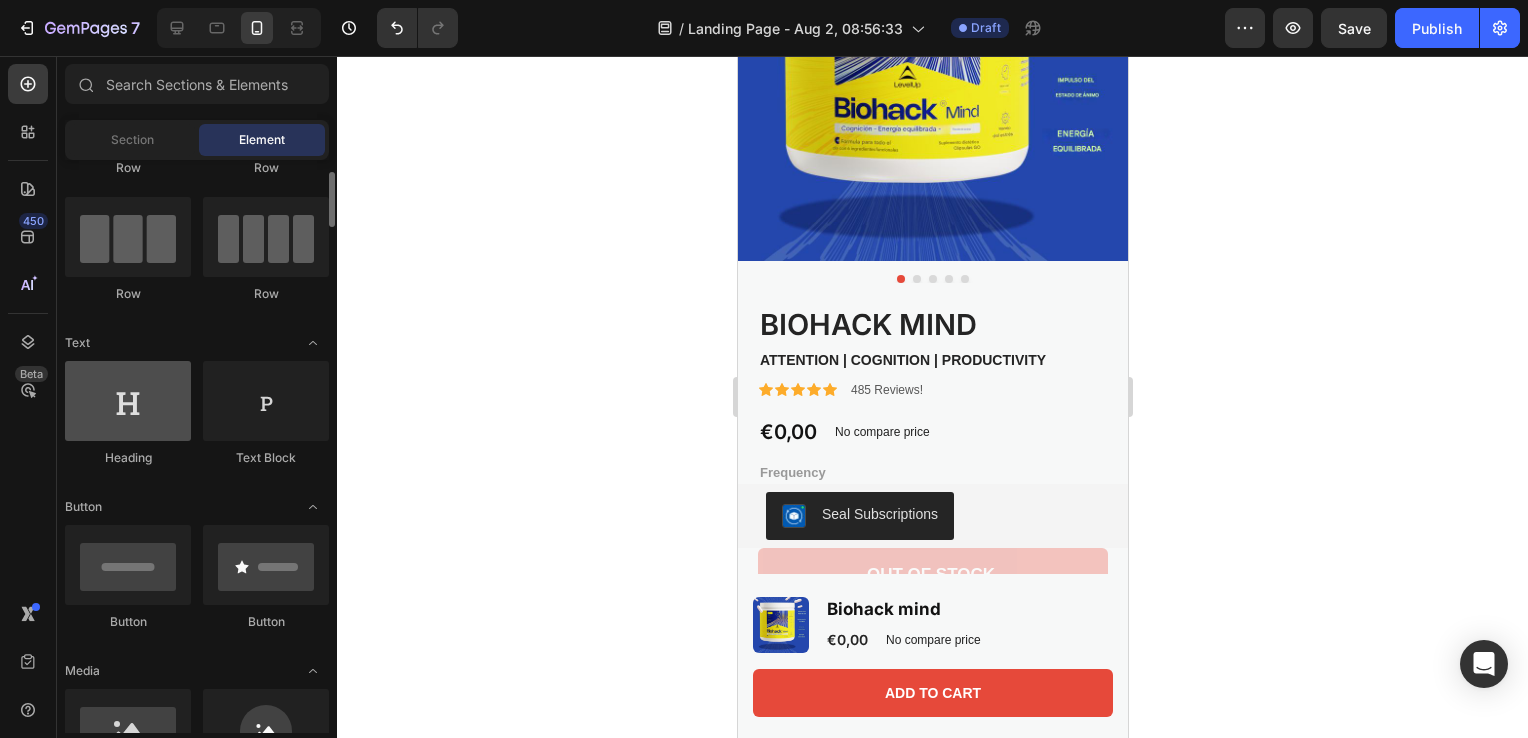 scroll, scrollTop: 0, scrollLeft: 0, axis: both 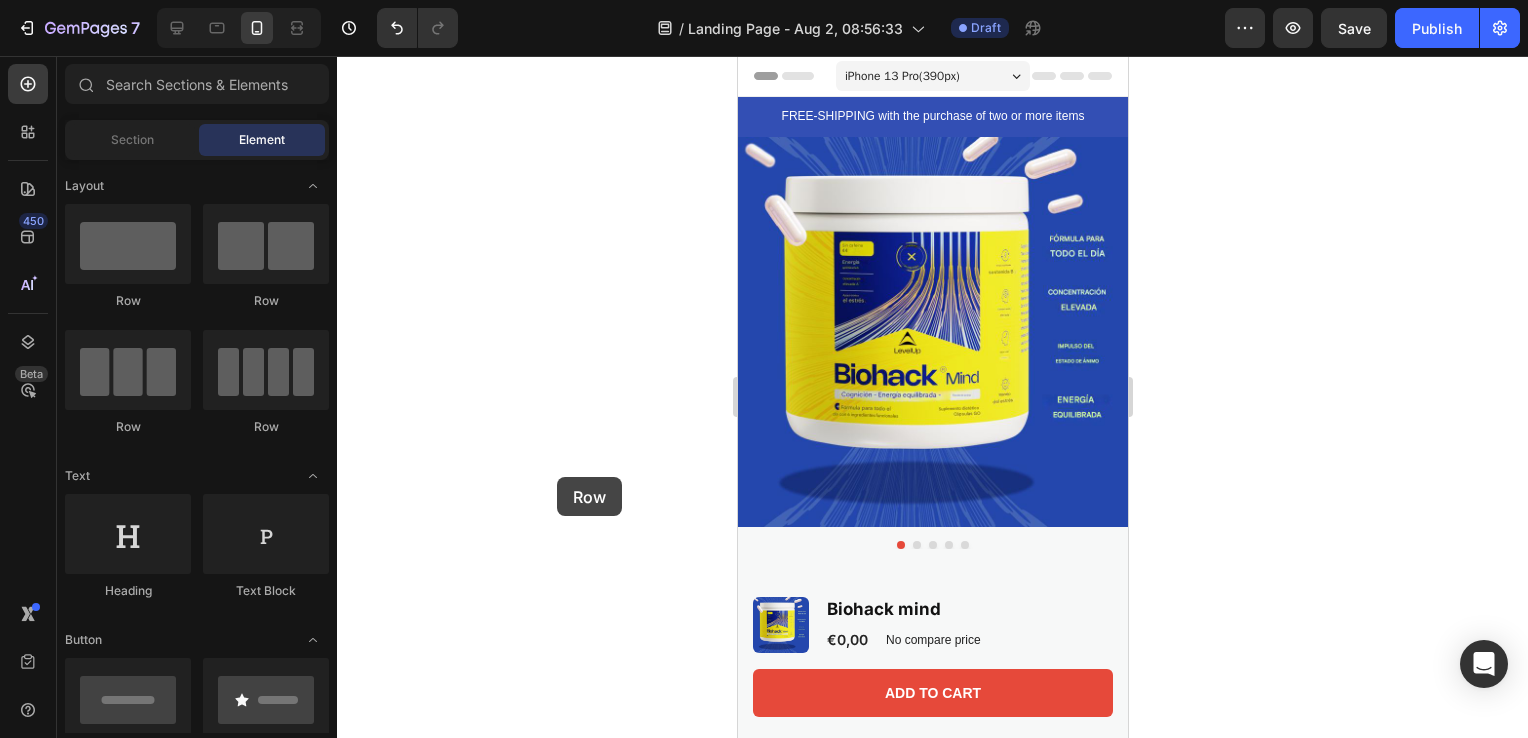 drag, startPoint x: 677, startPoint y: 270, endPoint x: 557, endPoint y: 477, distance: 239.26764 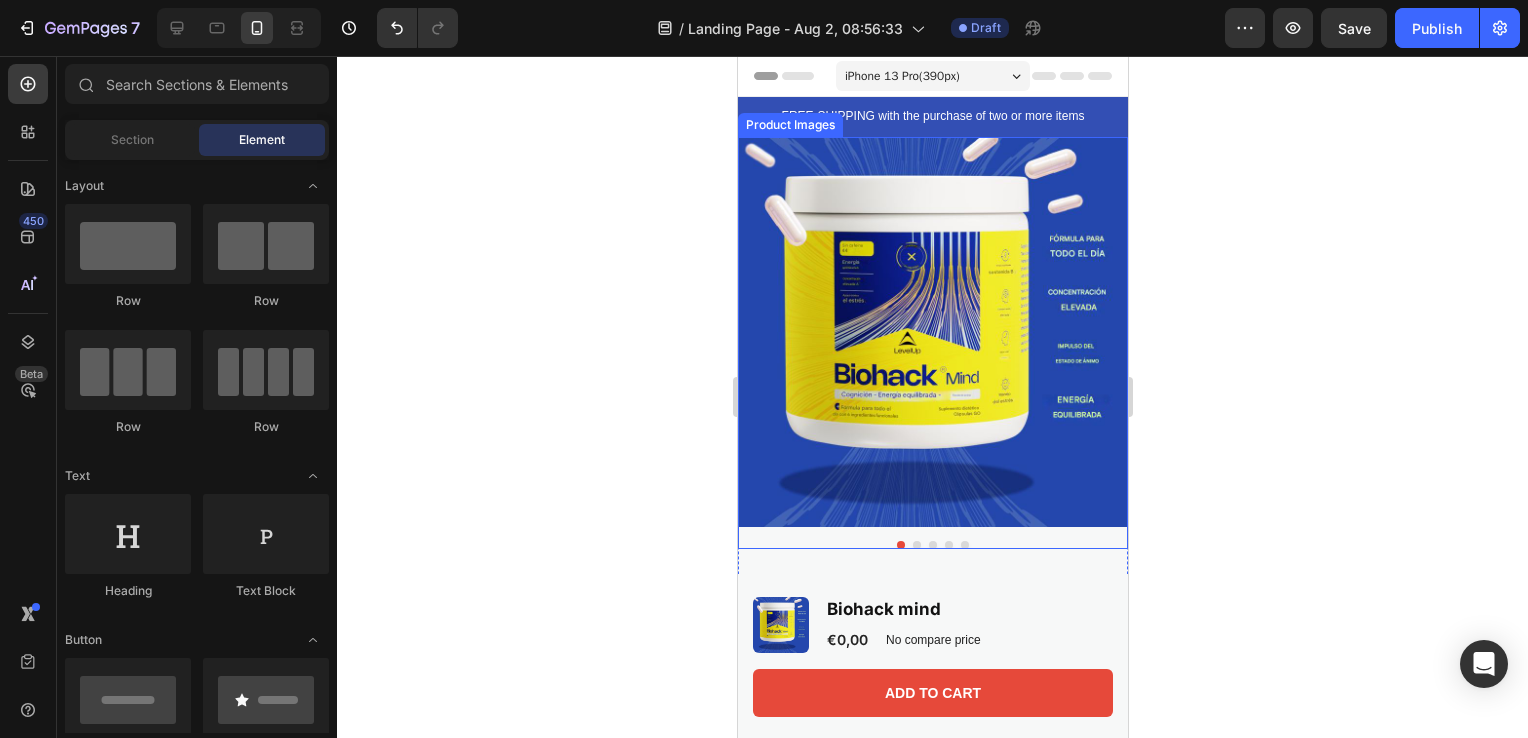 click at bounding box center [932, 332] 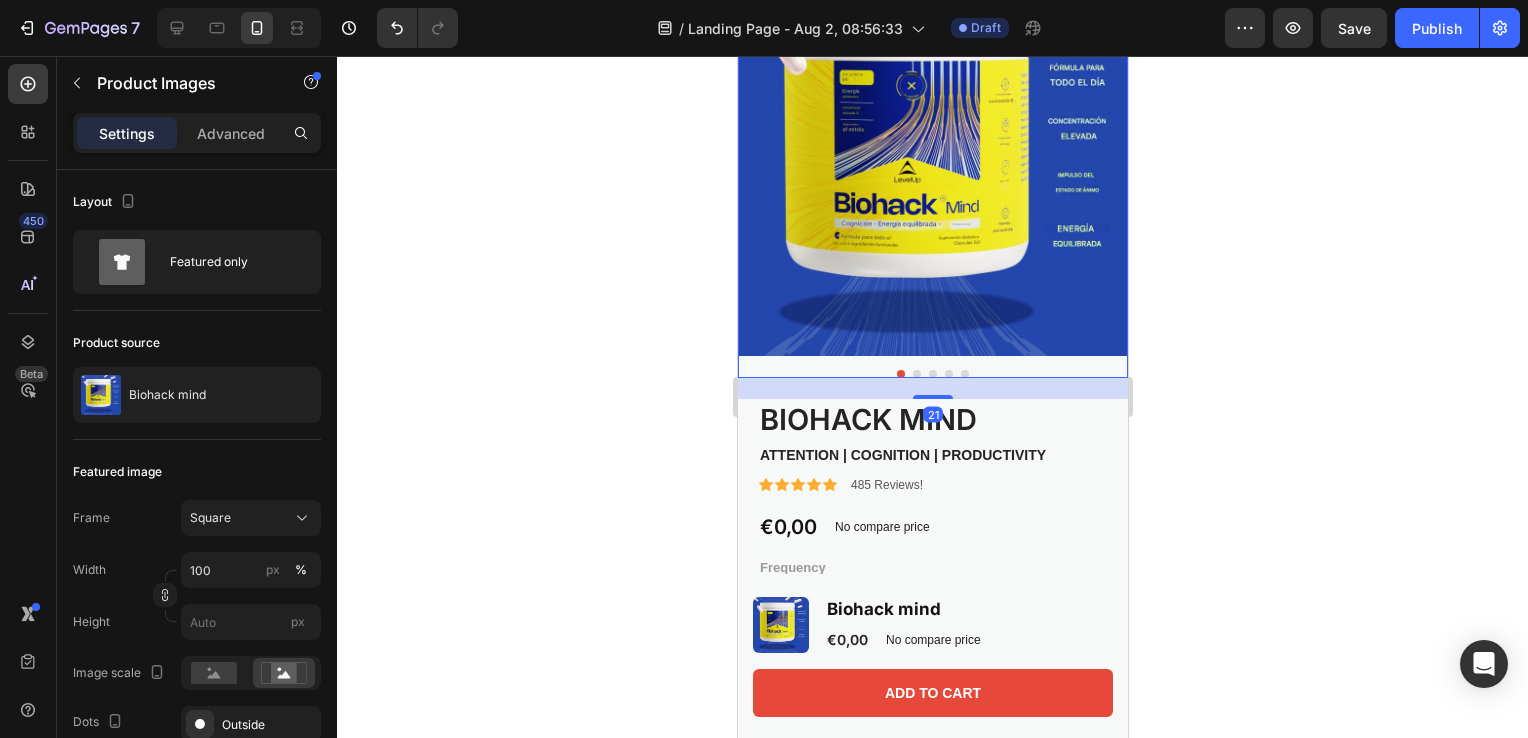 scroll, scrollTop: 133, scrollLeft: 0, axis: vertical 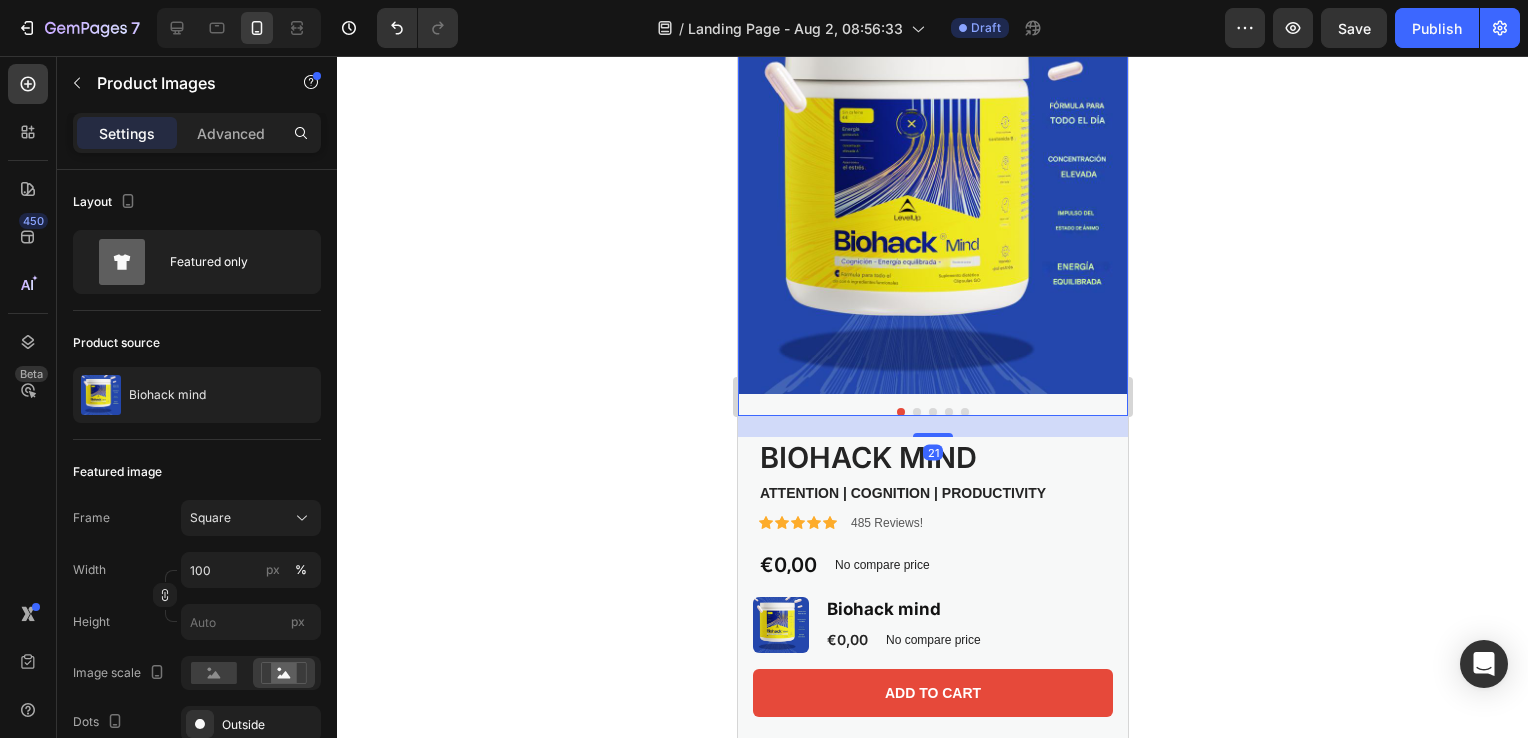 click at bounding box center (916, 412) 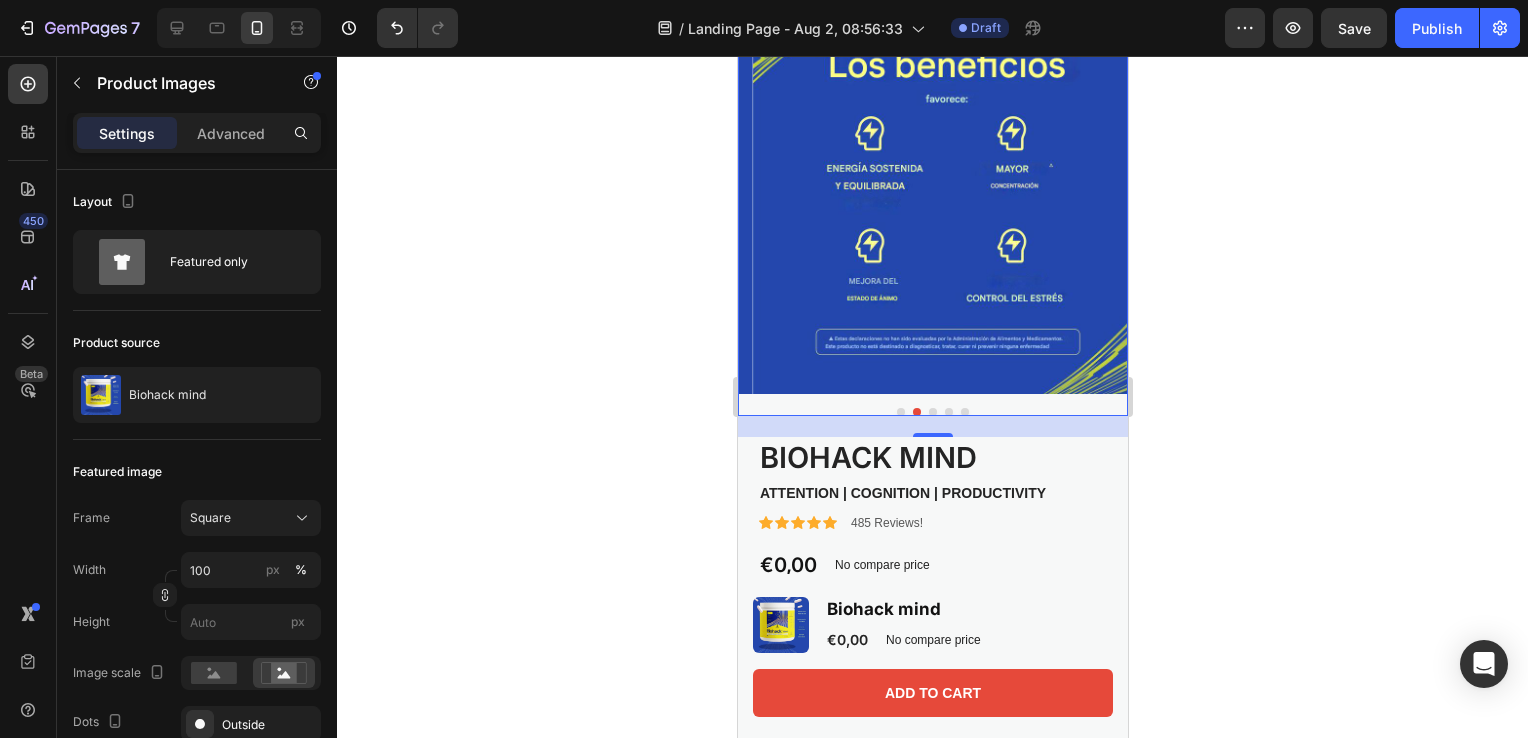 click at bounding box center (932, 210) 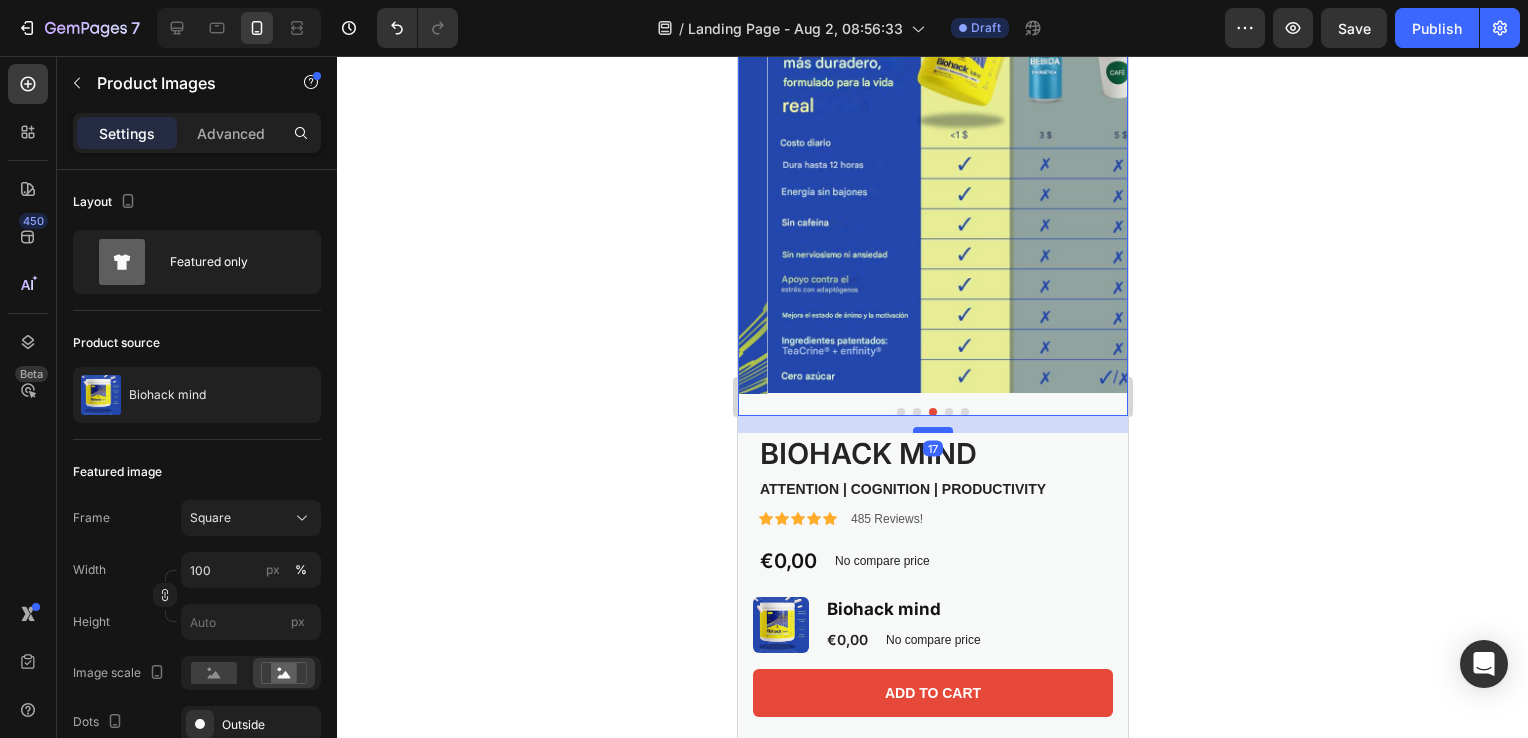 click at bounding box center (932, 430) 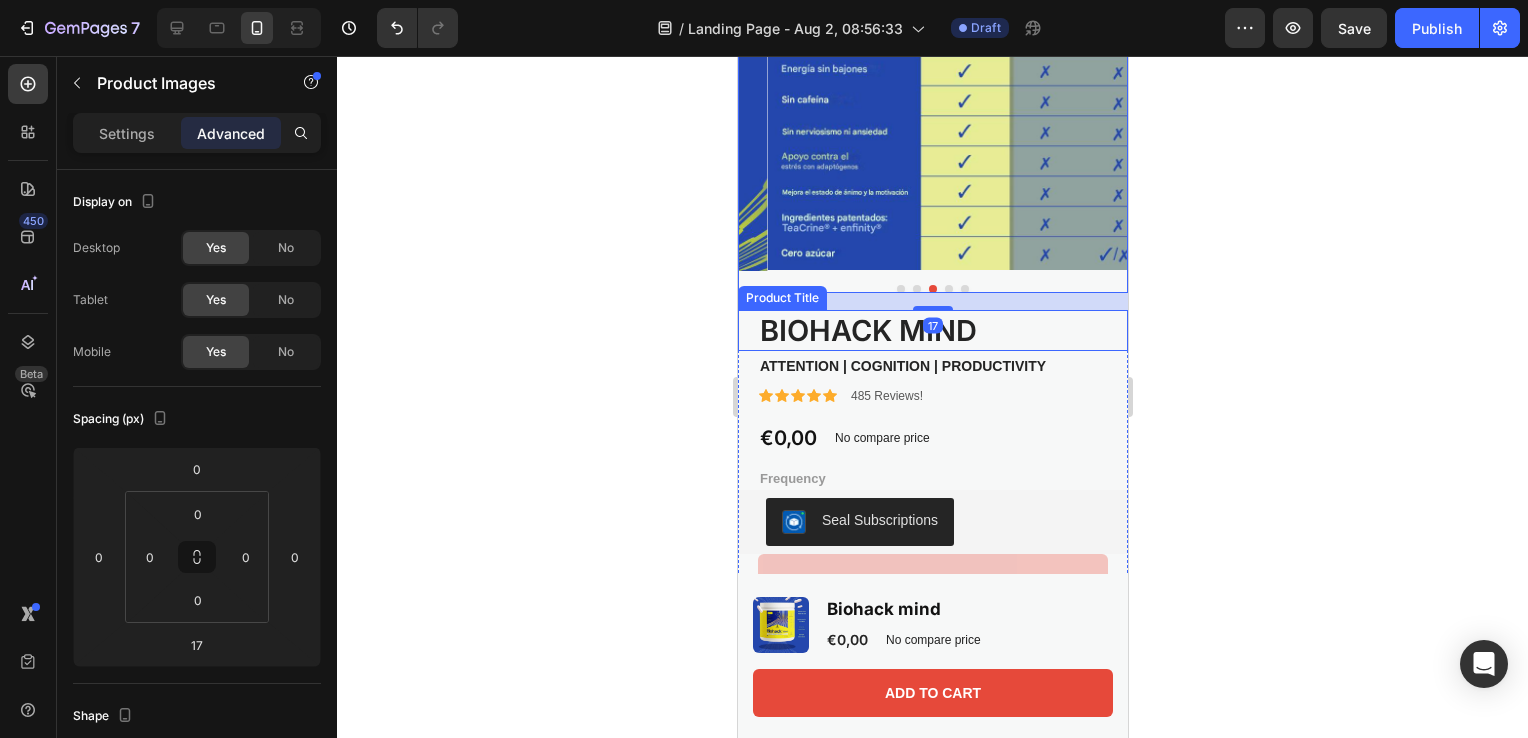 scroll, scrollTop: 266, scrollLeft: 0, axis: vertical 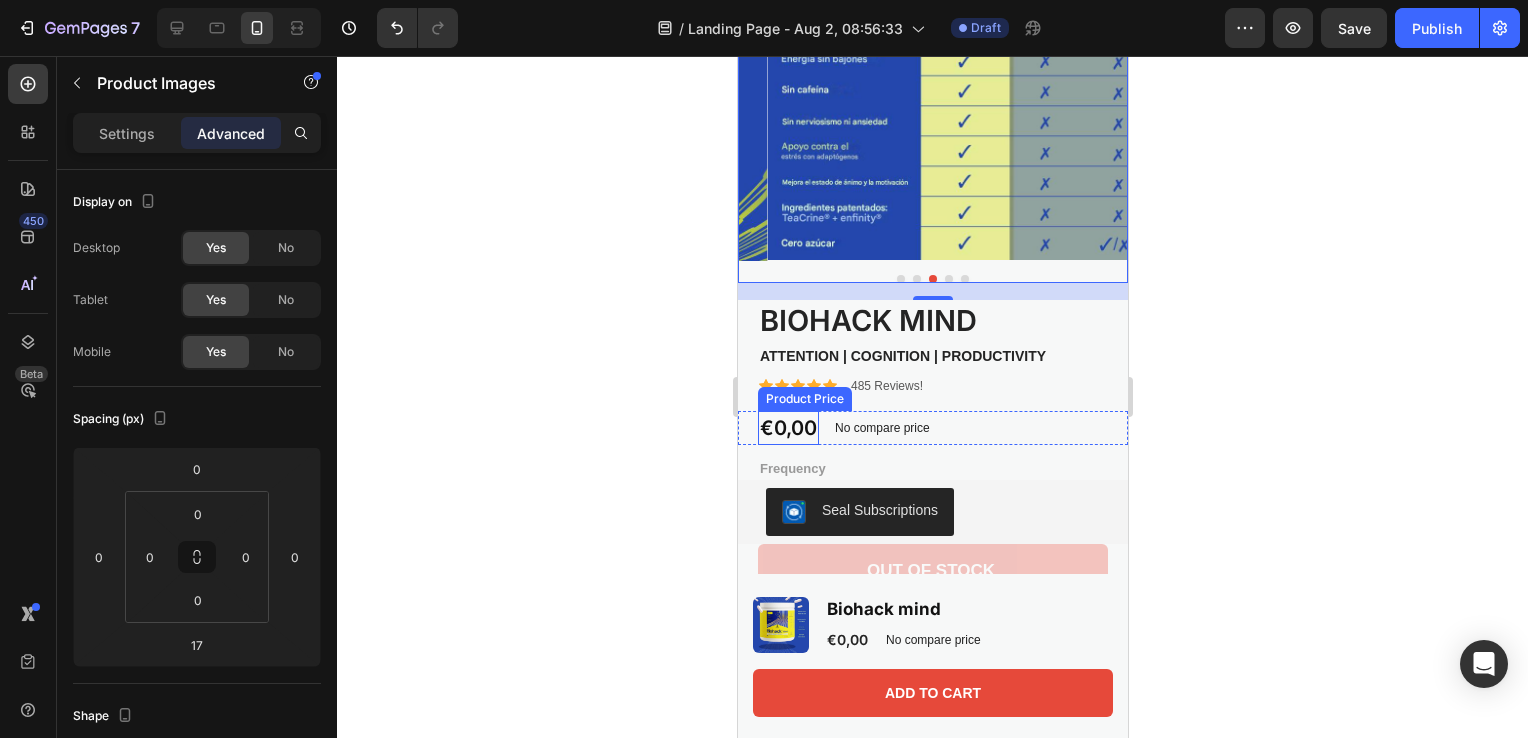 click on "€0,00" at bounding box center [787, 428] 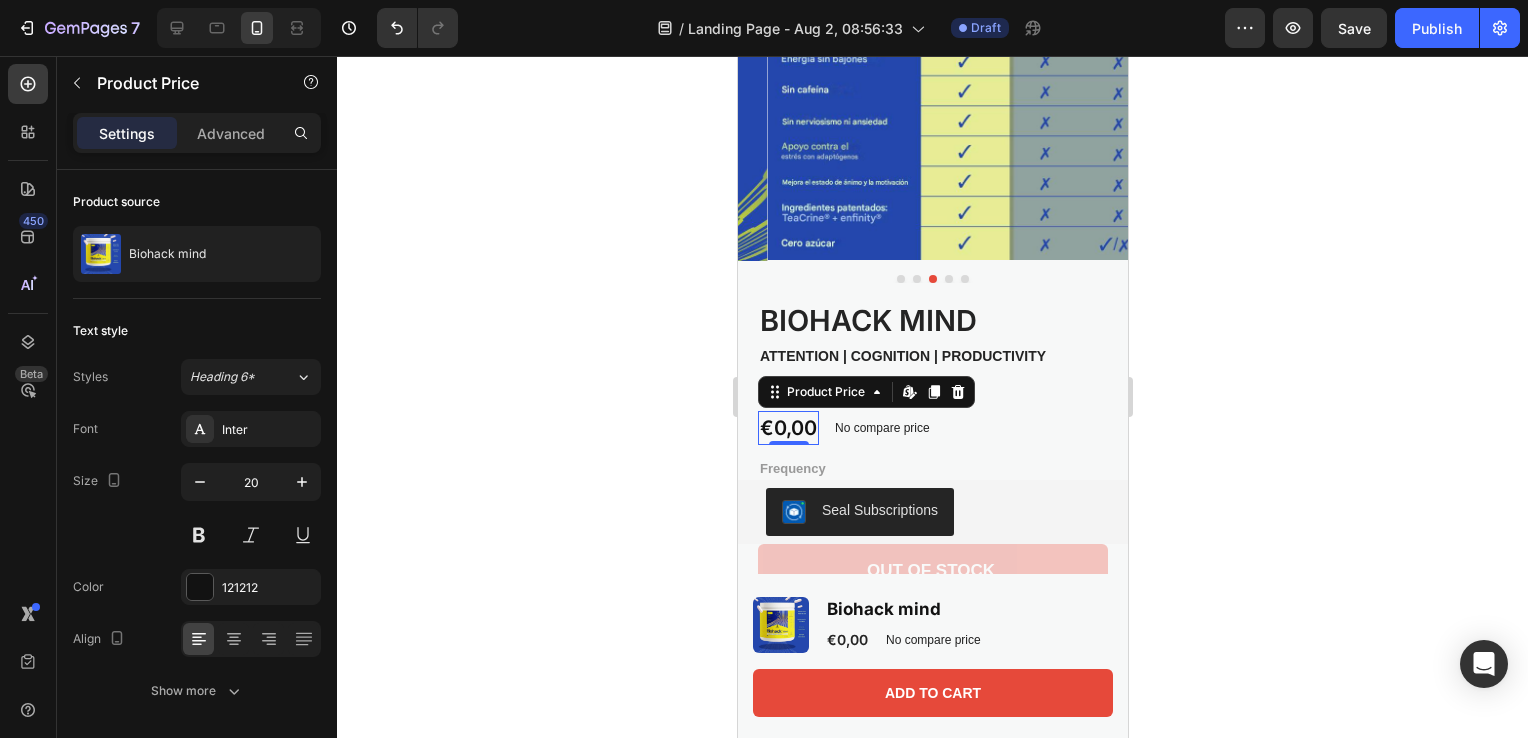 click at bounding box center [957, 392] 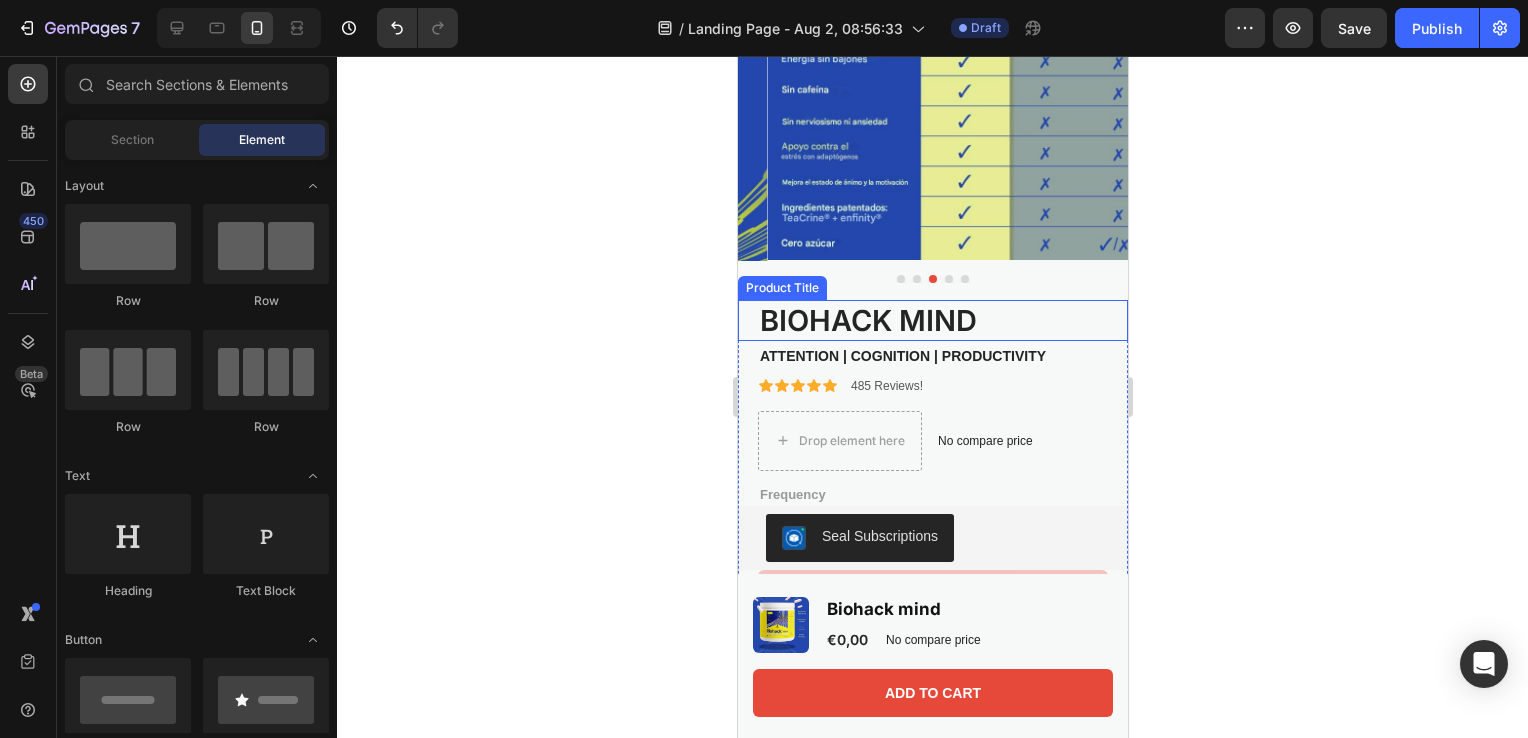 click on "Biohack mind" at bounding box center (932, 321) 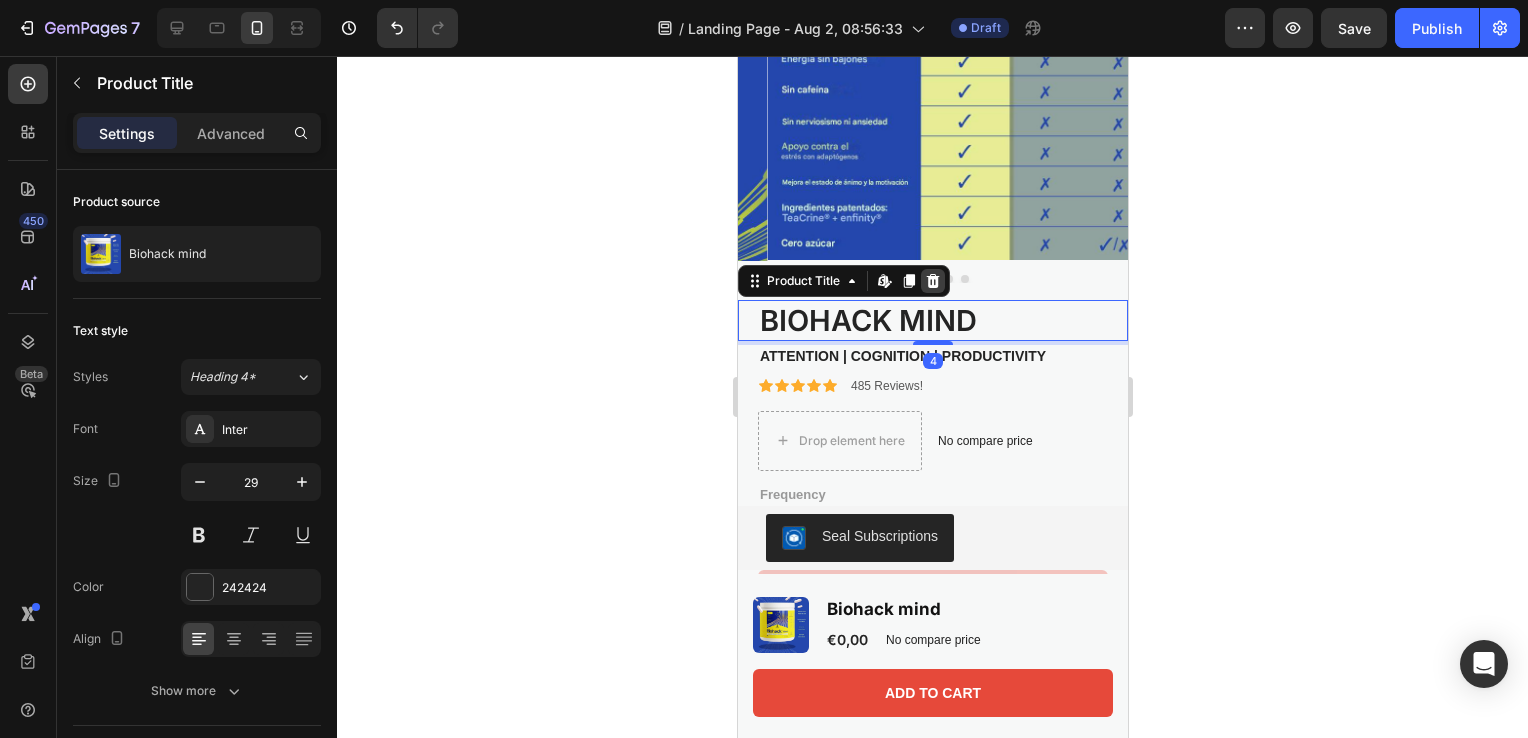 click at bounding box center (932, 281) 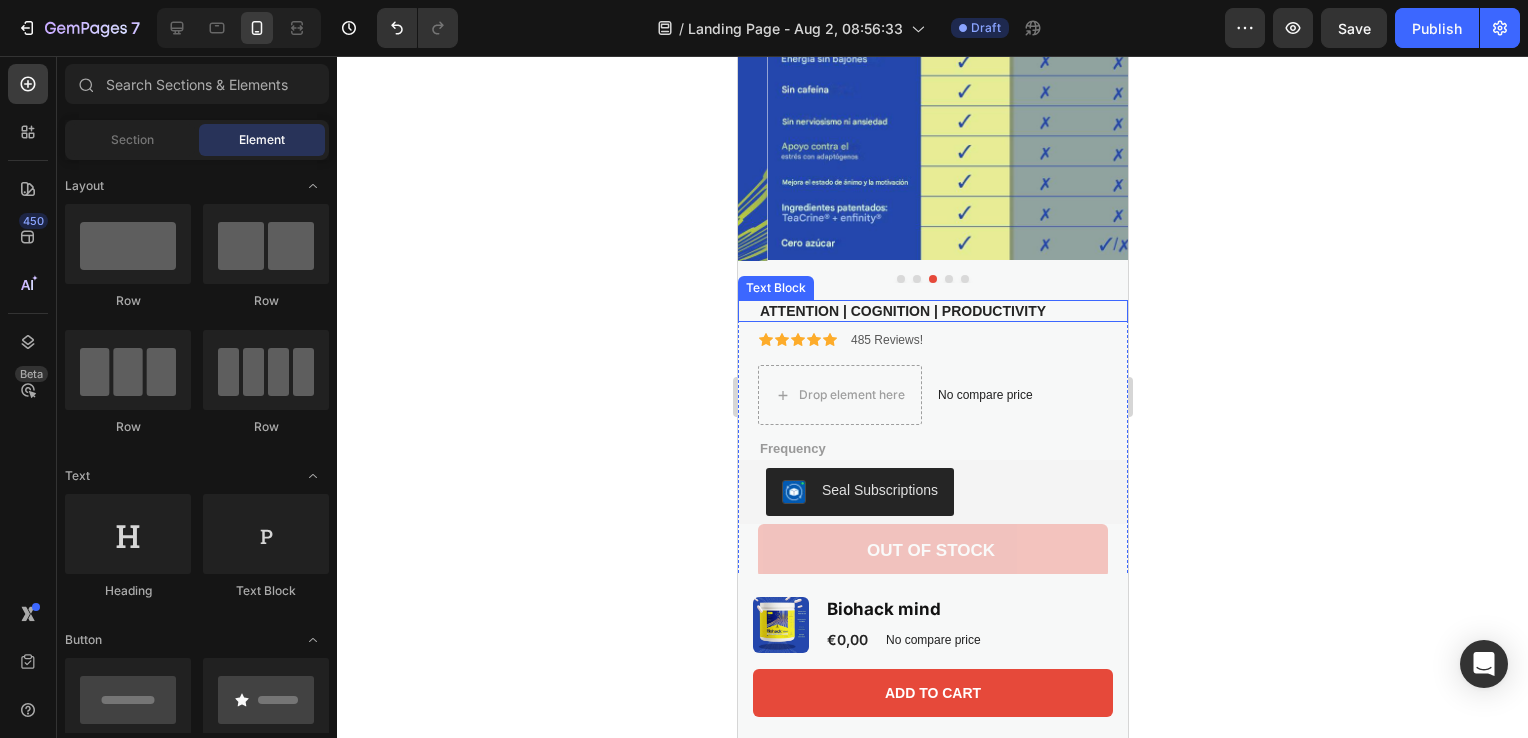 click on "ATTENTION | COGNITION | PRODUCTIVITY" at bounding box center [932, 311] 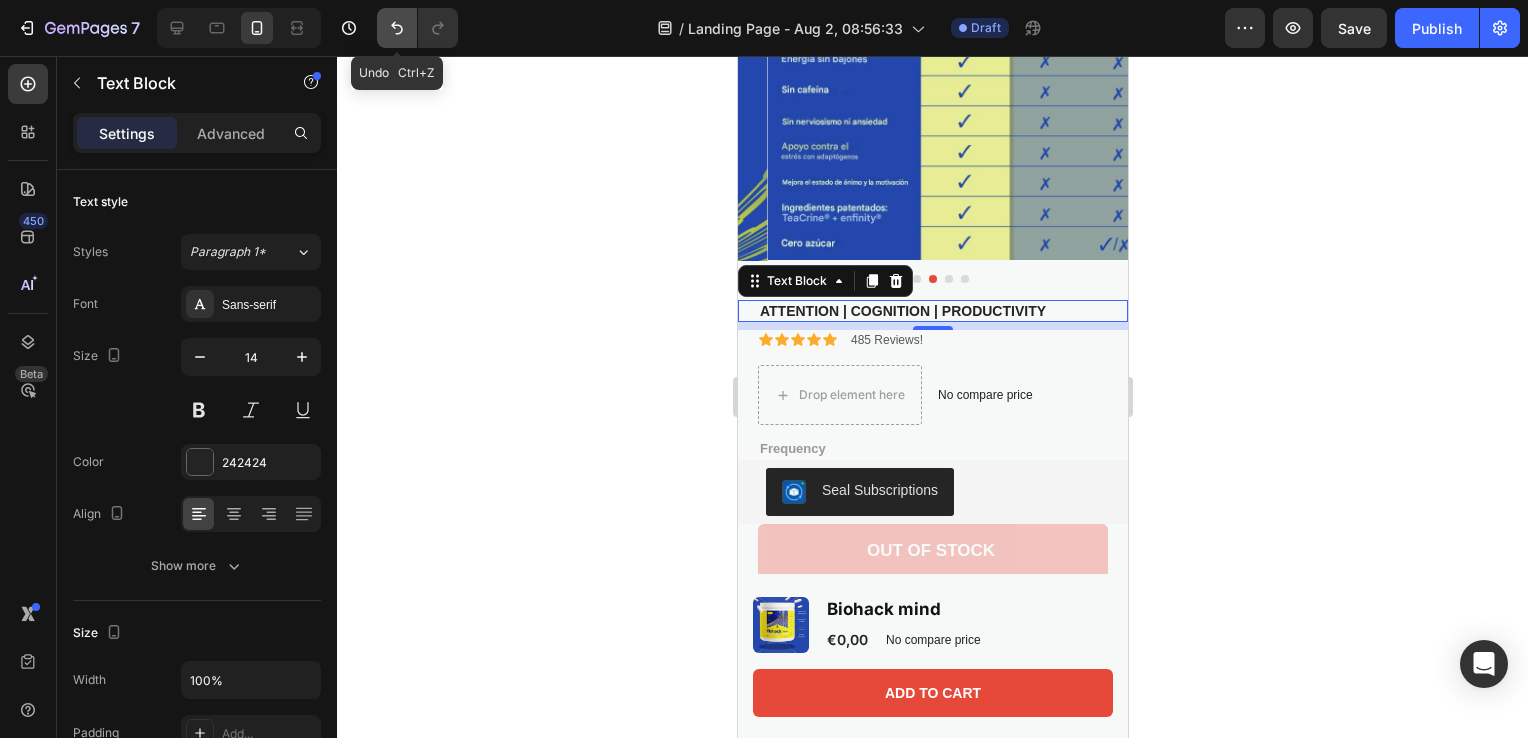 click 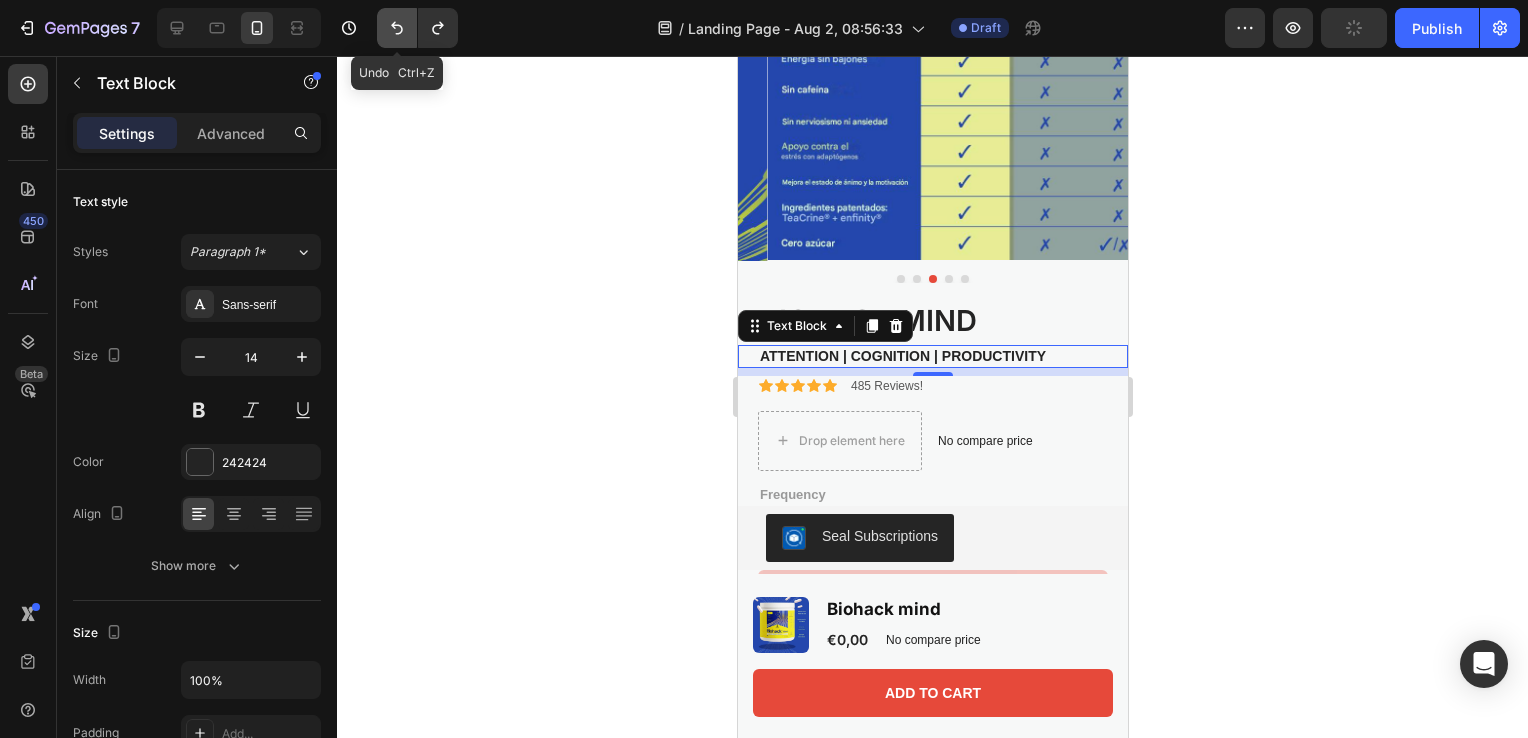 click 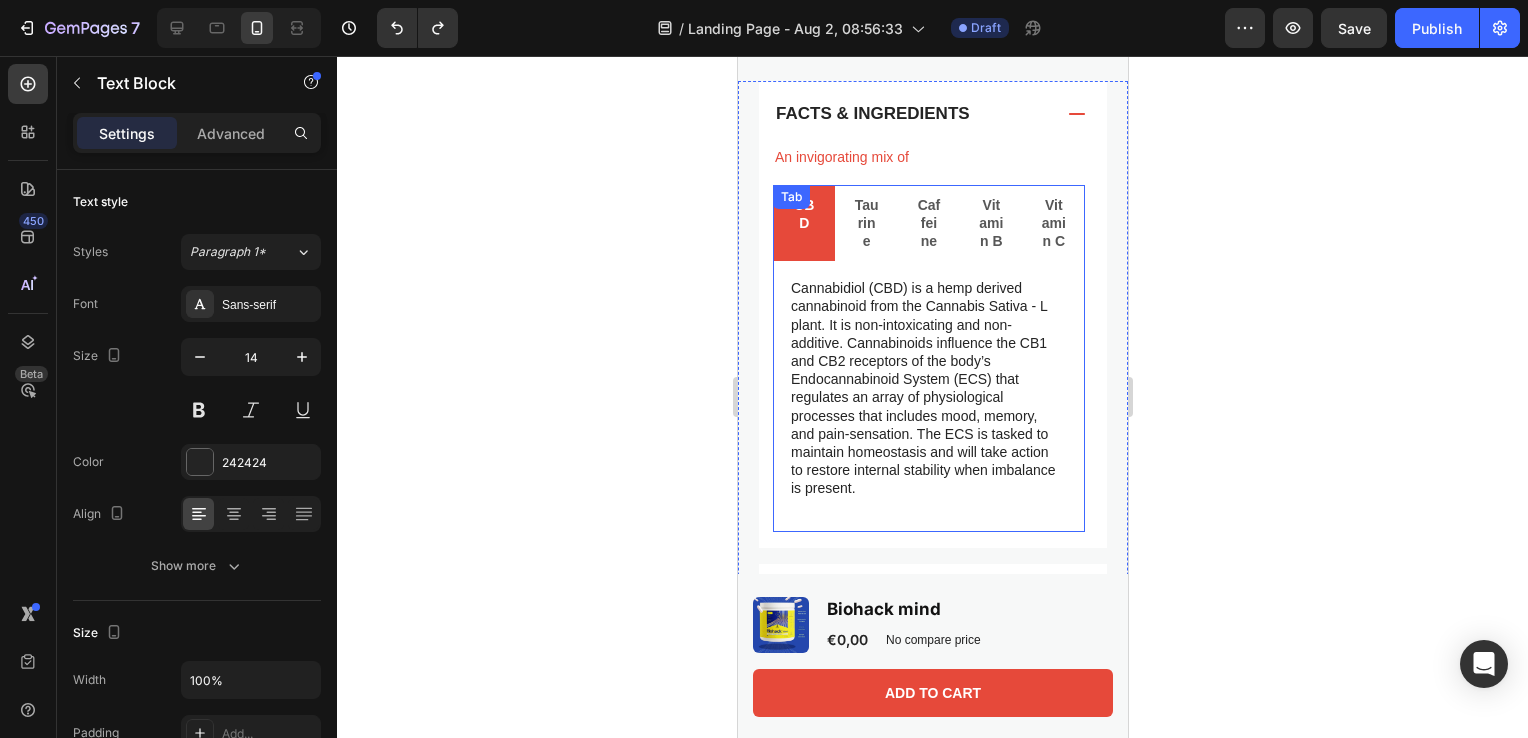 scroll, scrollTop: 800, scrollLeft: 0, axis: vertical 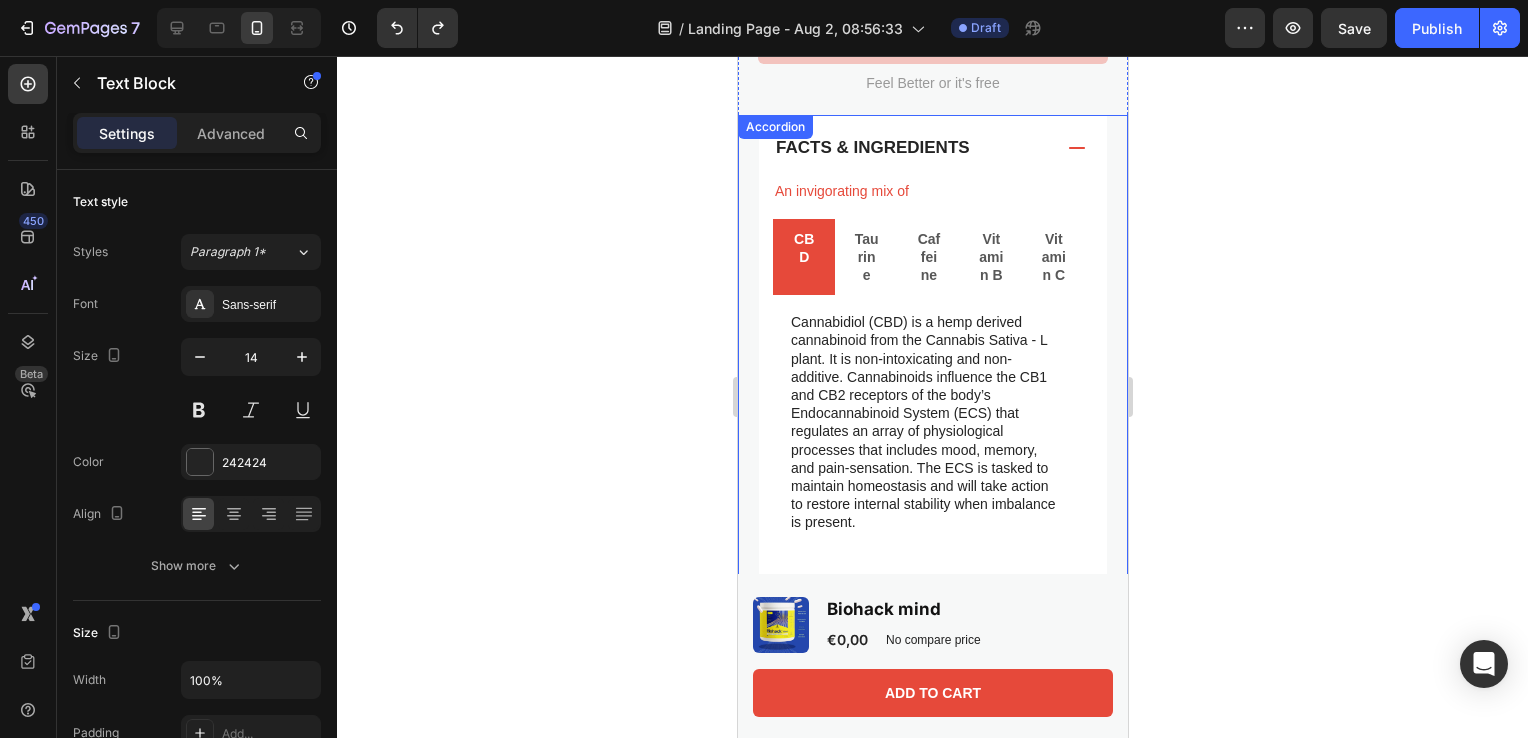 click on "Facts & Ingredients" at bounding box center [932, 148] 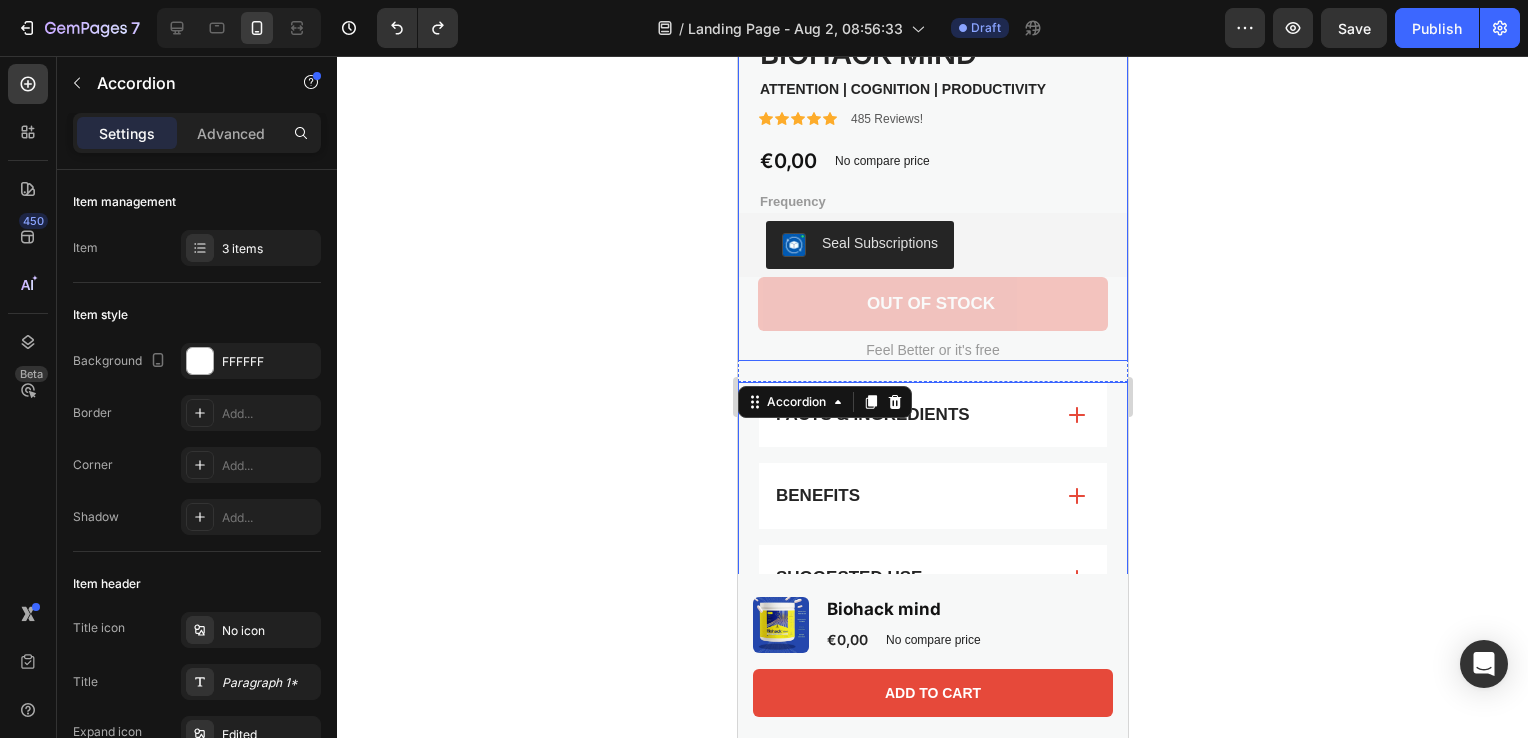 scroll, scrollTop: 400, scrollLeft: 0, axis: vertical 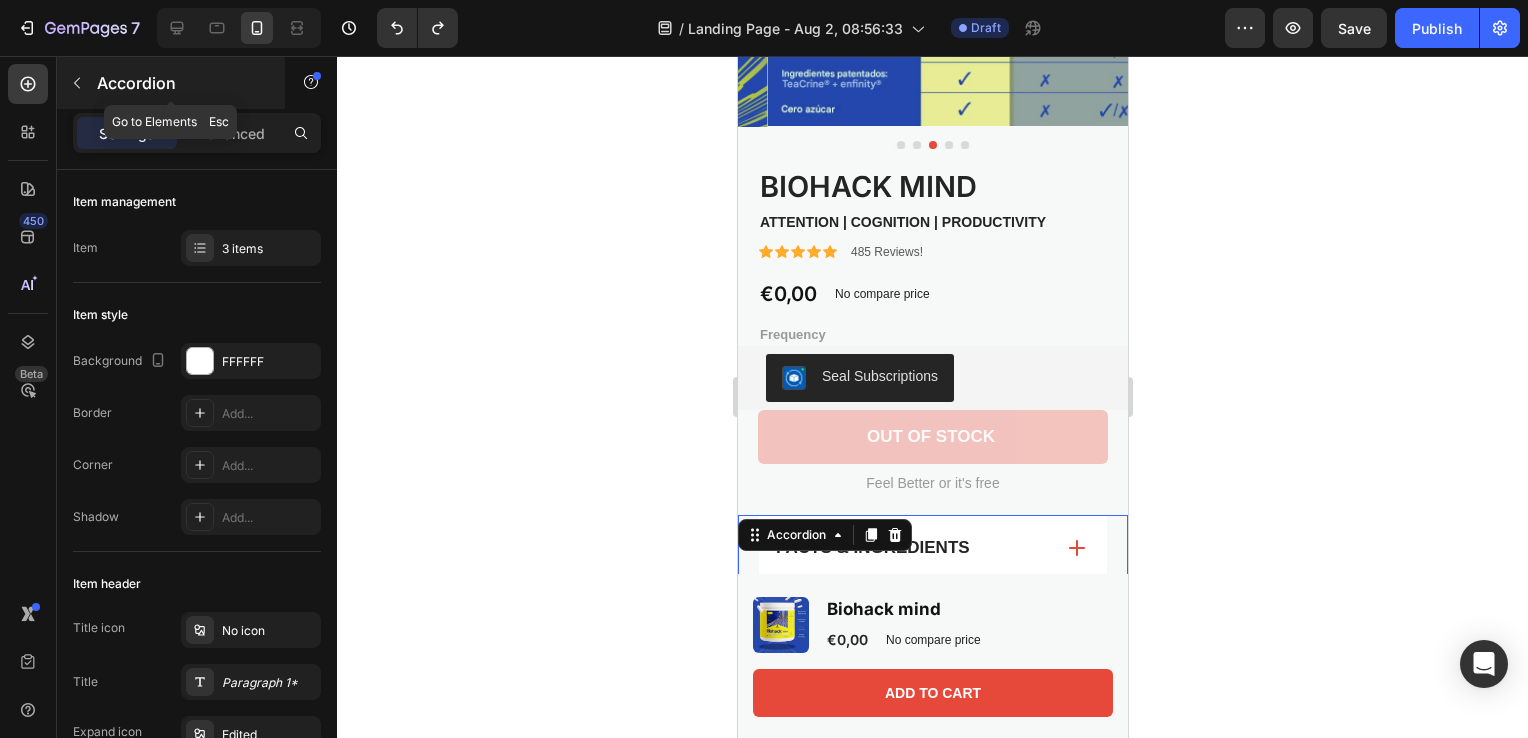 click at bounding box center [77, 83] 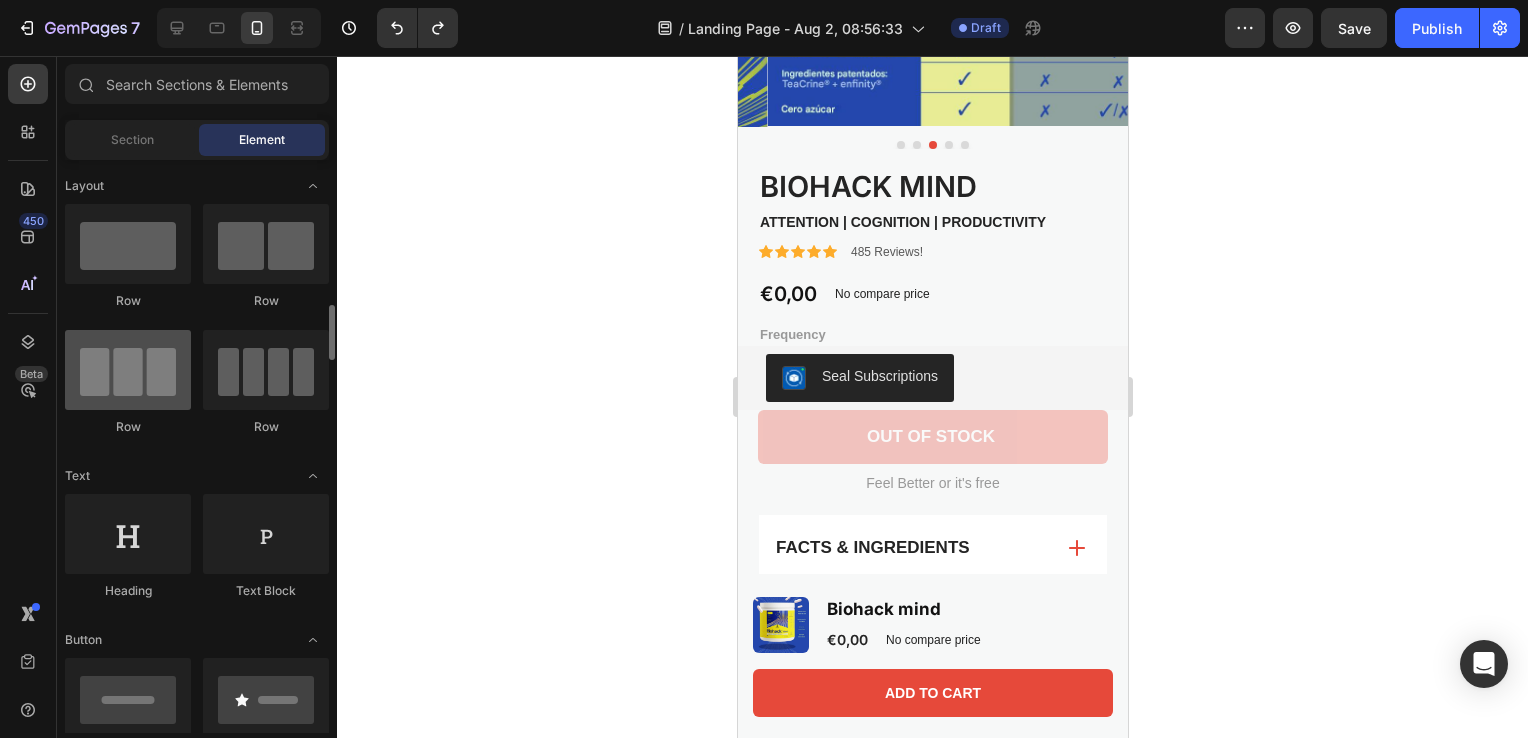 scroll, scrollTop: 133, scrollLeft: 0, axis: vertical 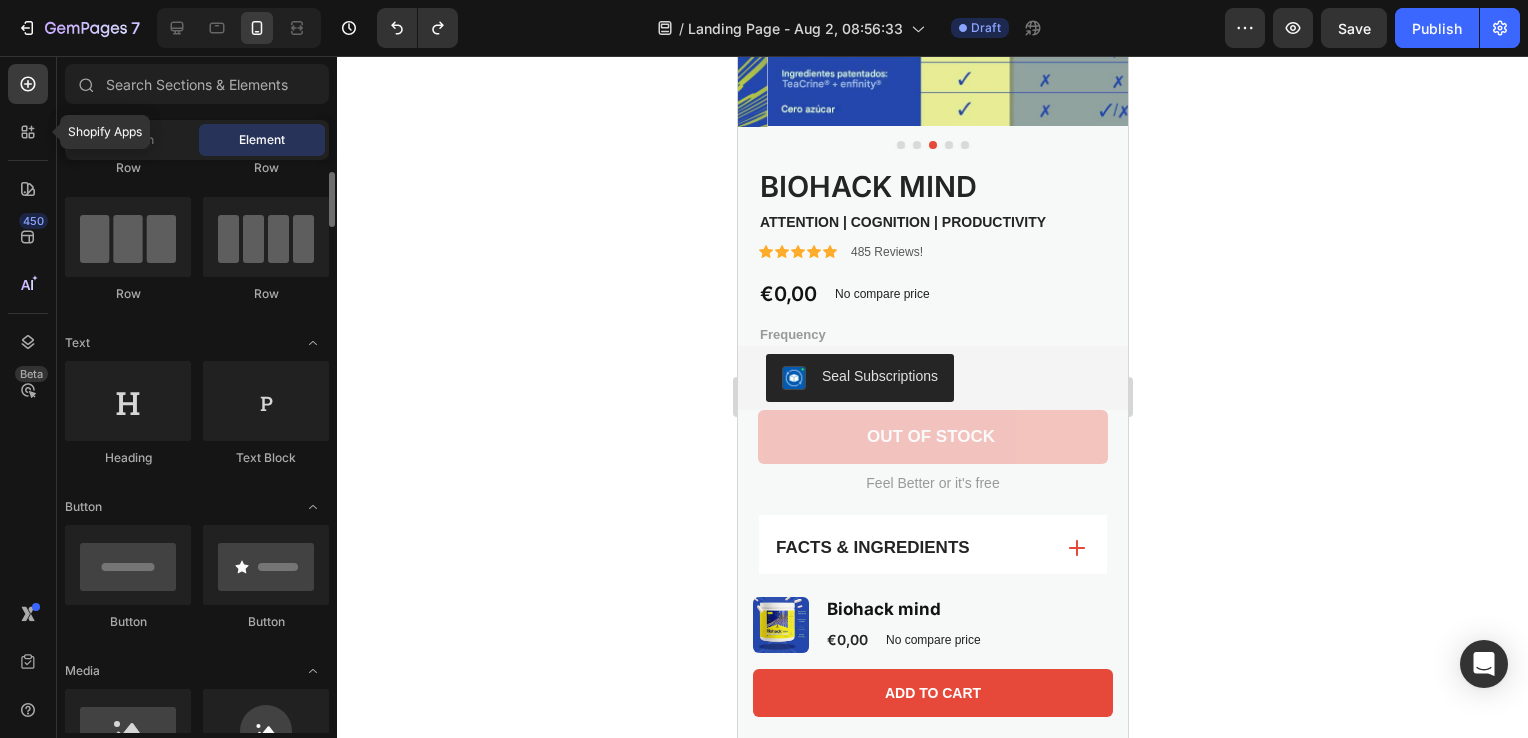 drag, startPoint x: 28, startPoint y: 141, endPoint x: 442, endPoint y: 363, distance: 469.7659 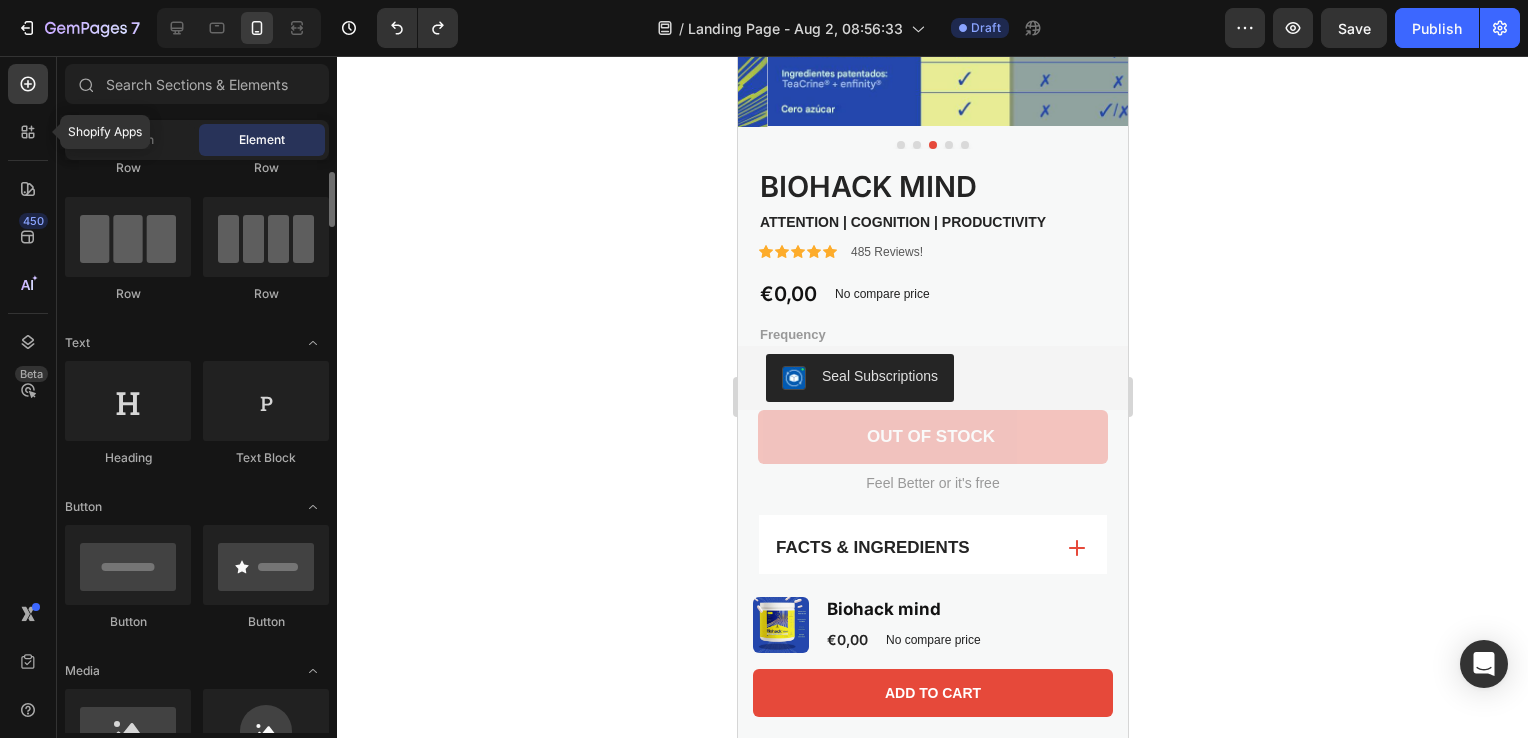 click 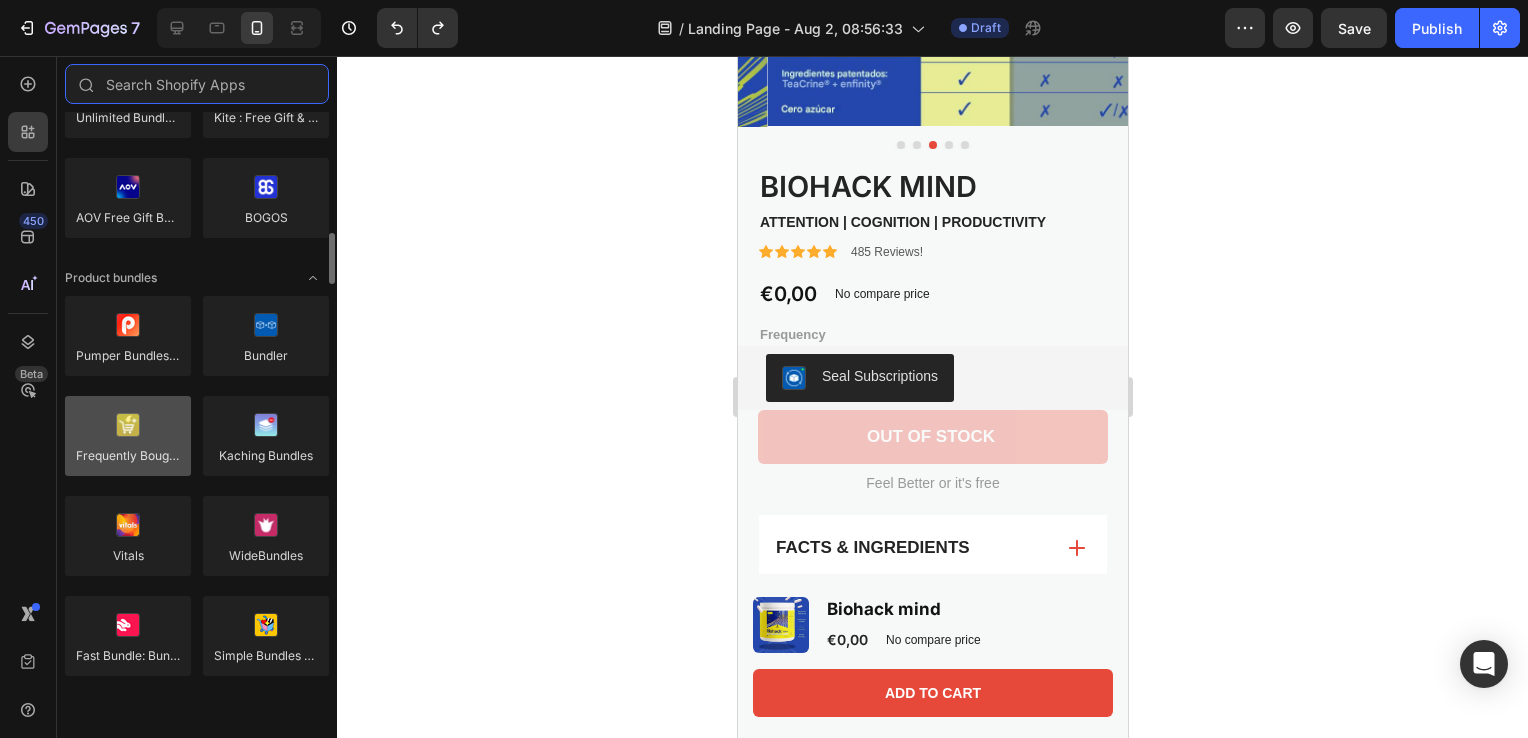scroll, scrollTop: 1068, scrollLeft: 0, axis: vertical 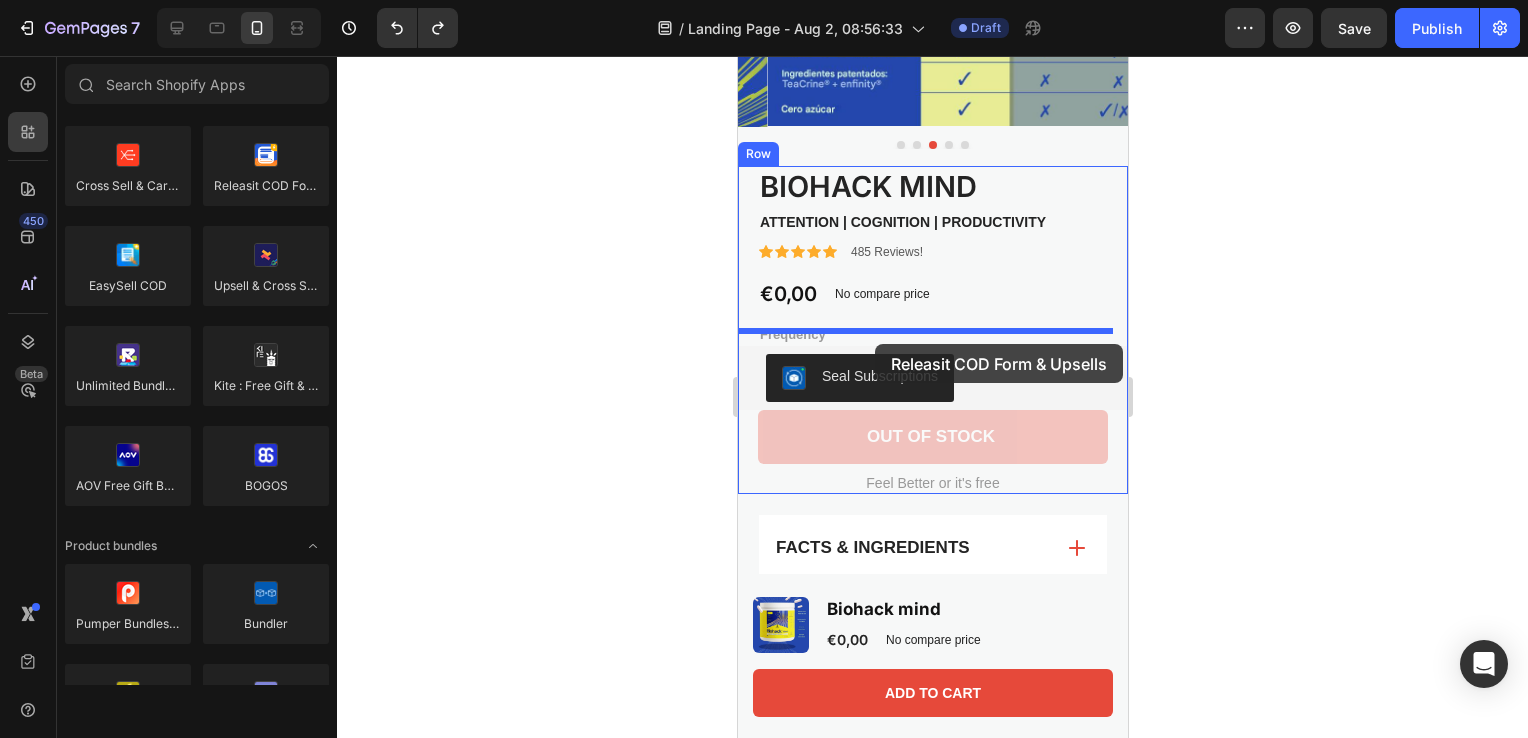 drag, startPoint x: 1353, startPoint y: 289, endPoint x: 874, endPoint y: 344, distance: 482.14728 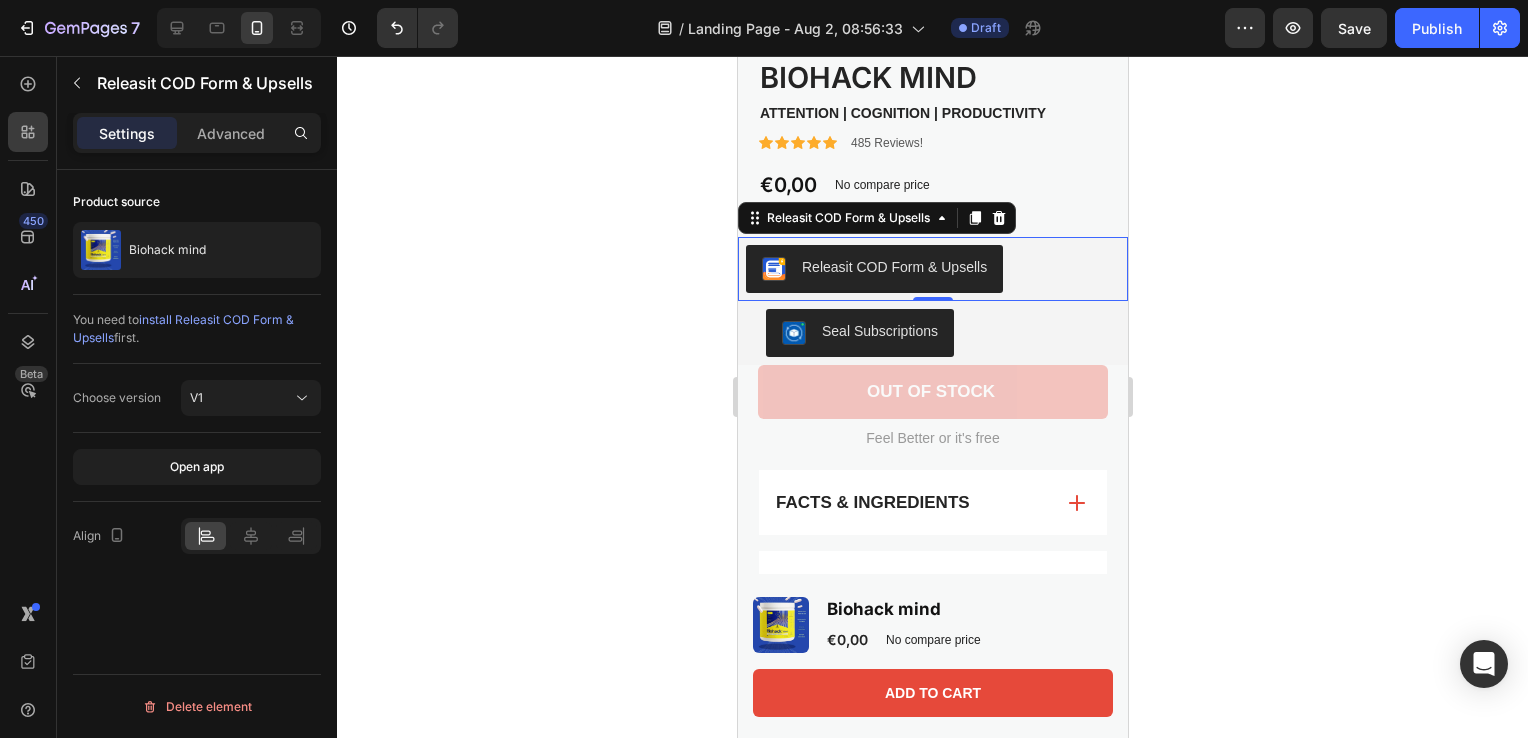 scroll, scrollTop: 400, scrollLeft: 0, axis: vertical 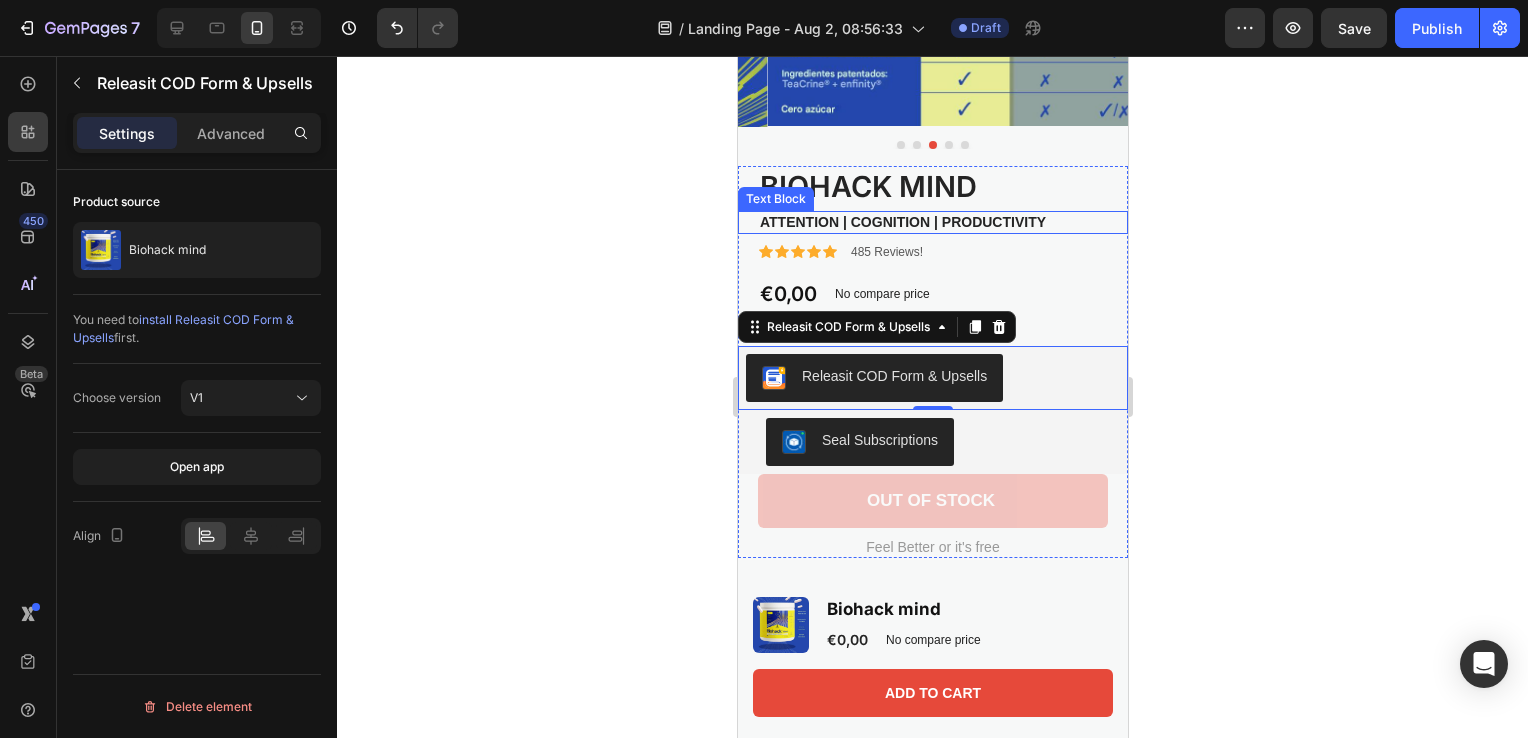 click on "ATTENTION | COGNITION | PRODUCTIVITY" at bounding box center (932, 222) 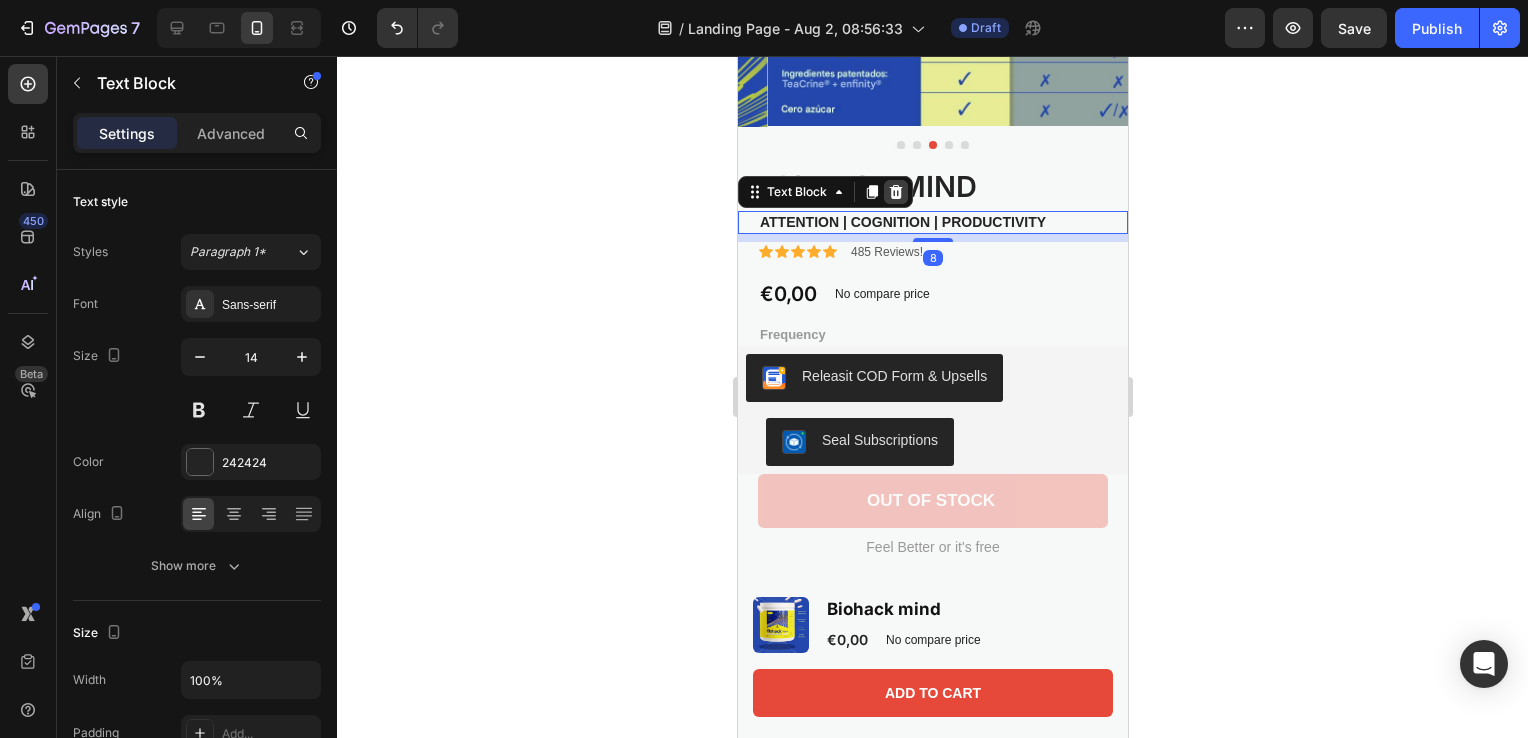 click 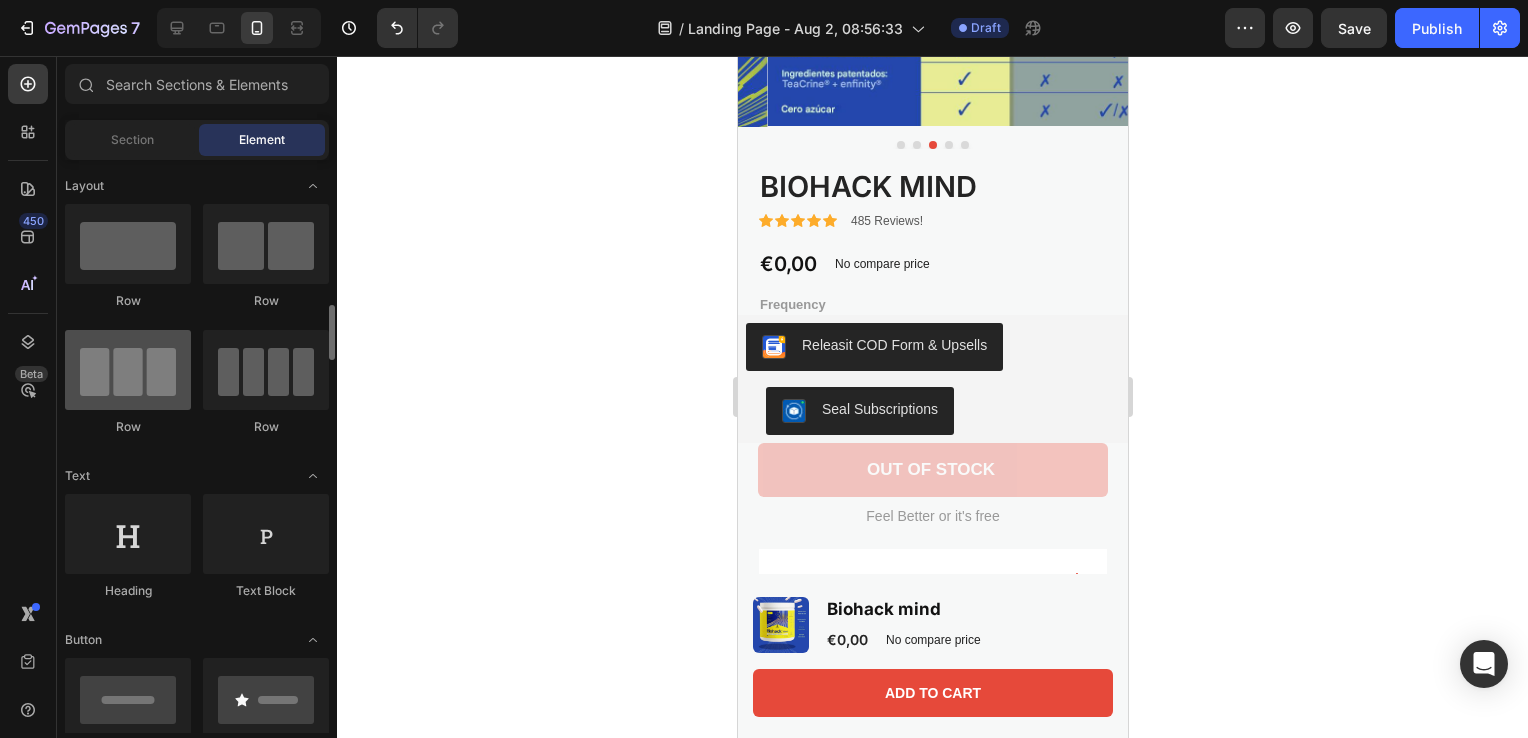 scroll, scrollTop: 133, scrollLeft: 0, axis: vertical 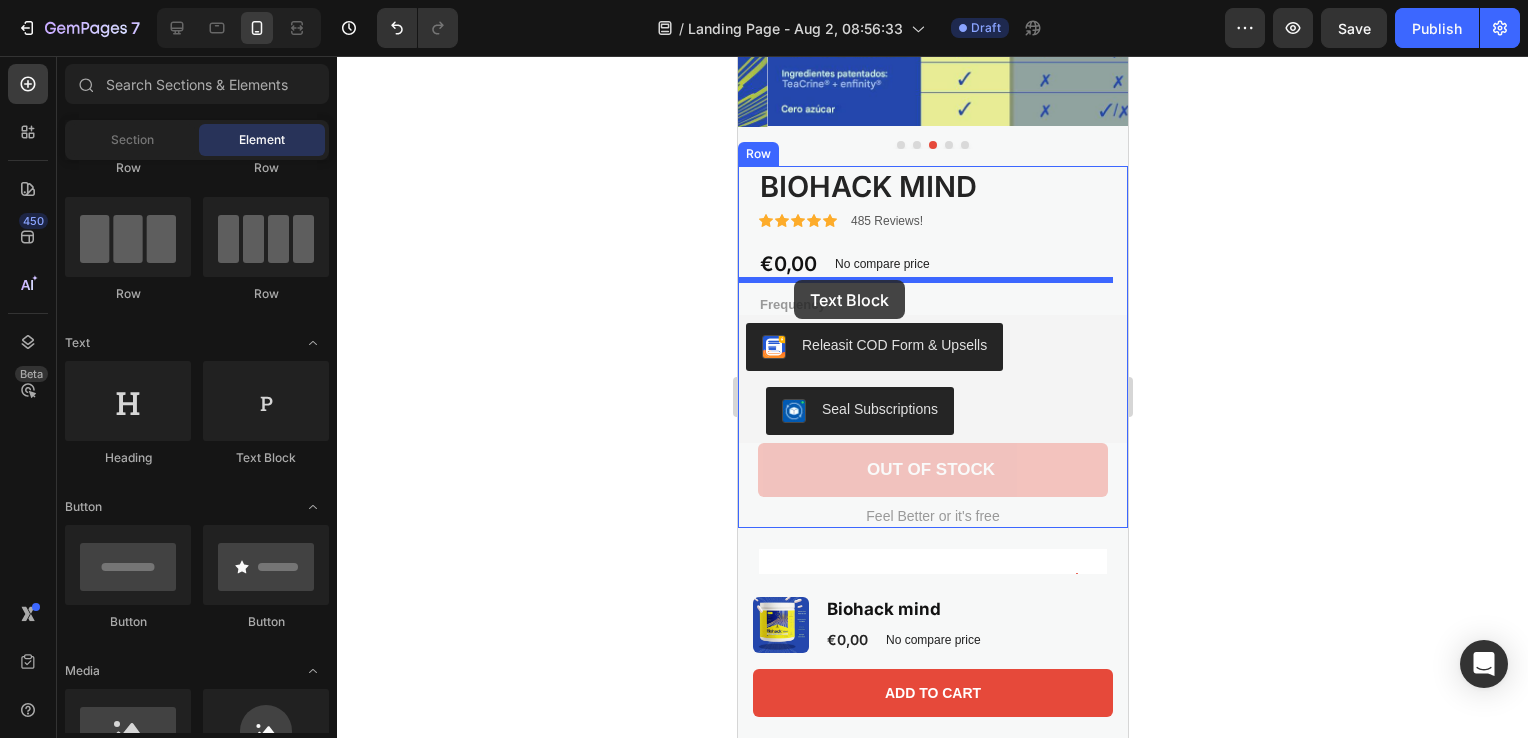 drag, startPoint x: 1369, startPoint y: 439, endPoint x: 793, endPoint y: 280, distance: 597.5425 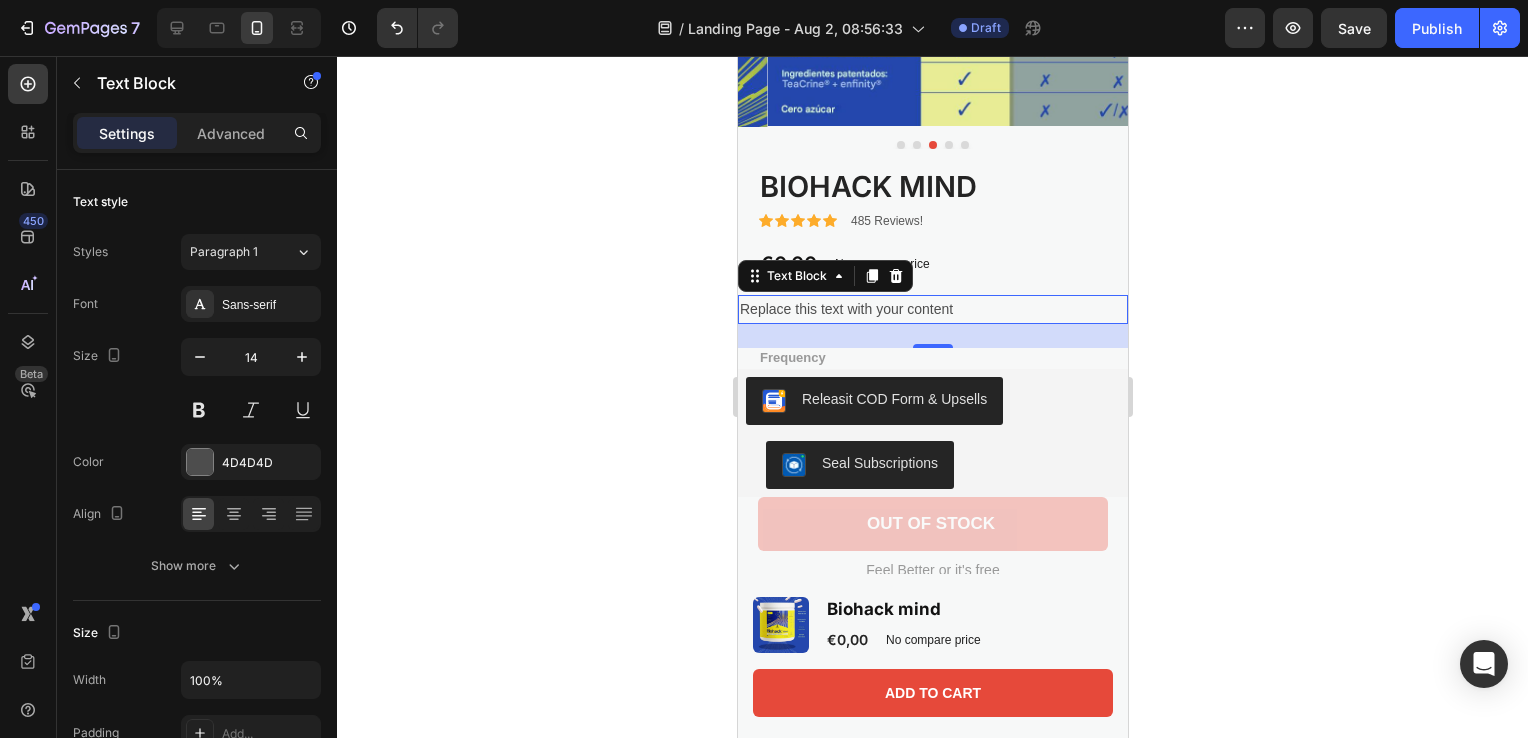 click on "Replace this text with your content" at bounding box center (932, 309) 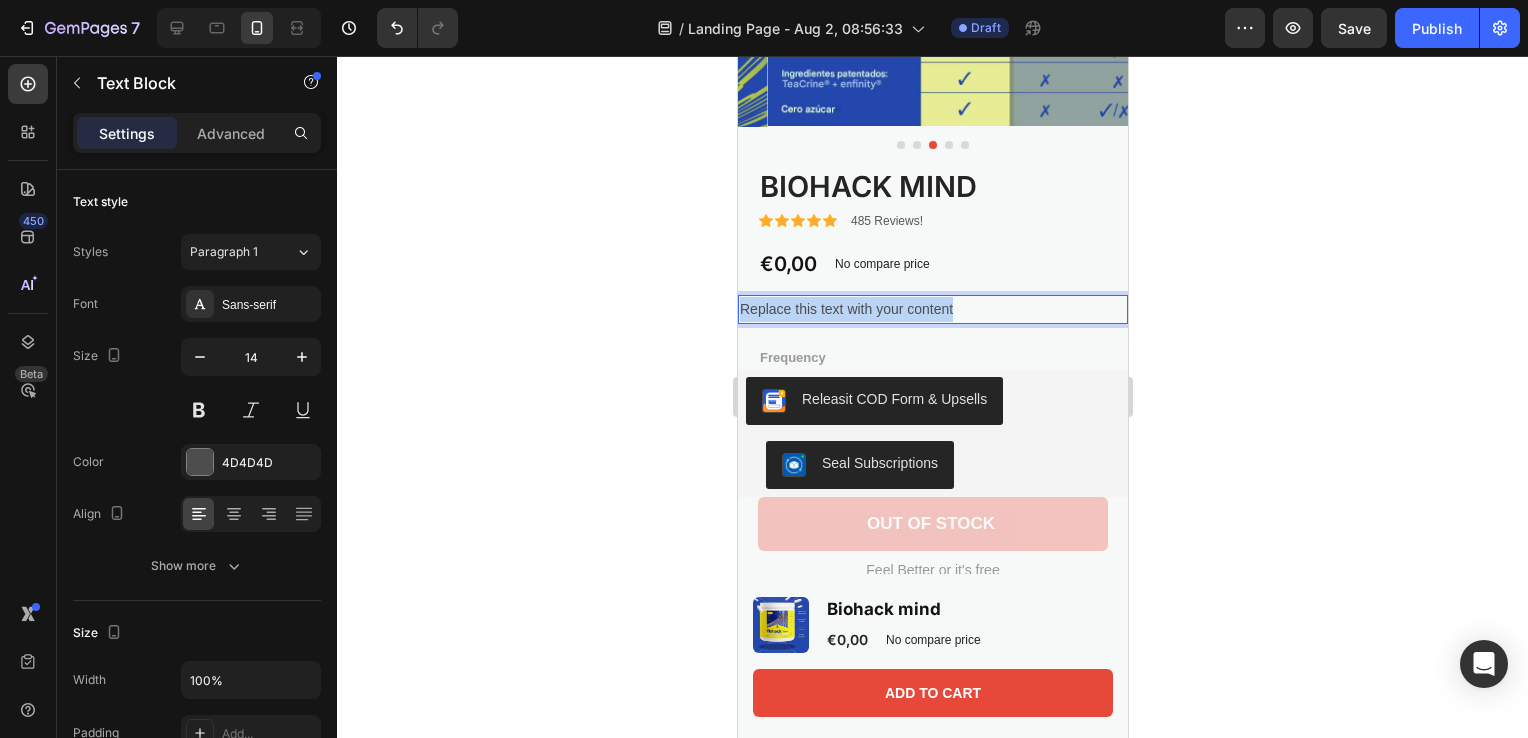 click on "Replace this text with your content" at bounding box center [932, 309] 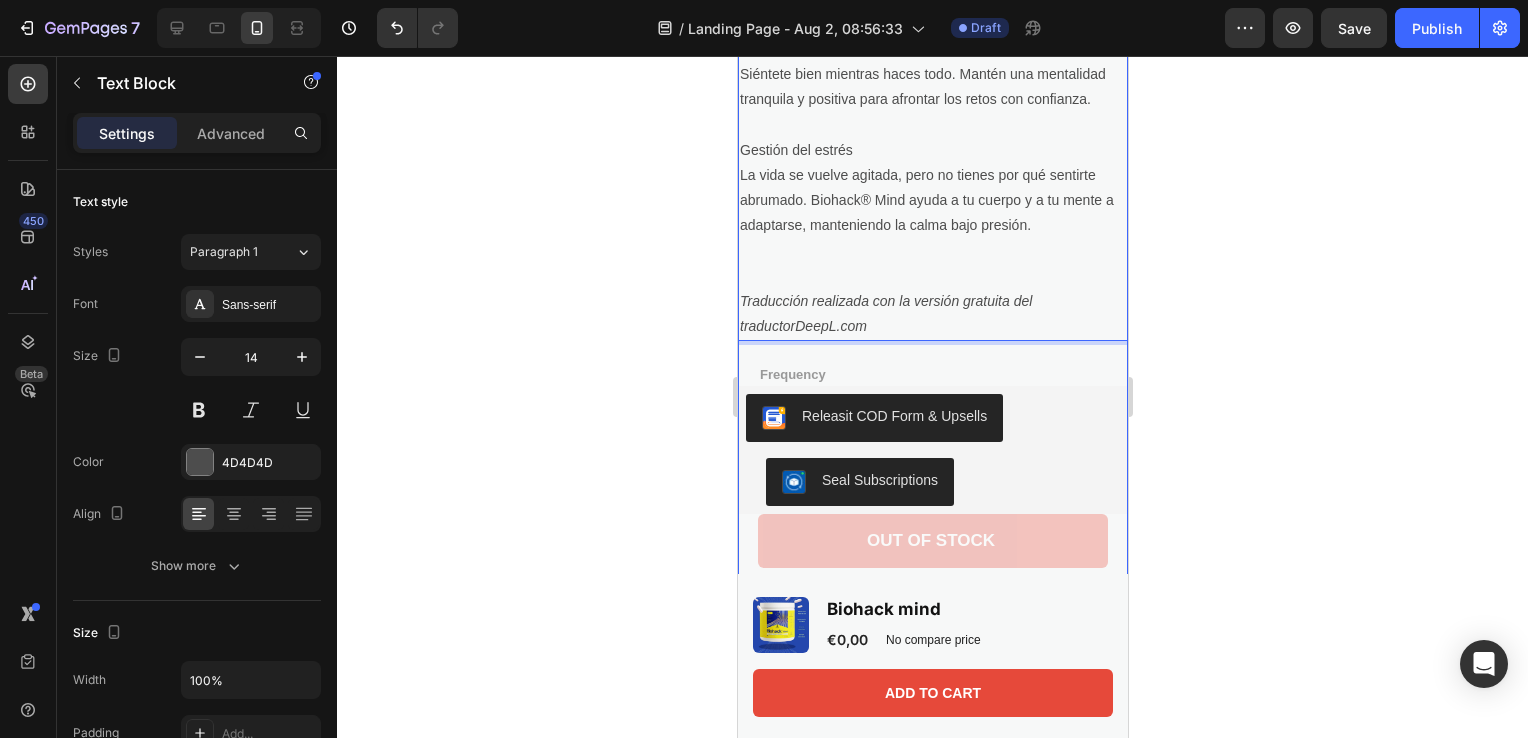scroll, scrollTop: 804, scrollLeft: 0, axis: vertical 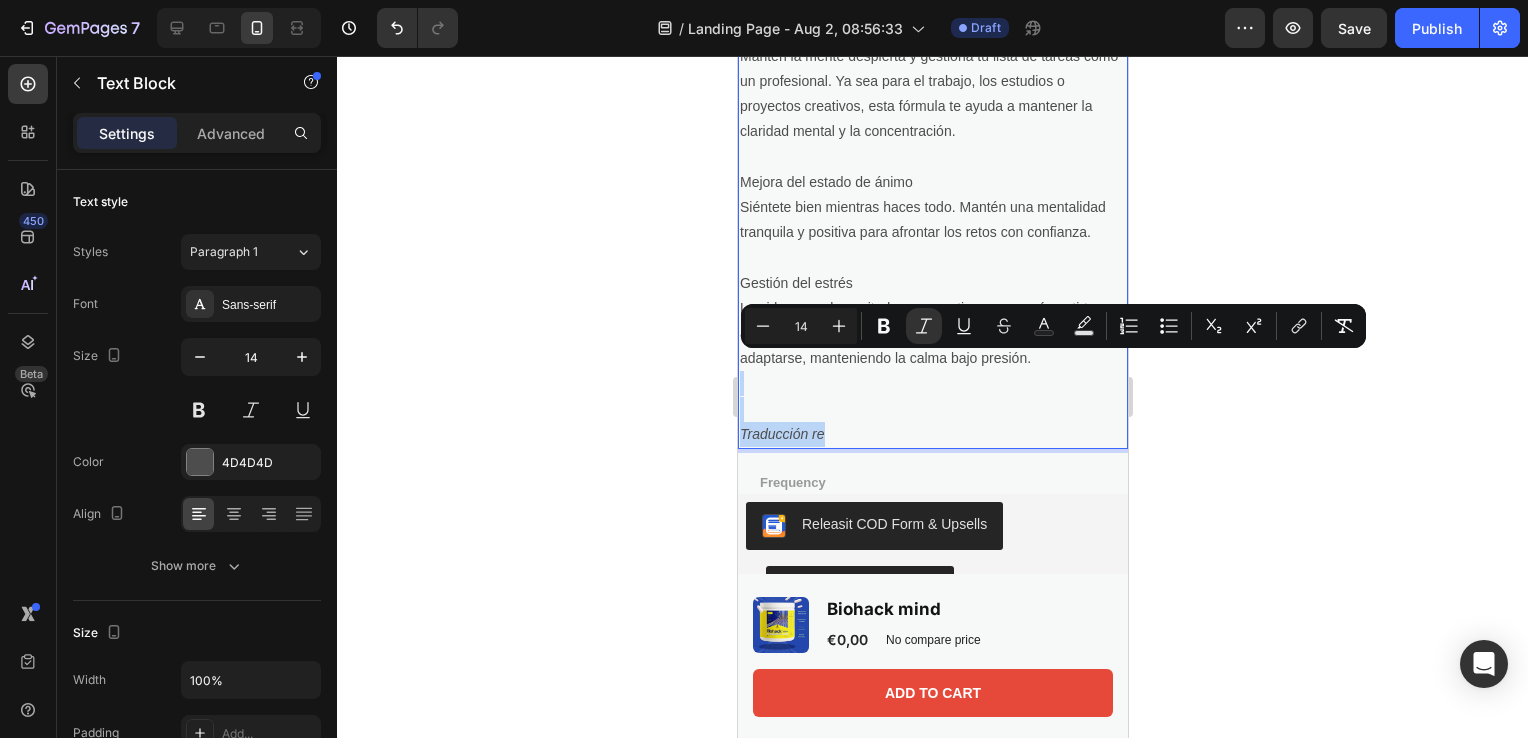 drag, startPoint x: 831, startPoint y: 409, endPoint x: 1783, endPoint y: 394, distance: 952.11816 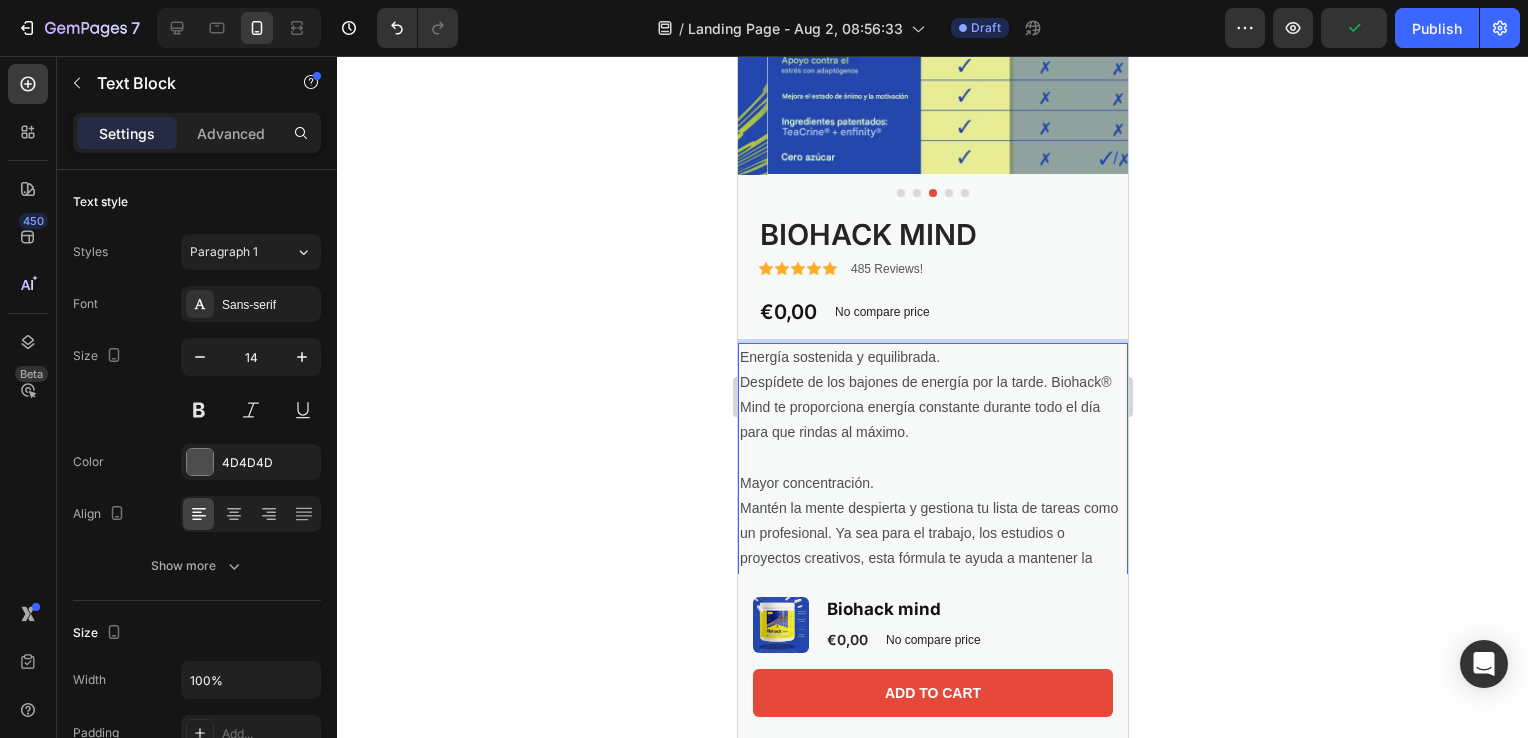 scroll, scrollTop: 404, scrollLeft: 0, axis: vertical 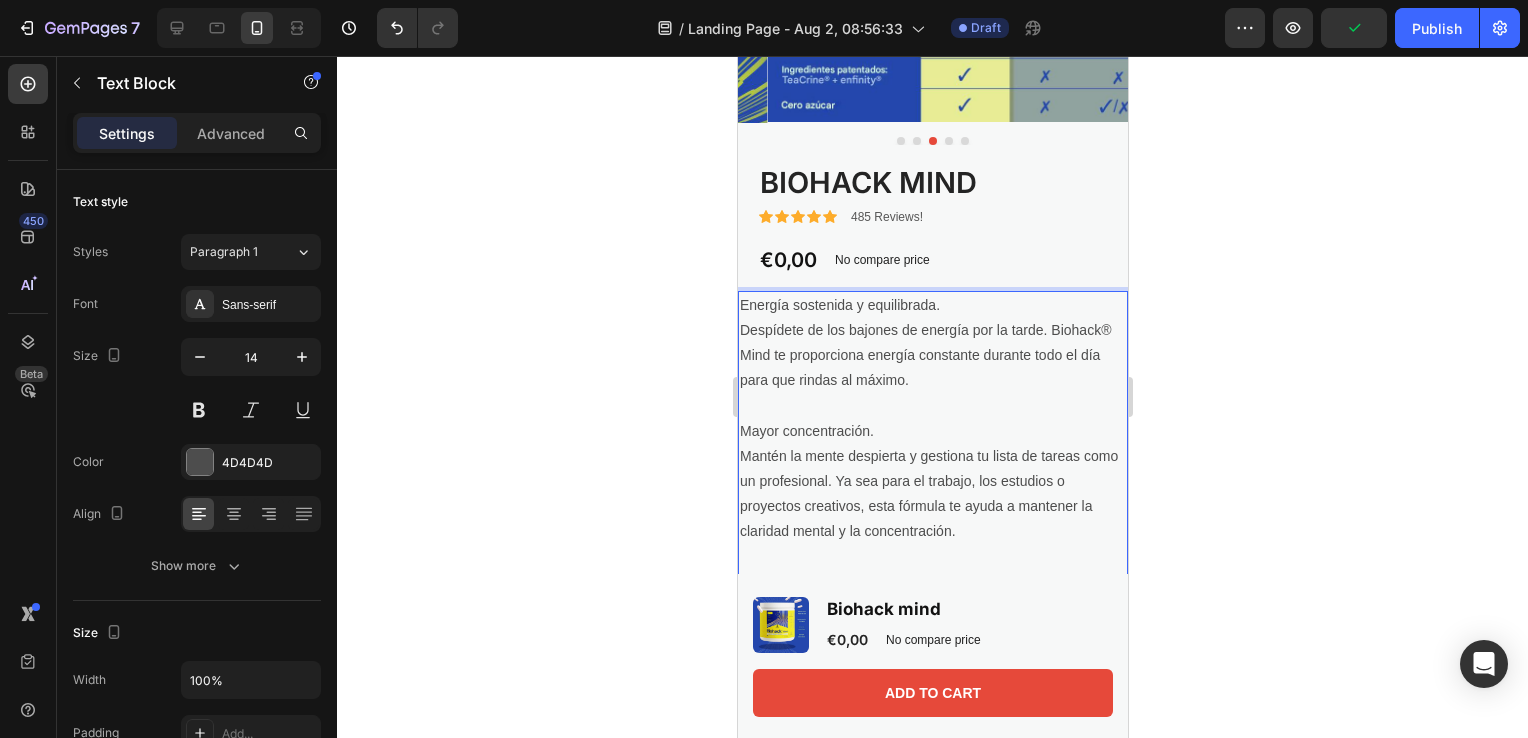 click on "Despídete de los bajones de energía por la tarde. Biohack® Mind te proporciona energía constante durante todo el día para que rindas al máximo." at bounding box center (932, 356) 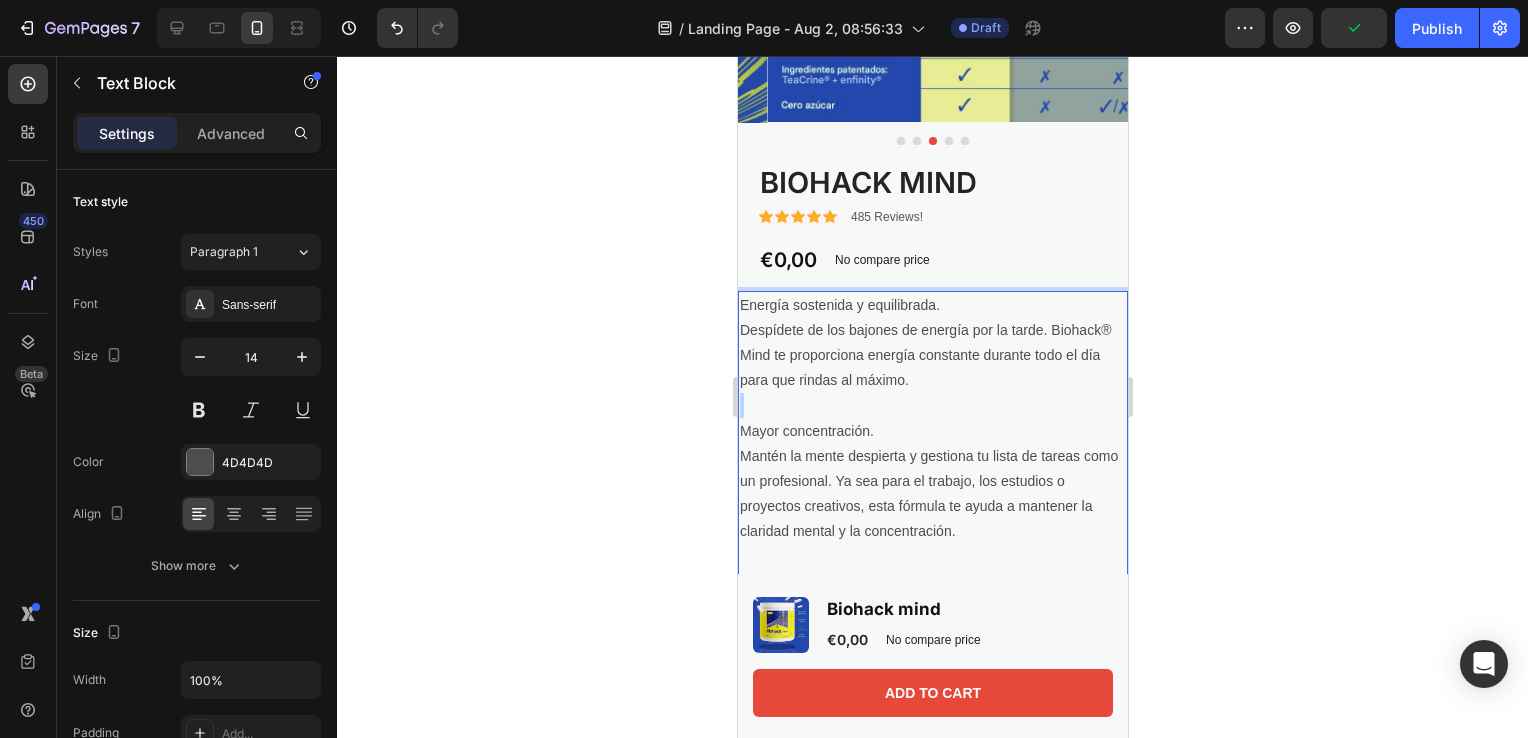click on "Despídete de los bajones de energía por la tarde. Biohack® Mind te proporciona energía constante durante todo el día para que rindas al máximo." at bounding box center [932, 356] 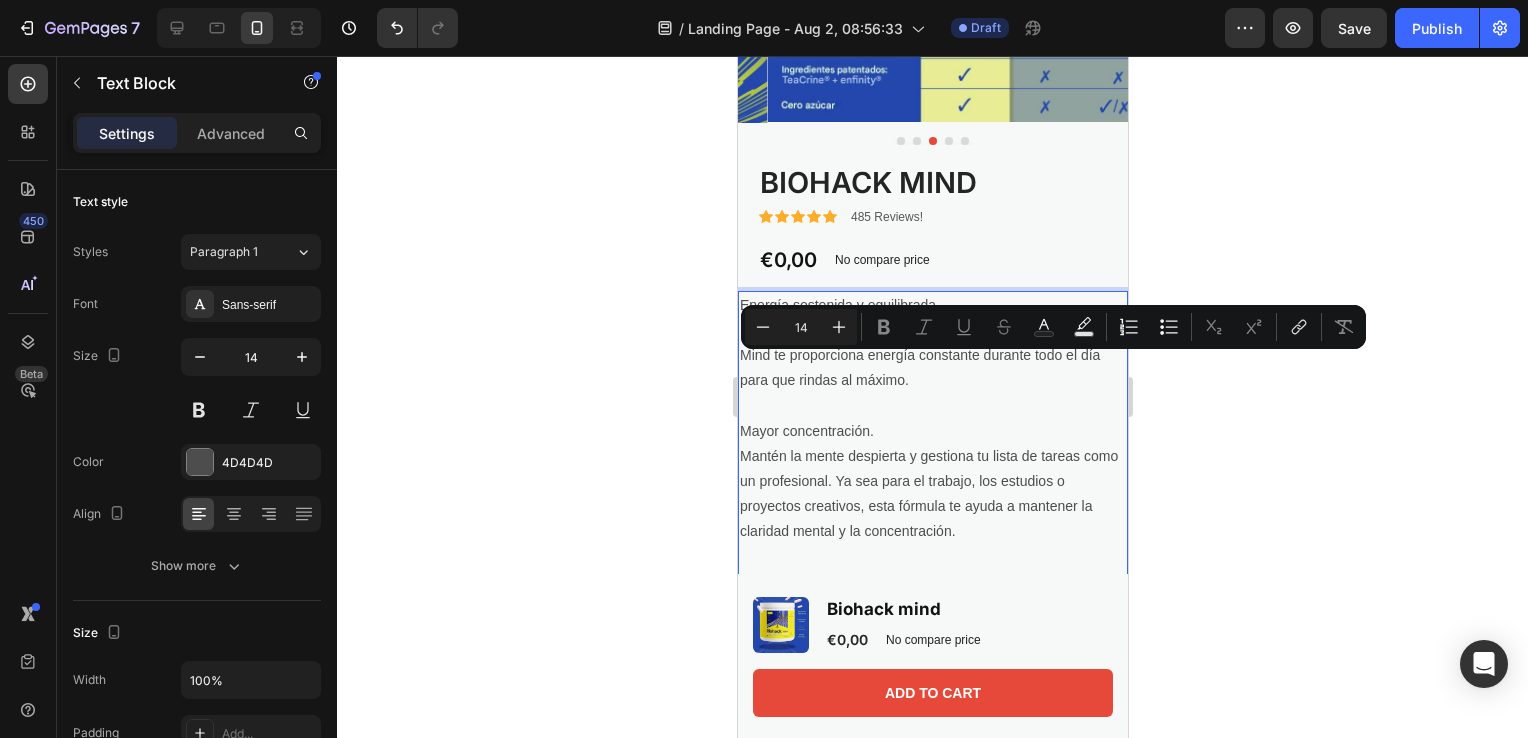 click on "Energía sostenida y equilibrada." at bounding box center [932, 305] 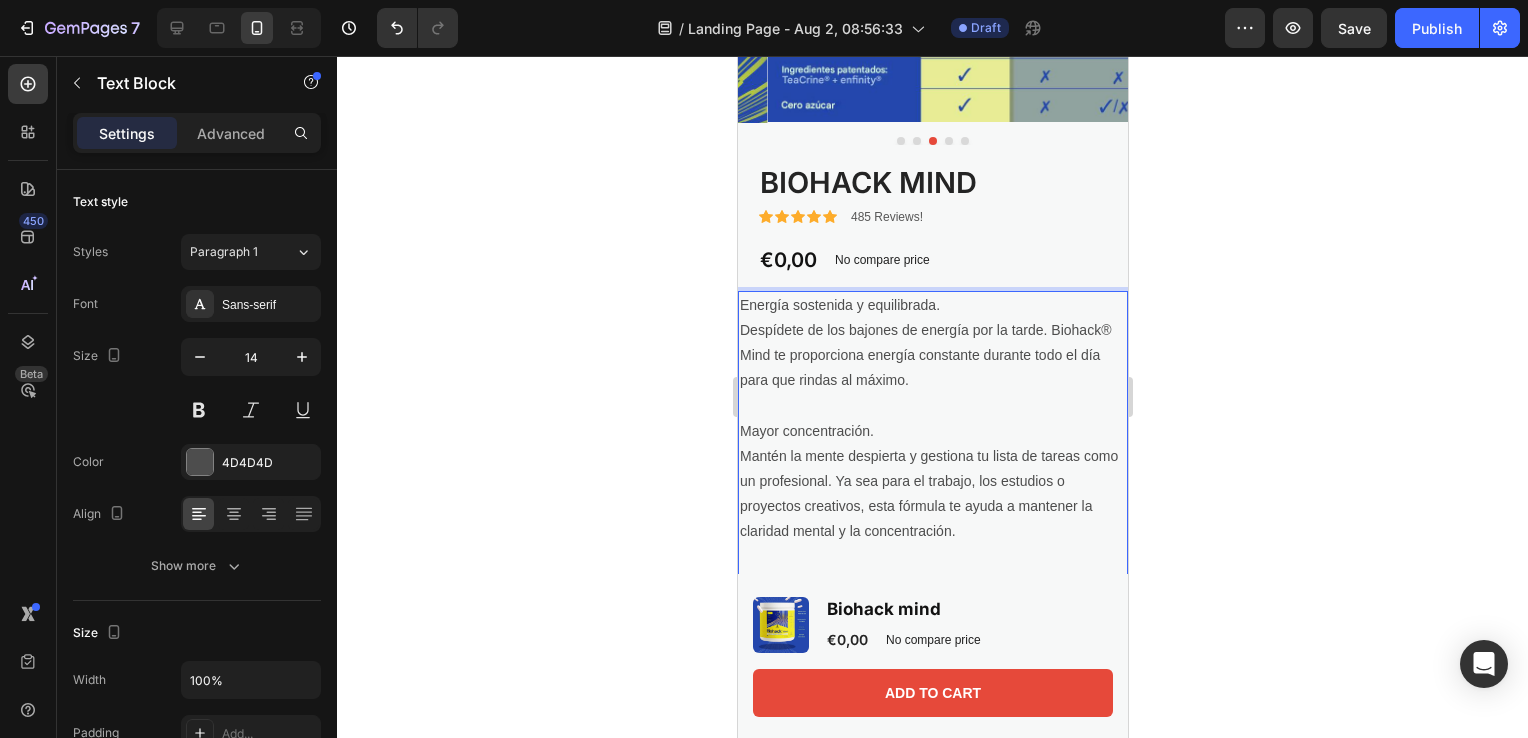 click 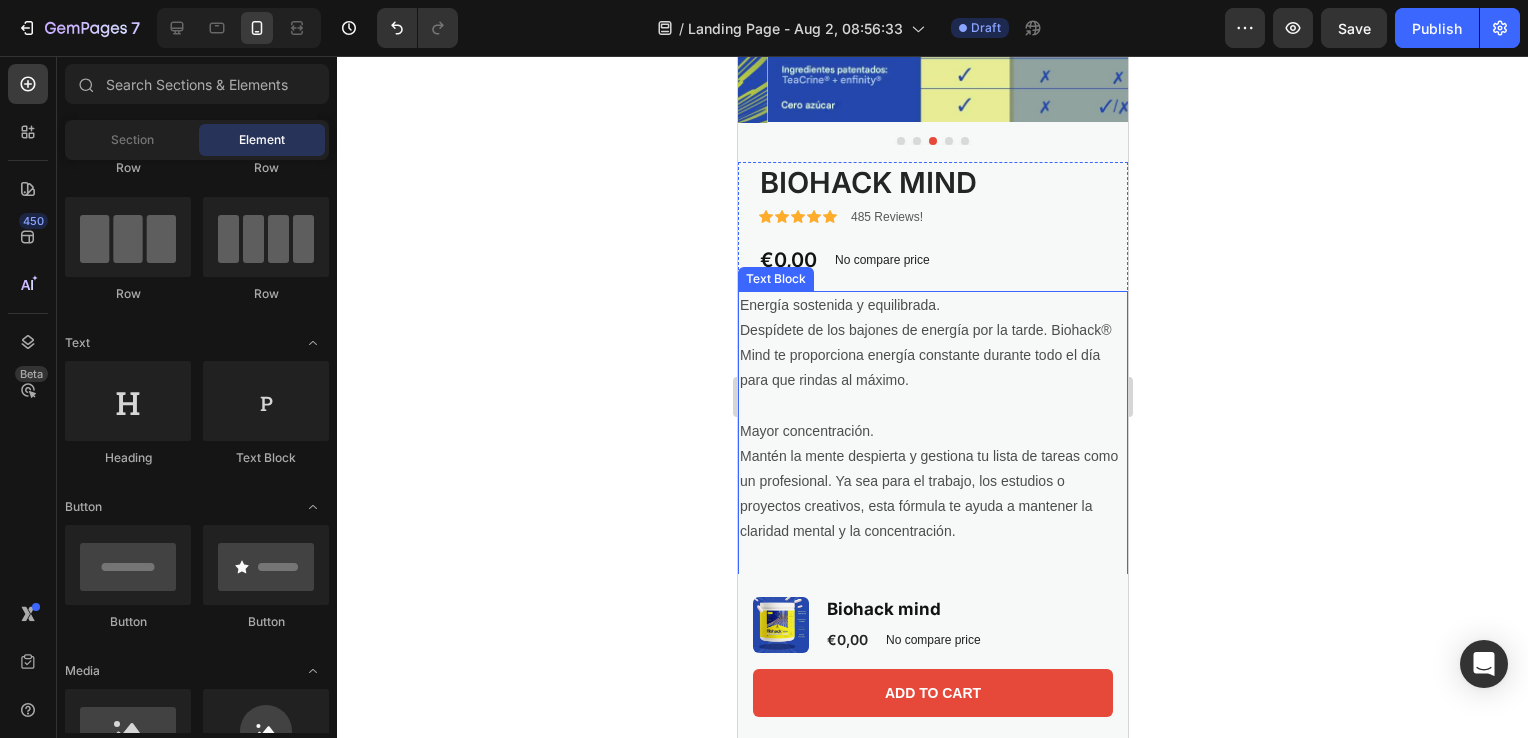 click on "Energía sostenida y equilibrada." at bounding box center [932, 305] 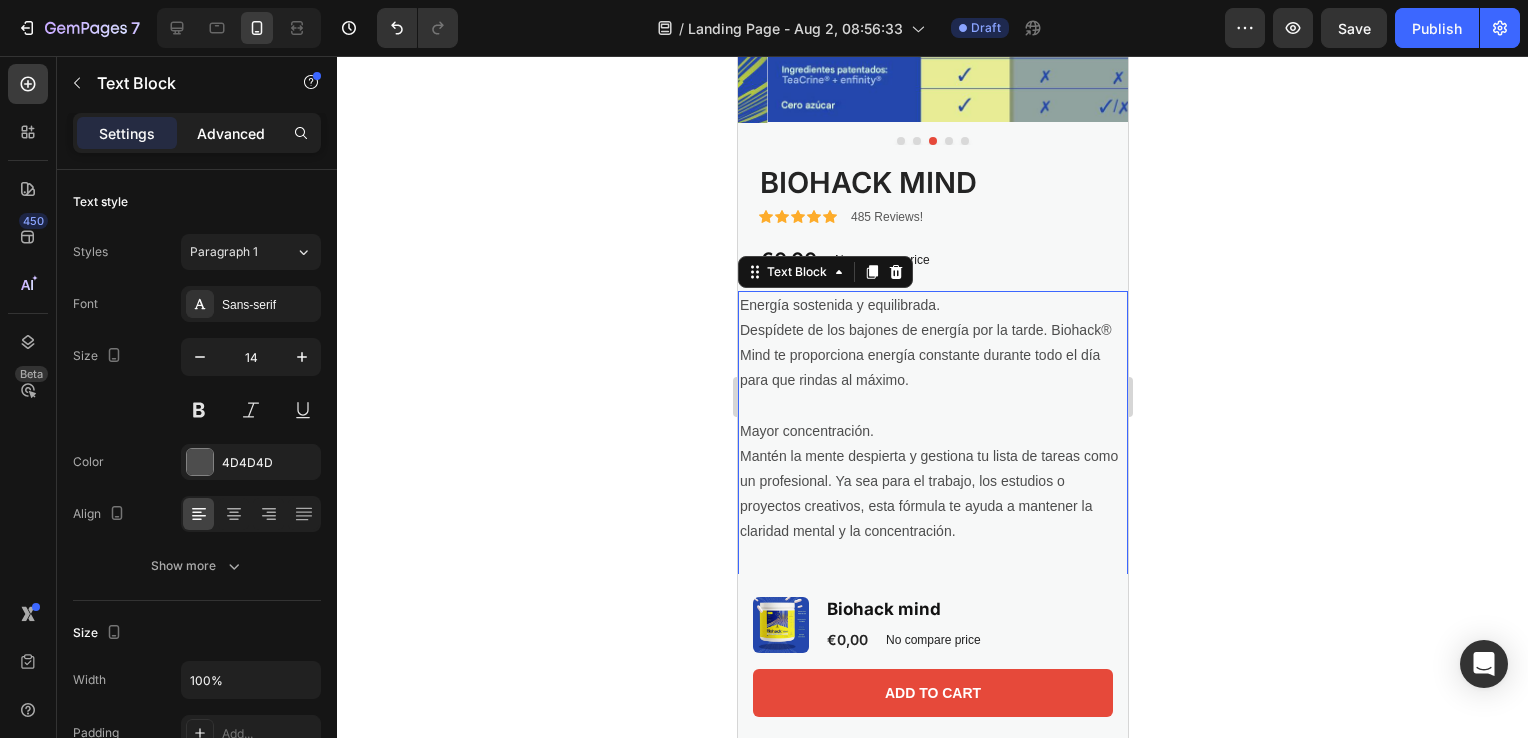 click on "Advanced" at bounding box center (231, 133) 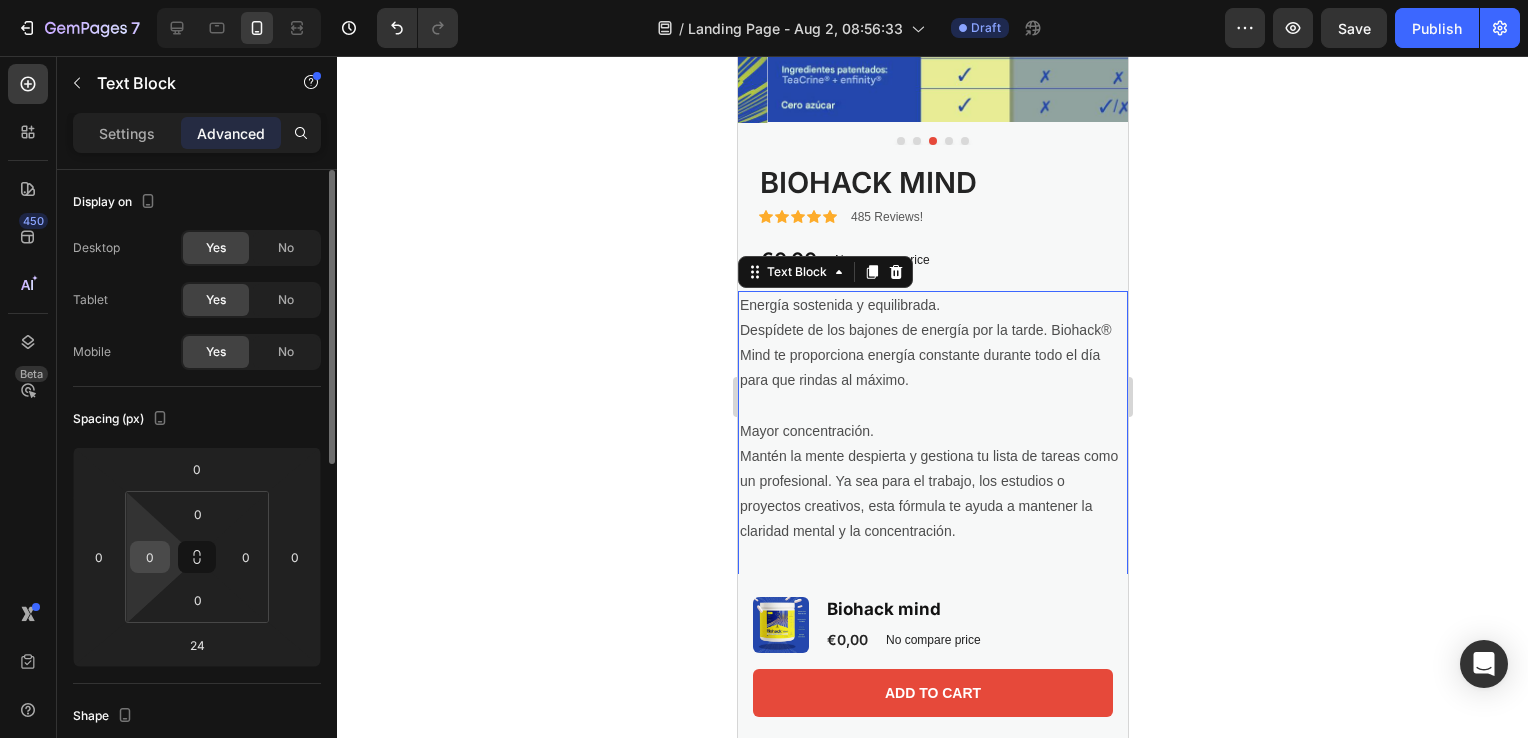 click on "0" at bounding box center (150, 557) 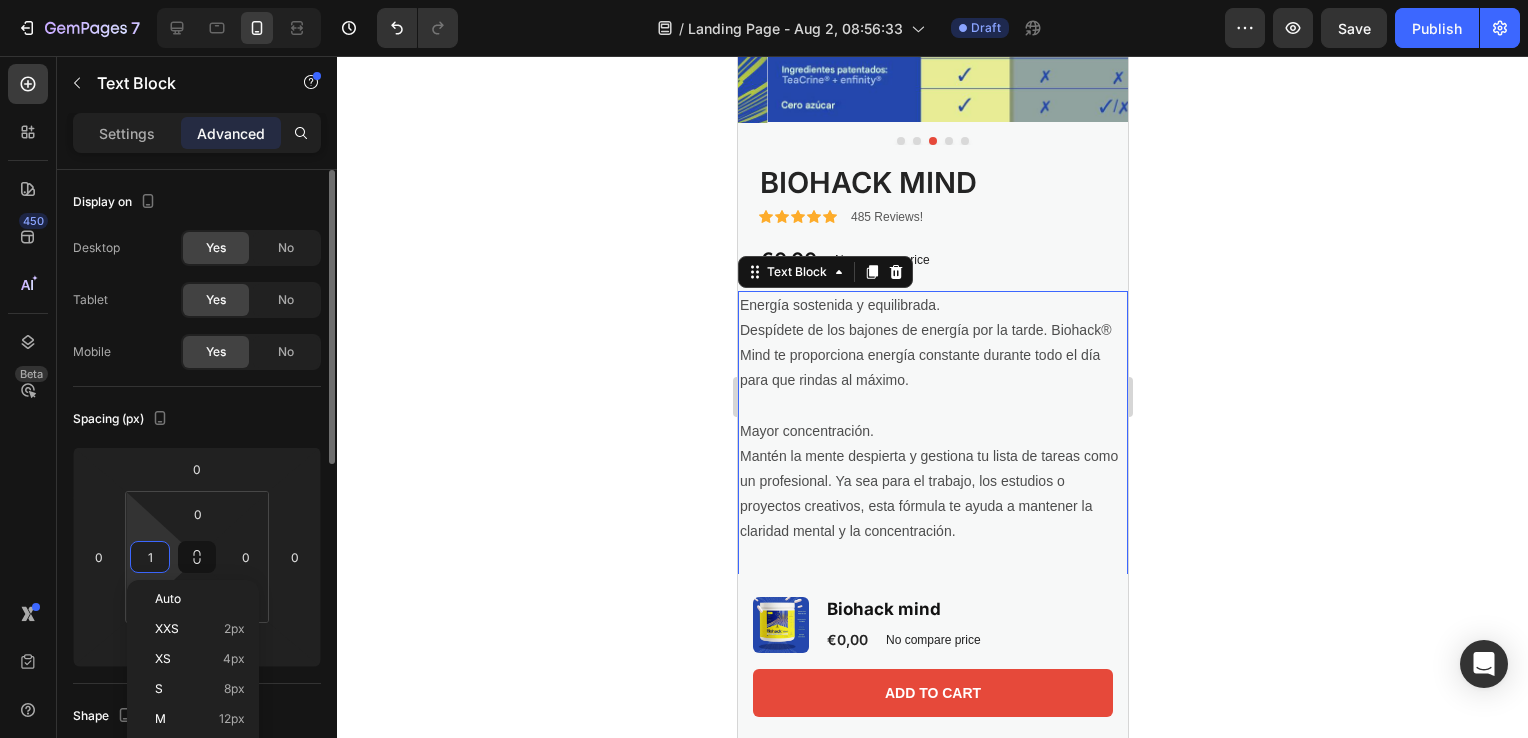 type on "10" 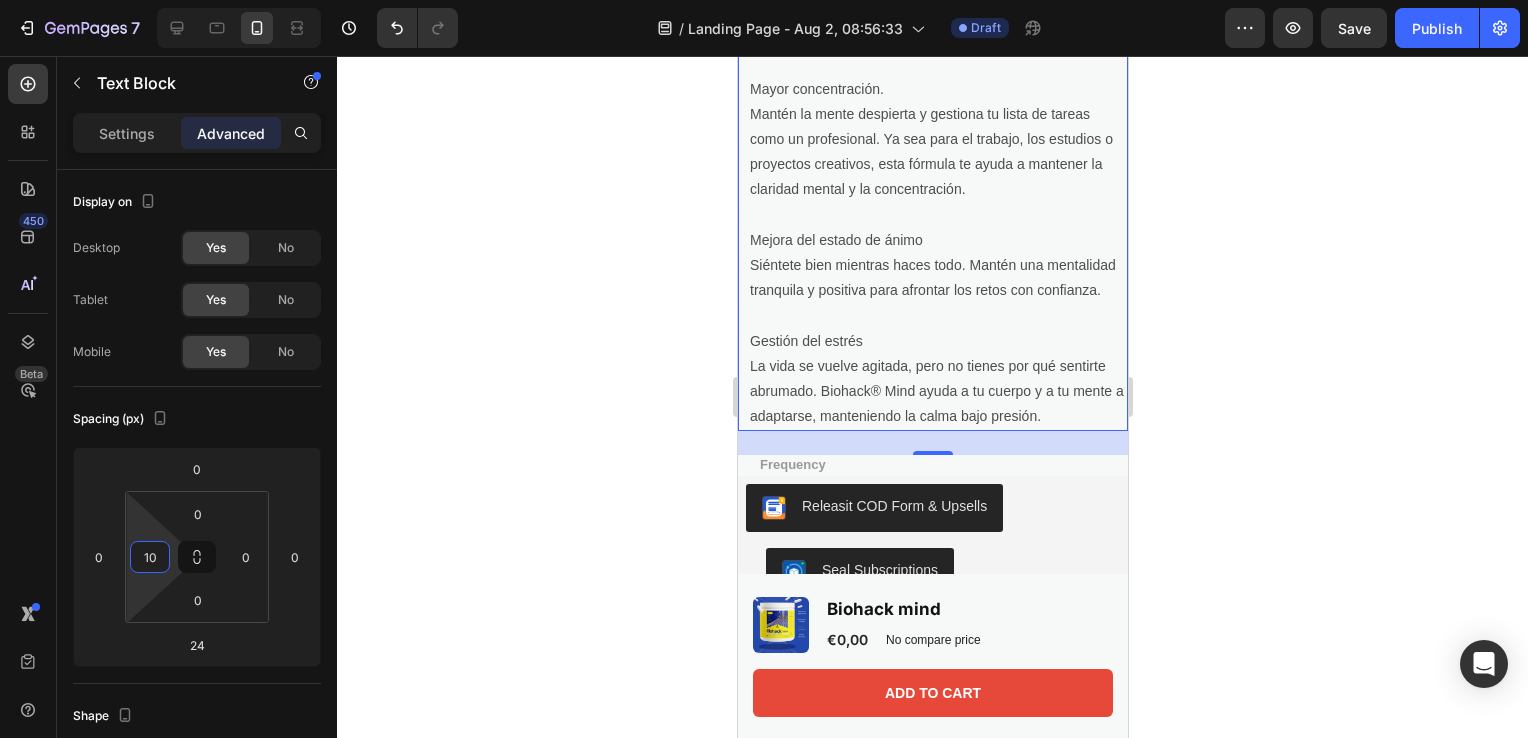 scroll, scrollTop: 804, scrollLeft: 0, axis: vertical 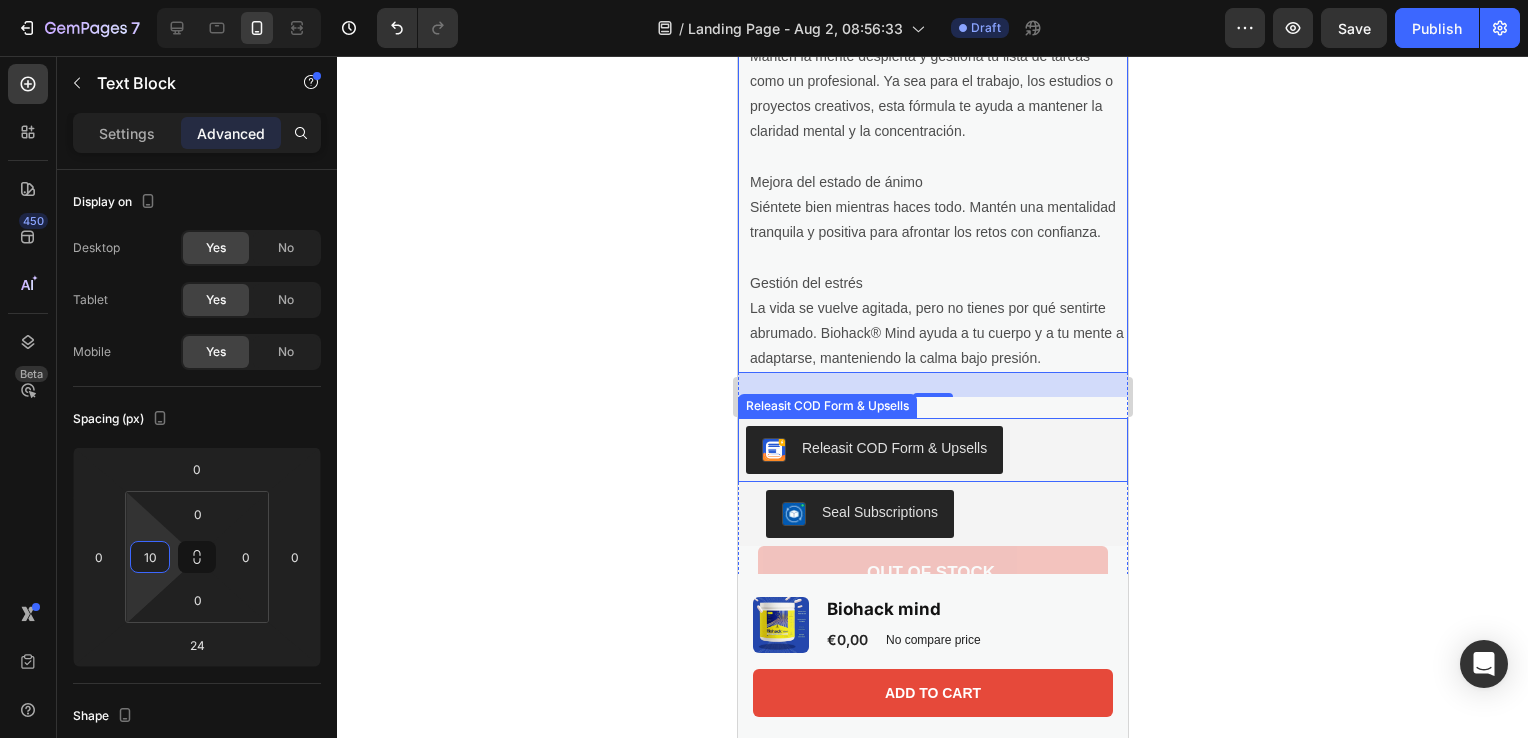 click 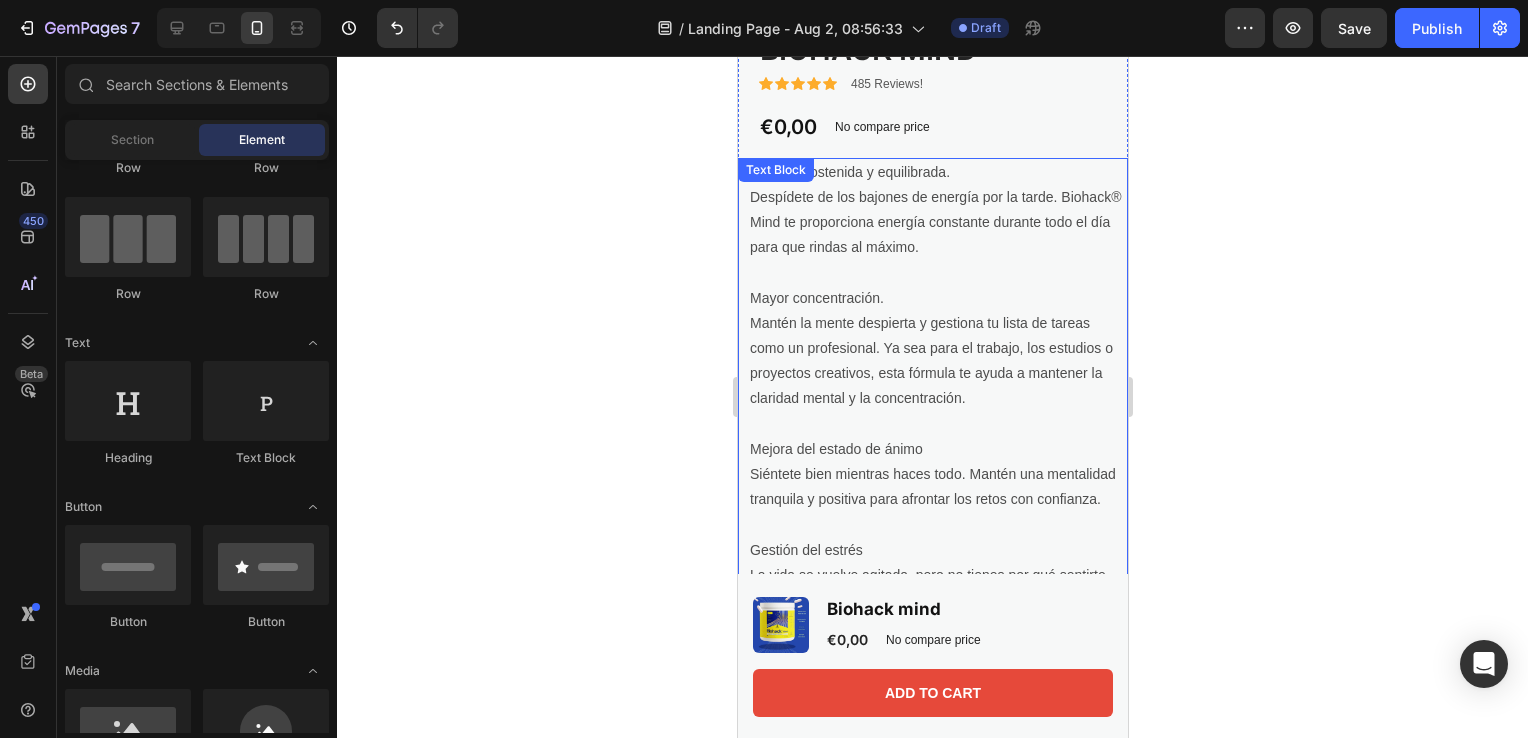 scroll, scrollTop: 271, scrollLeft: 0, axis: vertical 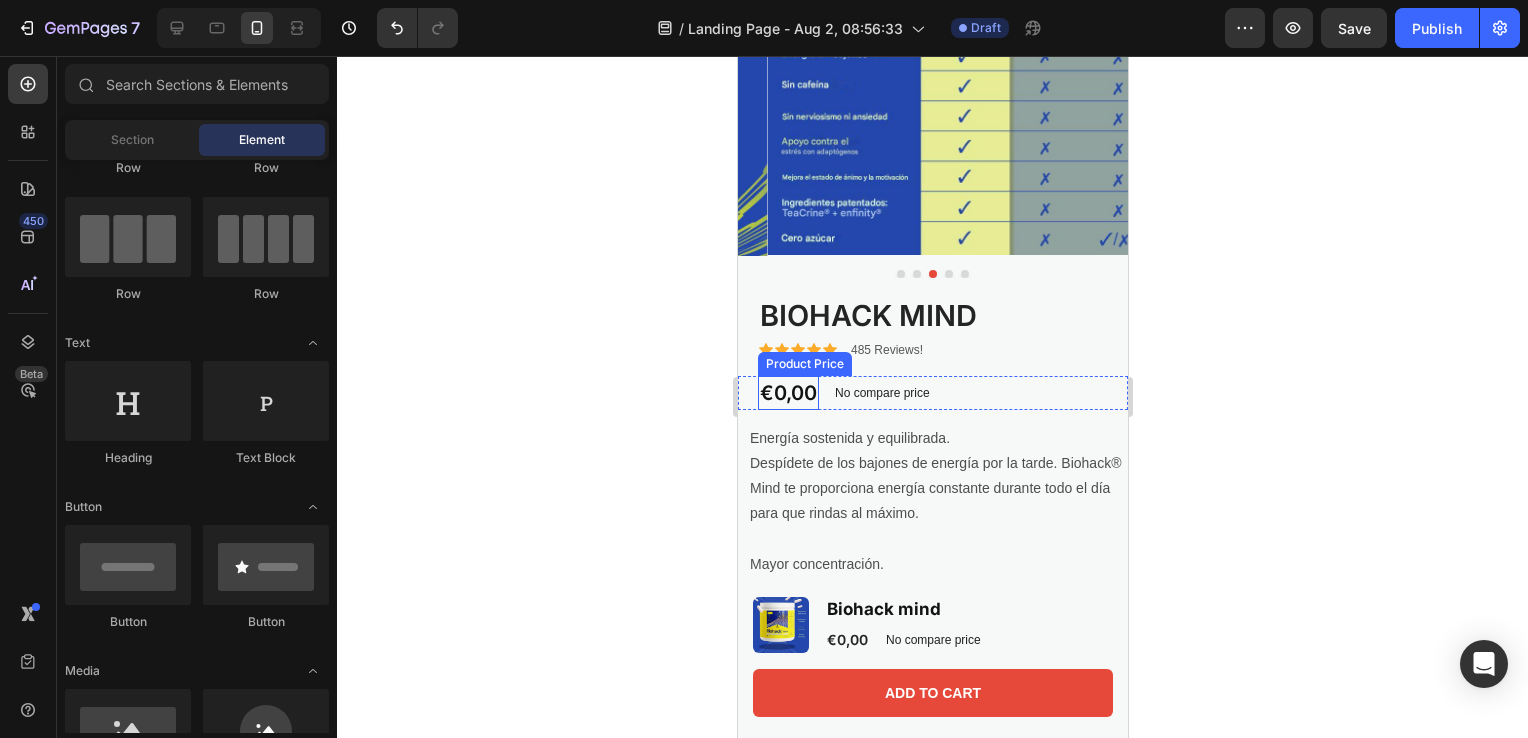 click on "€0,00" at bounding box center (787, 393) 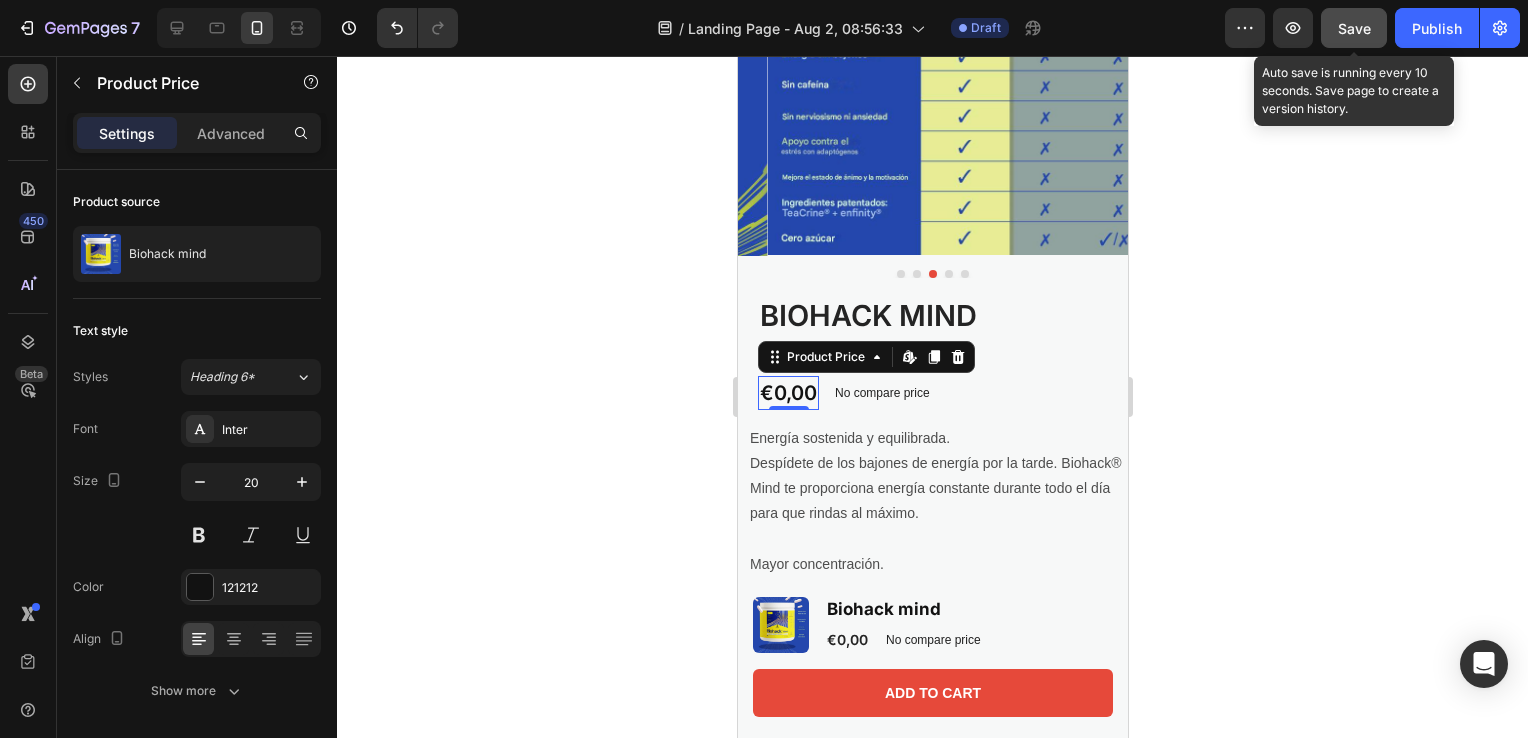click on "Save" 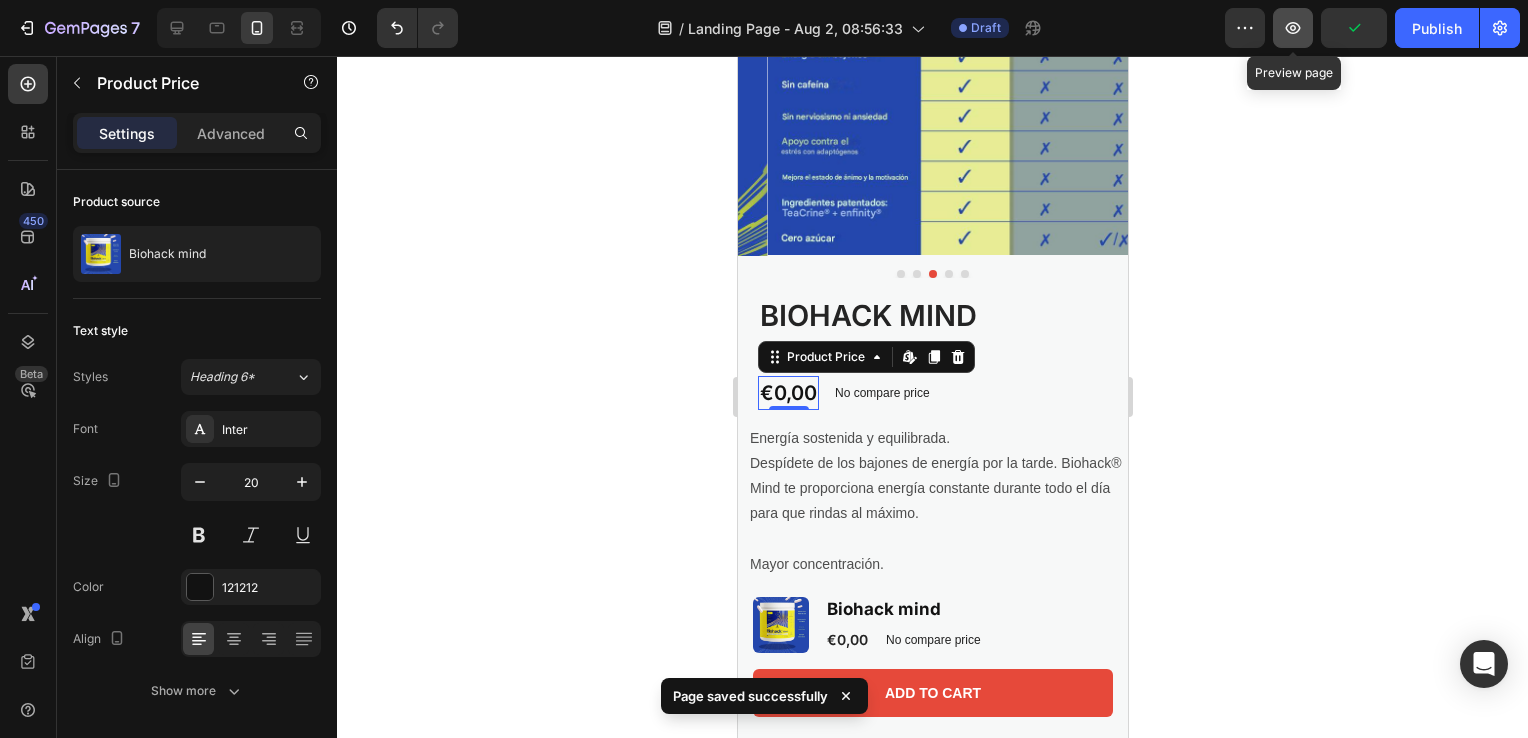 click 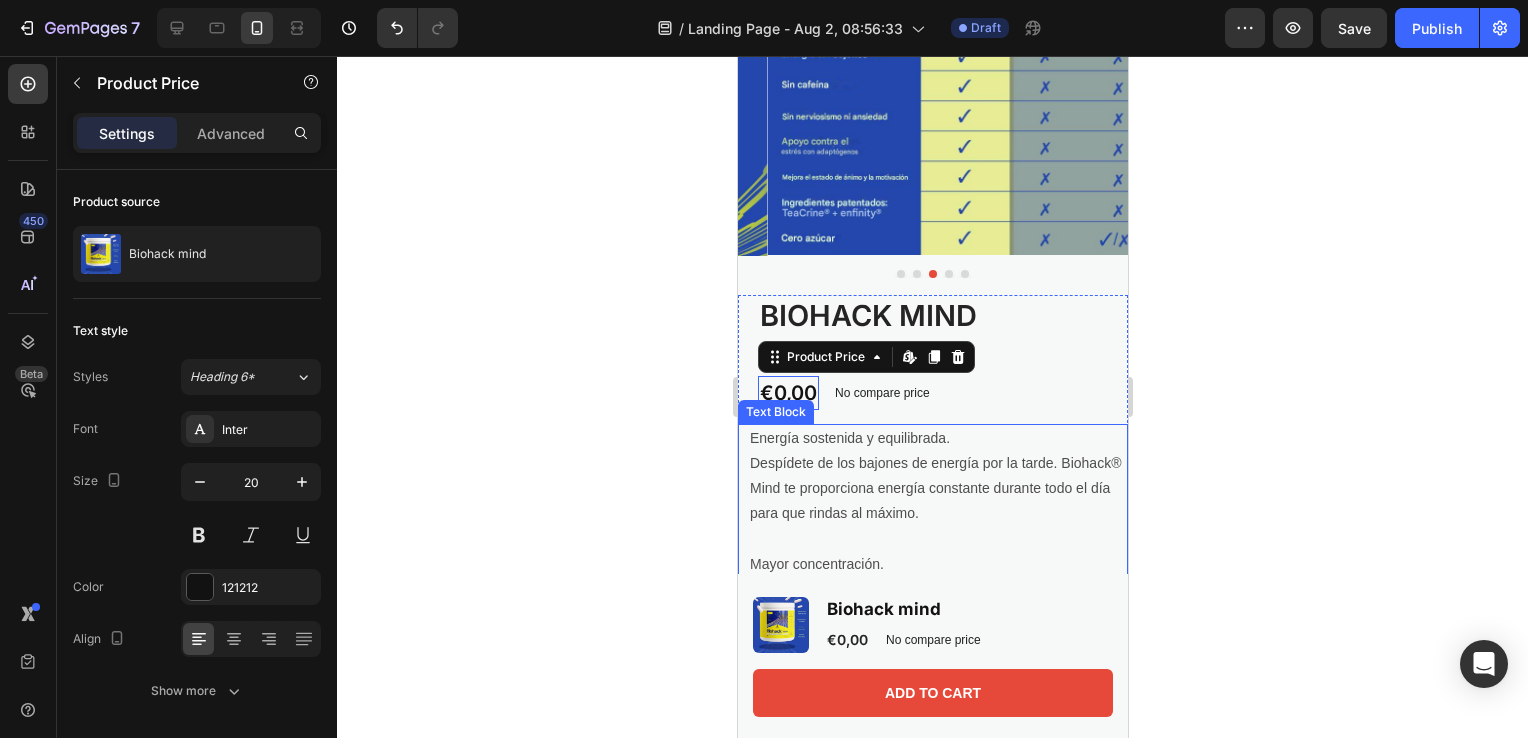 click on "Energía sostenida y equilibrada." at bounding box center (937, 438) 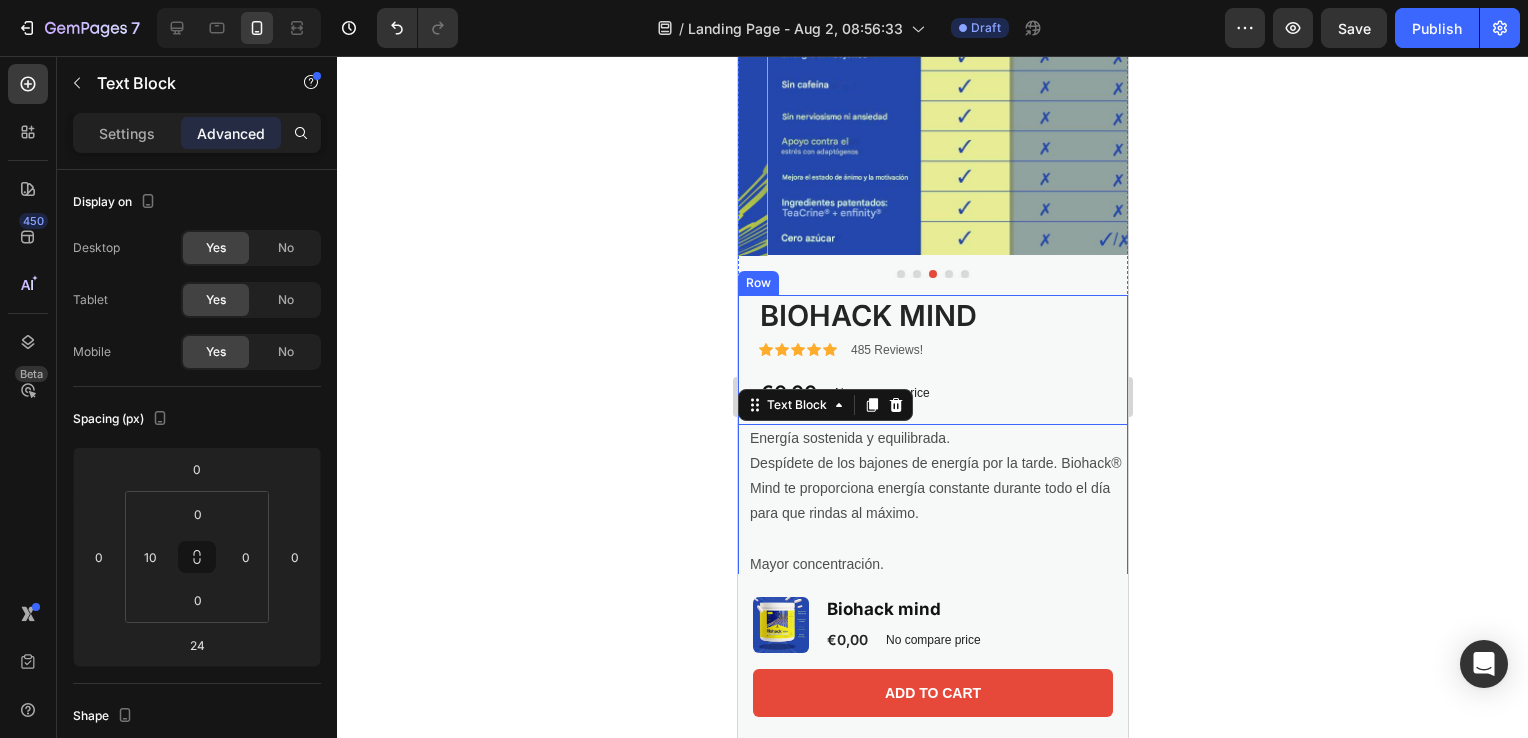 click on "Biohack mind Product Title
Icon
Icon
Icon
Icon
Icon Icon List 485 Reviews! Text Block Row €0,00 Product Price Product Price No compare price Product Price Row Highlight key benefits with product description.       Add description   or   sync data Product Description Energía sostenida y equilibrada. Despídete de los bajones de energía por la tarde. Biohack® Mind te proporciona energía constante durante todo el día para que rindas al máximo. Mayor concentración. Mantén la mente despierta y gestiona tu lista de tareas como un profesional. Ya sea para el trabajo, los estudios o proyectos creativos, esta fórmula te ayuda a mantener la claridad mental y la concentración. Mejora del estado de ánimo Siéntete bien mientras haces todo. Mantén una mentalidad tranquila y positiva para afrontar los retos con confianza. Gestión del estrés Text Block   24 Frequency Text Block Releasit COD Form & Upsells Out of stock" at bounding box center [932, 729] 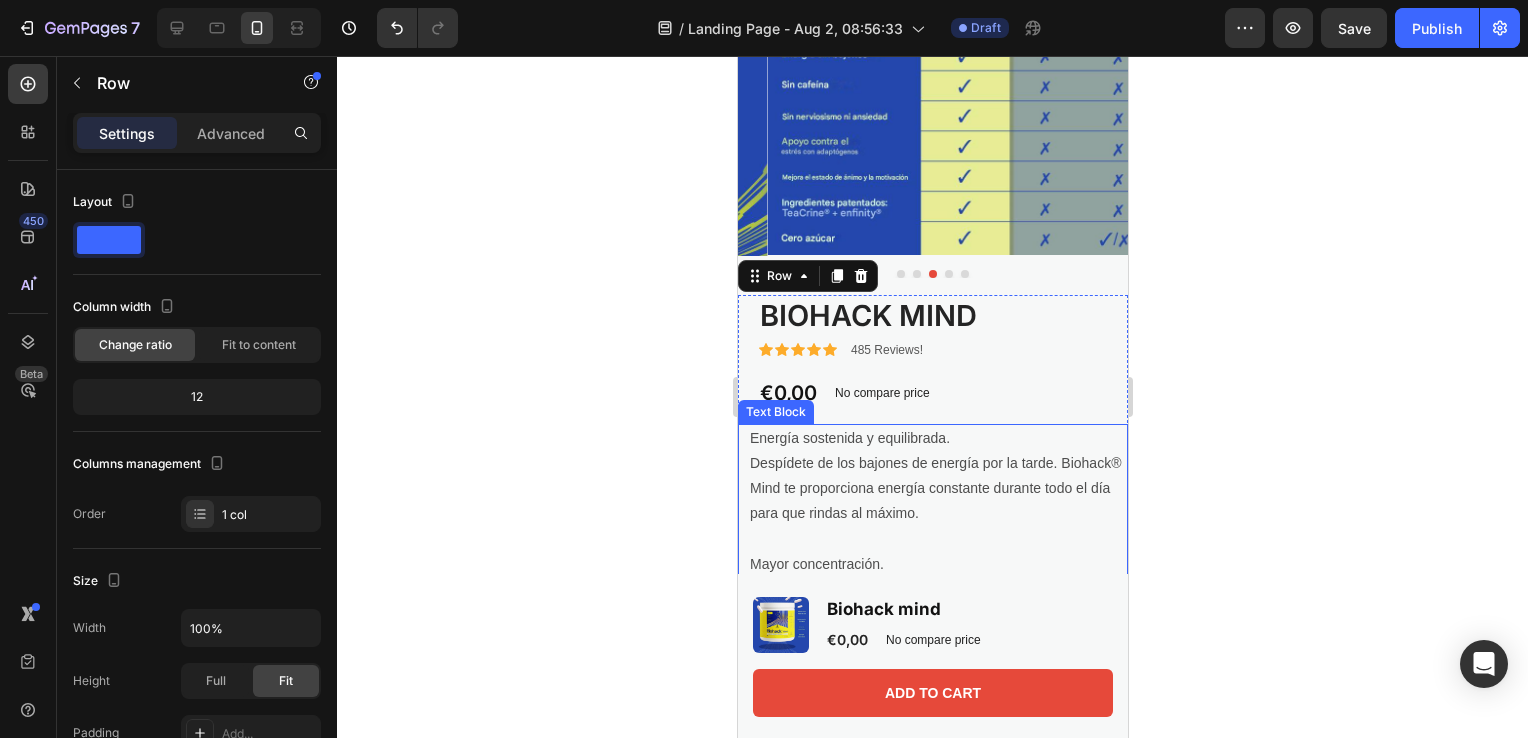 click on "Energía sostenida y equilibrada." at bounding box center (937, 438) 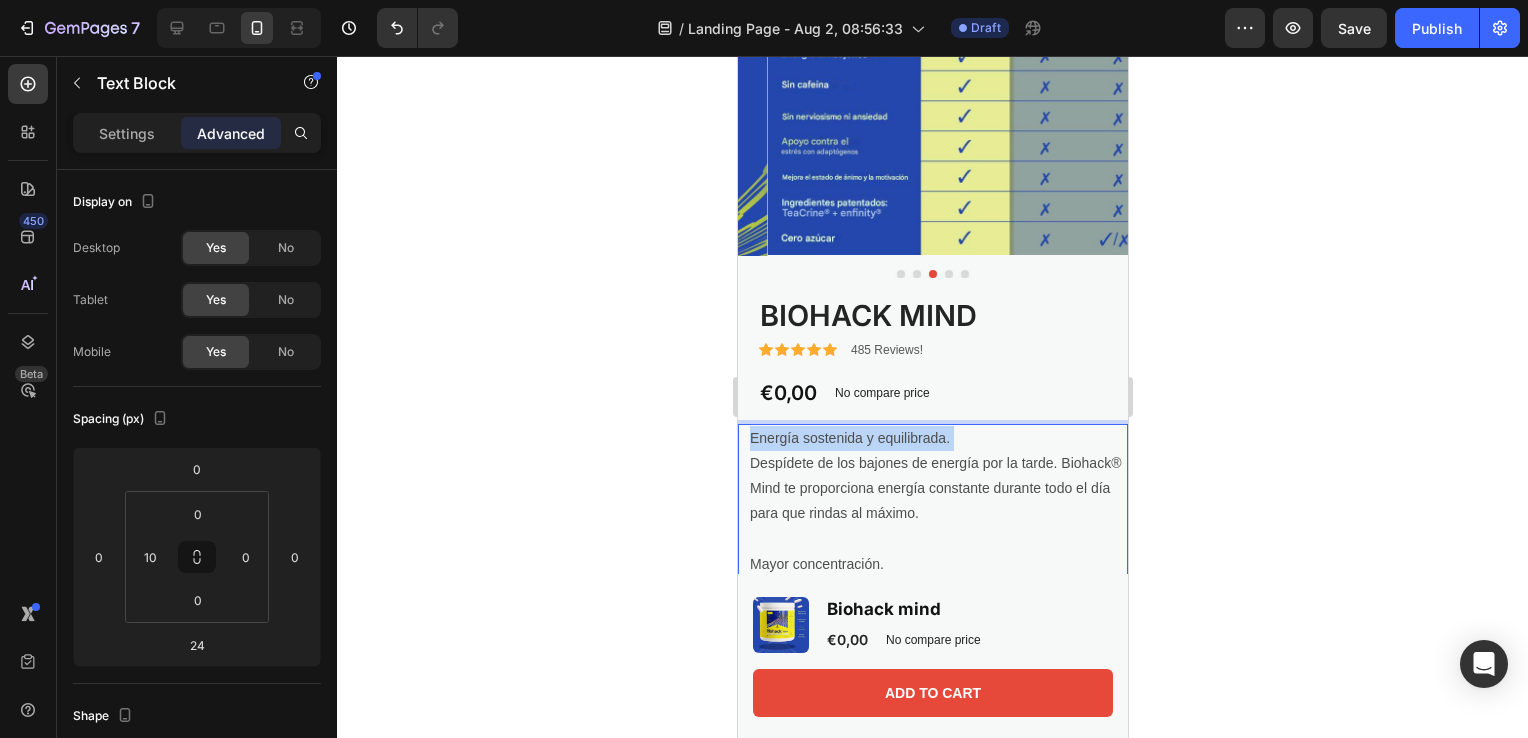 click on "Energía sostenida y equilibrada." at bounding box center [937, 438] 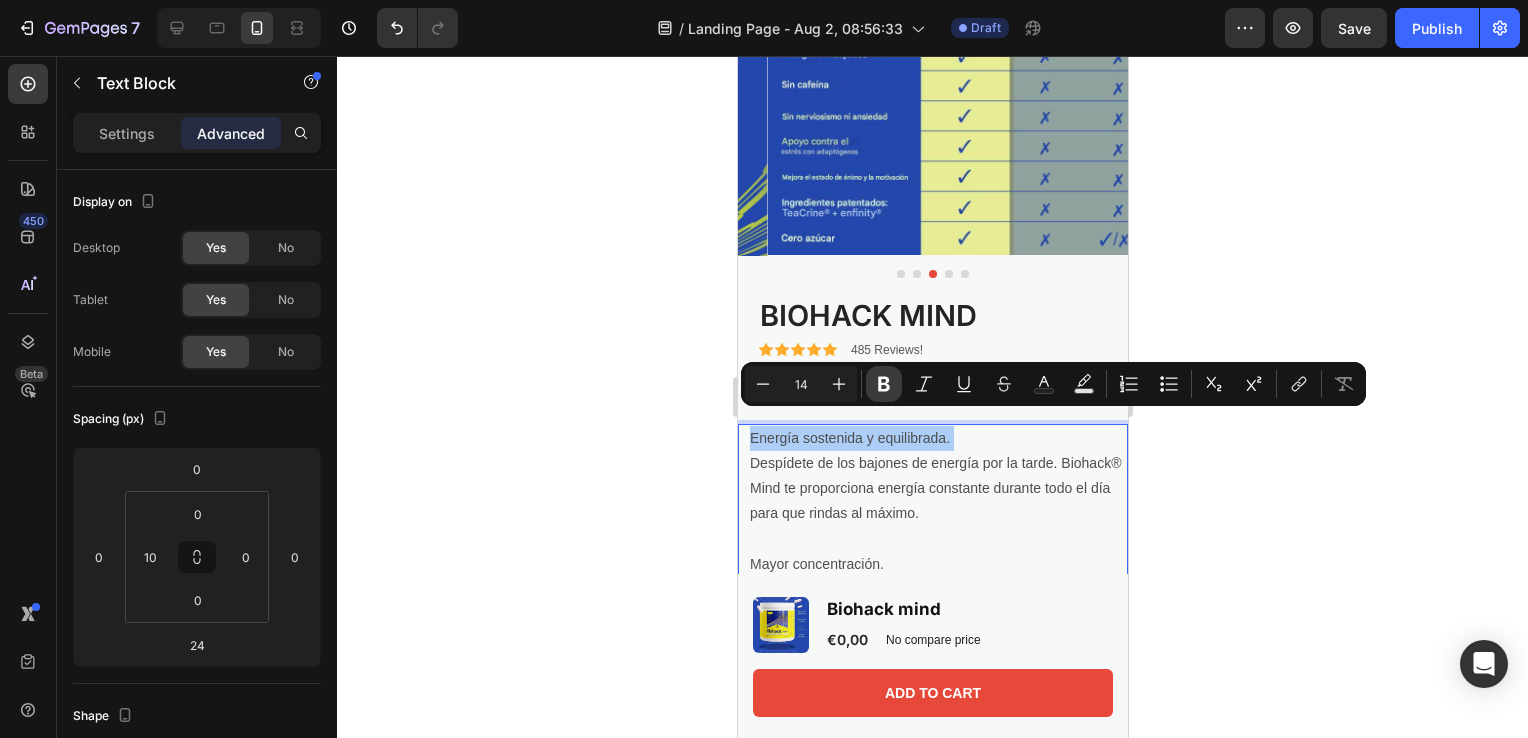 click 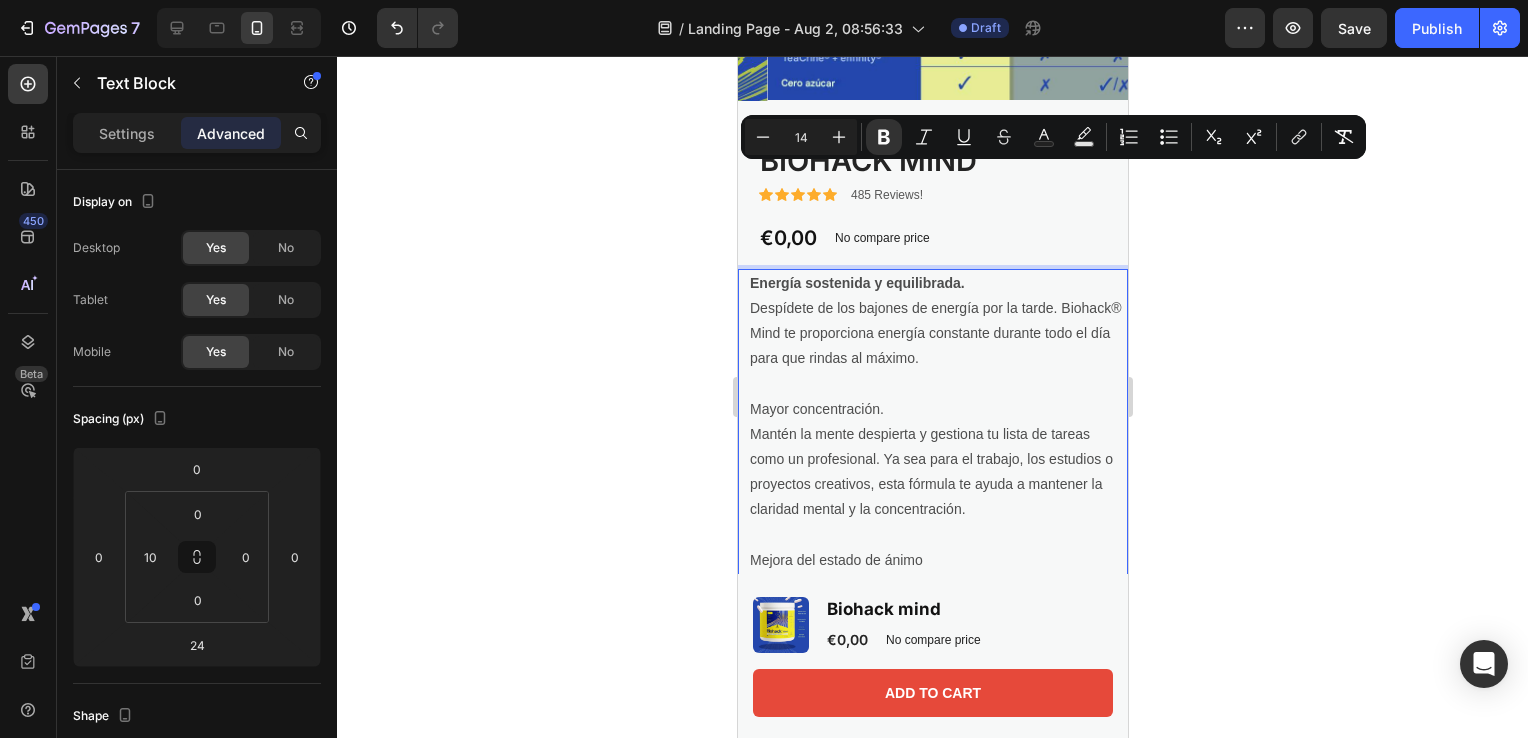 scroll, scrollTop: 404, scrollLeft: 0, axis: vertical 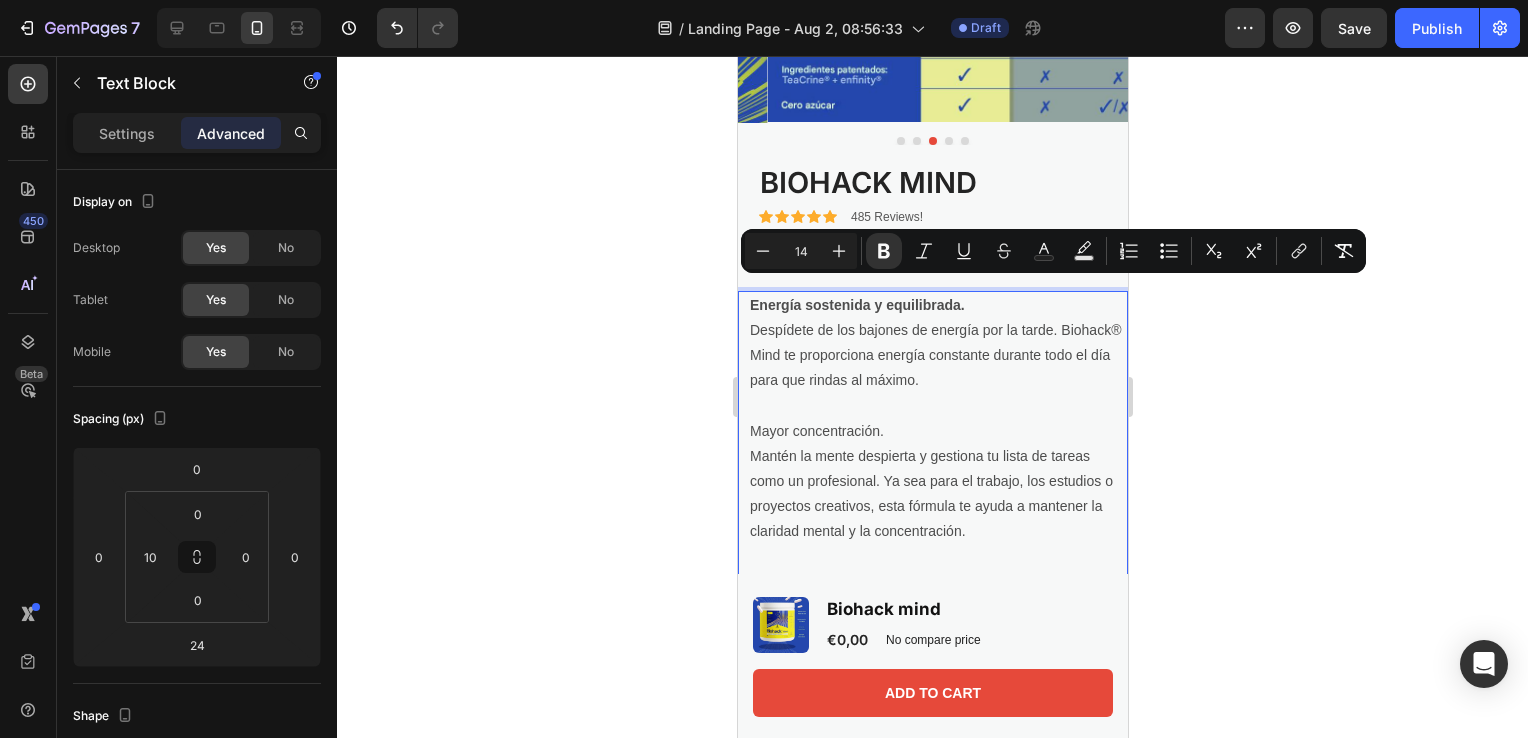 click on "Mayor concentración." at bounding box center (937, 431) 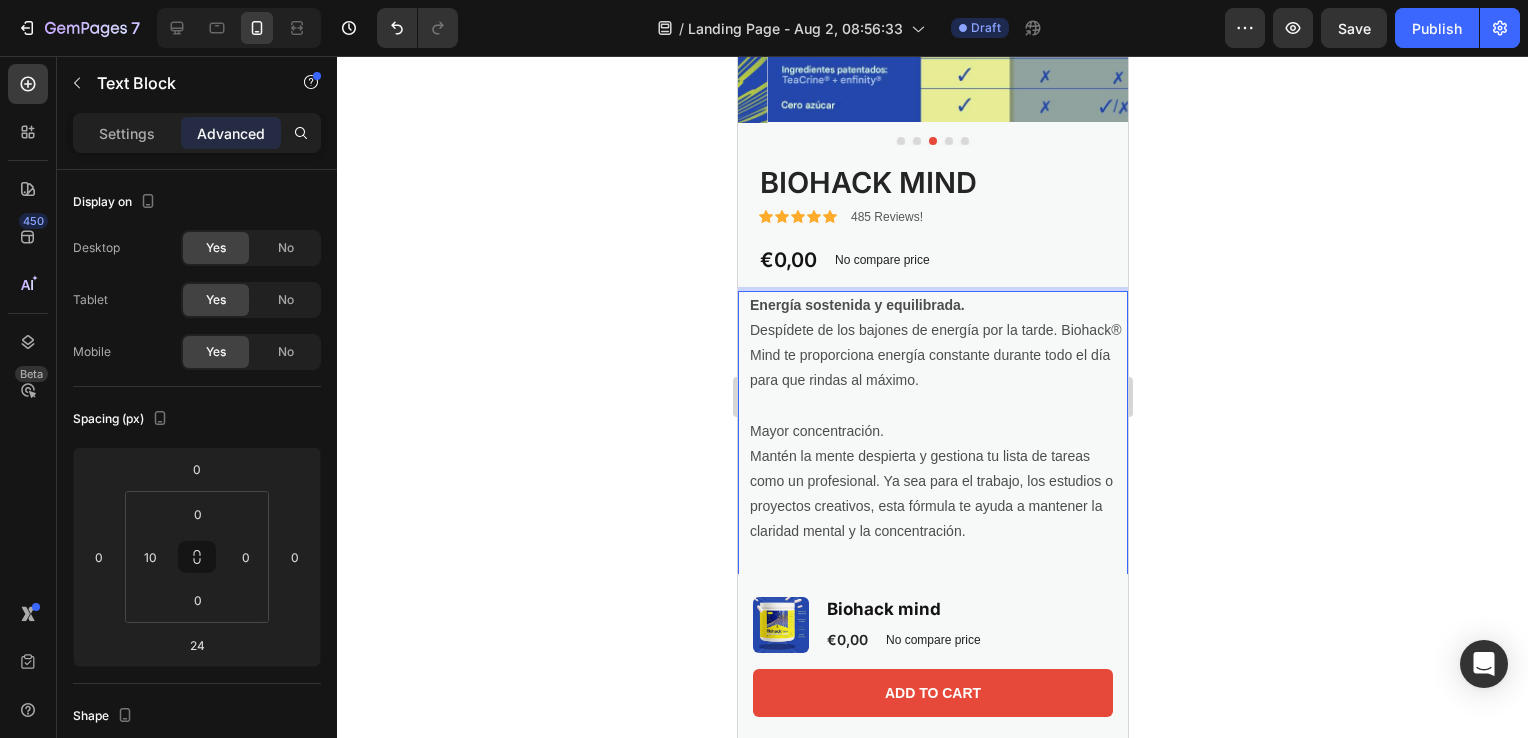 click on "Mayor concentración." at bounding box center [937, 431] 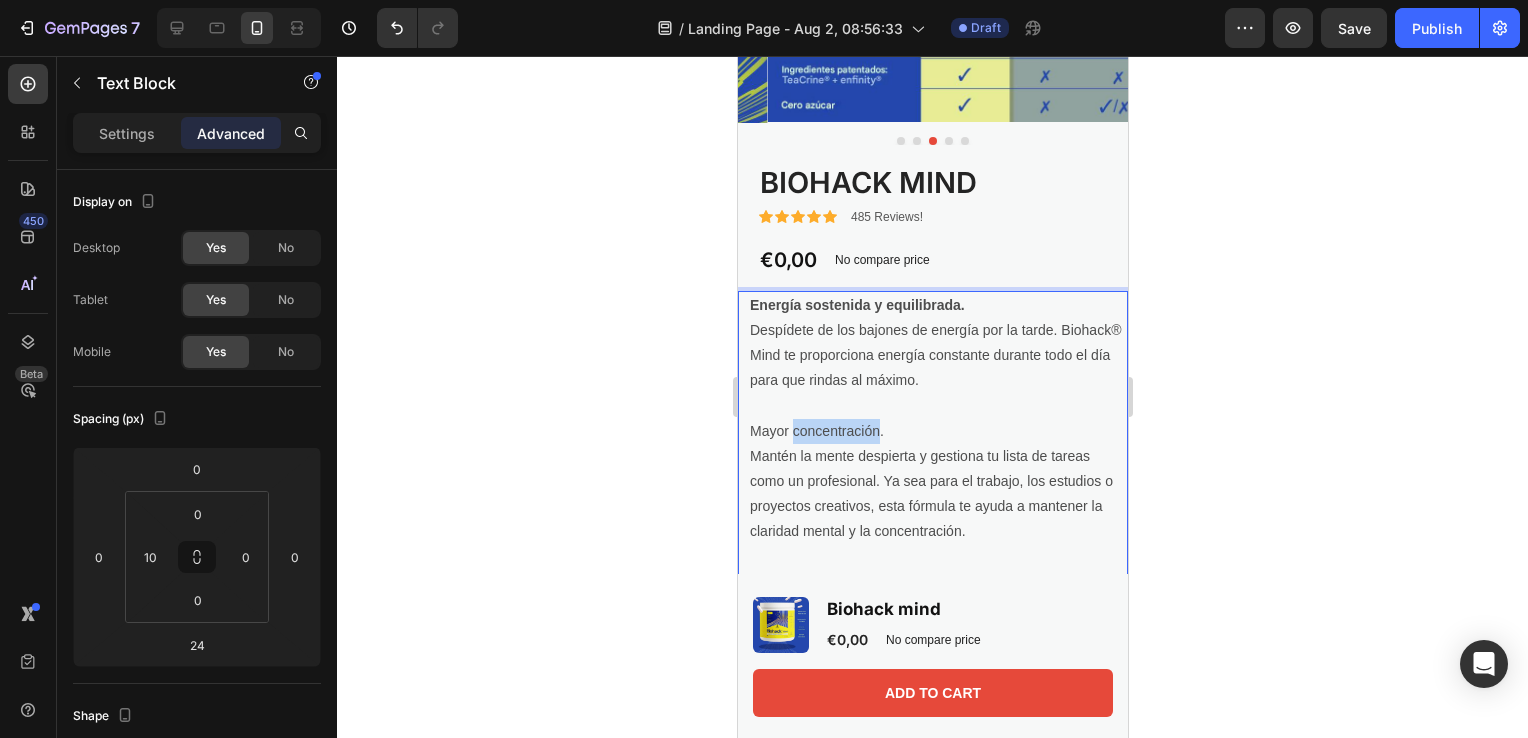 click on "Mayor concentración." at bounding box center (937, 431) 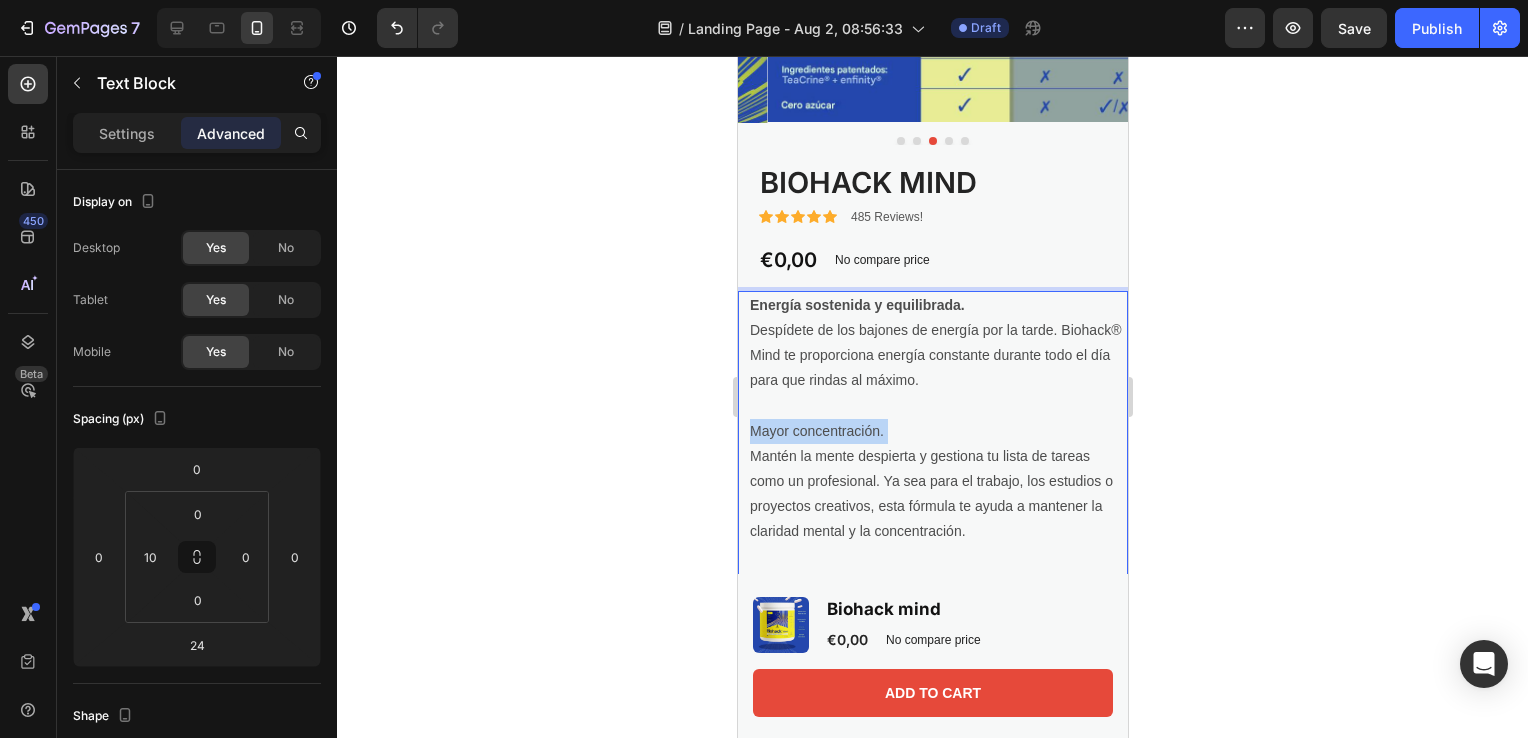 click on "Mayor concentración." at bounding box center (937, 431) 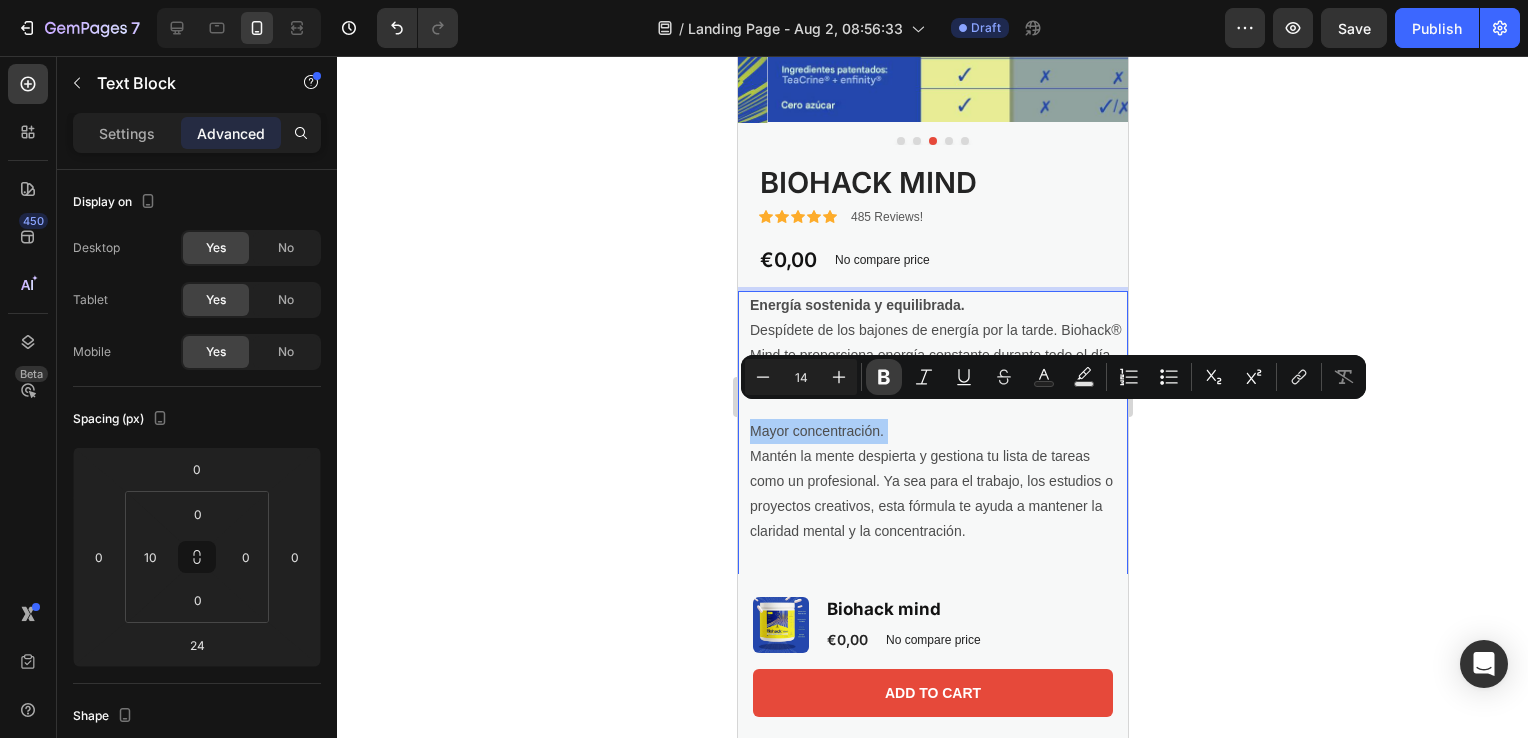 click on "Bold" at bounding box center [884, 377] 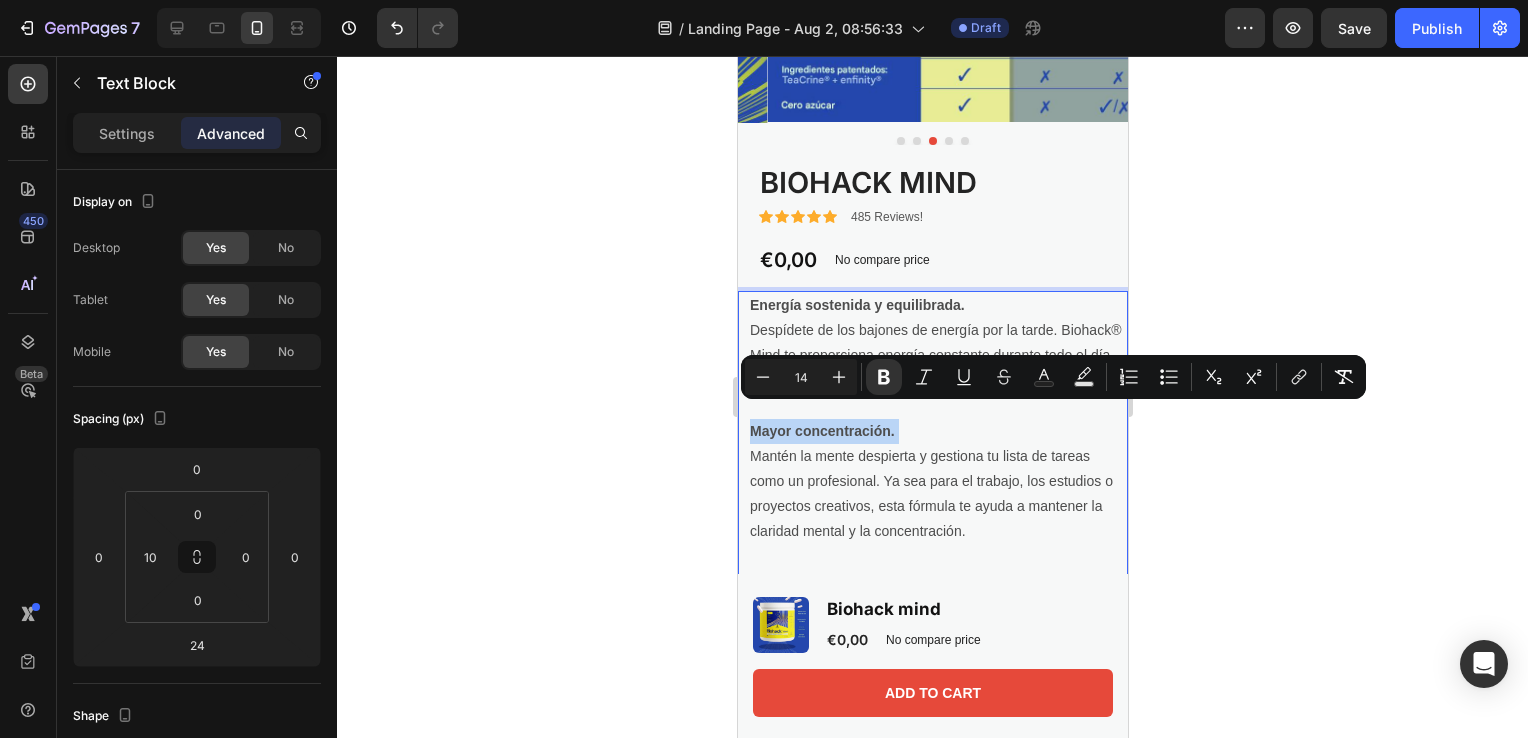 scroll, scrollTop: 537, scrollLeft: 0, axis: vertical 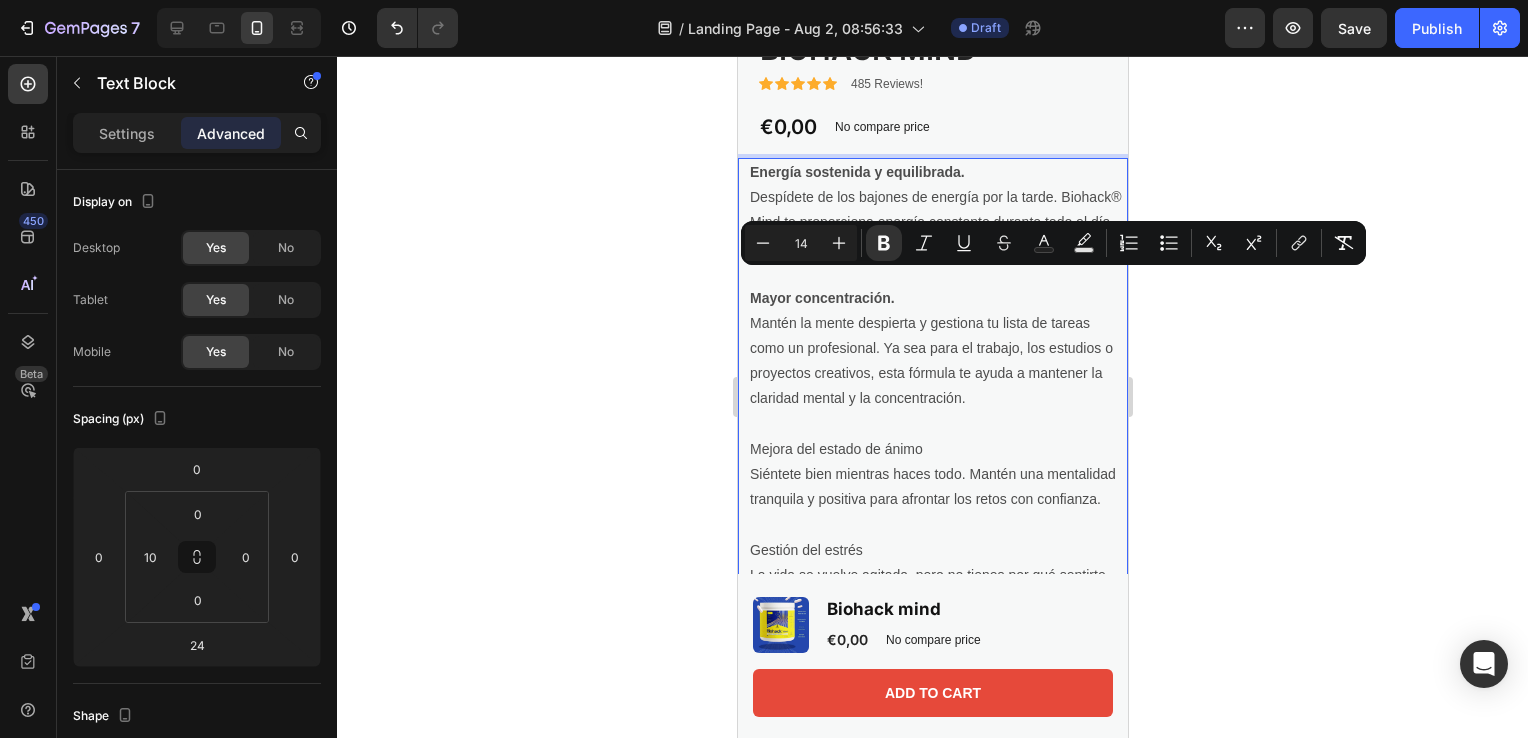 click on "Mejora del estado de ánimo" at bounding box center [937, 449] 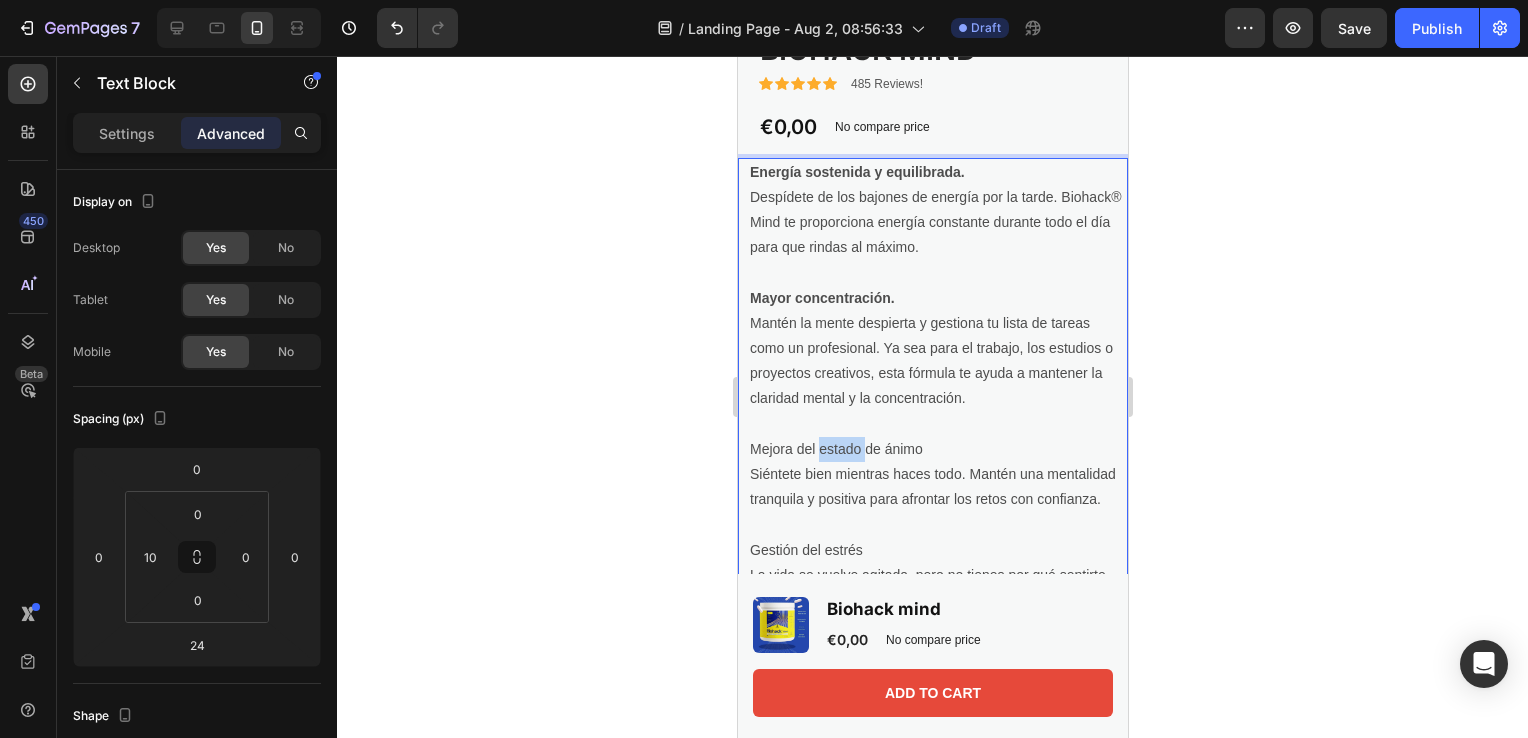 click on "Mejora del estado de ánimo" at bounding box center [937, 449] 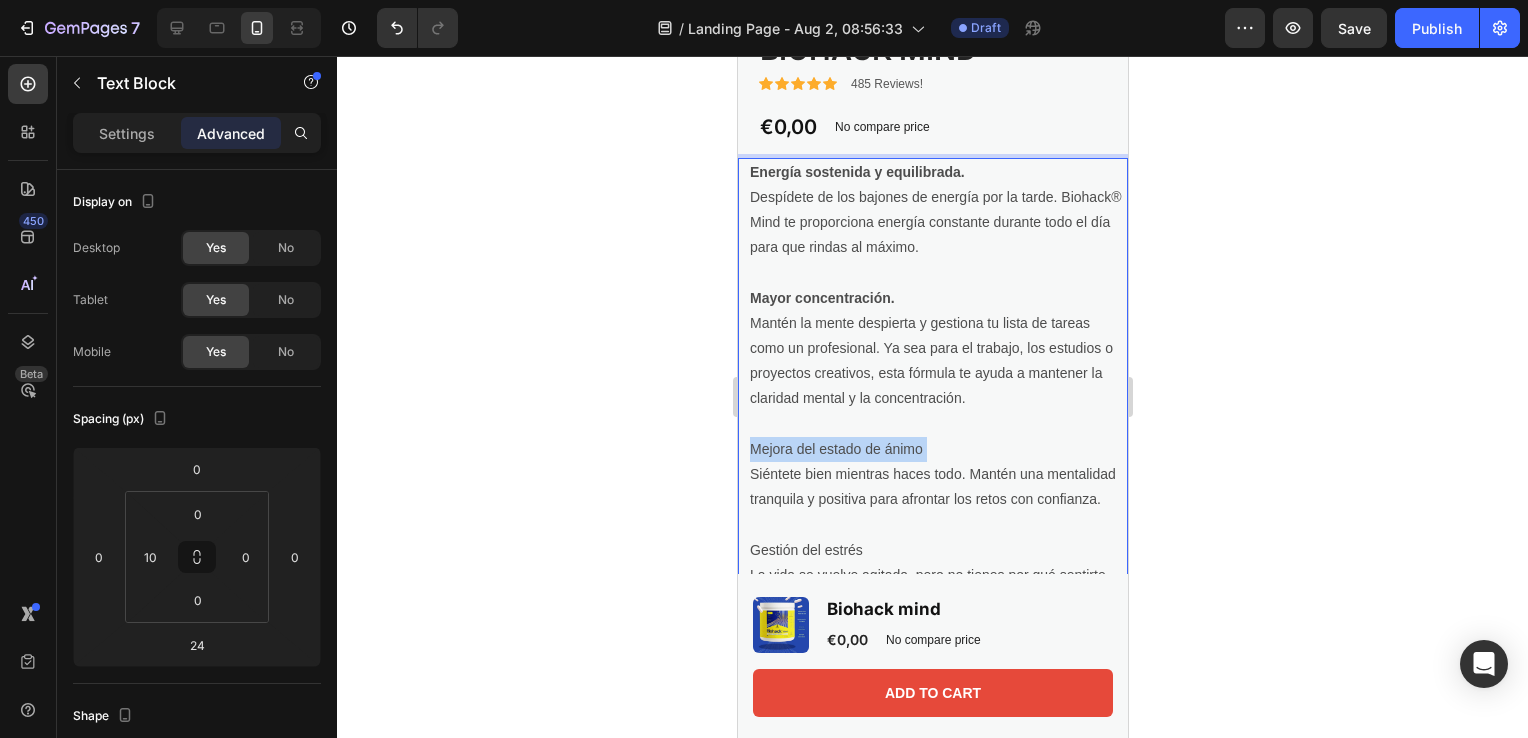 click on "Mejora del estado de ánimo" at bounding box center [937, 449] 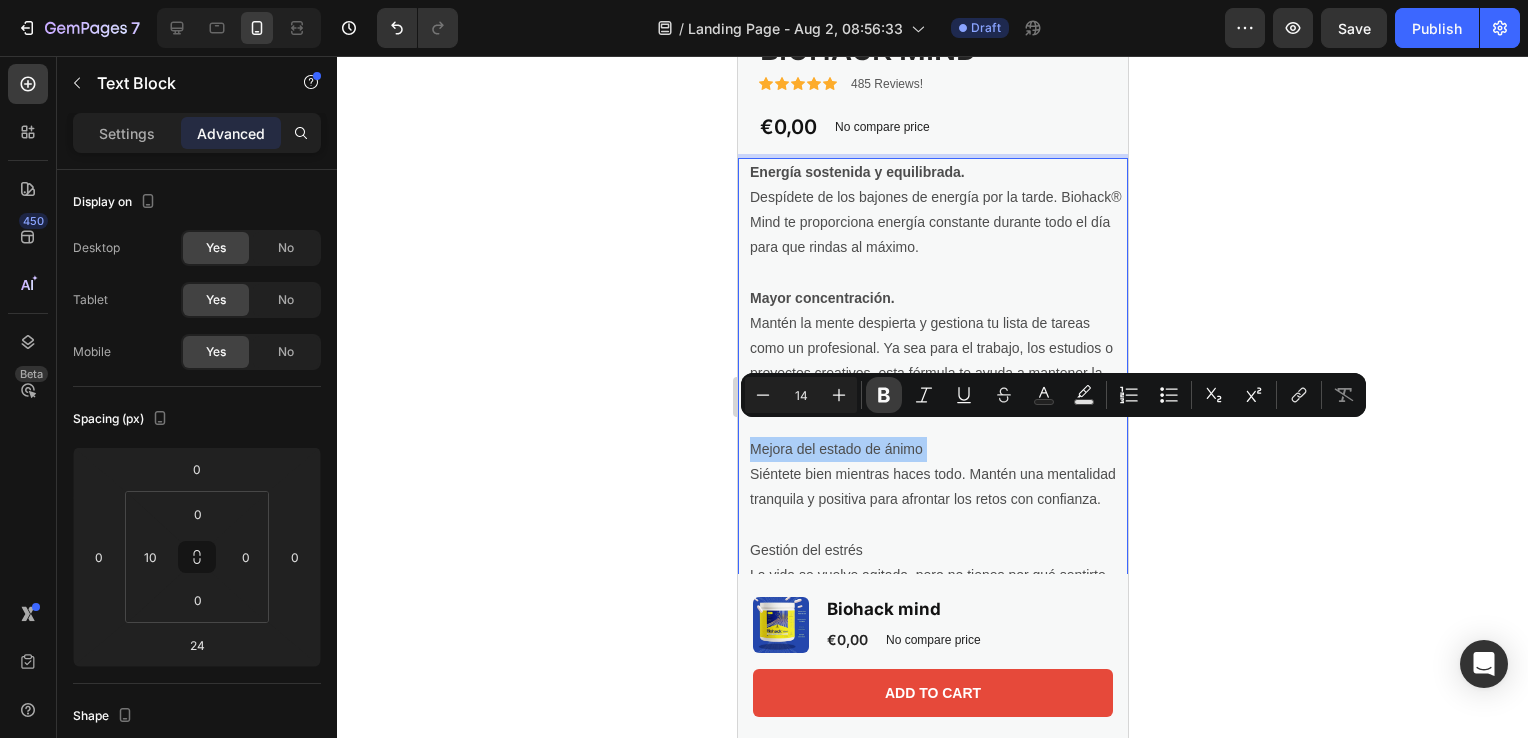 click on "Bold" at bounding box center [884, 395] 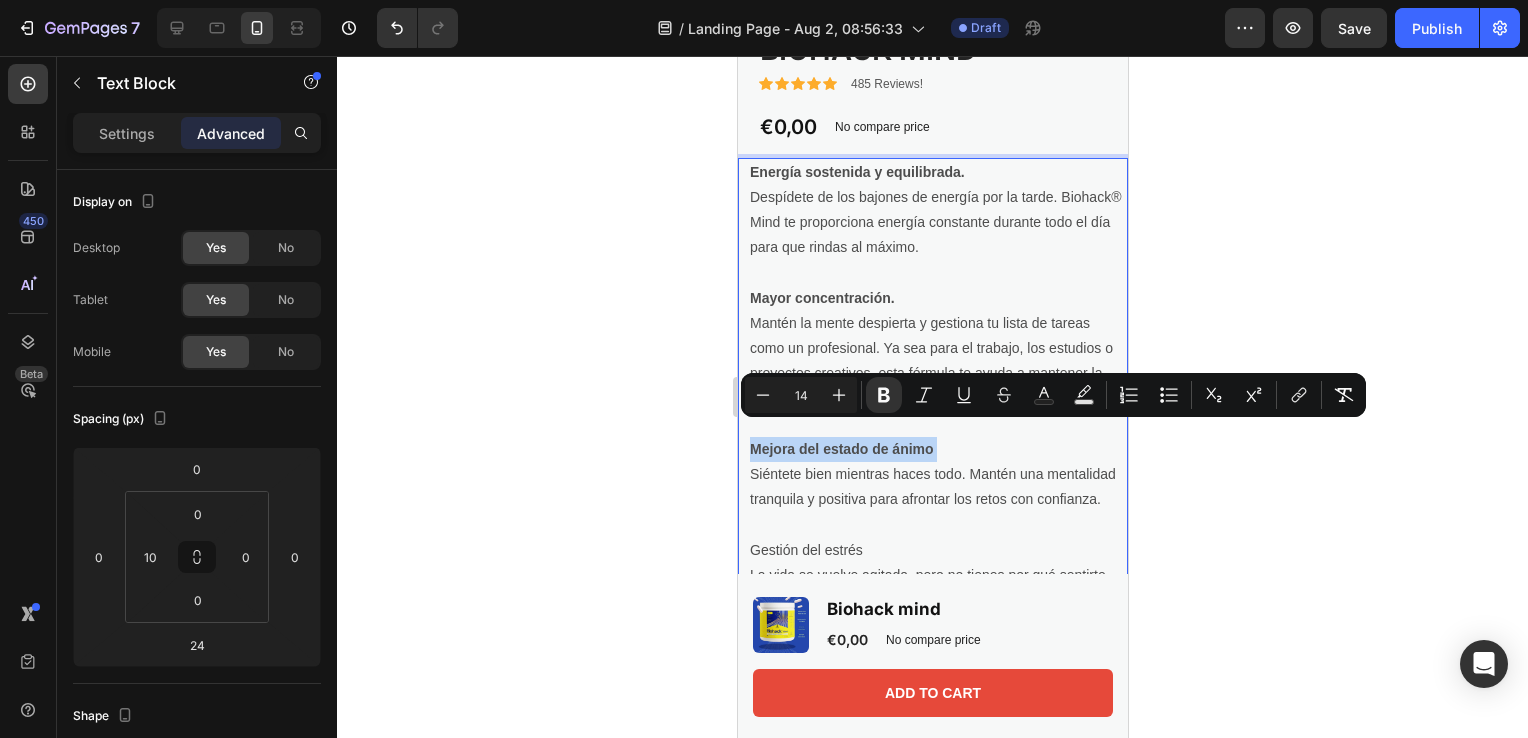 scroll, scrollTop: 671, scrollLeft: 0, axis: vertical 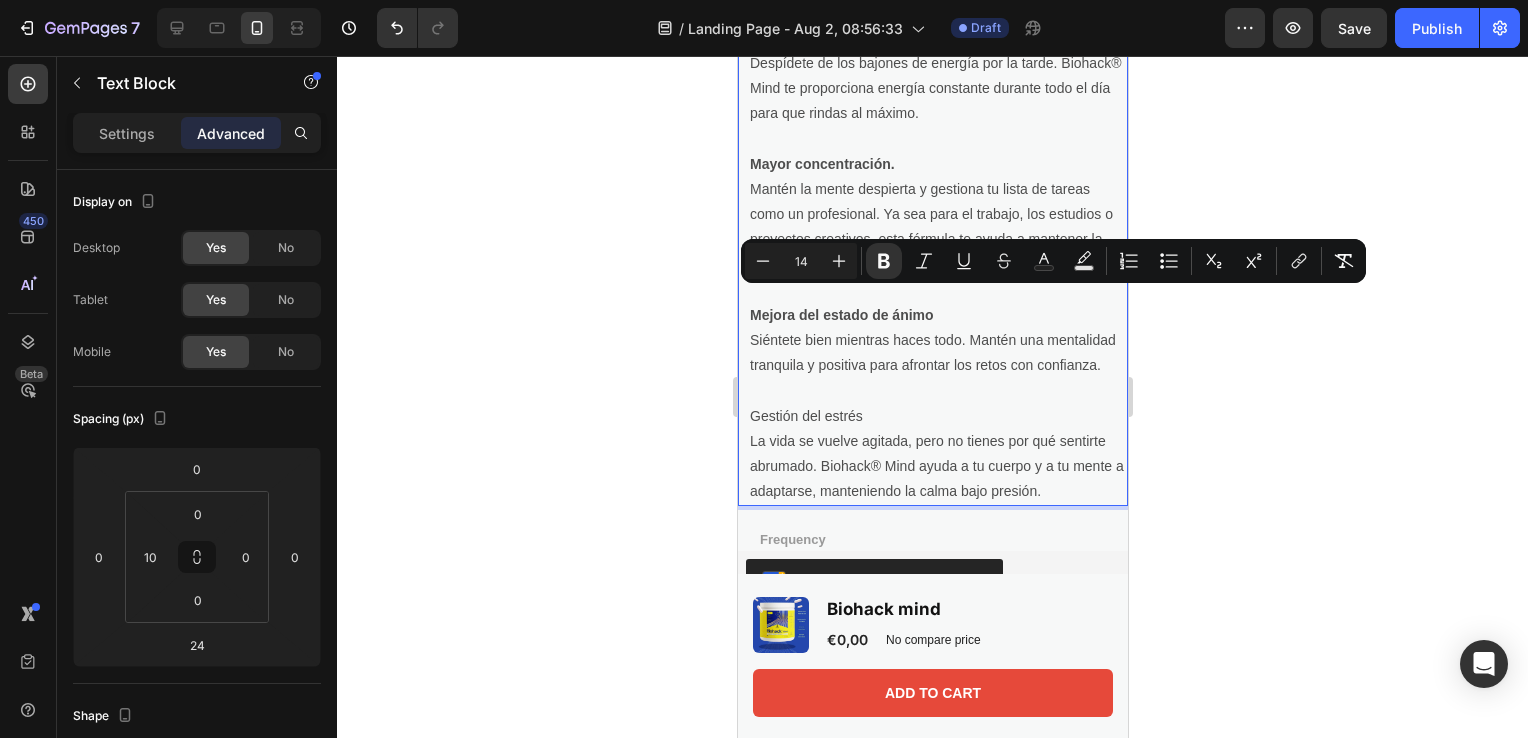 click on "Gestión del estrés" at bounding box center [937, 416] 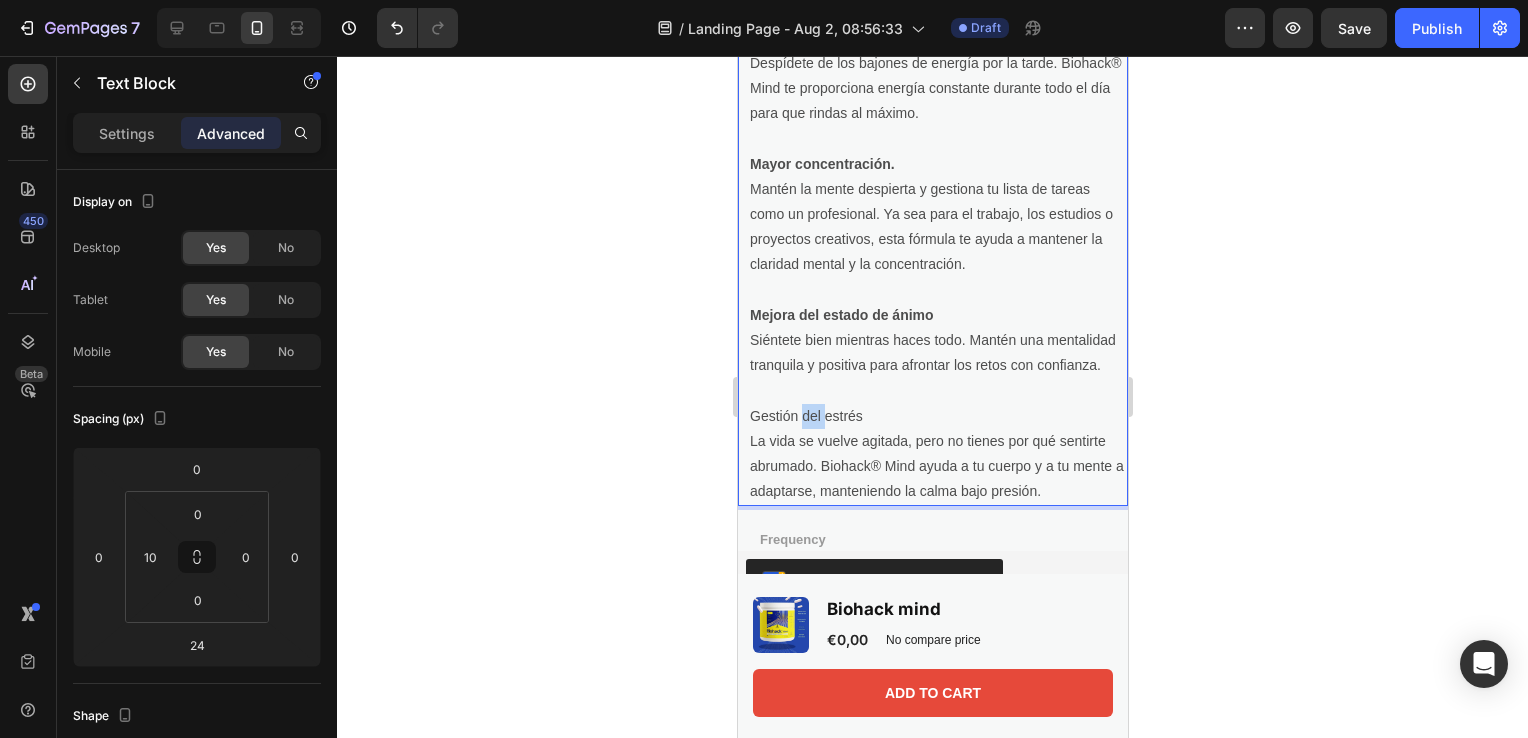 click on "Gestión del estrés" at bounding box center [937, 416] 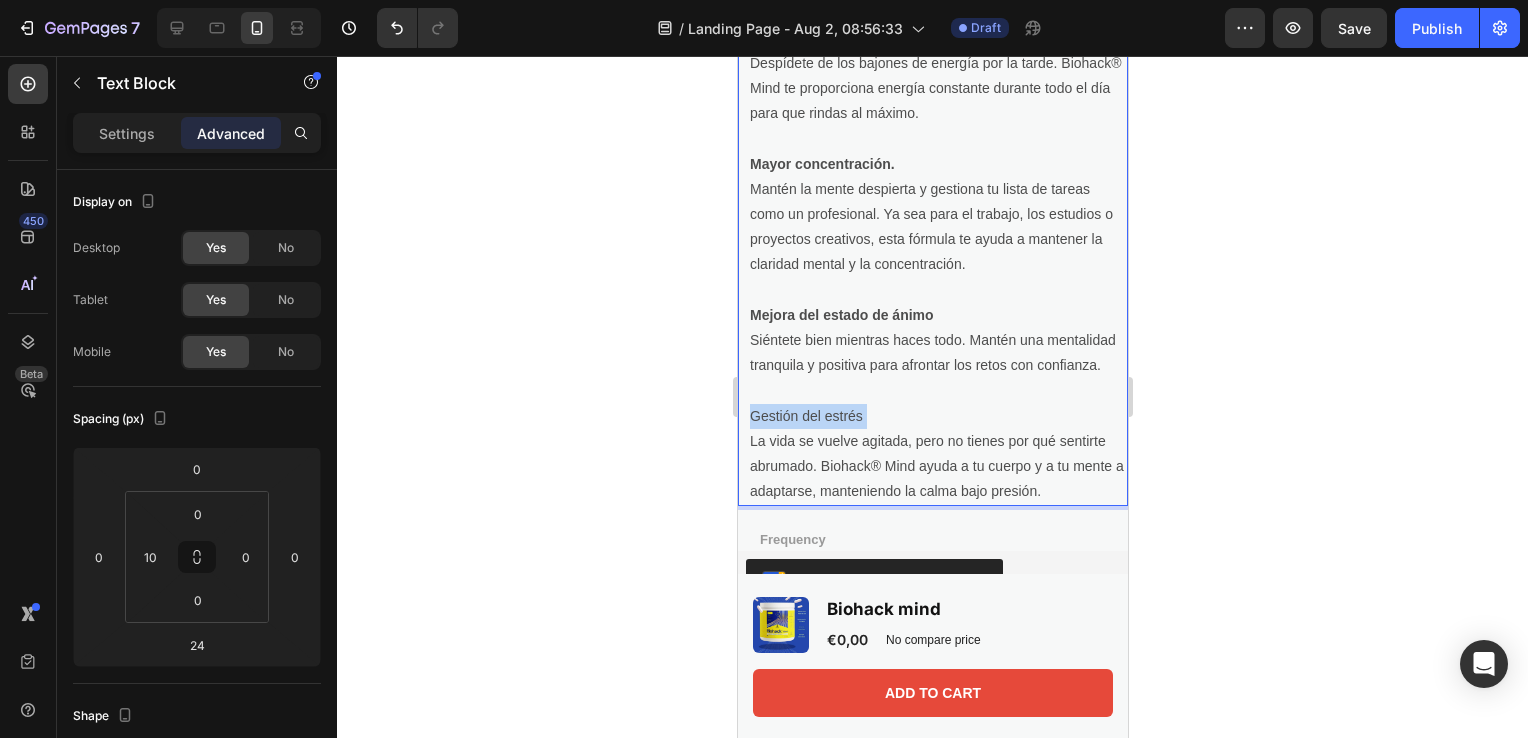 click on "Gestión del estrés" at bounding box center [937, 416] 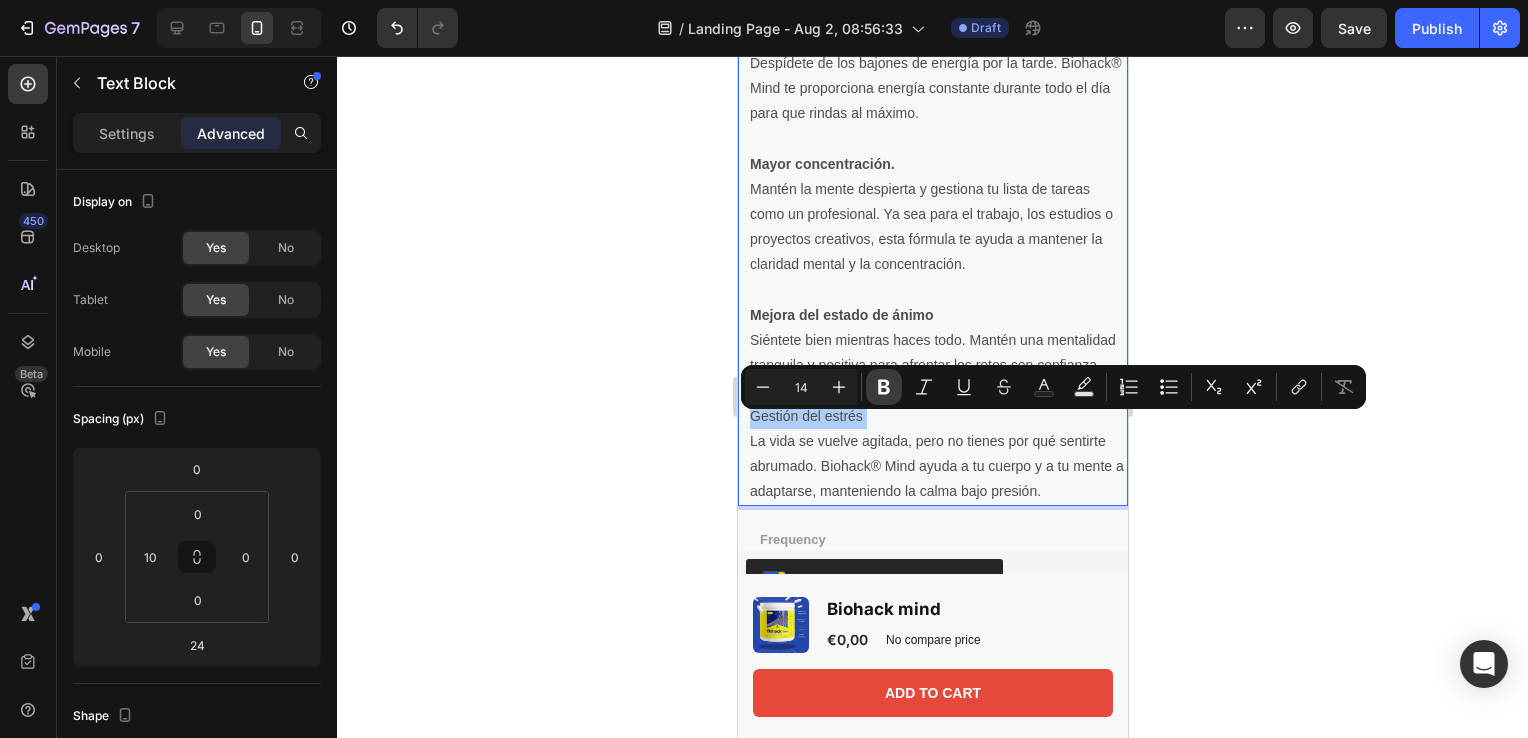 click 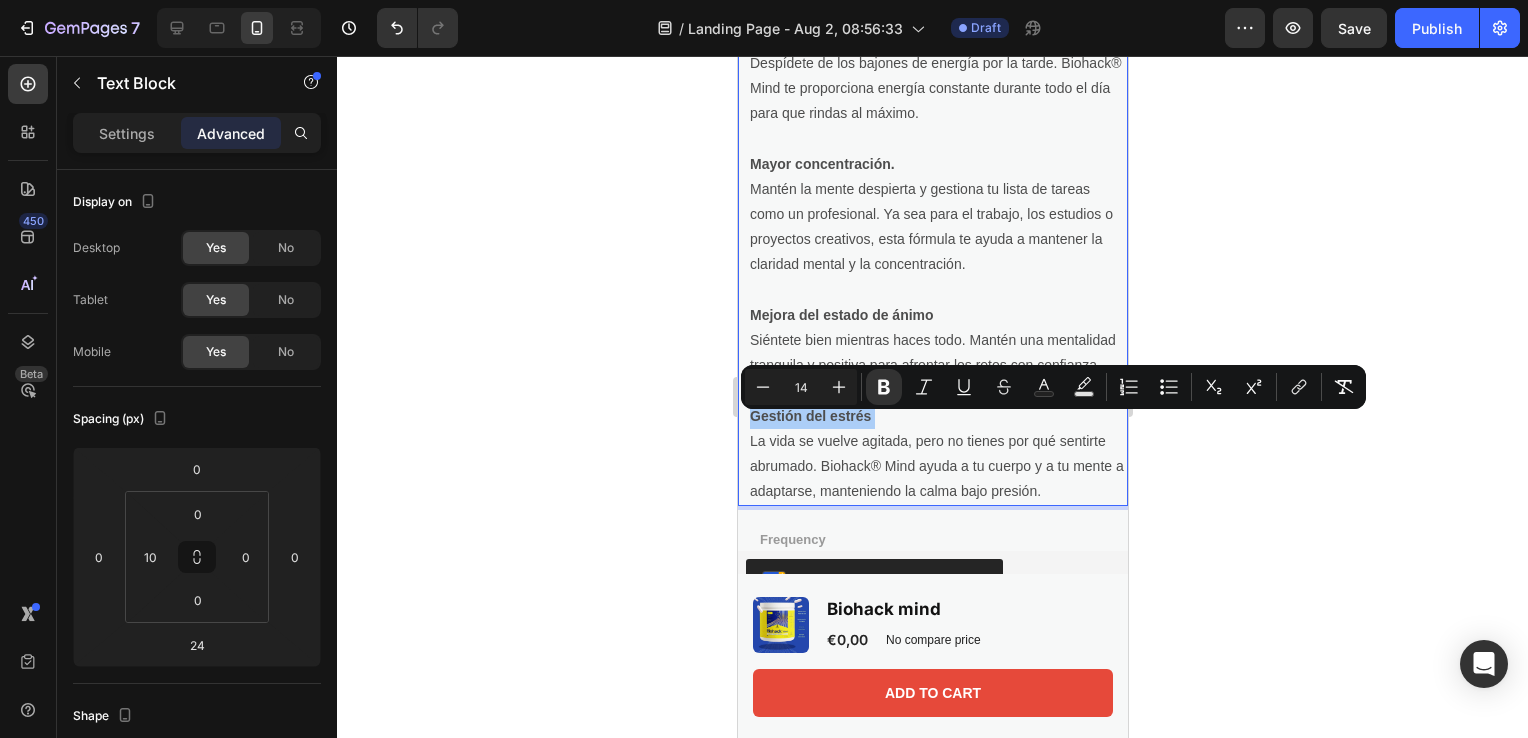 click 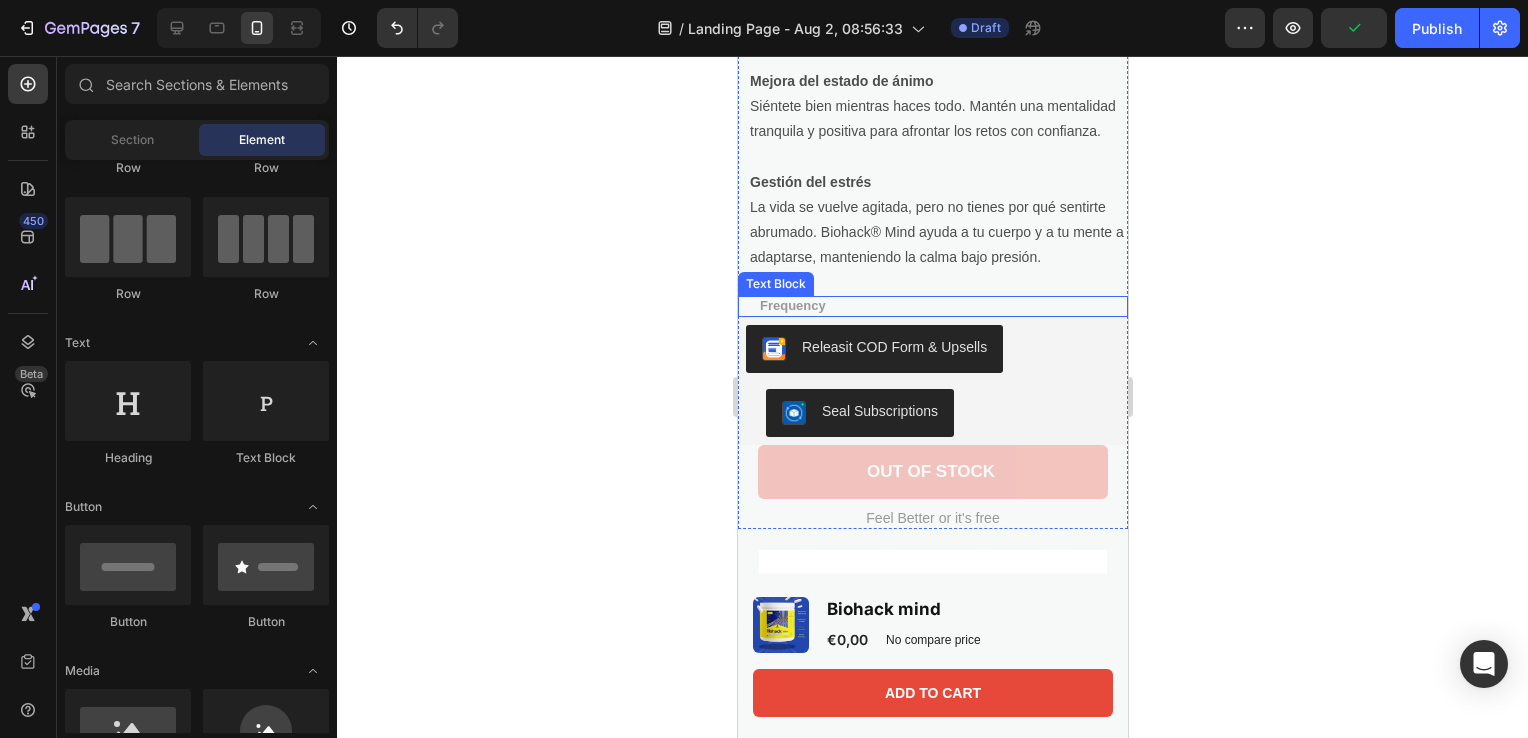 scroll, scrollTop: 937, scrollLeft: 0, axis: vertical 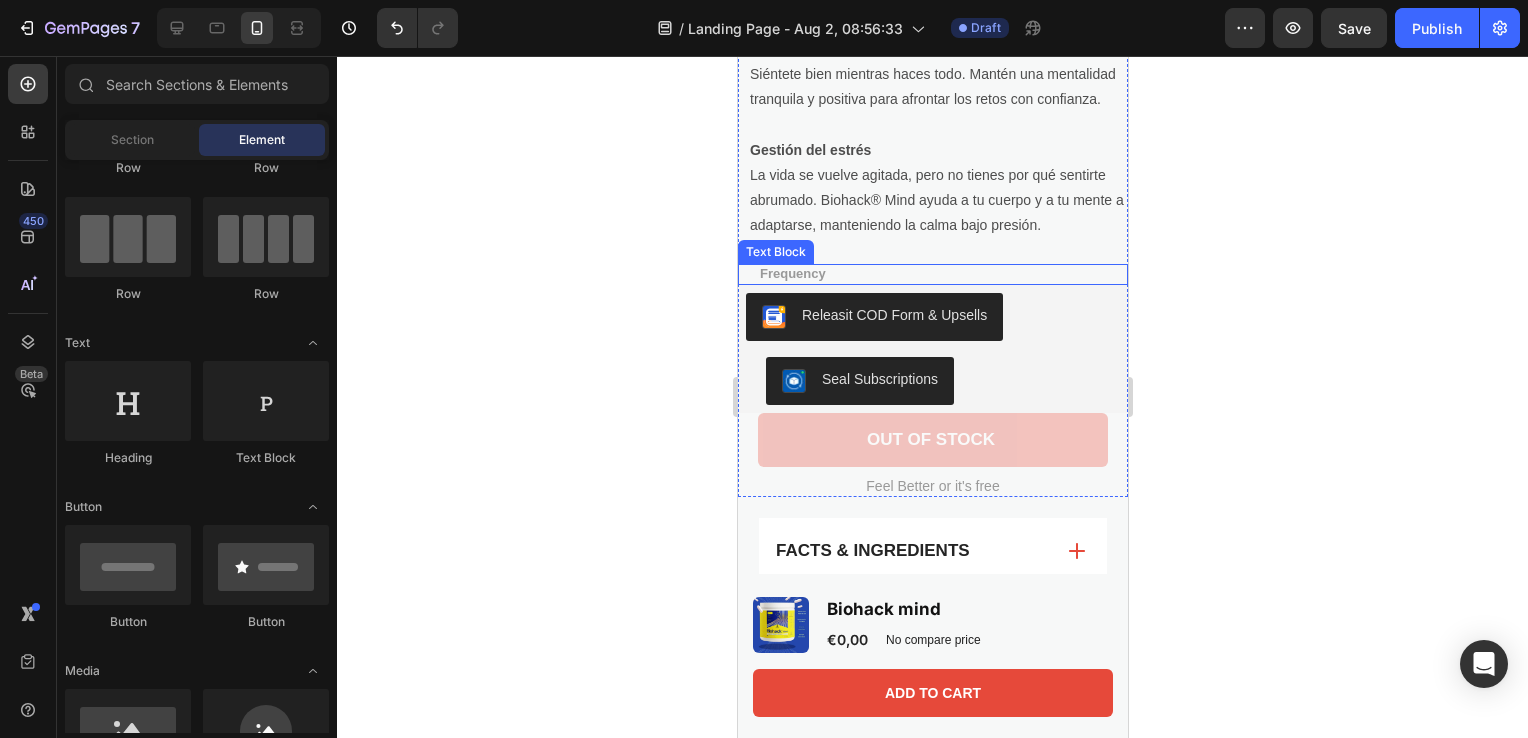 click on "Frequency" at bounding box center (932, 274) 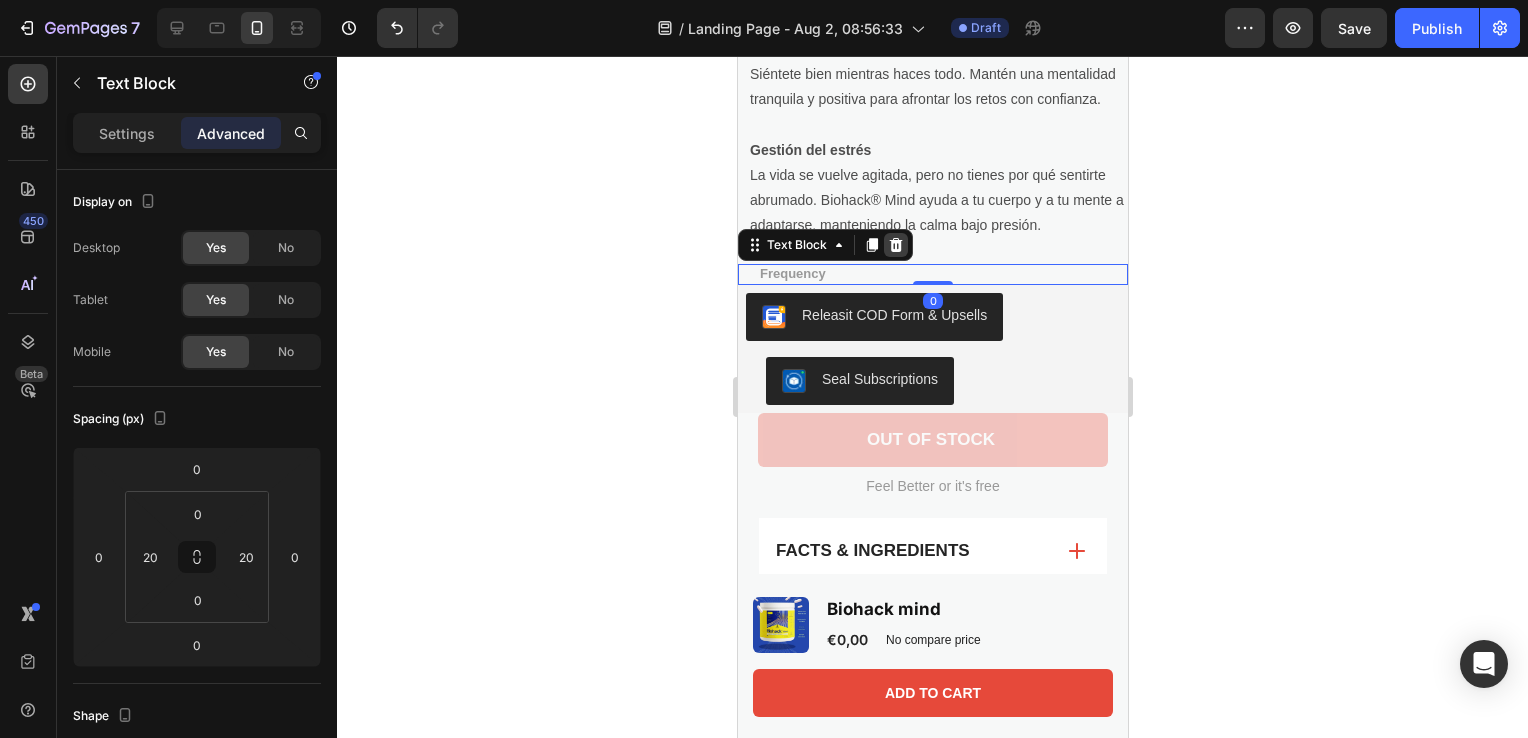 click 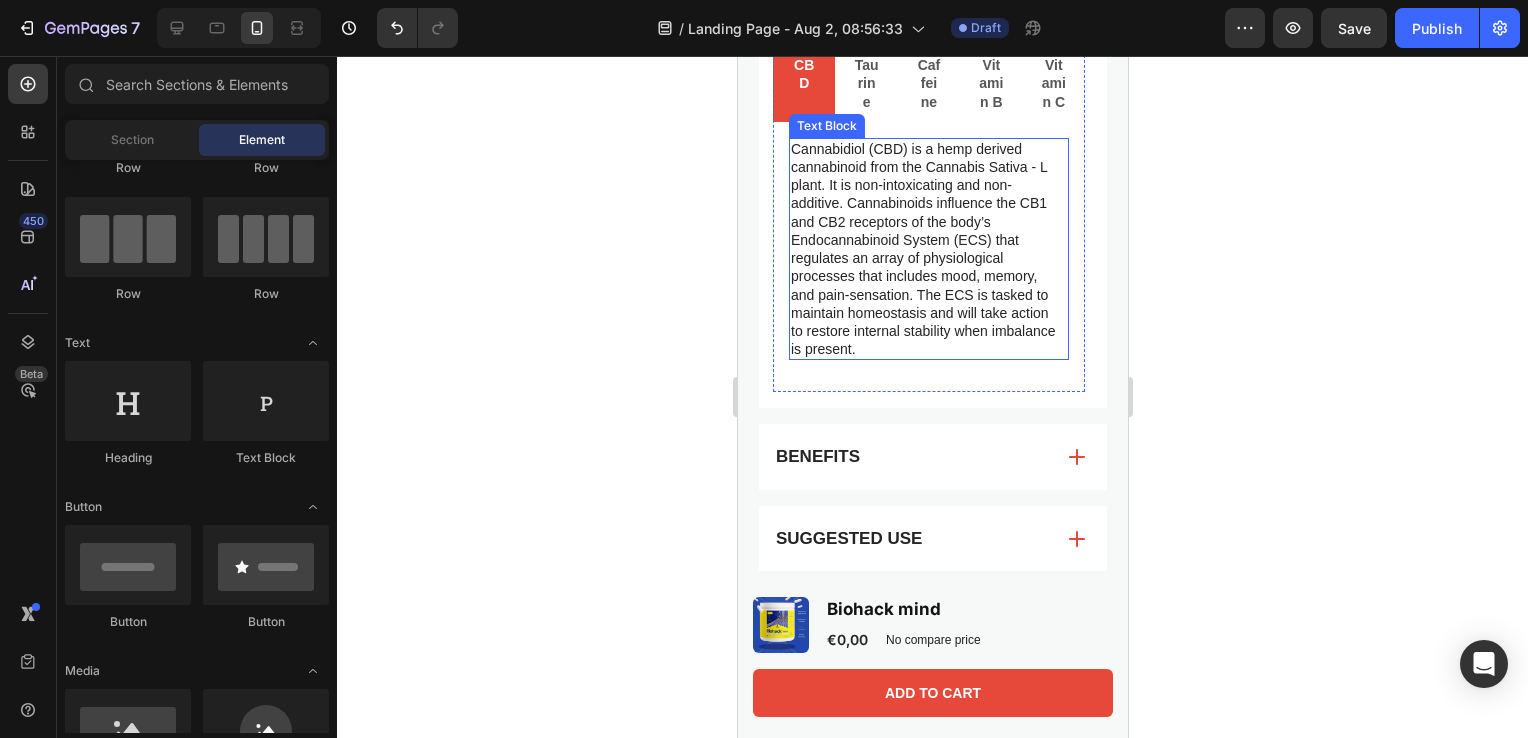 scroll, scrollTop: 1226, scrollLeft: 0, axis: vertical 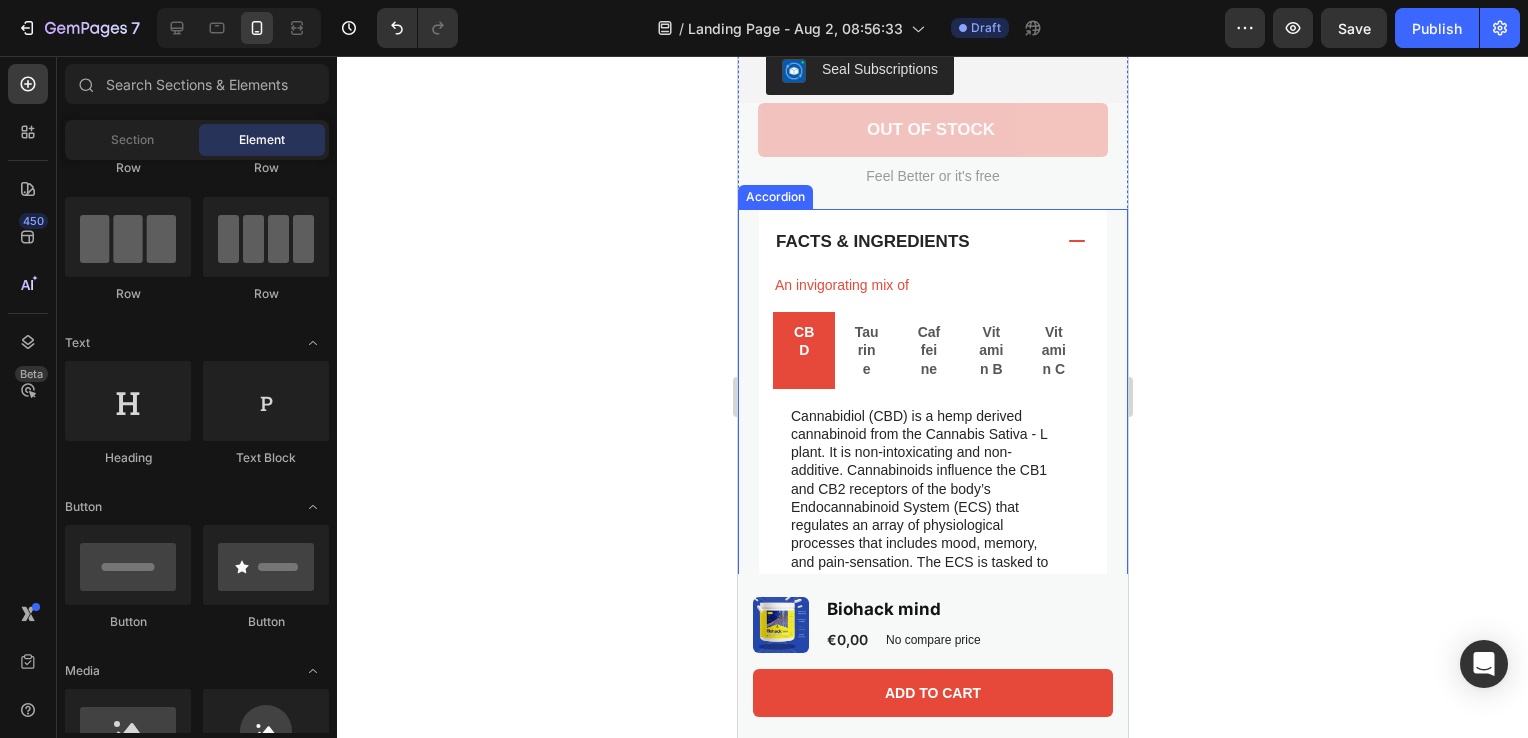 click on "Facts & Ingredients" at bounding box center (932, 242) 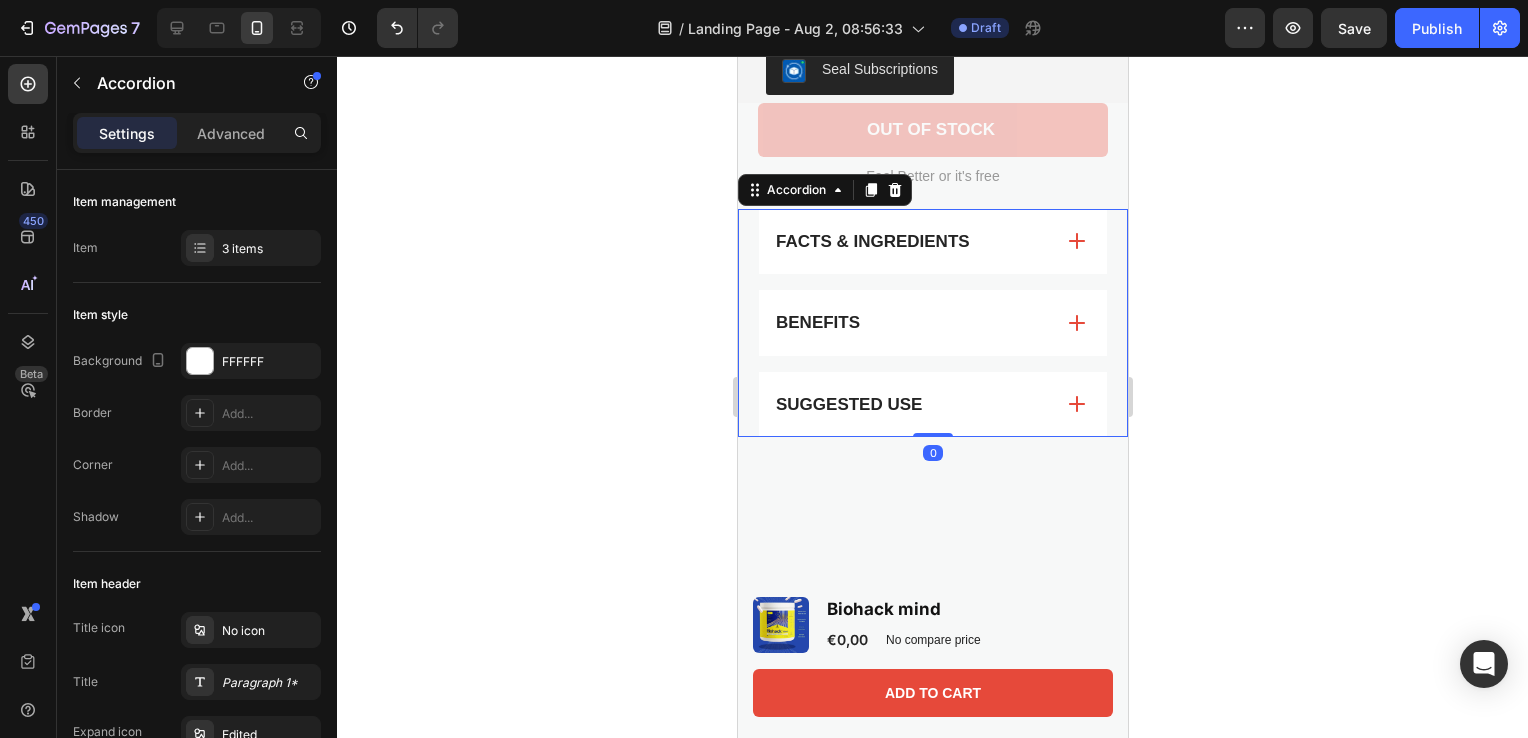 click on "Facts & Ingredients" at bounding box center (912, 242) 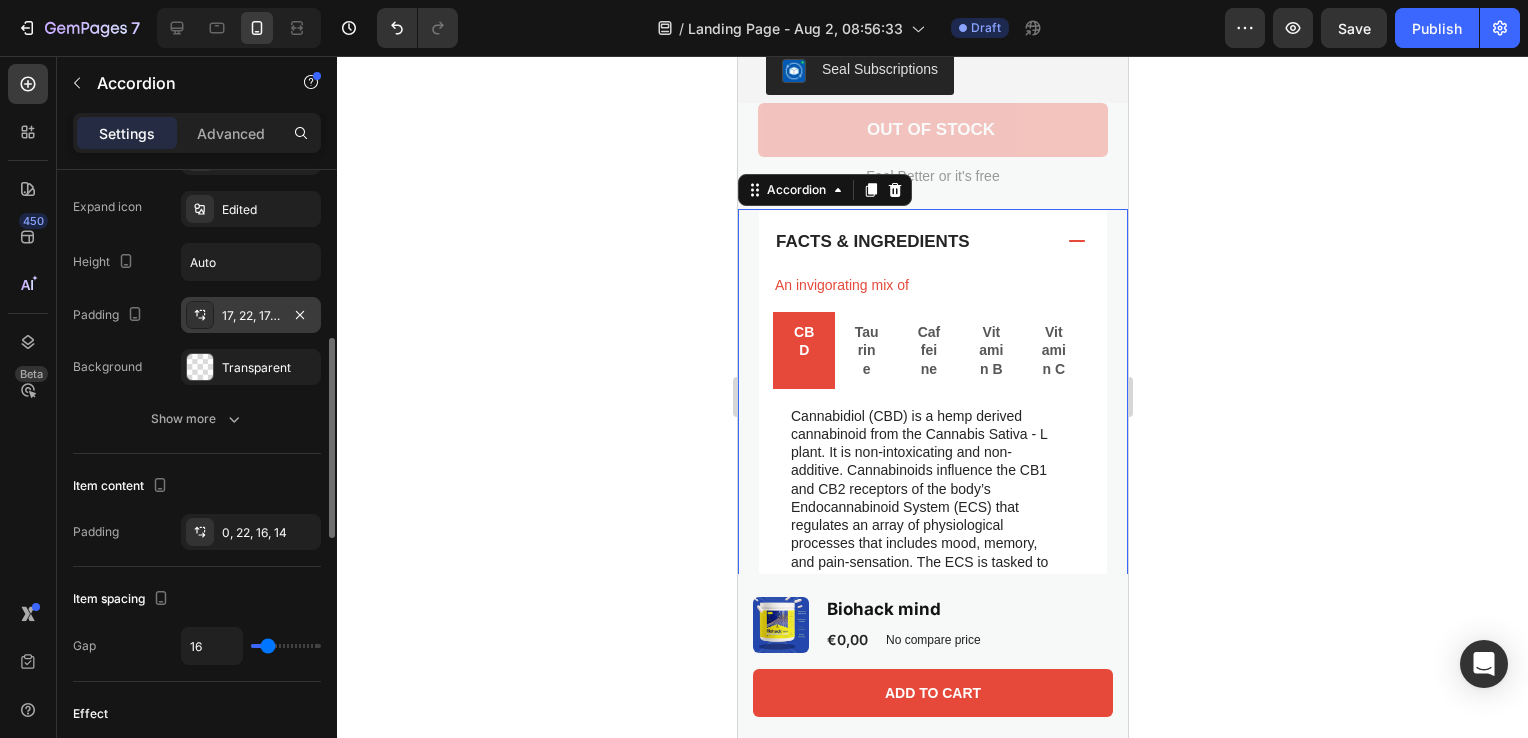 scroll, scrollTop: 392, scrollLeft: 0, axis: vertical 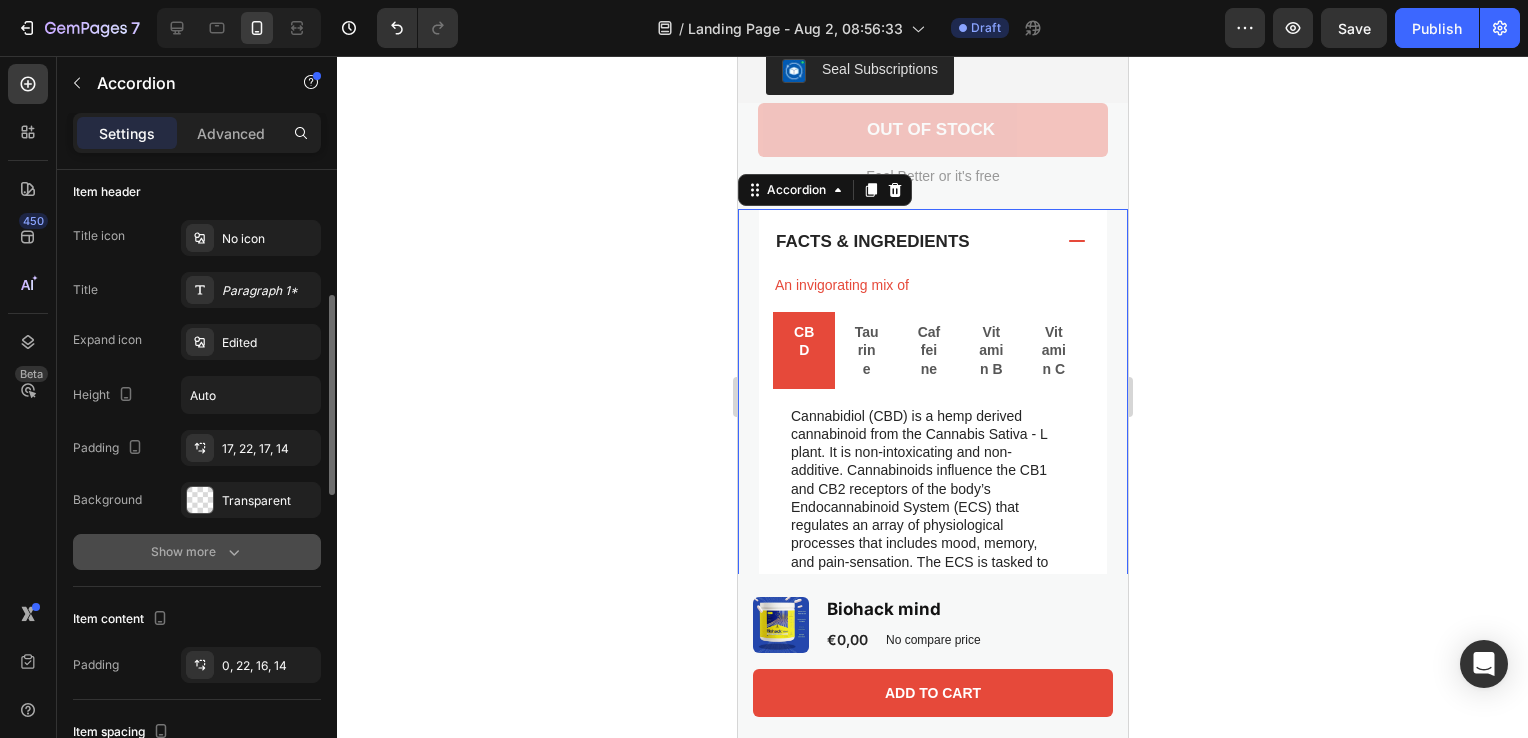 click on "Show more" at bounding box center [197, 552] 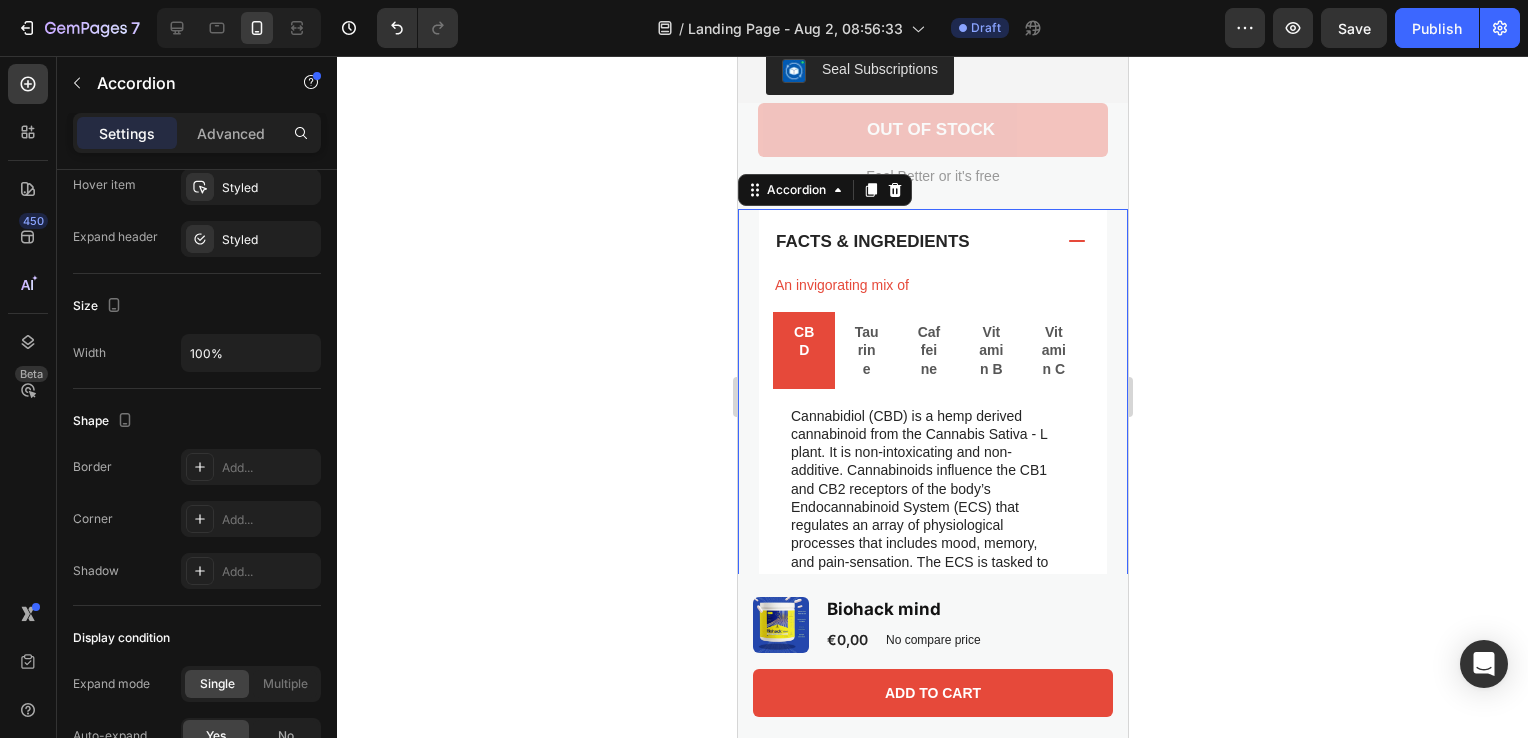scroll, scrollTop: 1431, scrollLeft: 0, axis: vertical 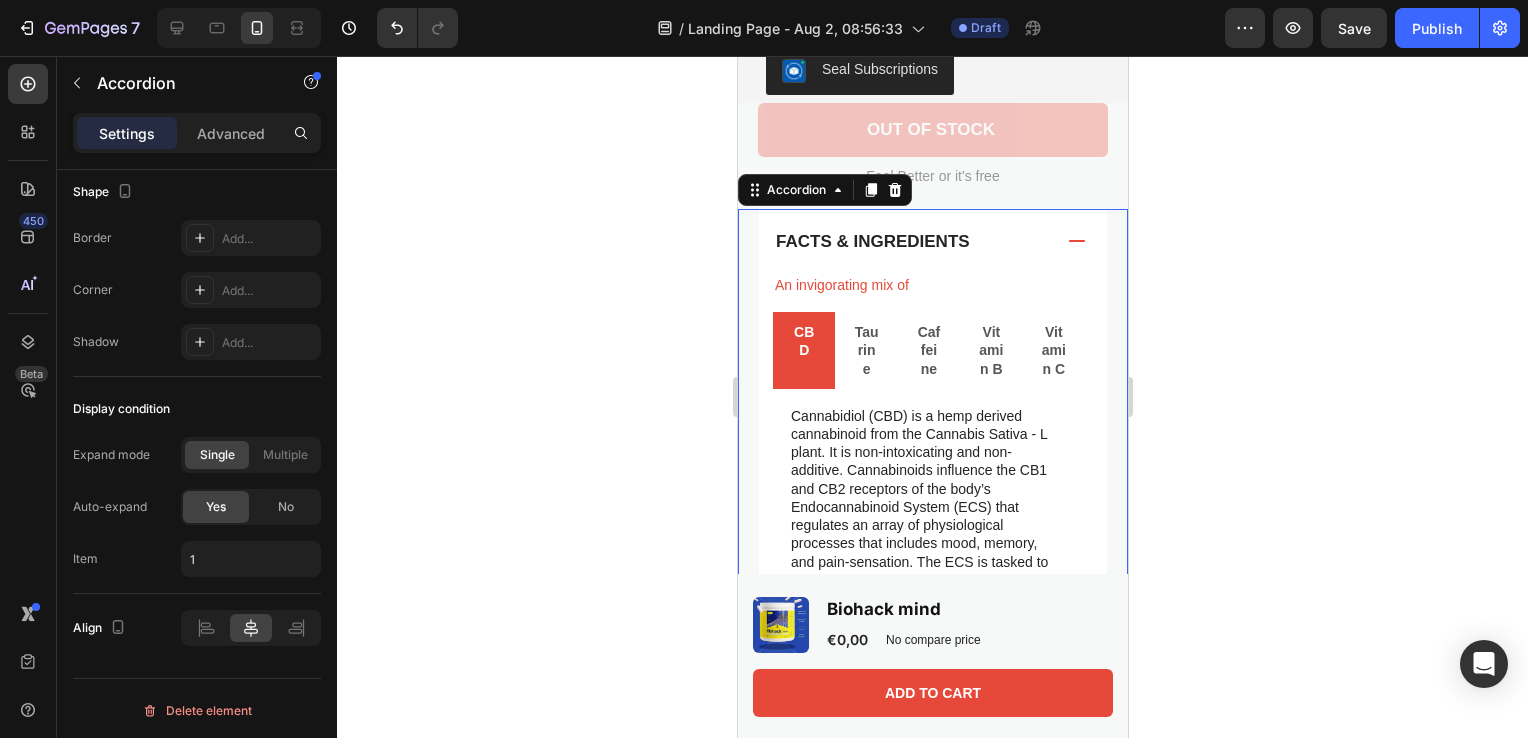 click on "Facts & Ingredients" at bounding box center [932, 242] 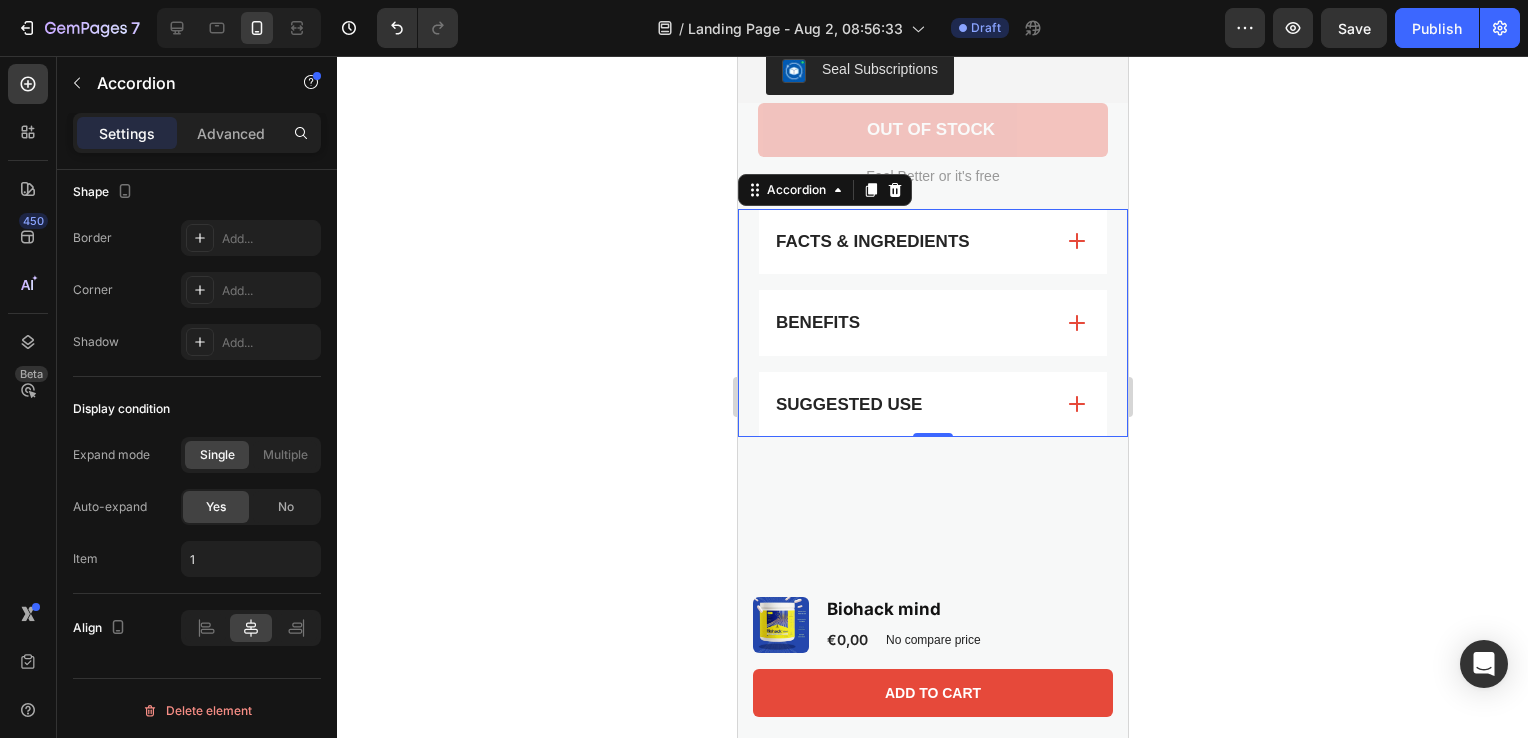 click on "Facts & Ingredients
Benefits
Suggested Use Accordion   0" at bounding box center (932, 323) 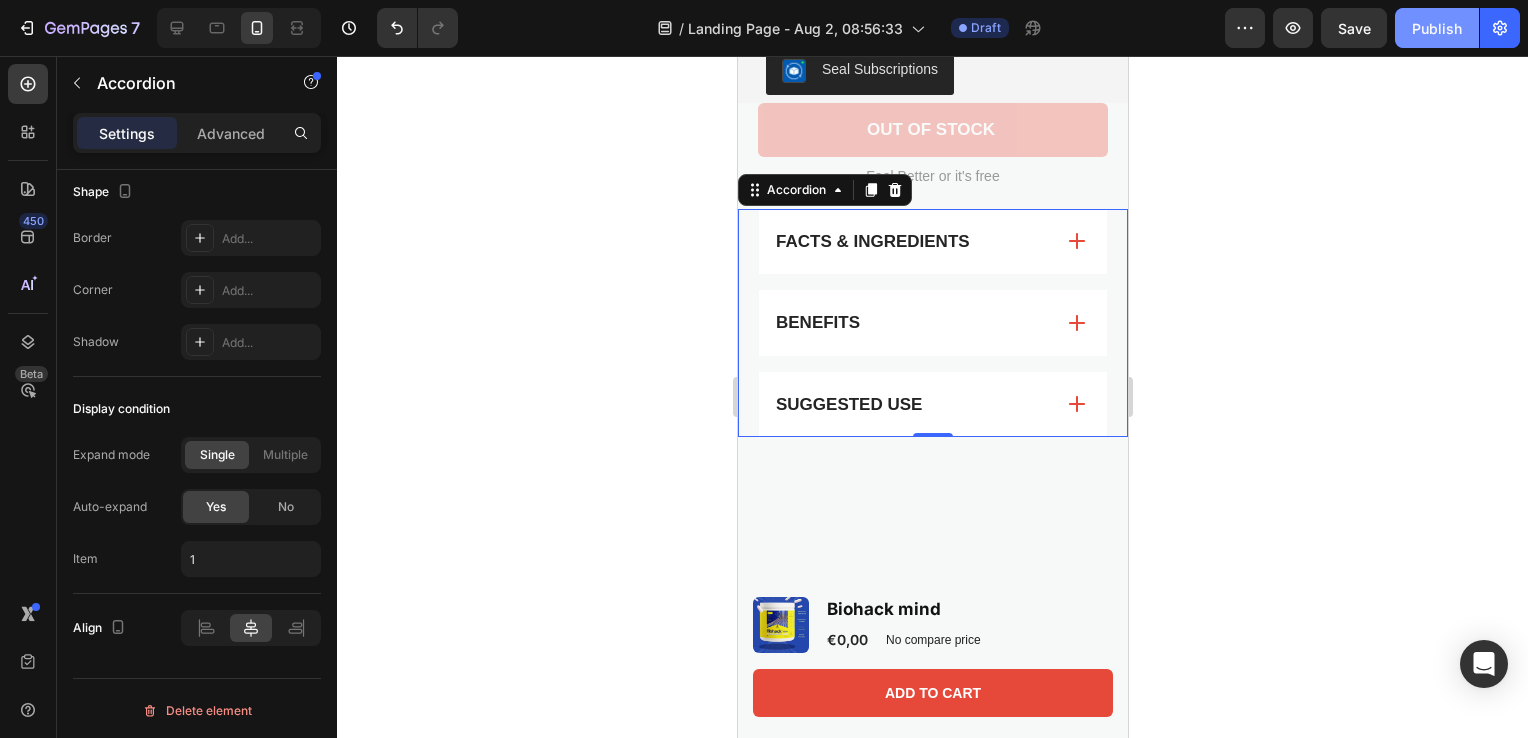 click on "Publish" at bounding box center [1437, 28] 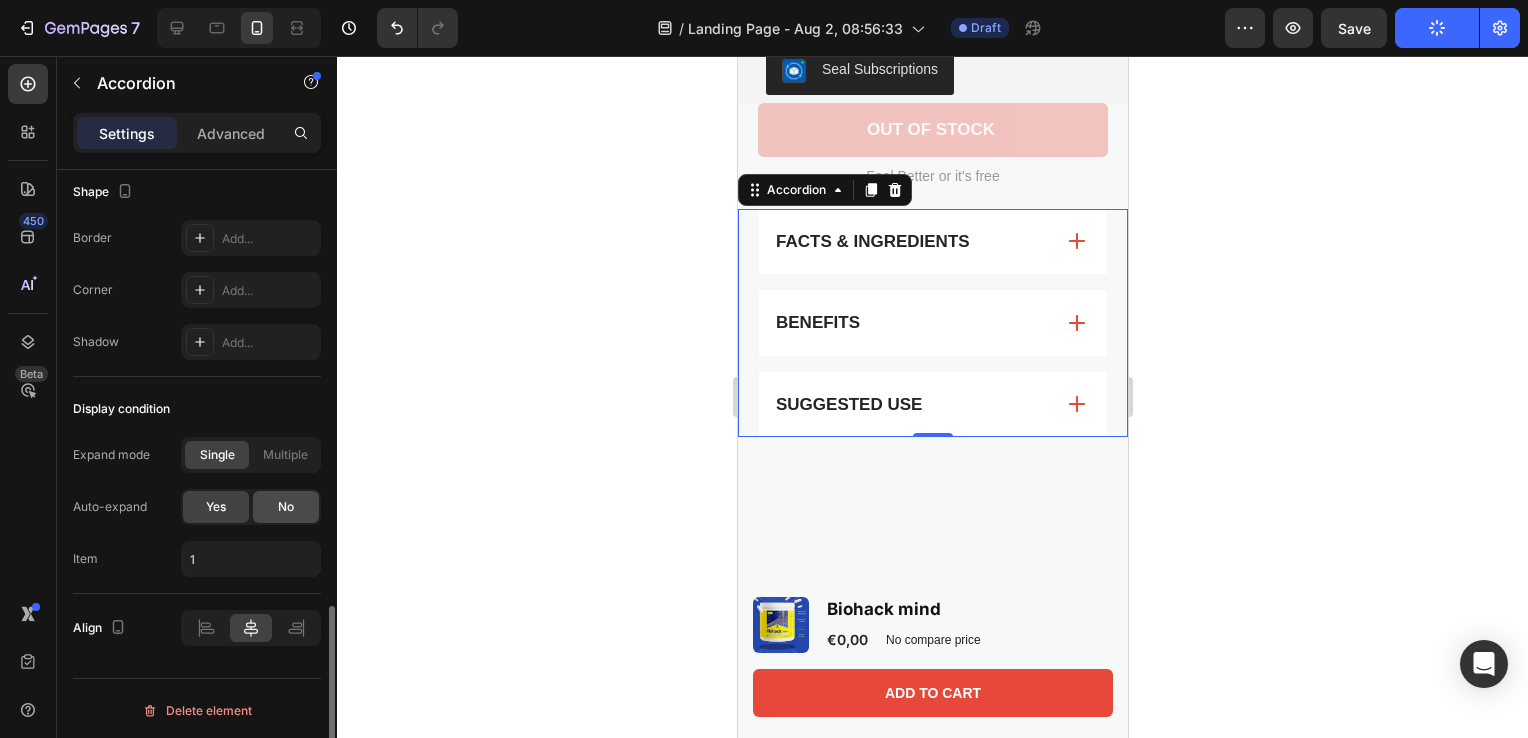 click on "No" 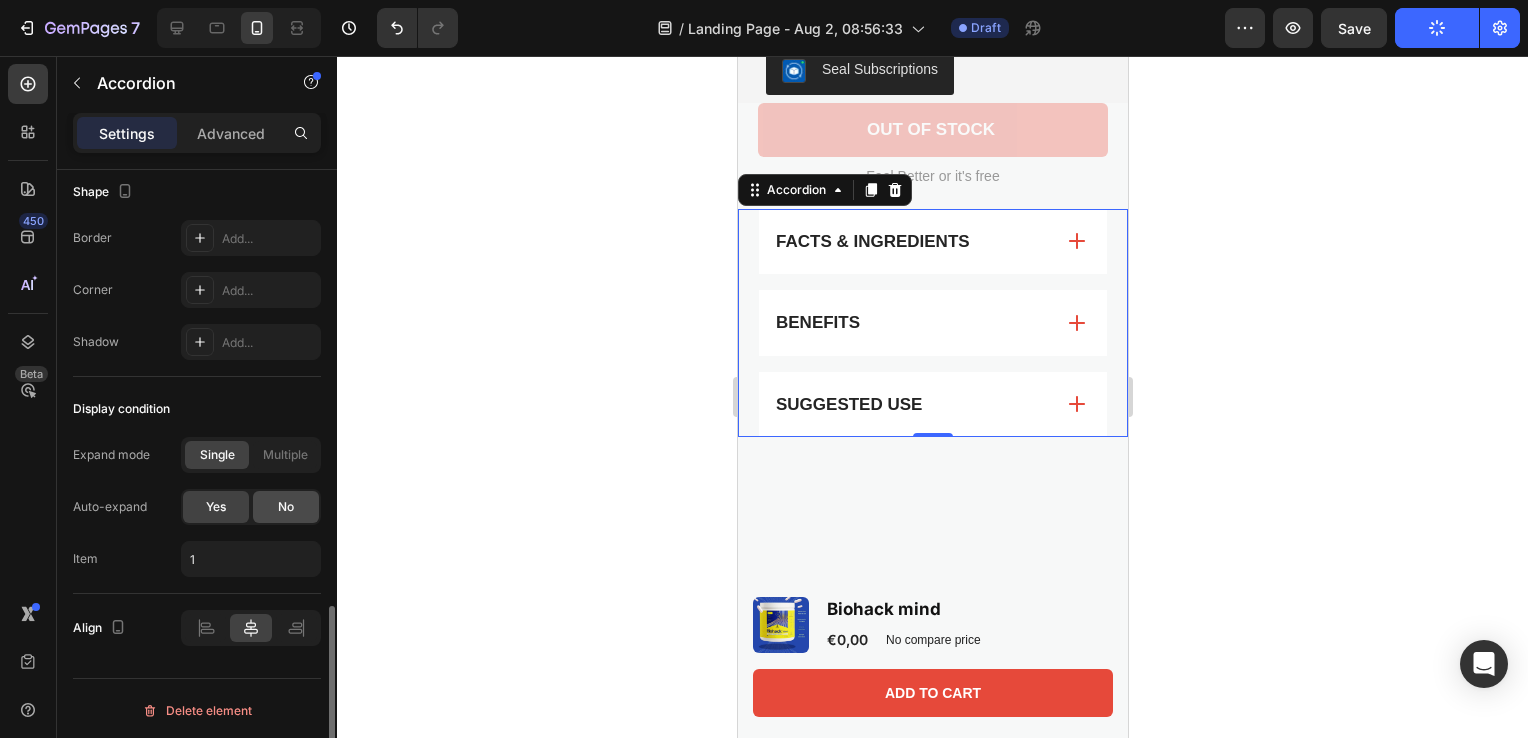 scroll, scrollTop: 1379, scrollLeft: 0, axis: vertical 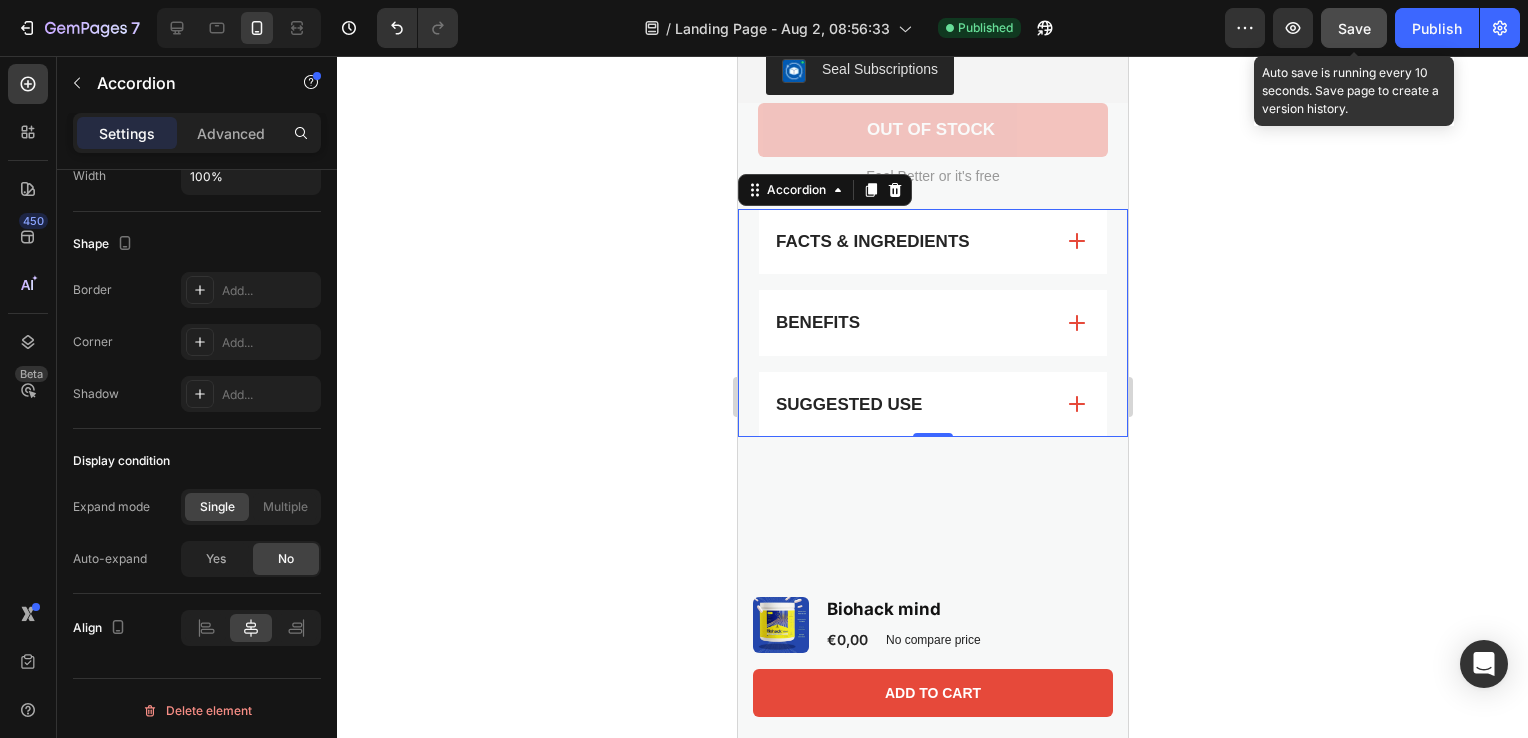 click on "Save" at bounding box center [1354, 28] 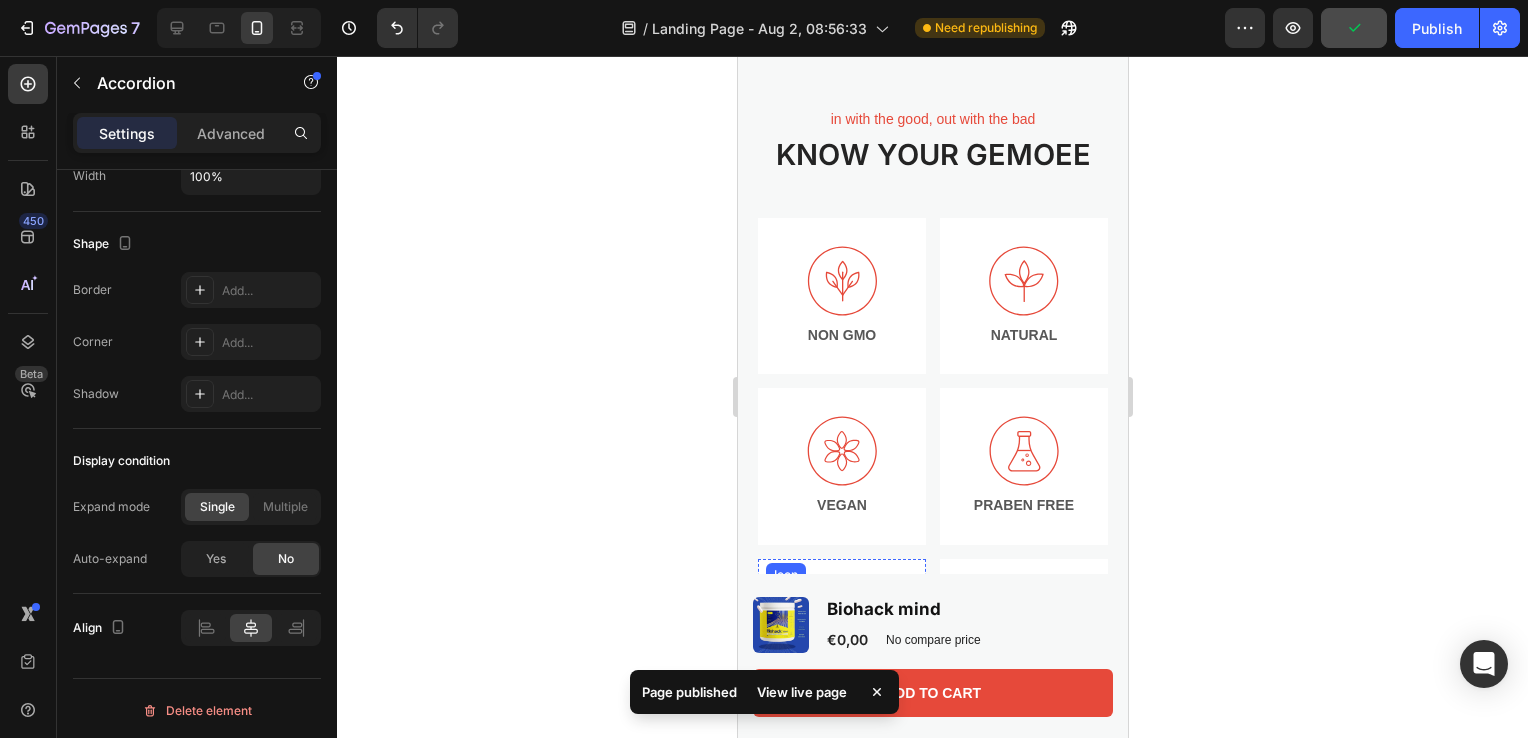scroll, scrollTop: 1760, scrollLeft: 0, axis: vertical 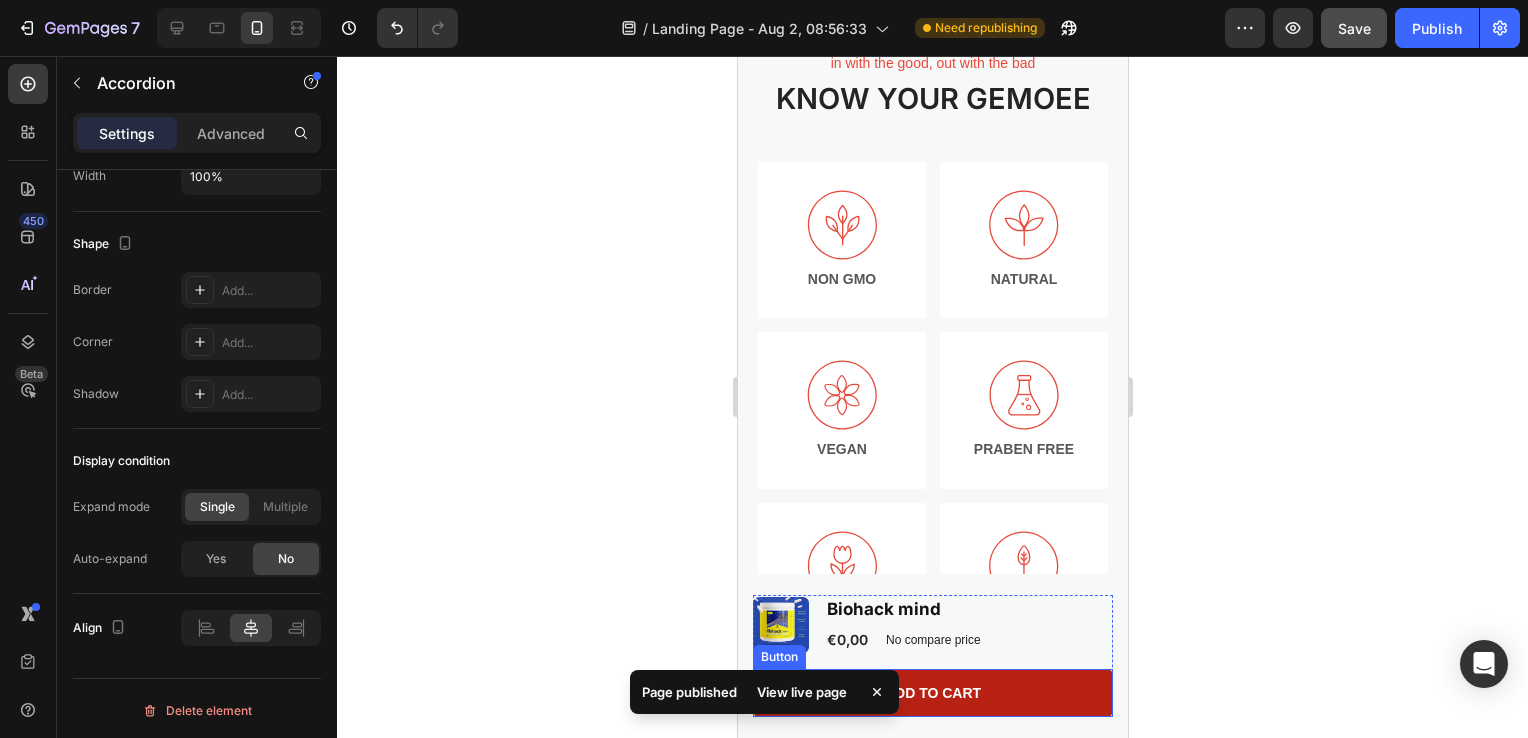 click on "Add to cart" at bounding box center (932, 693) 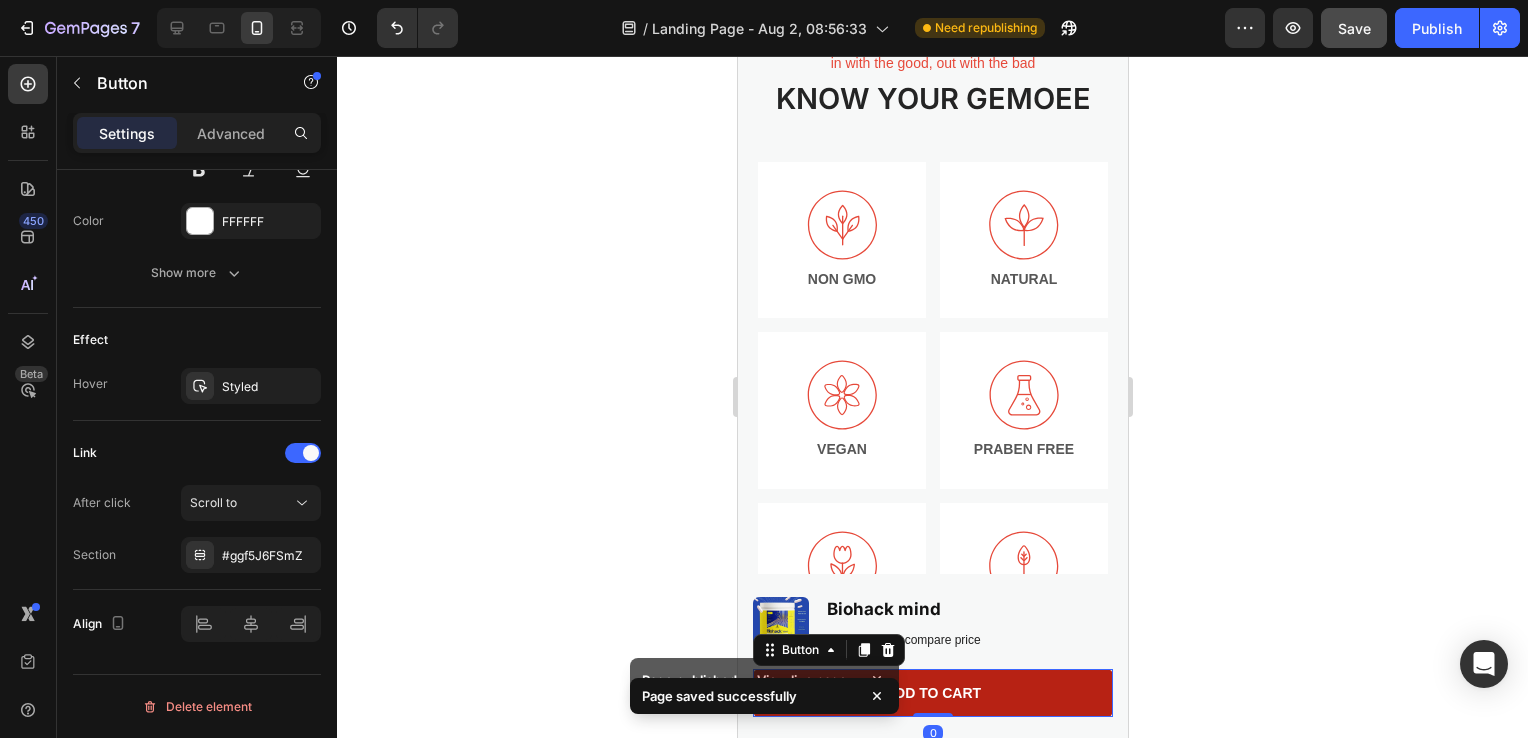 scroll, scrollTop: 0, scrollLeft: 0, axis: both 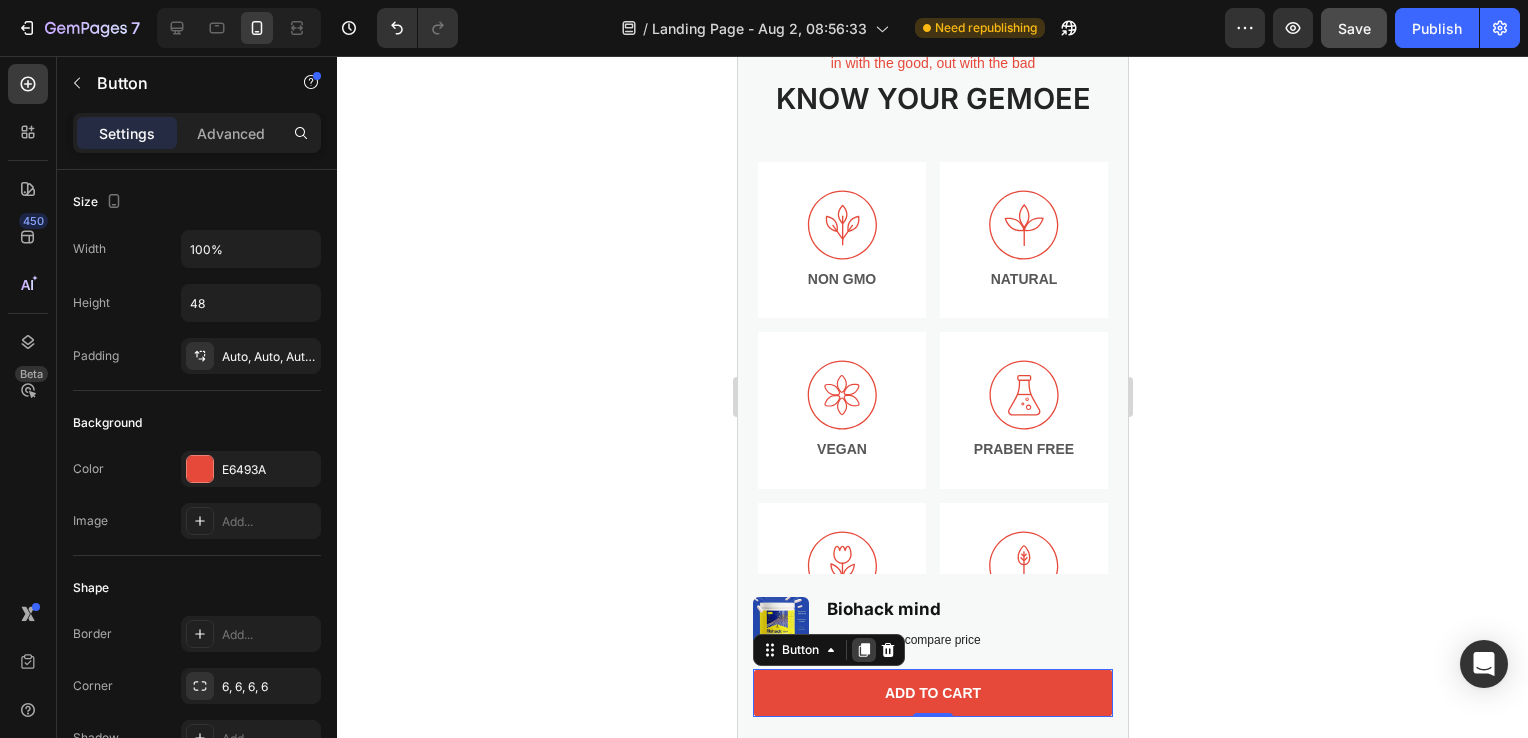click at bounding box center [863, 650] 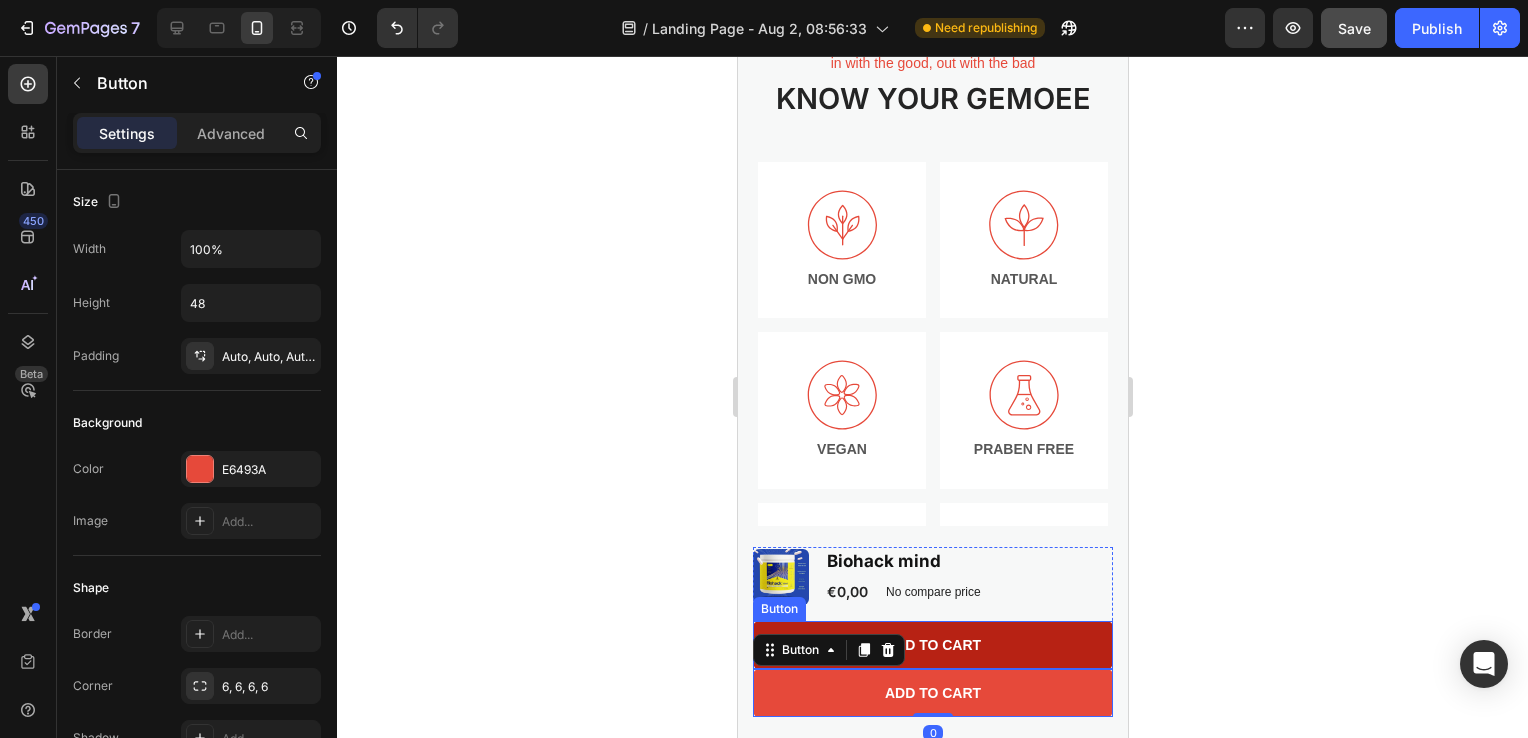 click on "Add to cart" at bounding box center (932, 645) 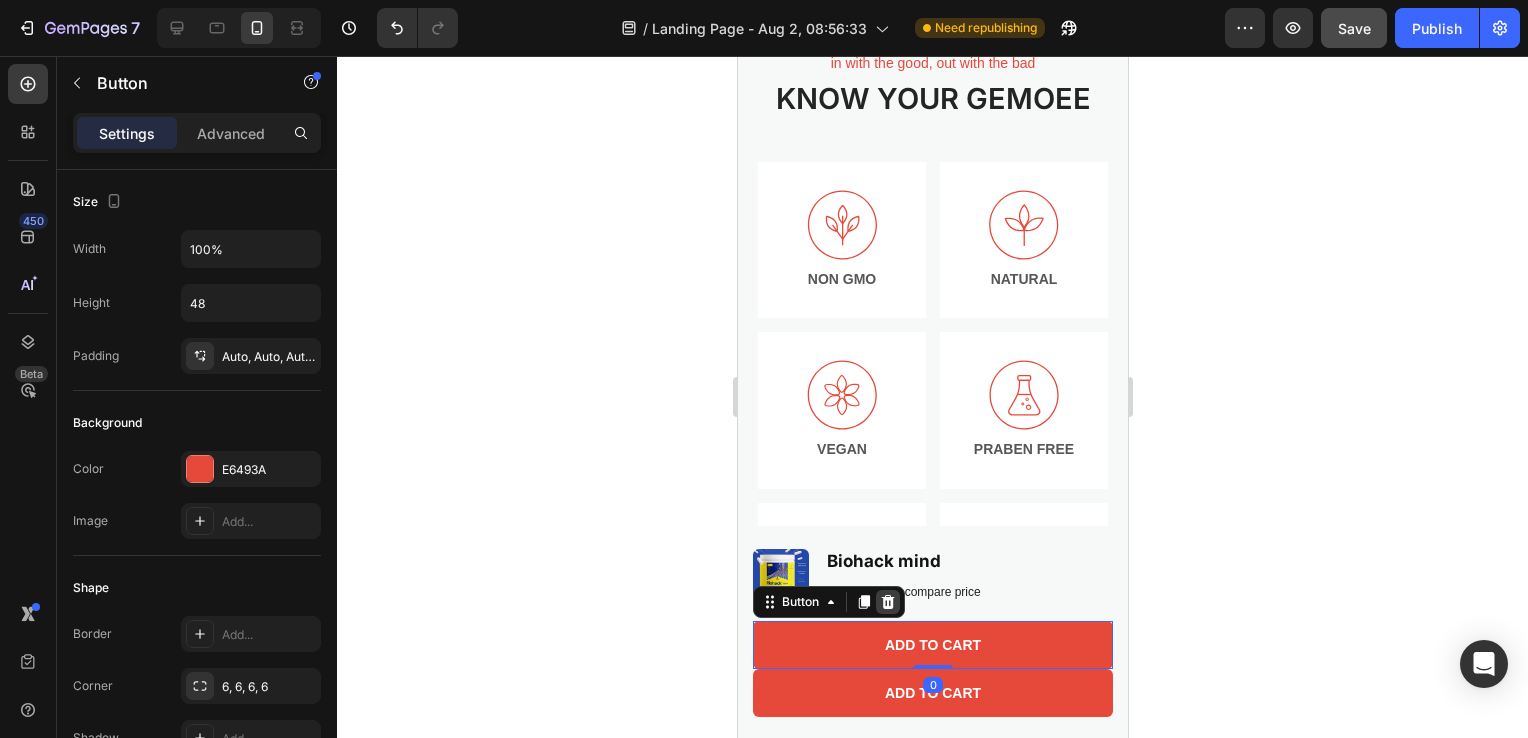 click 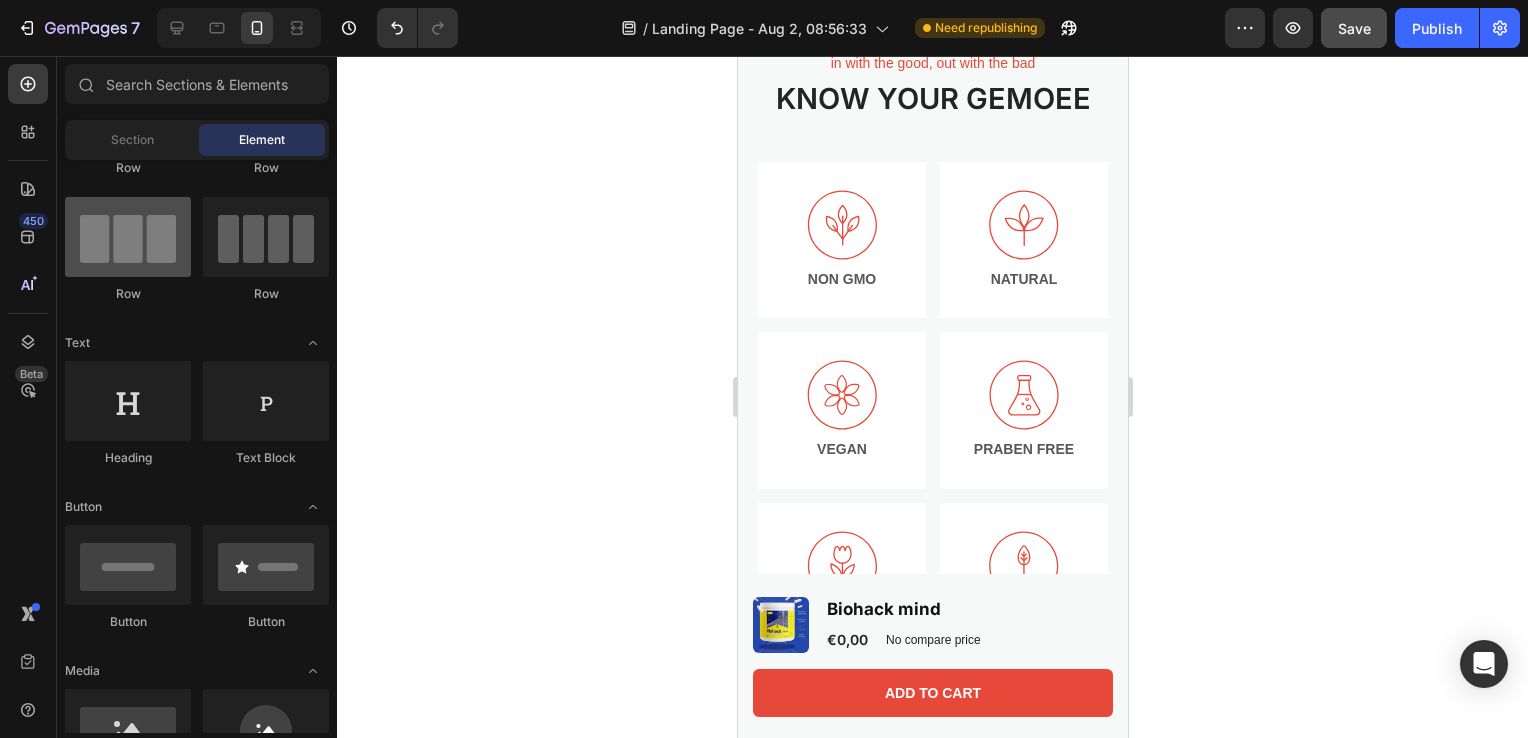 scroll, scrollTop: 0, scrollLeft: 0, axis: both 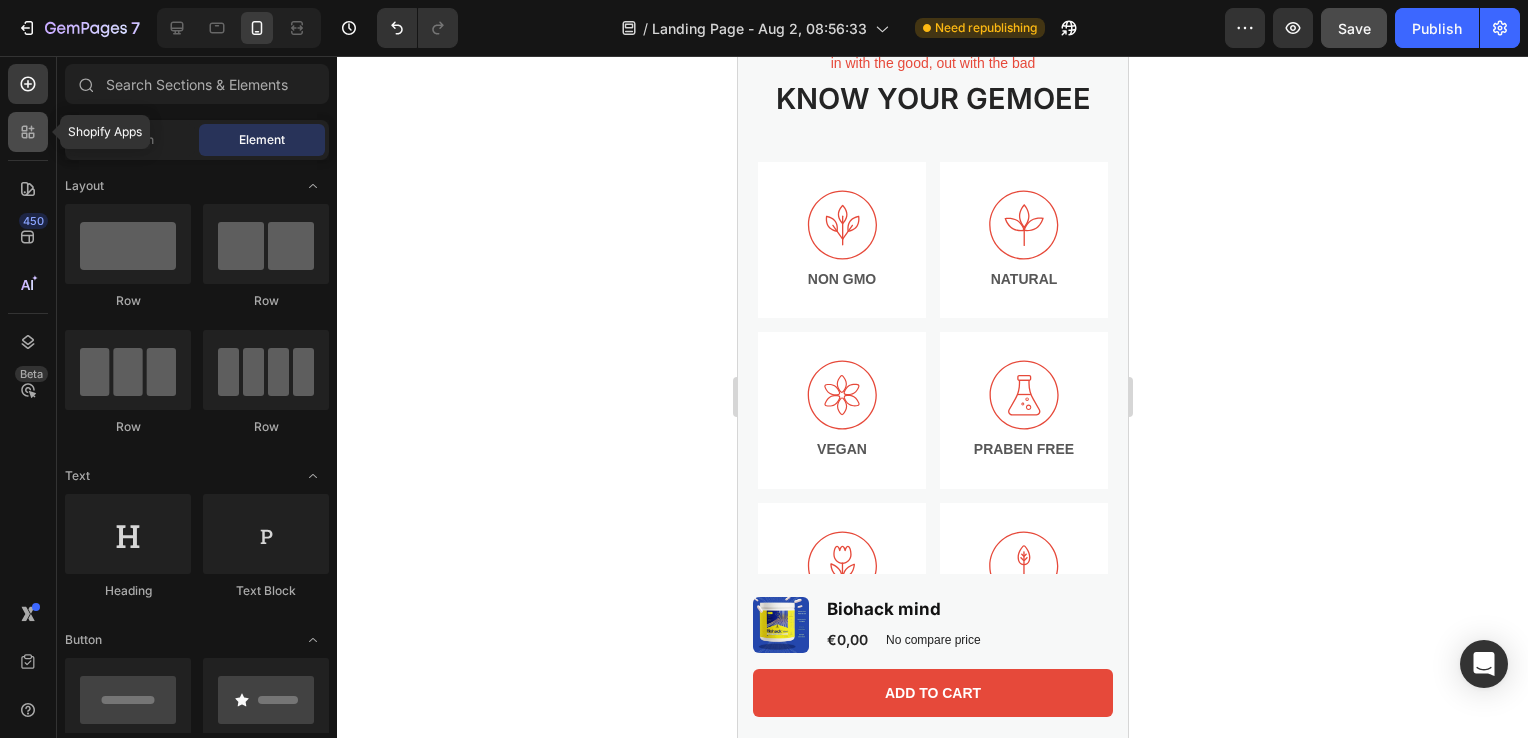click 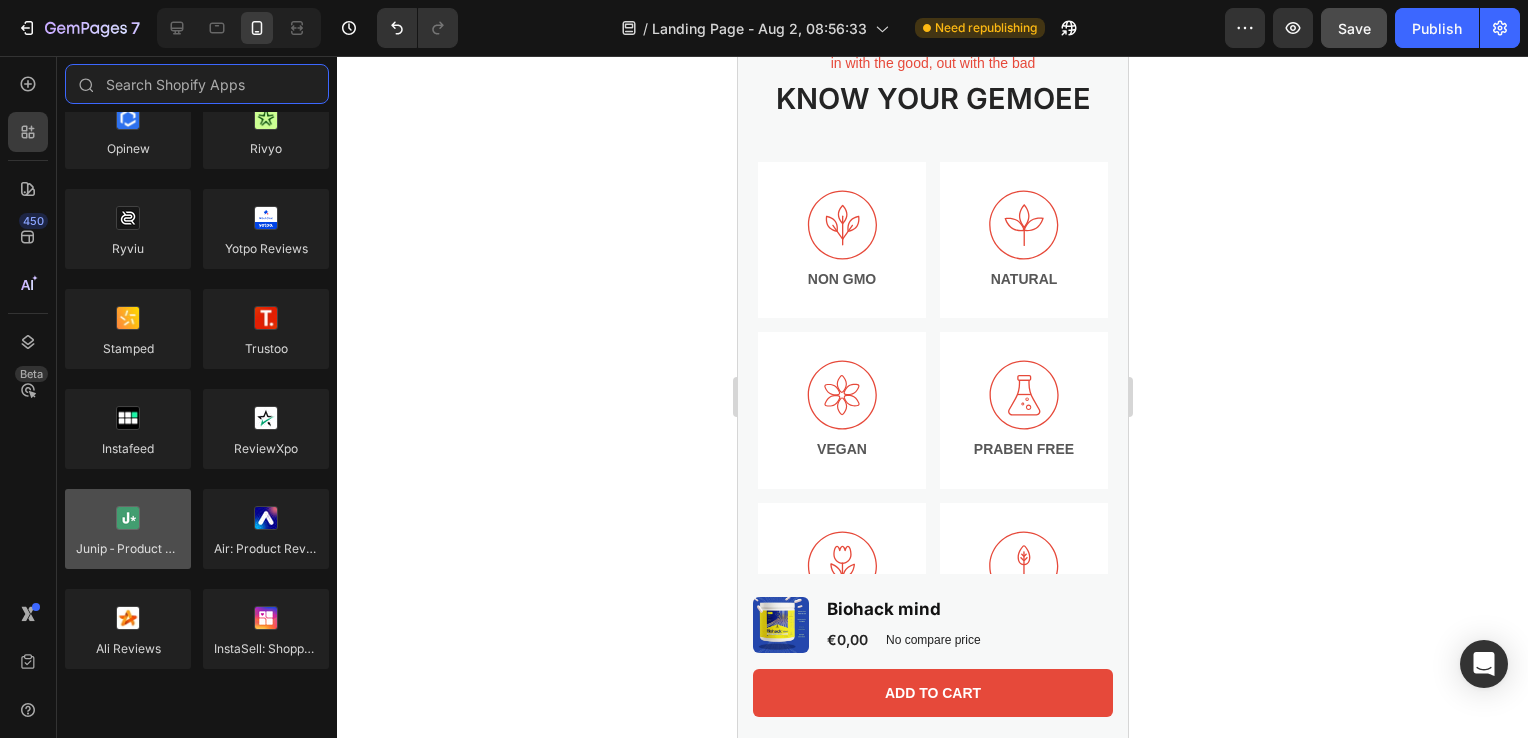 scroll, scrollTop: 0, scrollLeft: 0, axis: both 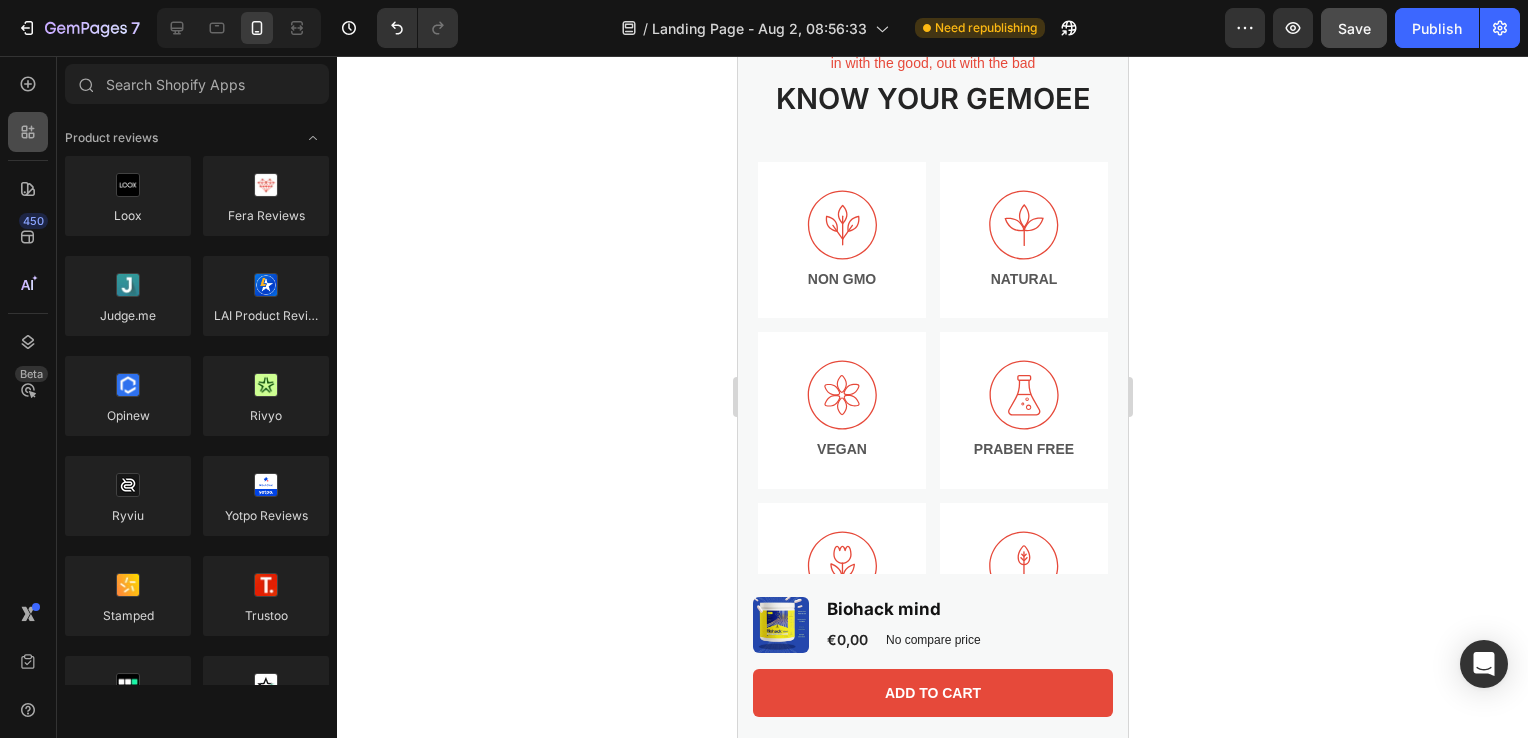 click 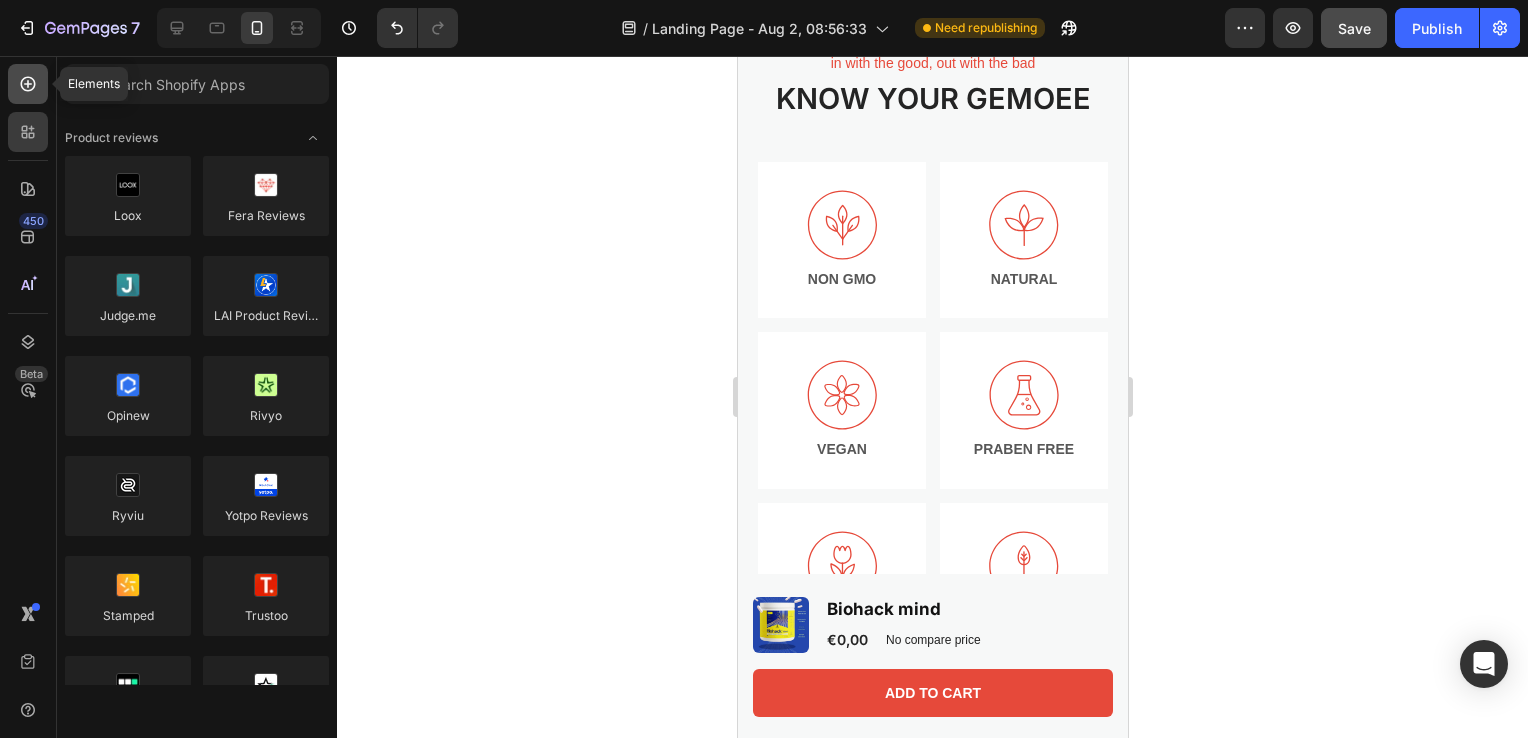 click 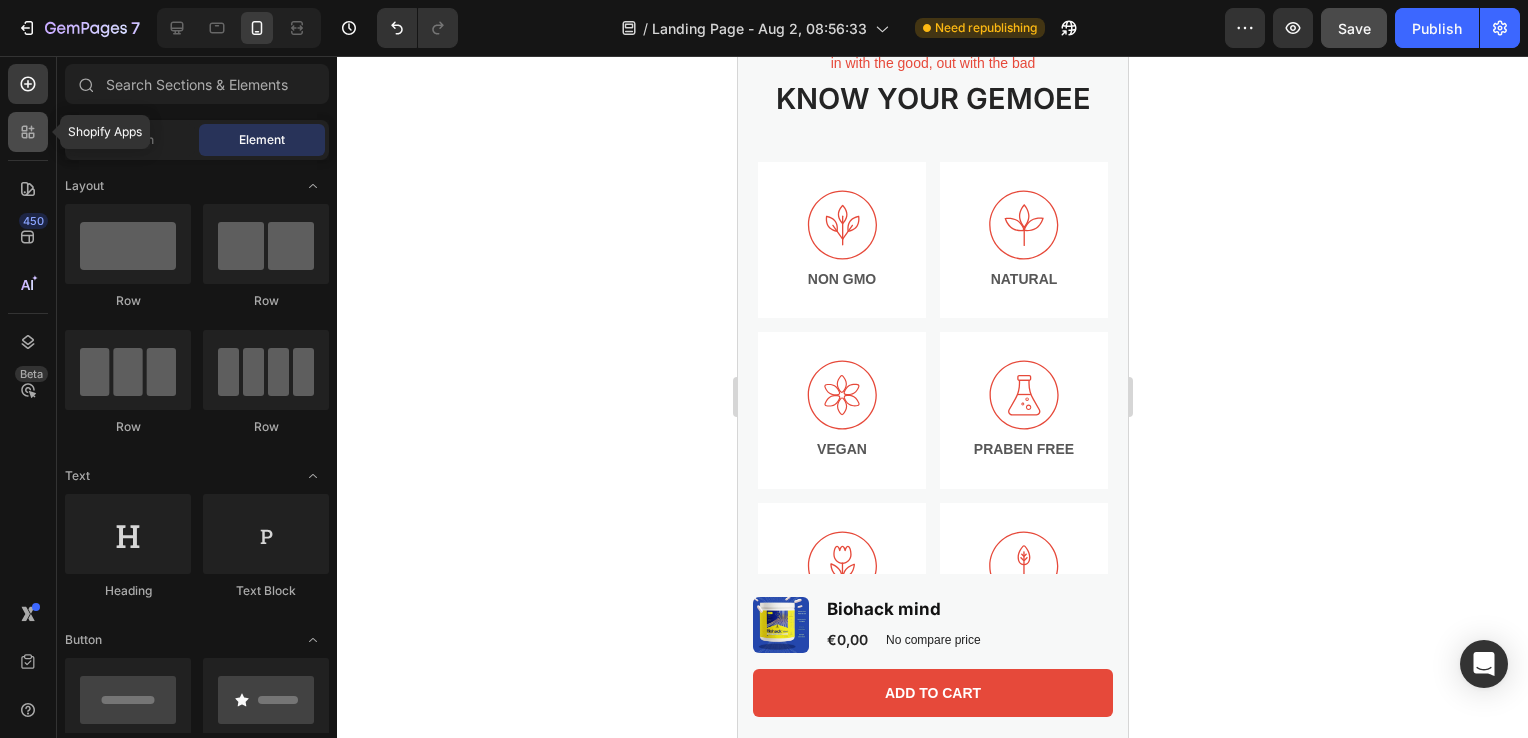 click 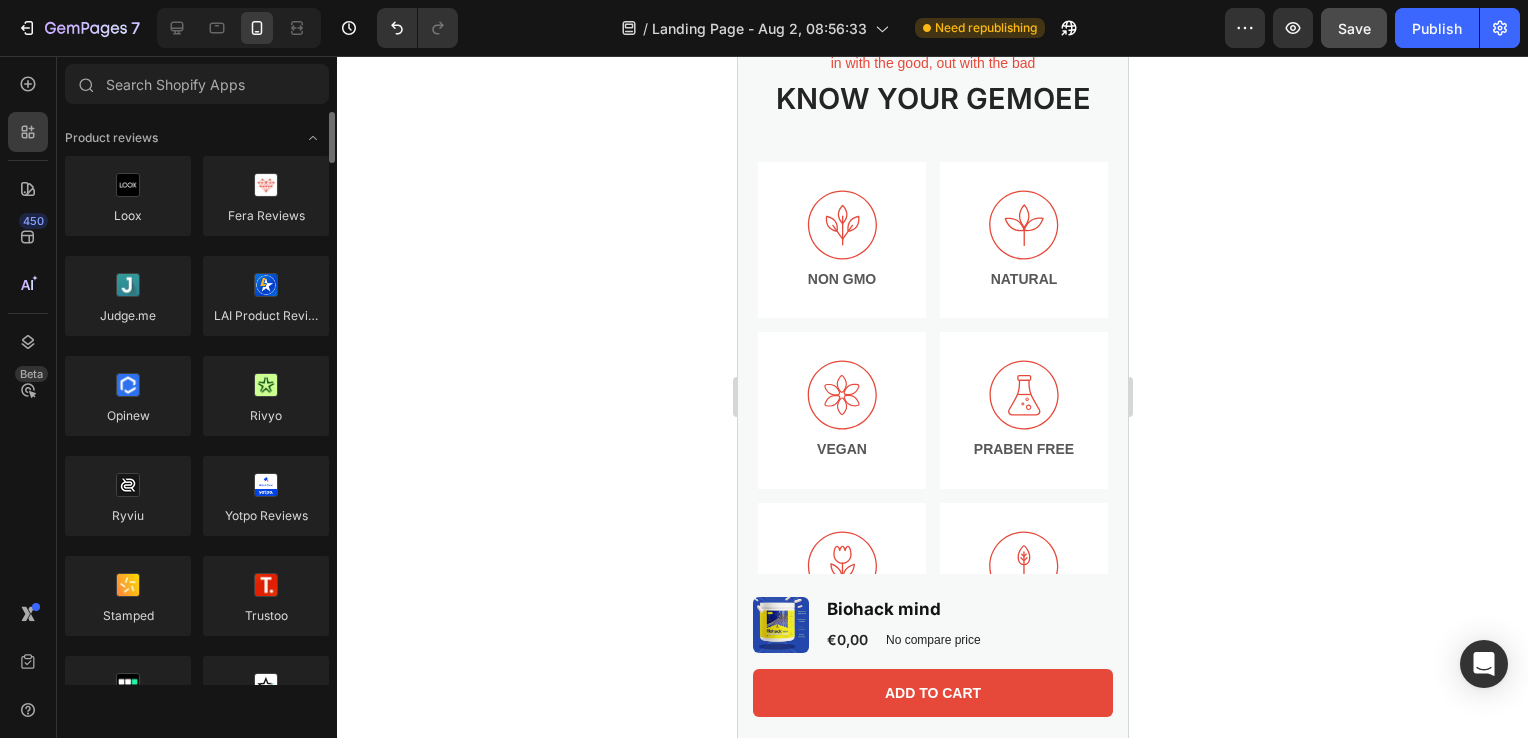 click on "Product reviews
Loox
Fera Reviews
Judge.me
LAI Product Reviews
Opinew
Rivyo
Ryviu
Yotpo Reviews
Stamped
Trustoo
Instafeed
ReviewXpo
Junip ‑ Product Reviews & UGC
Air: Product Reviews app & UGC
Ali Reviews
InstaSell: Shoppable Instagram
Upsell and cross-sell" at bounding box center (197, 3273) 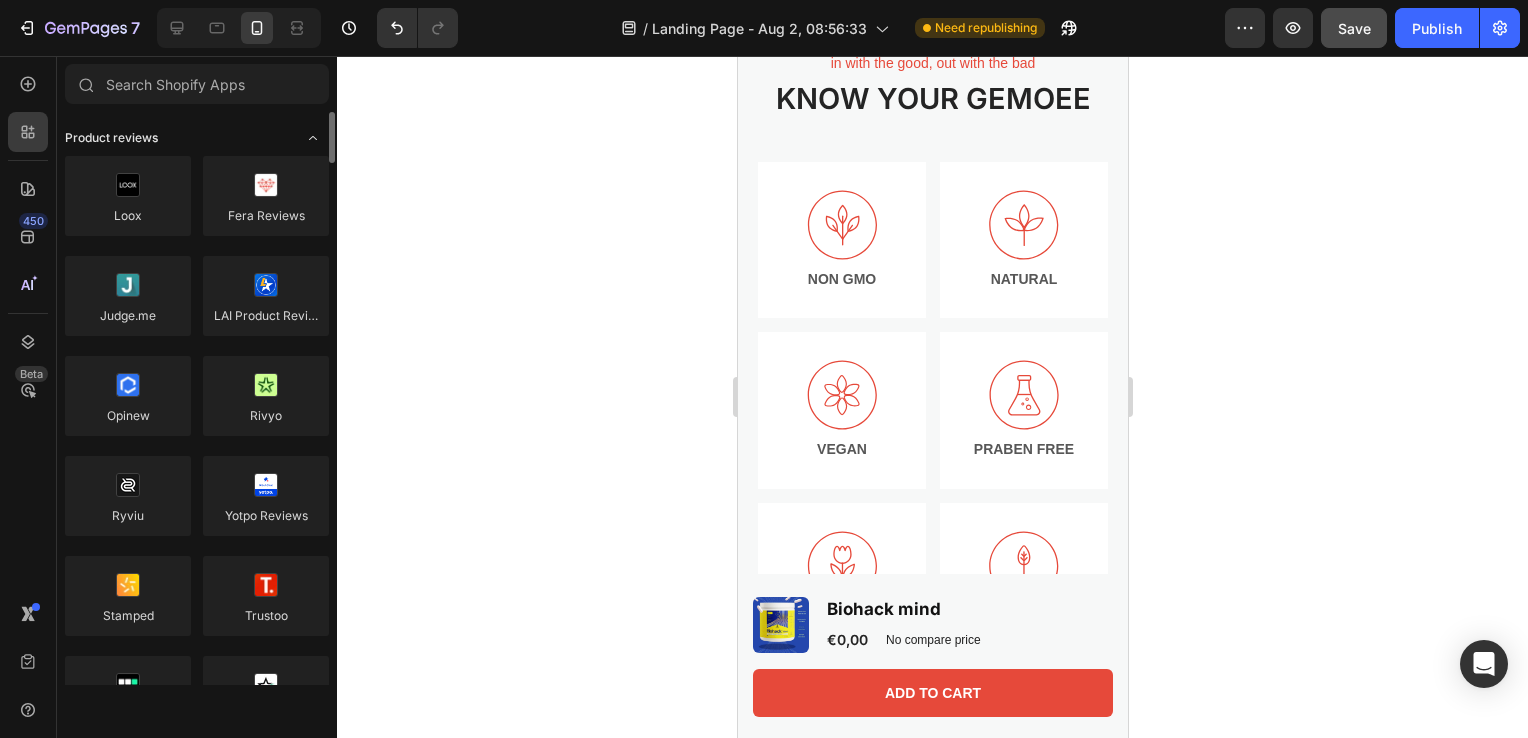 click 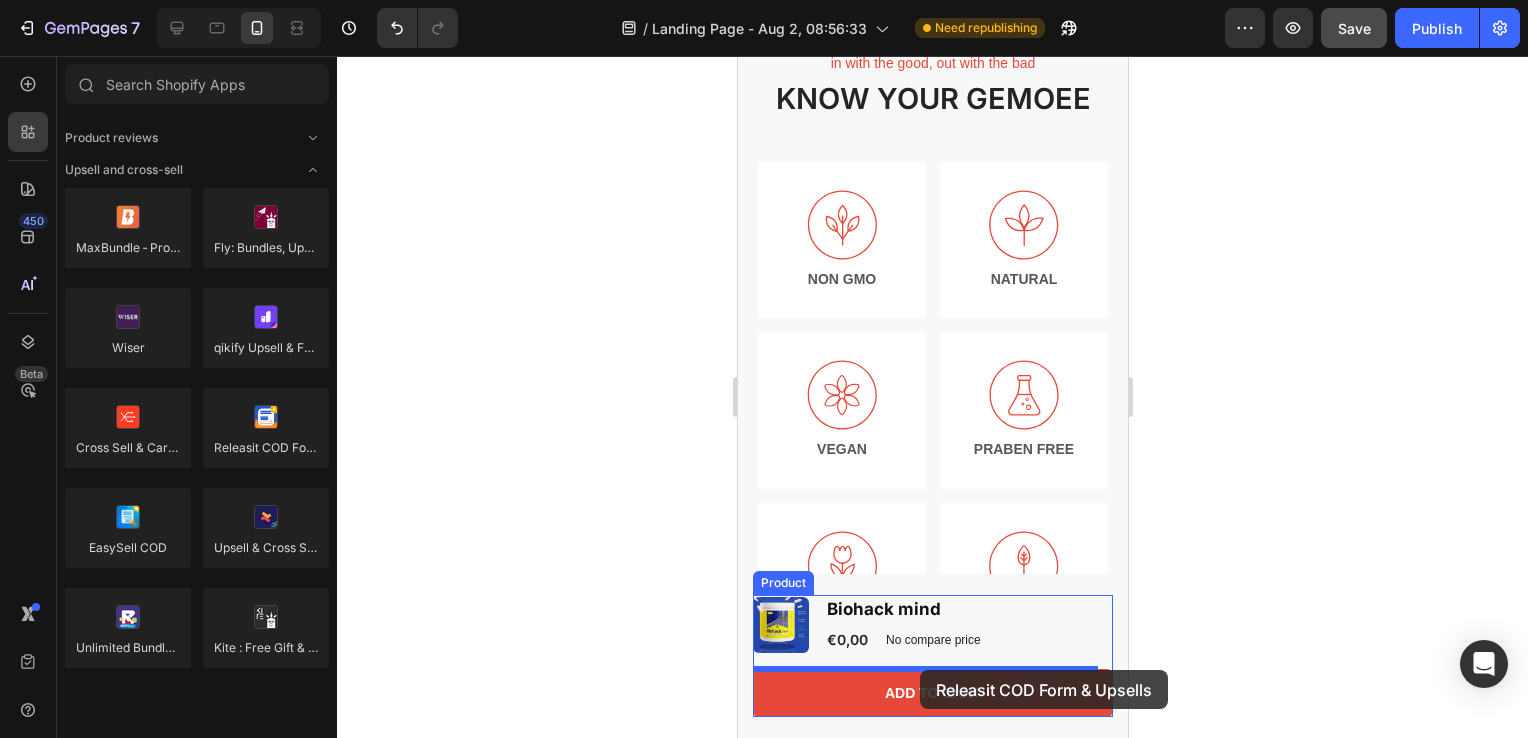 drag, startPoint x: 1007, startPoint y: 486, endPoint x: 919, endPoint y: 670, distance: 203.96078 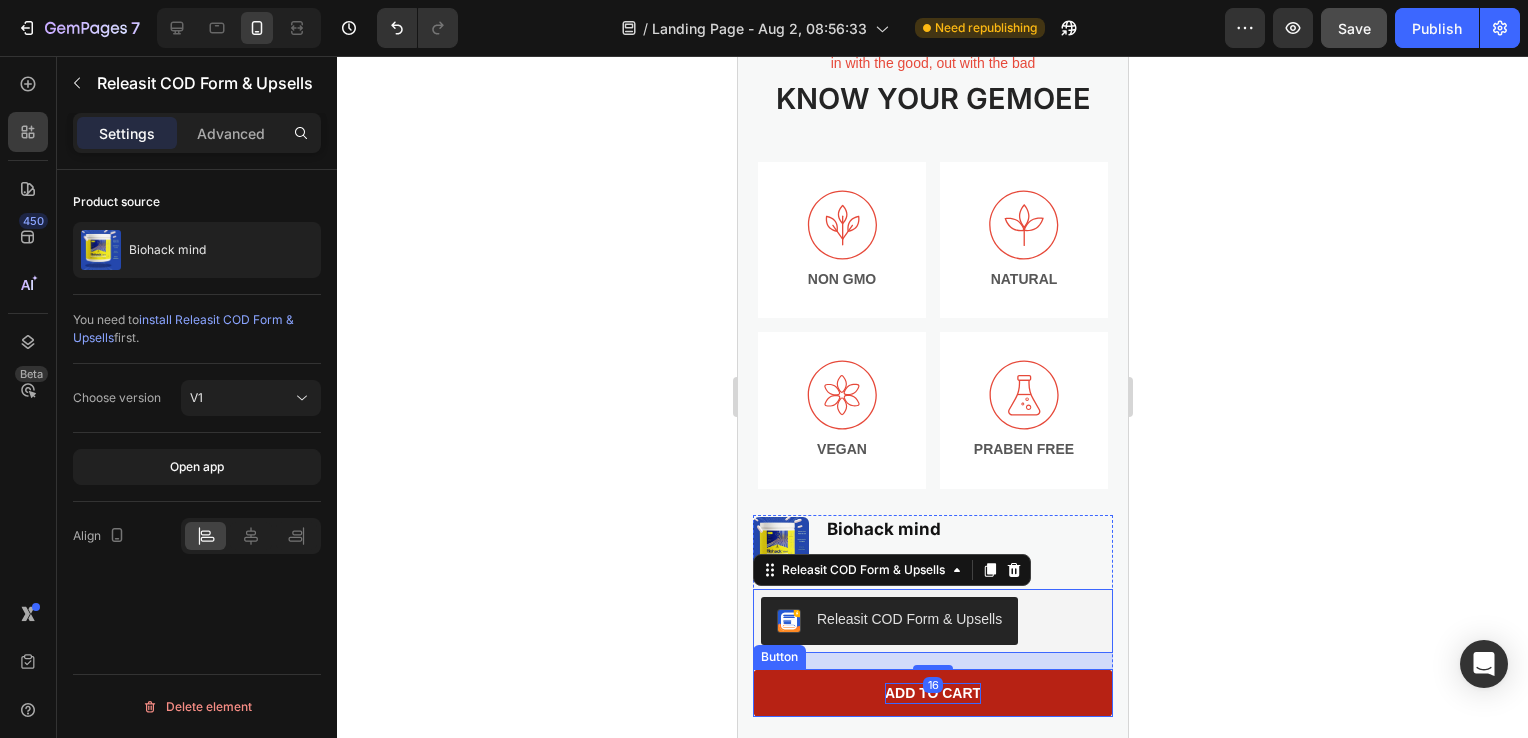 click on "Add to cart" at bounding box center [932, 693] 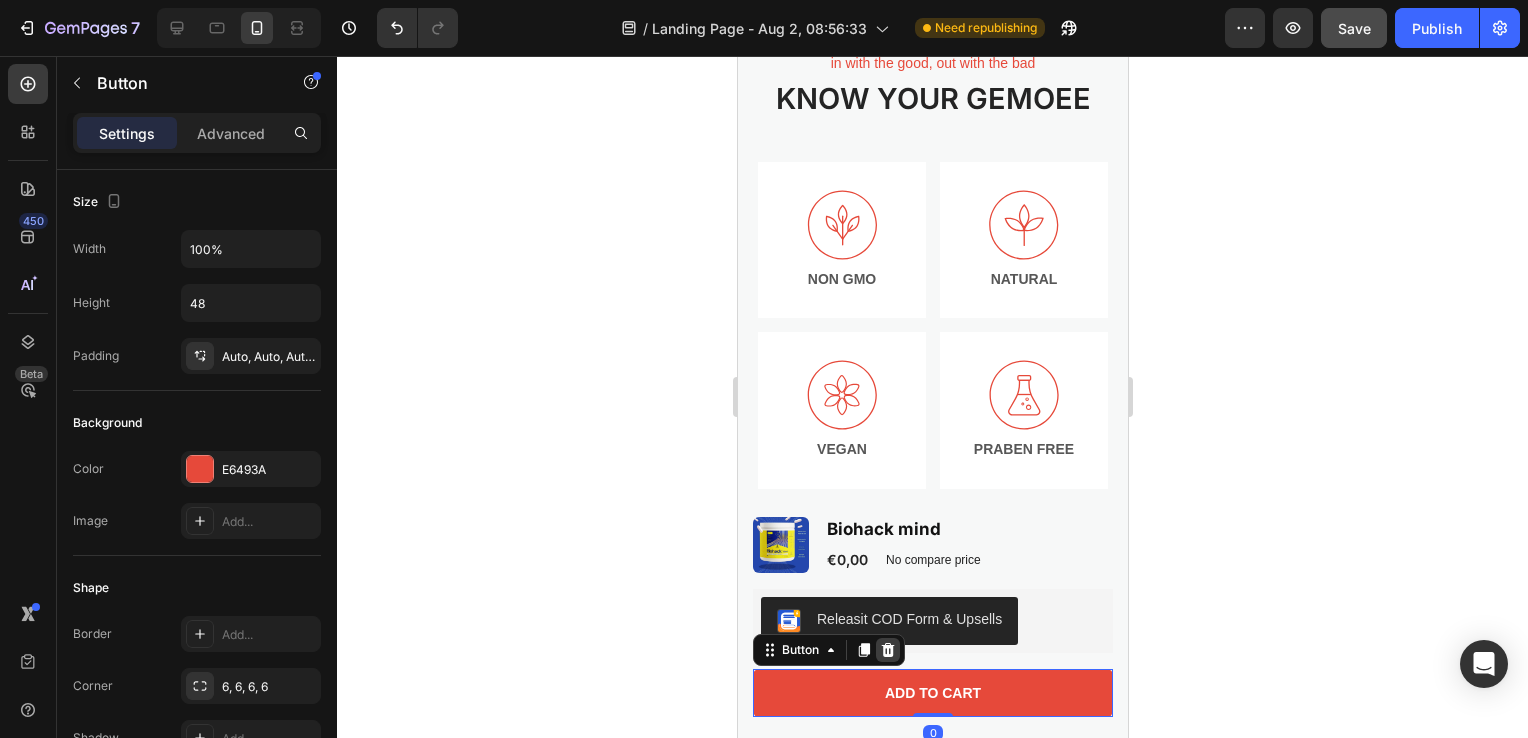 click 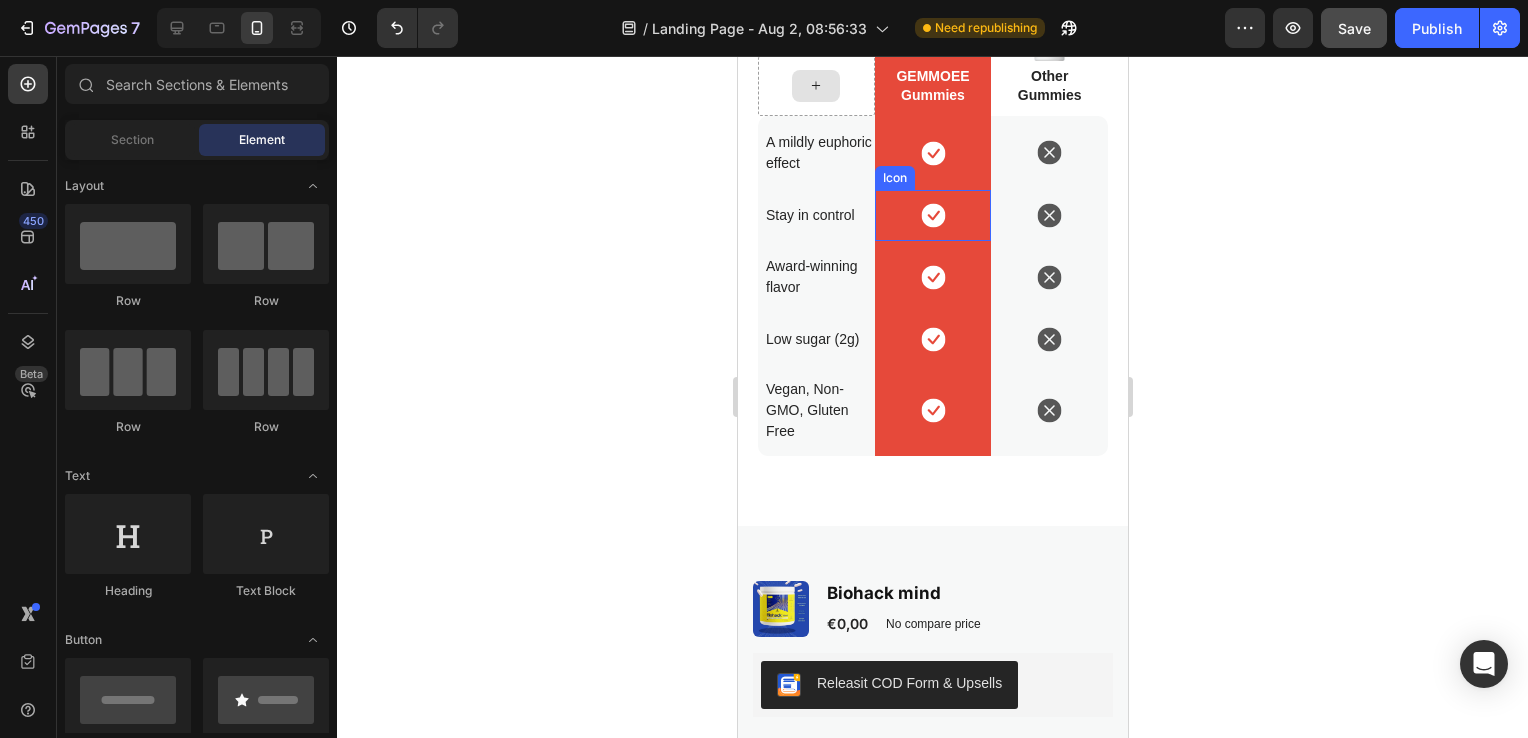 scroll, scrollTop: 2826, scrollLeft: 0, axis: vertical 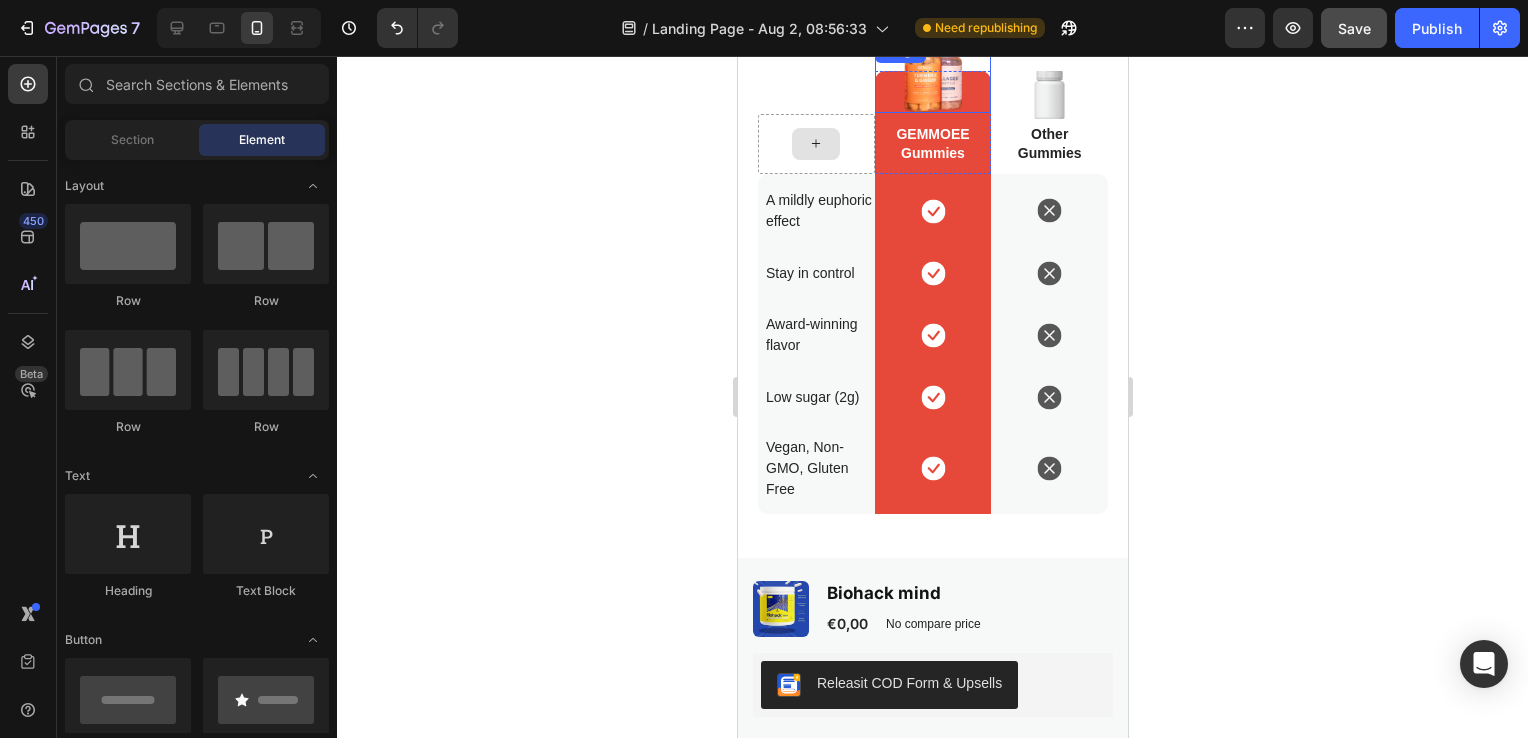 click at bounding box center (932, 76) 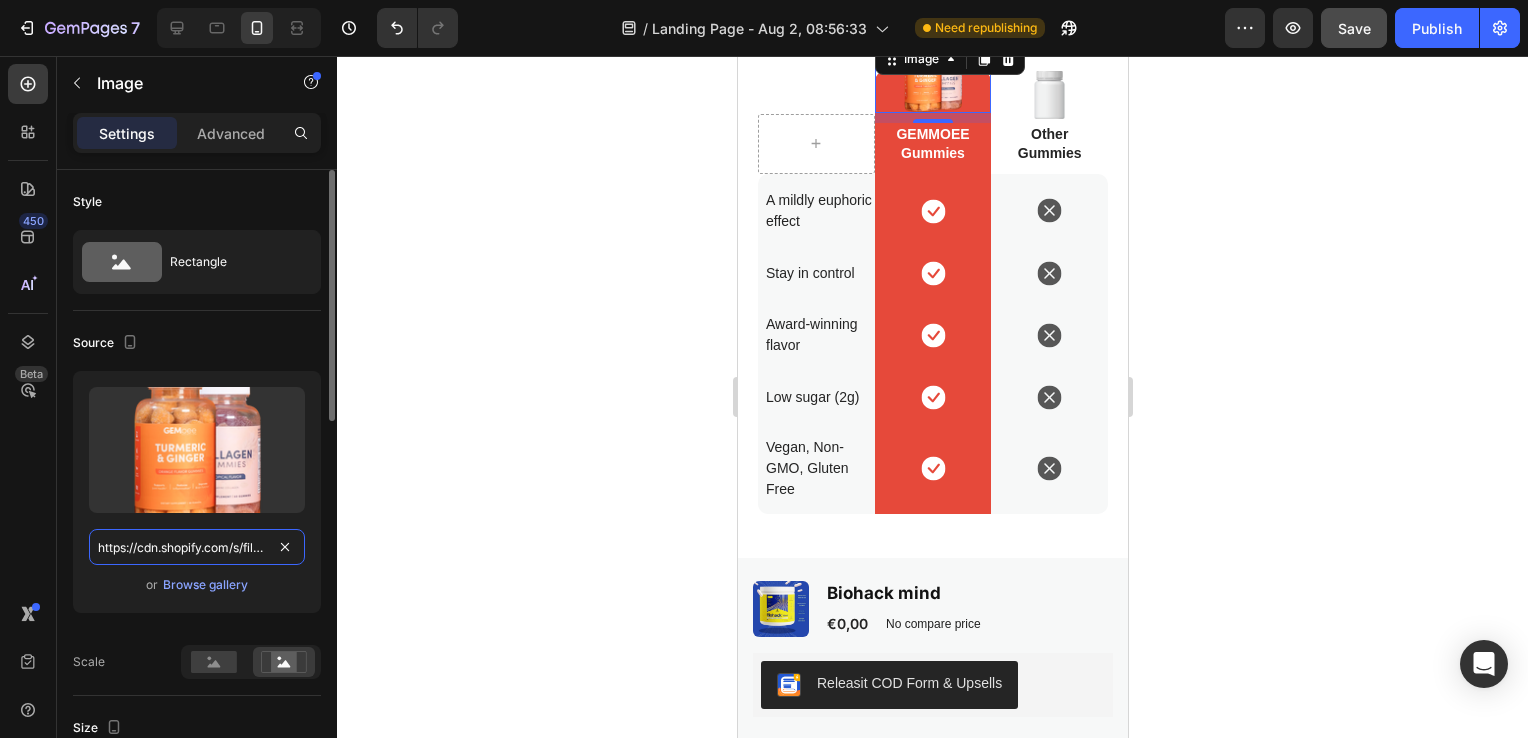 click on "https://cdn.shopify.com/s/files/1/0861/8075/7832/files/gempages_572952906752328454-8d32d237-a7ae-49b5-8487-7d0aa8c532b0.png" at bounding box center (197, 547) 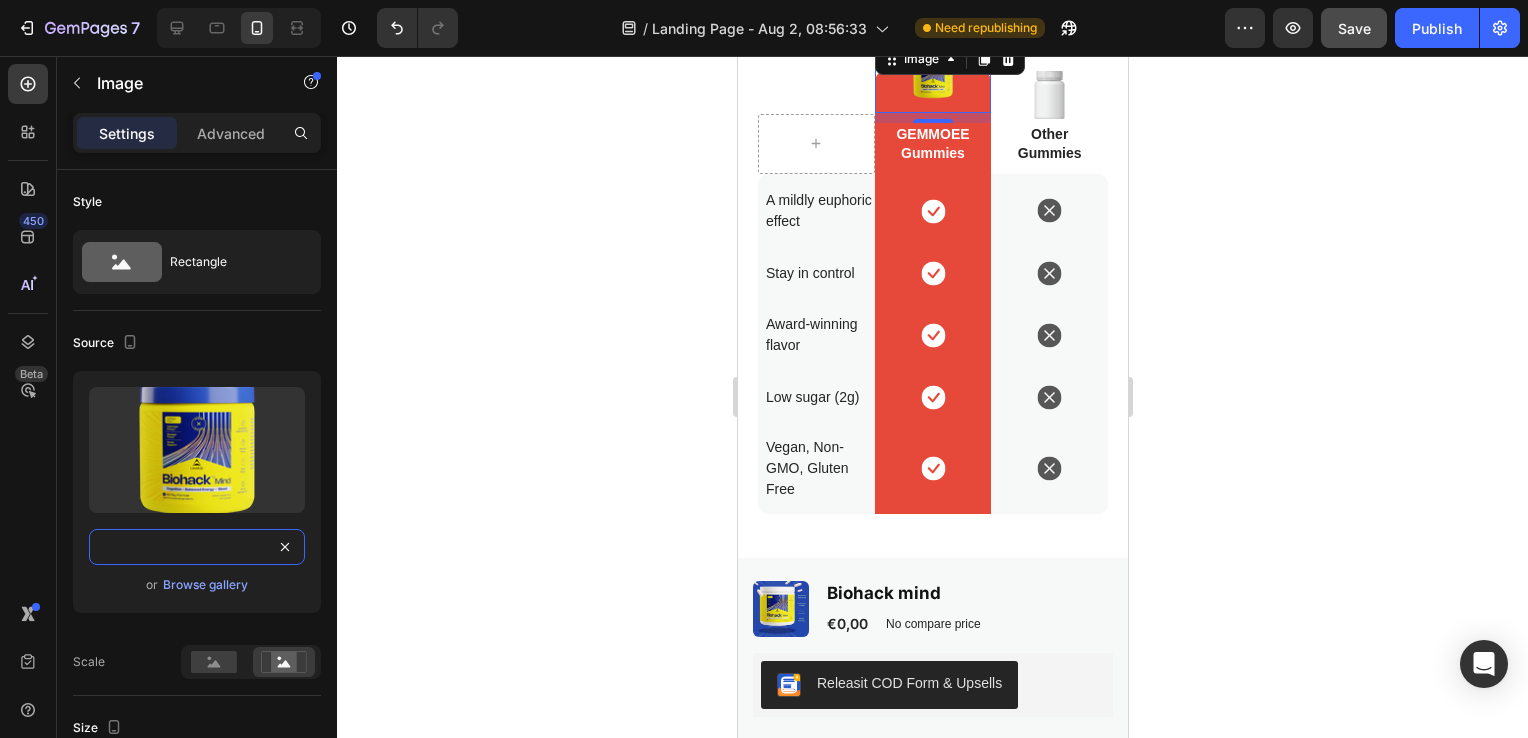 type on "https://cdn.shopify.com/s/files/1/0861/8075/7832/files/larg_pdp_01.webp?v=1754118382" 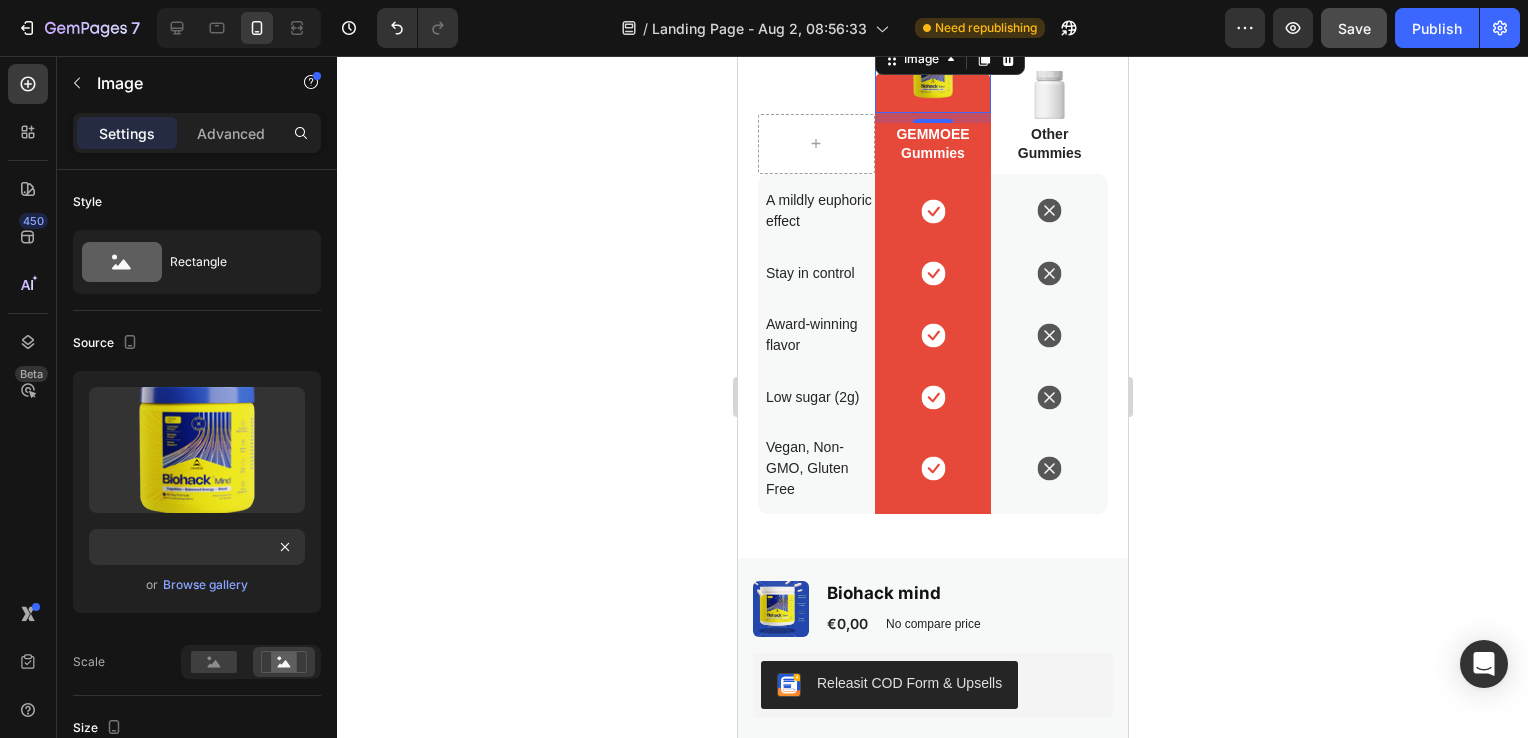 click 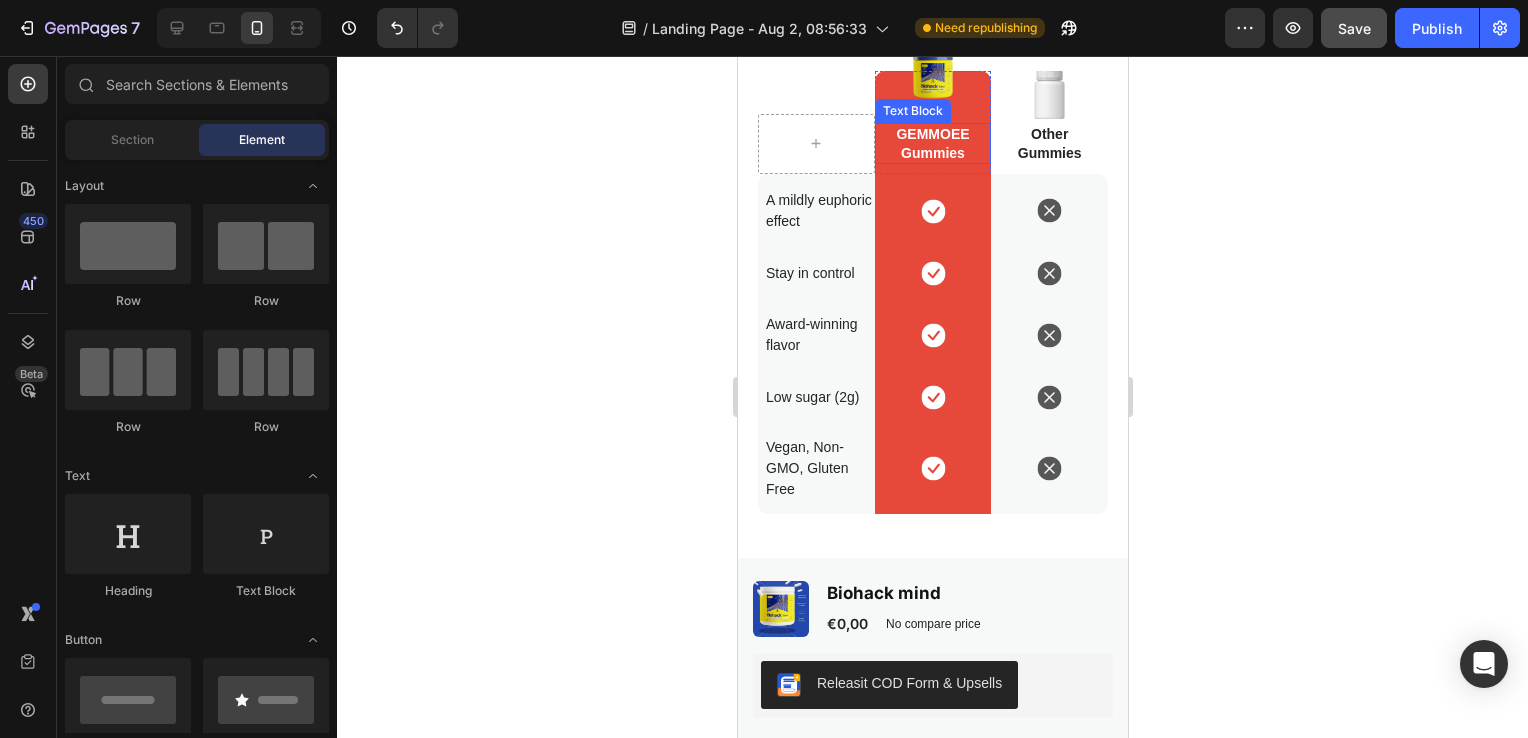 click on "GEMMOEE Gummies" at bounding box center (932, 143) 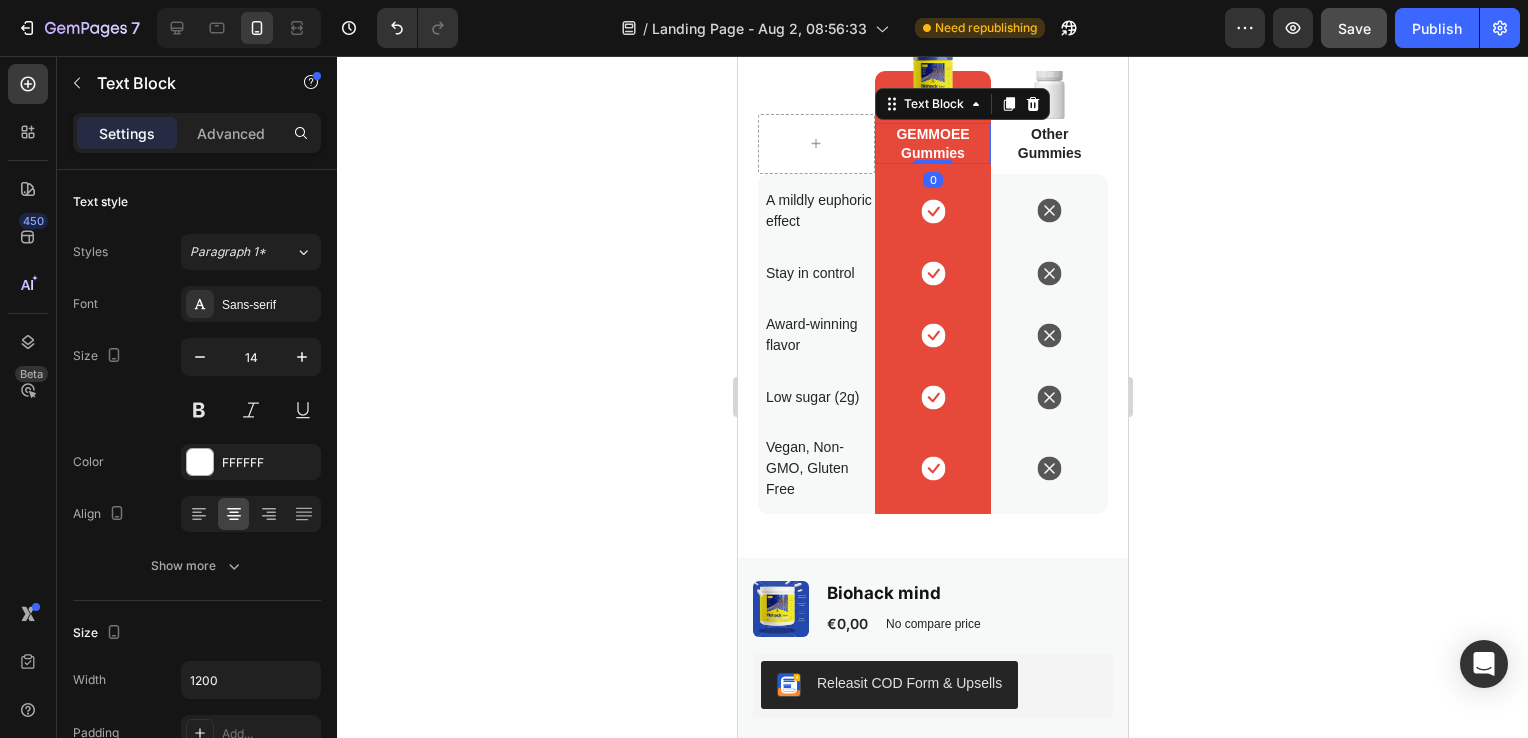 click on "GEMMOEE Gummies" at bounding box center [932, 143] 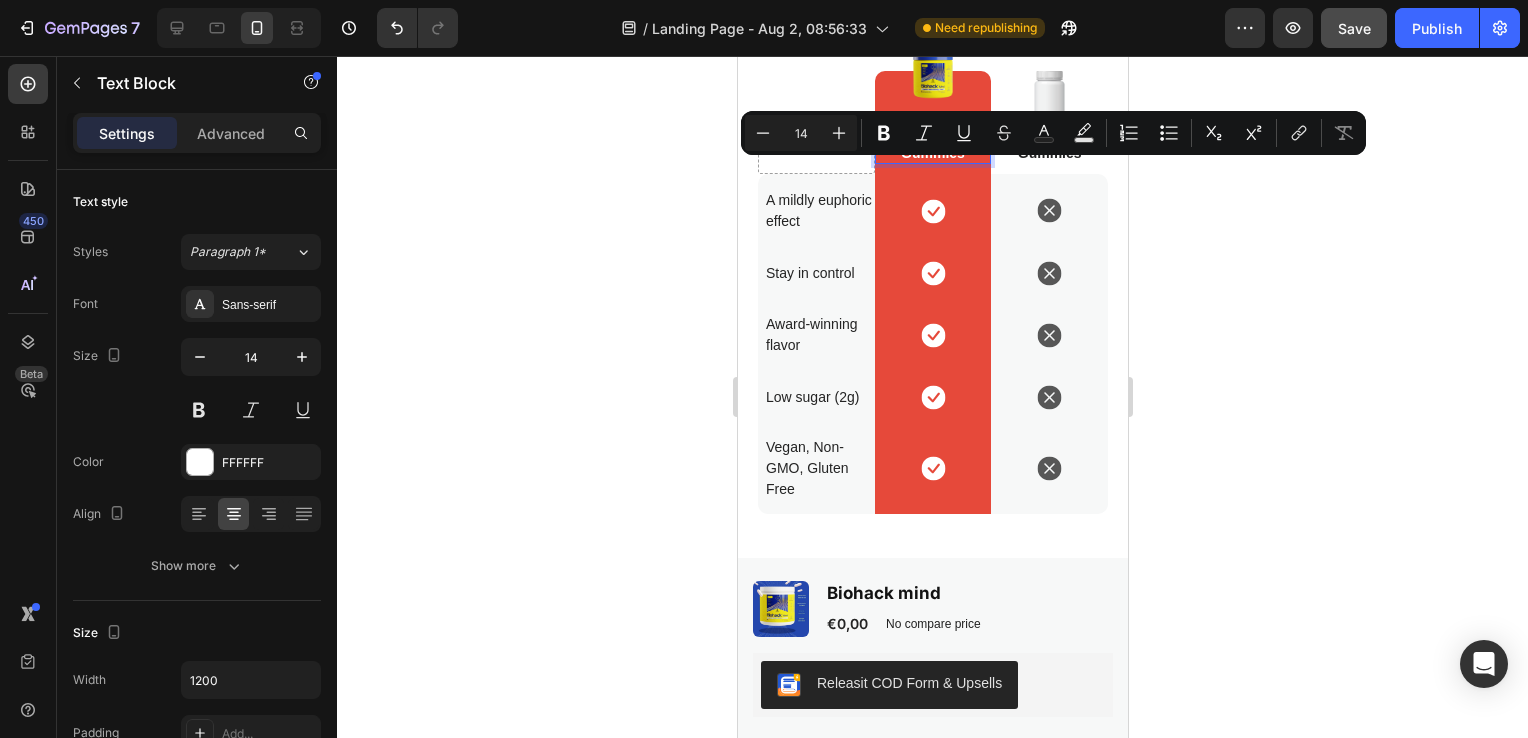 click on "GEMMOEE Gummies" at bounding box center [932, 143] 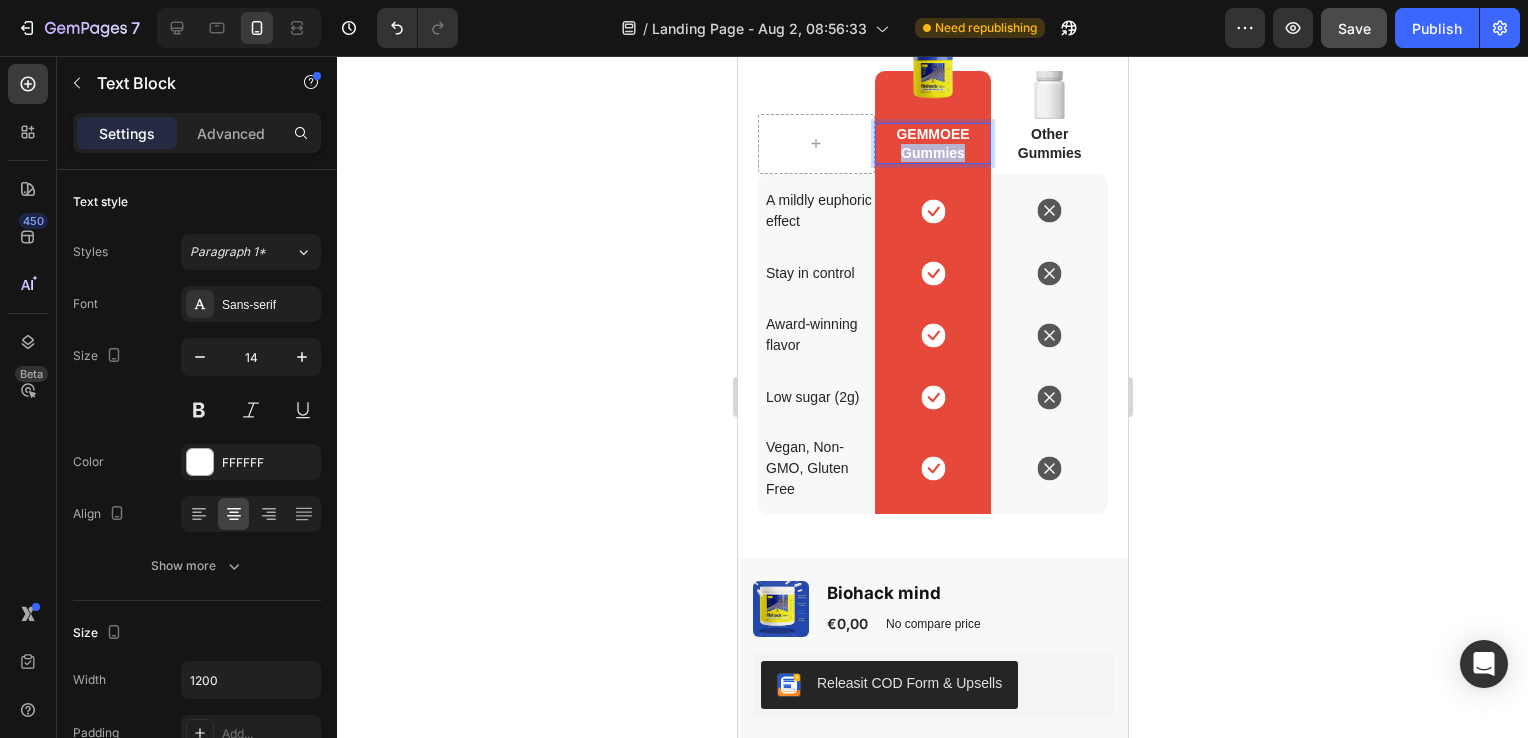 click on "GEMMOEE Gummies" at bounding box center [932, 143] 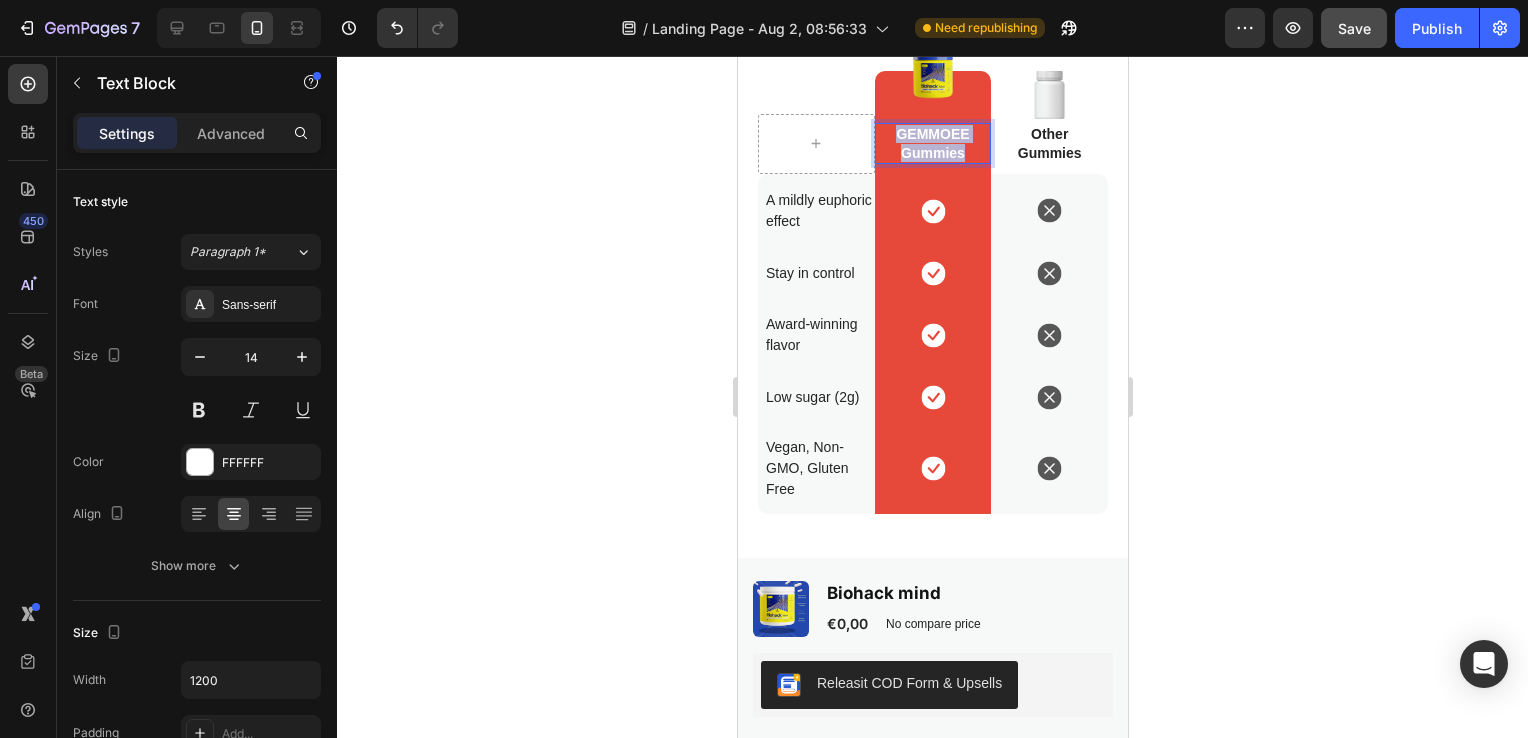 click on "GEMMOEE Gummies" at bounding box center (932, 143) 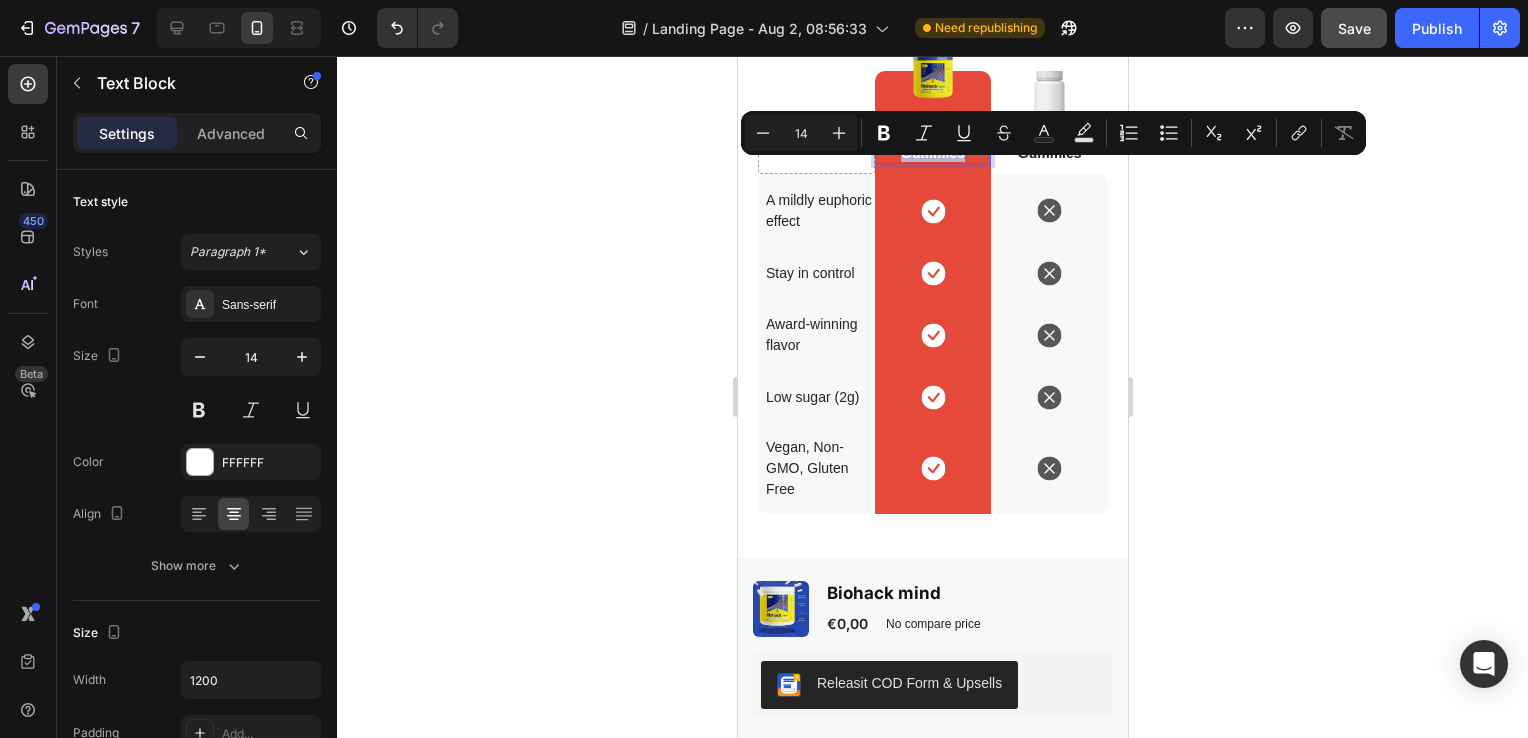 scroll, scrollTop: 2844, scrollLeft: 0, axis: vertical 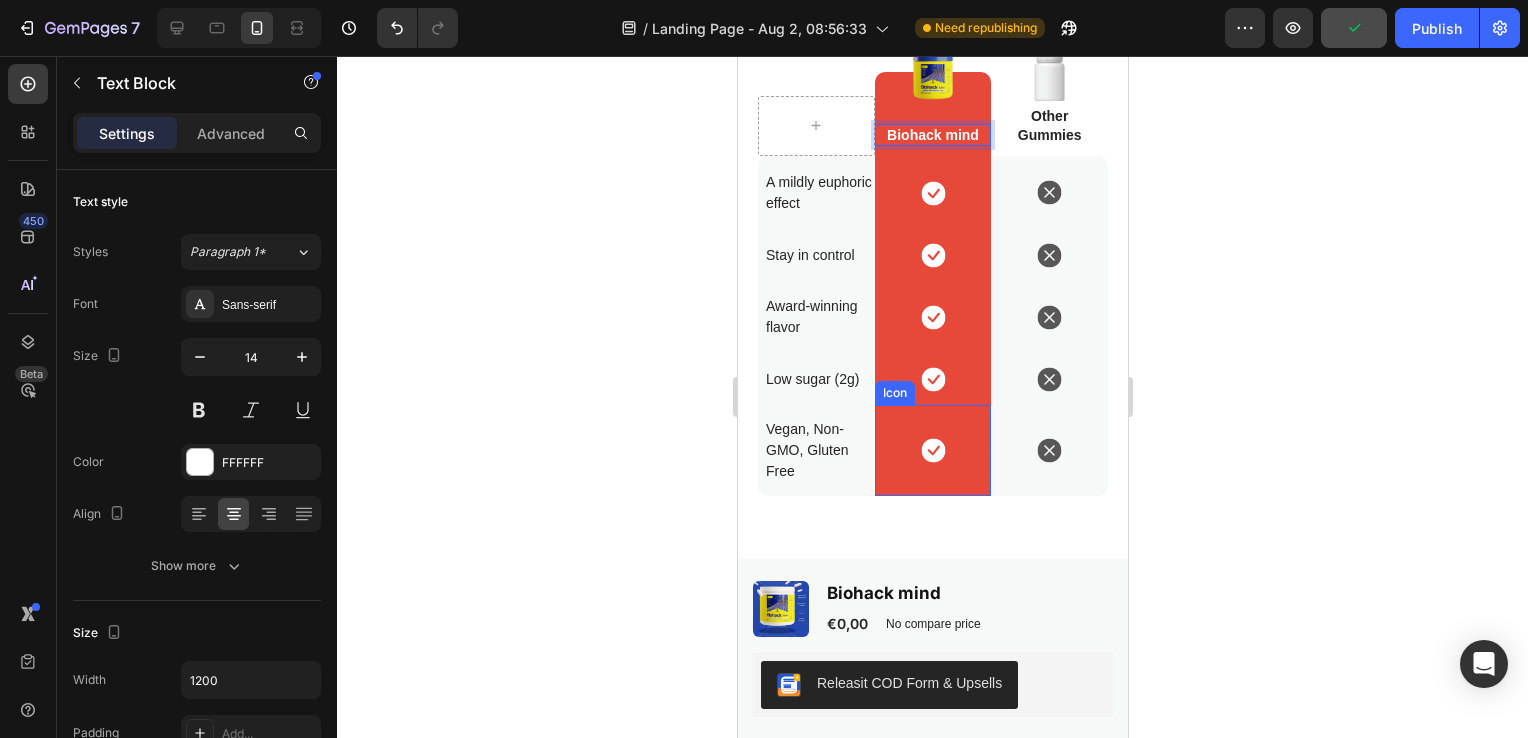 click on "Icon" at bounding box center [932, 450] 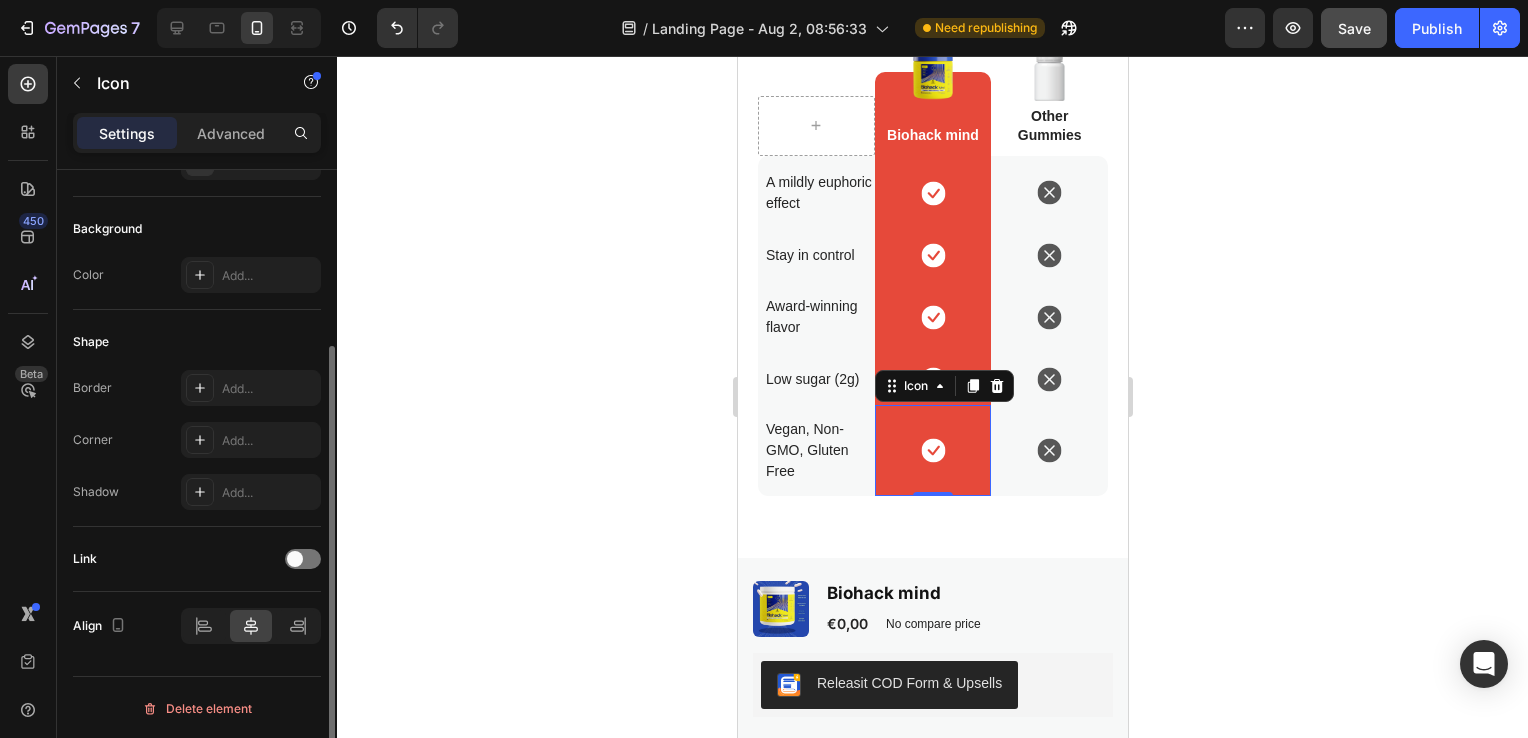 scroll, scrollTop: 0, scrollLeft: 0, axis: both 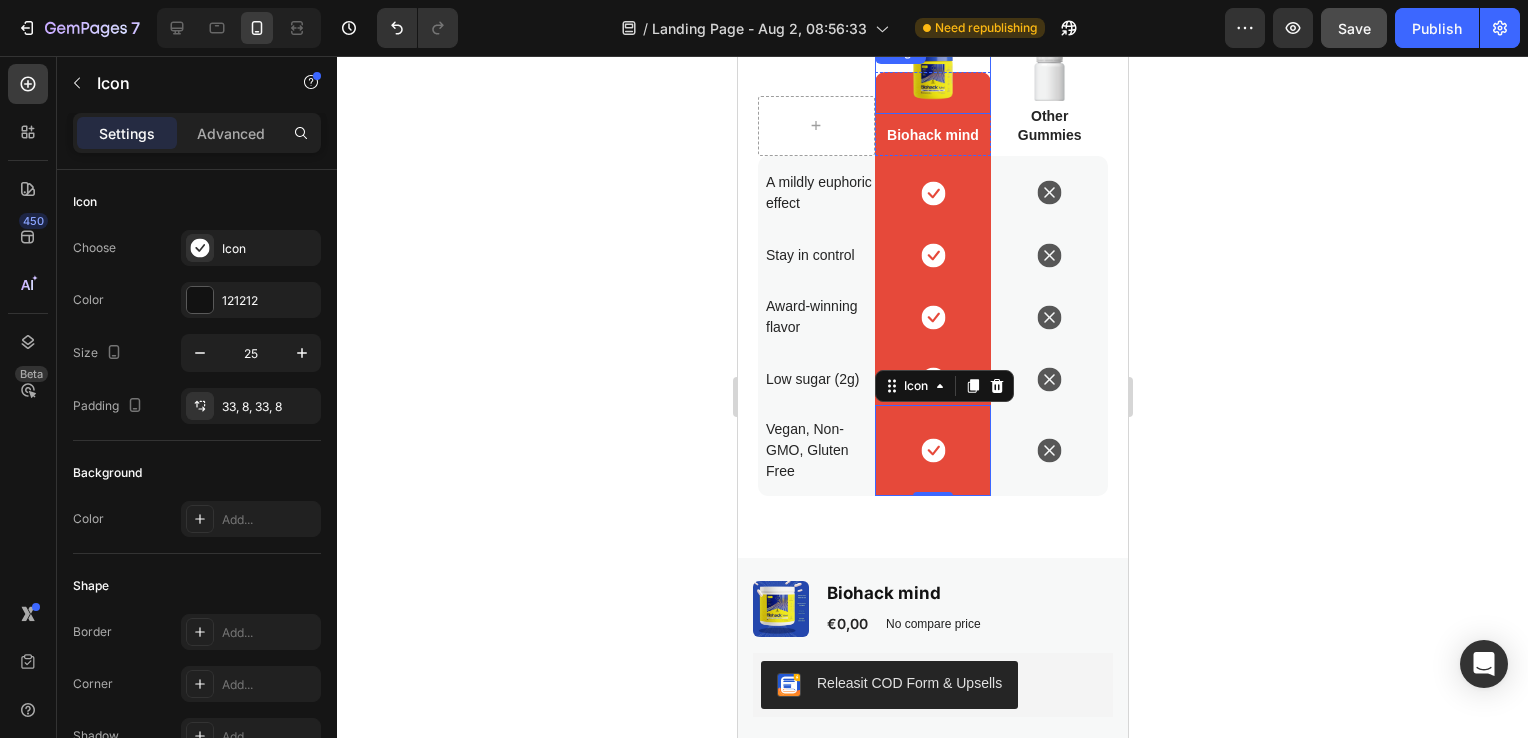 click at bounding box center [932, 77] 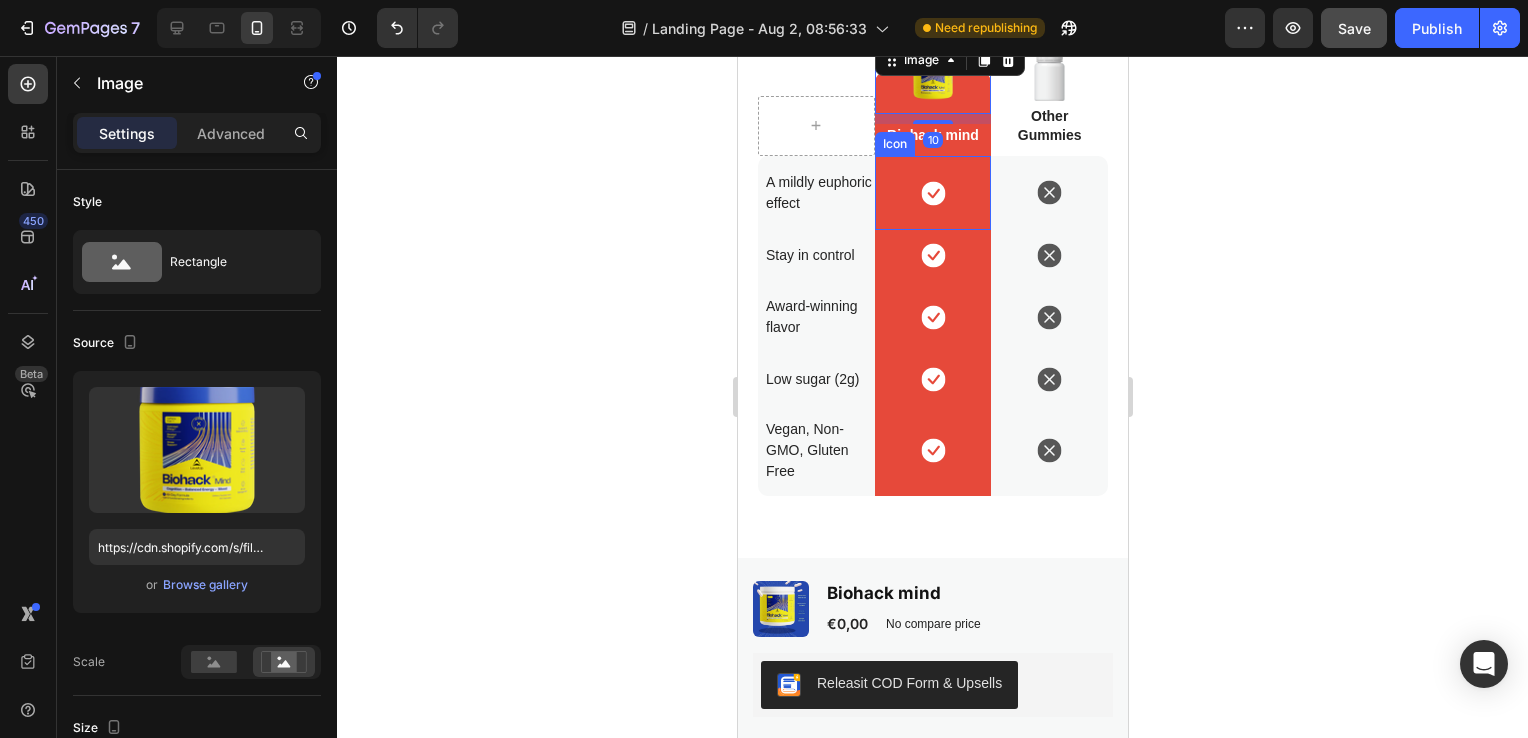 click on "Icon" at bounding box center (932, 193) 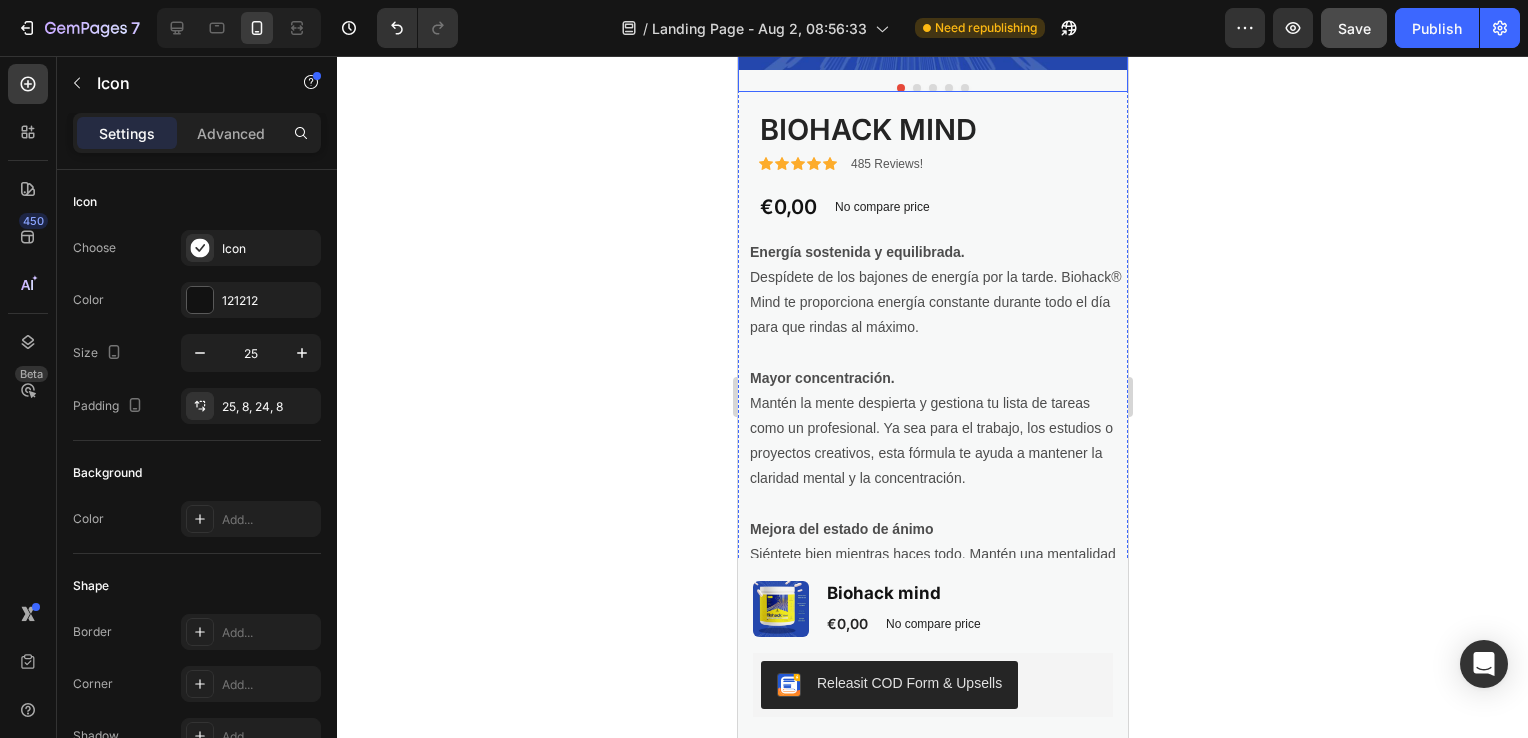 scroll, scrollTop: 400, scrollLeft: 0, axis: vertical 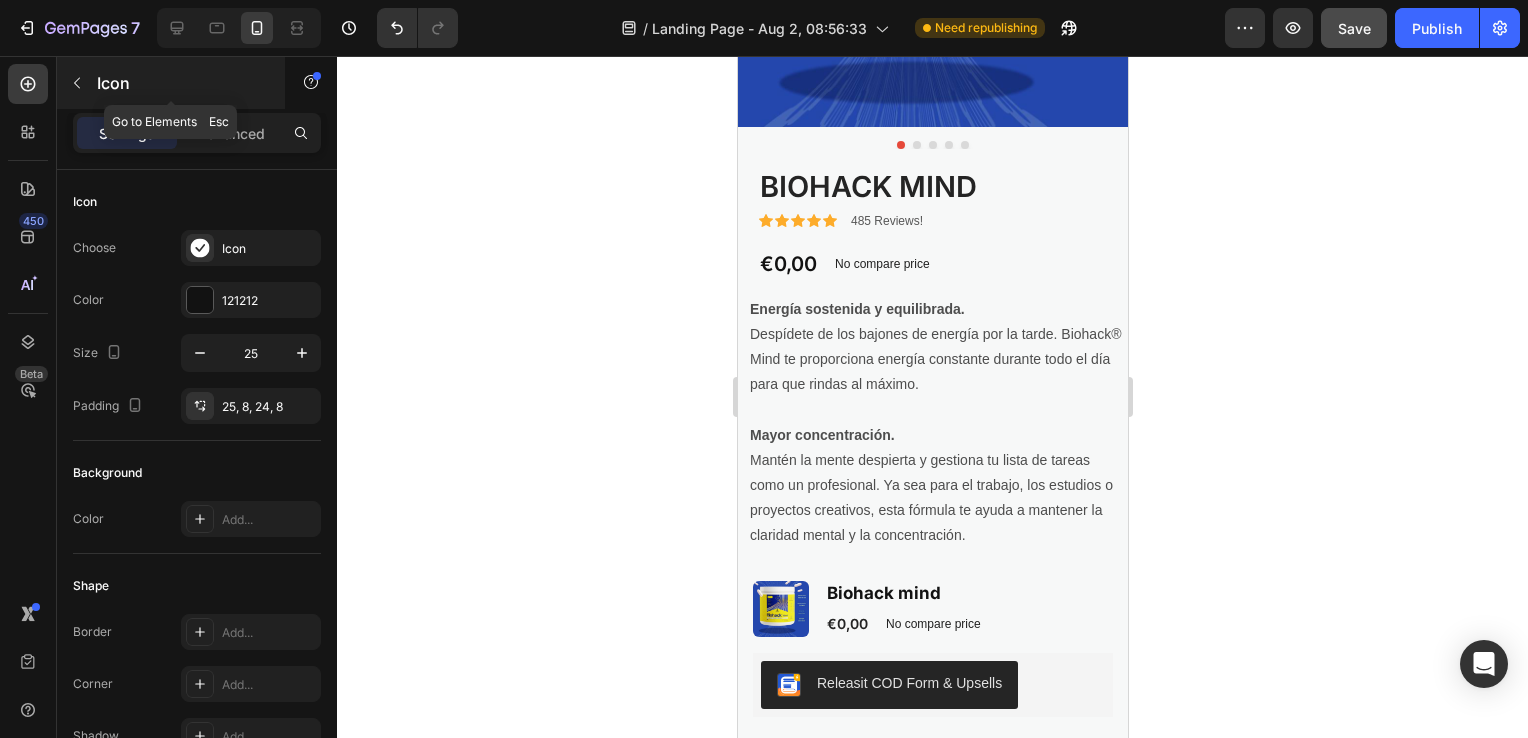 click at bounding box center [77, 83] 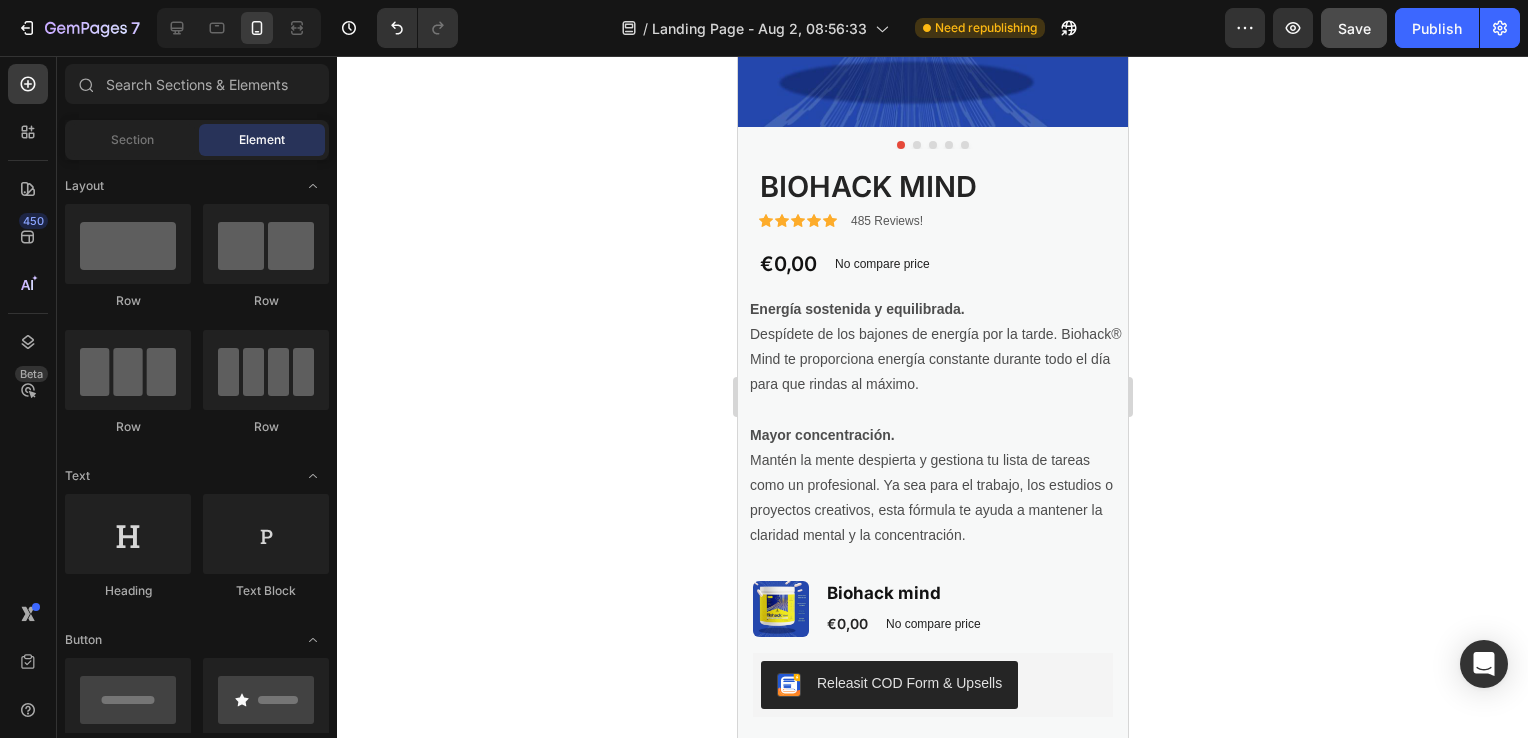 scroll, scrollTop: 801, scrollLeft: 0, axis: vertical 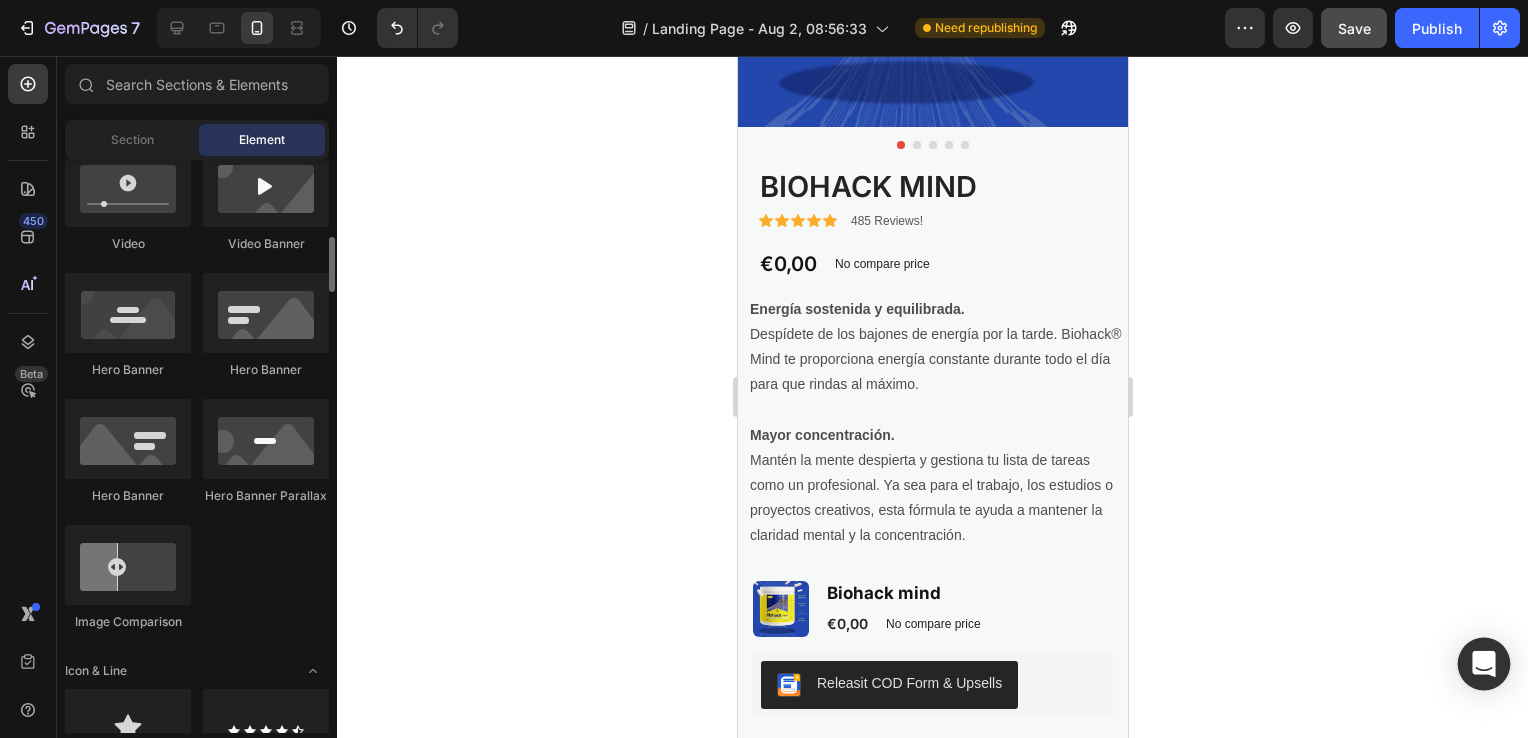 click at bounding box center [1484, 664] 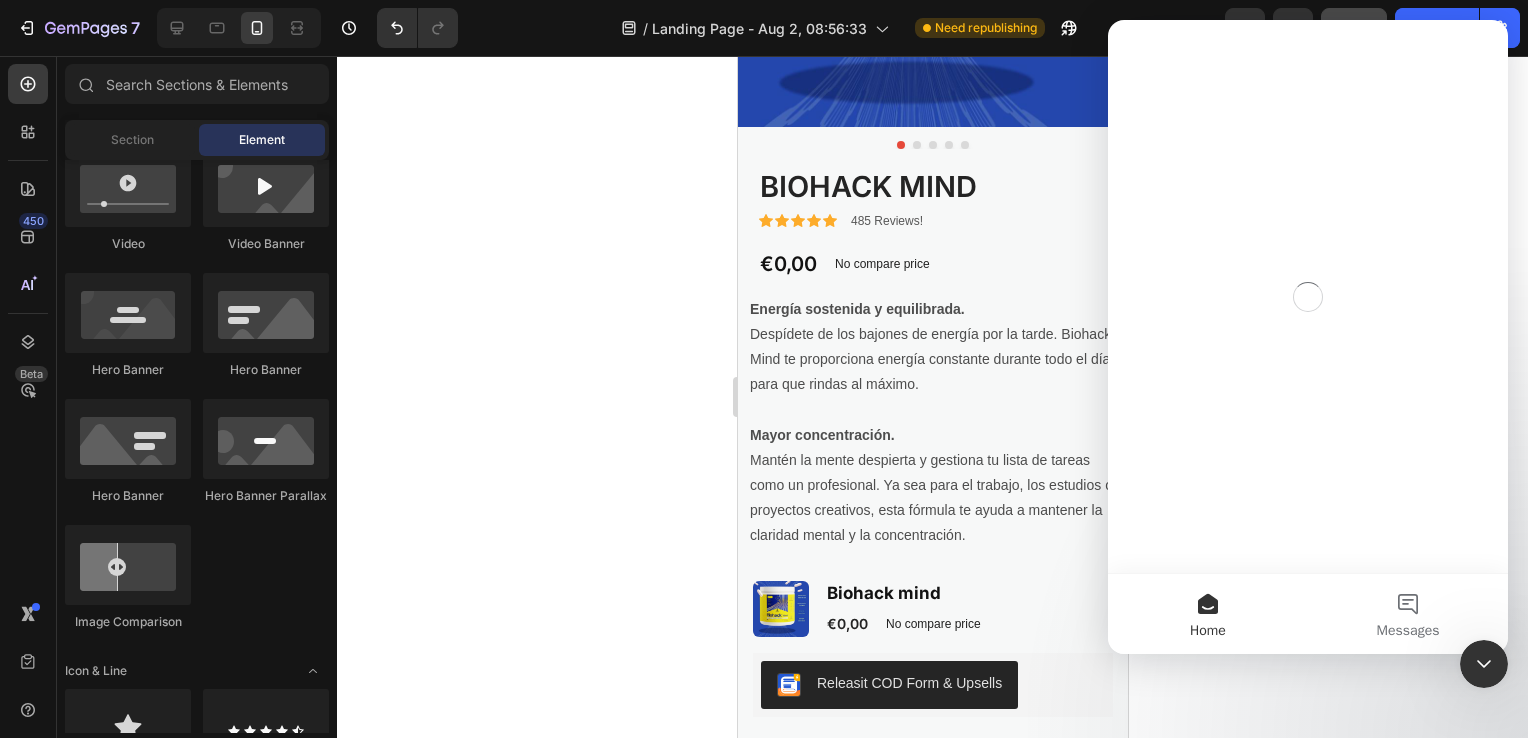 scroll, scrollTop: 0, scrollLeft: 0, axis: both 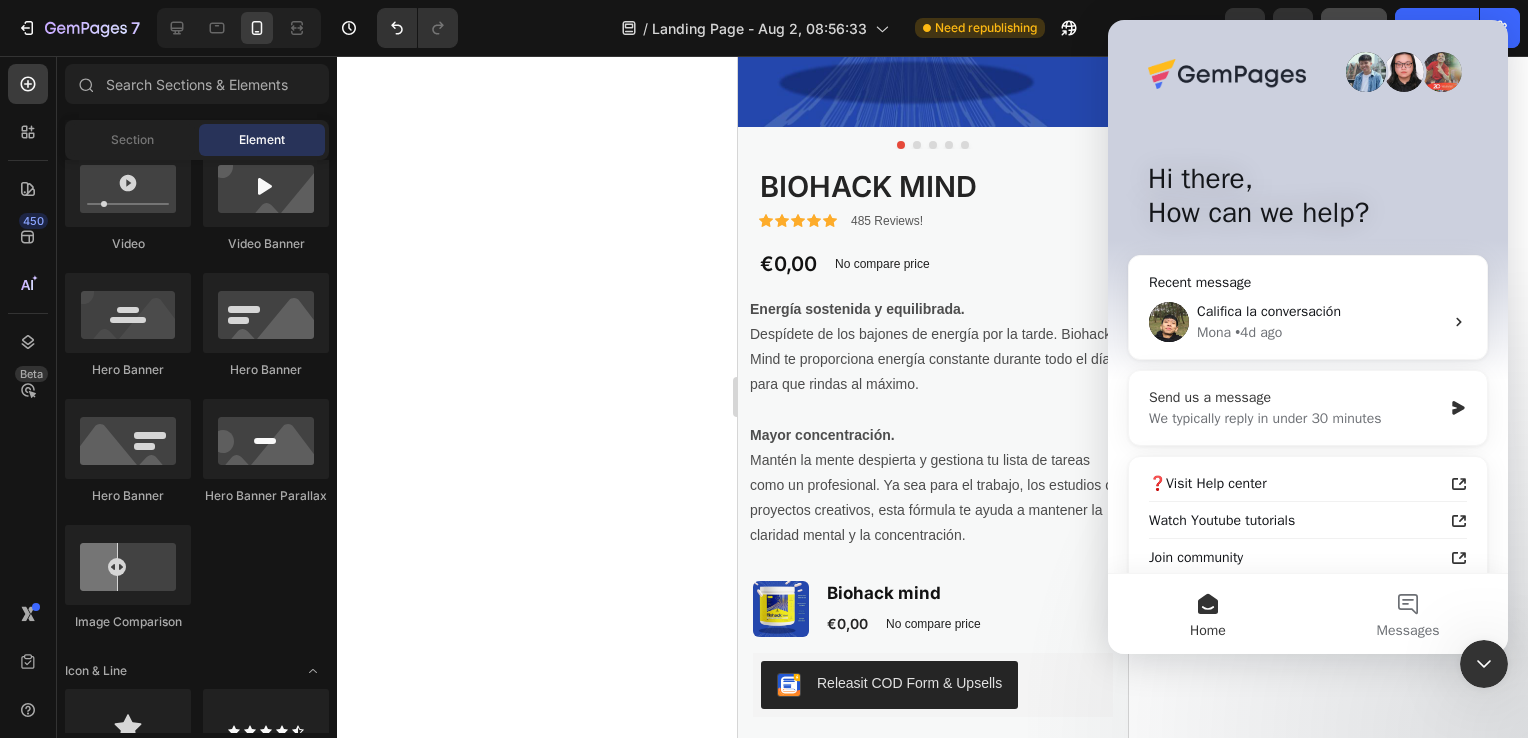 click on "We typically reply in under 30 minutes" at bounding box center [1295, 418] 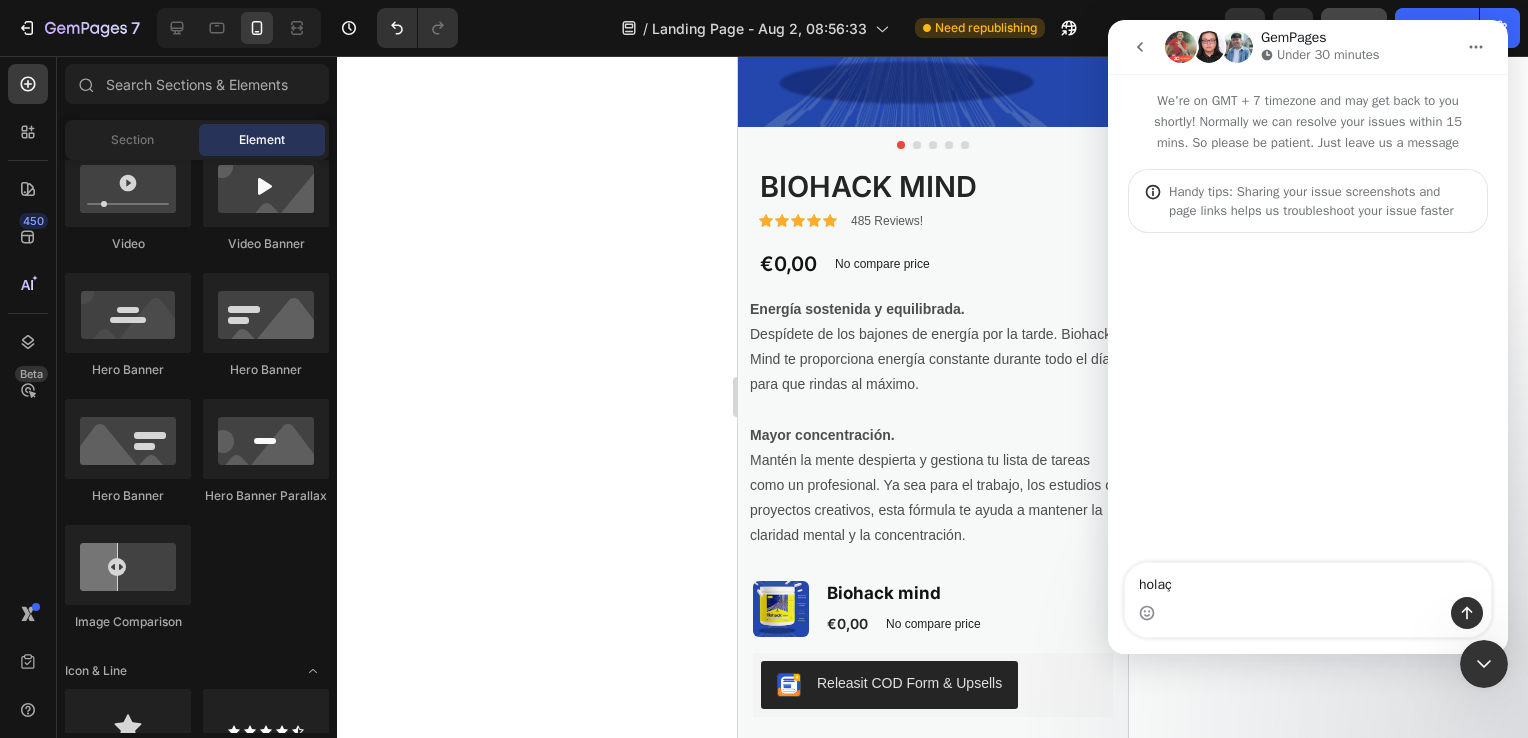 type on "hola" 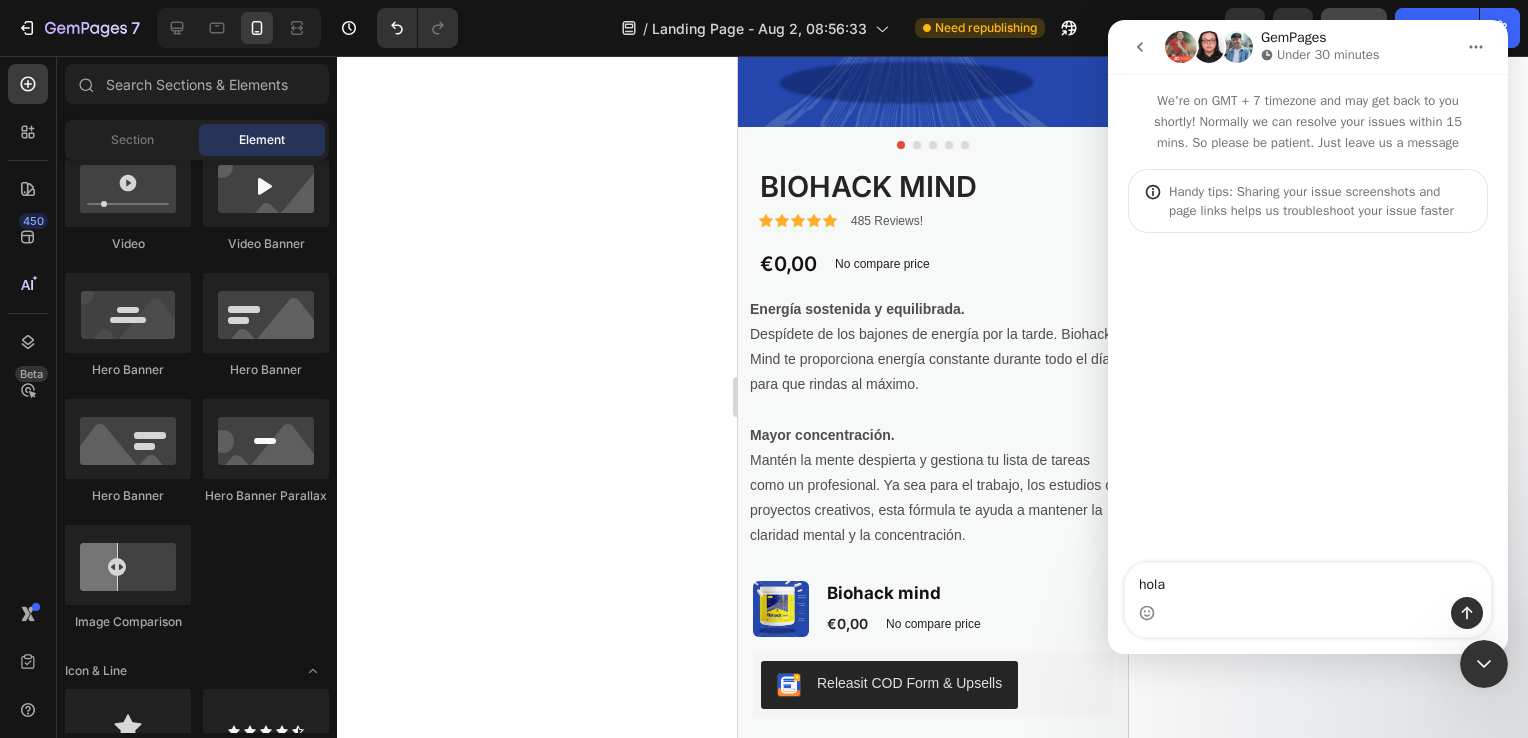 type 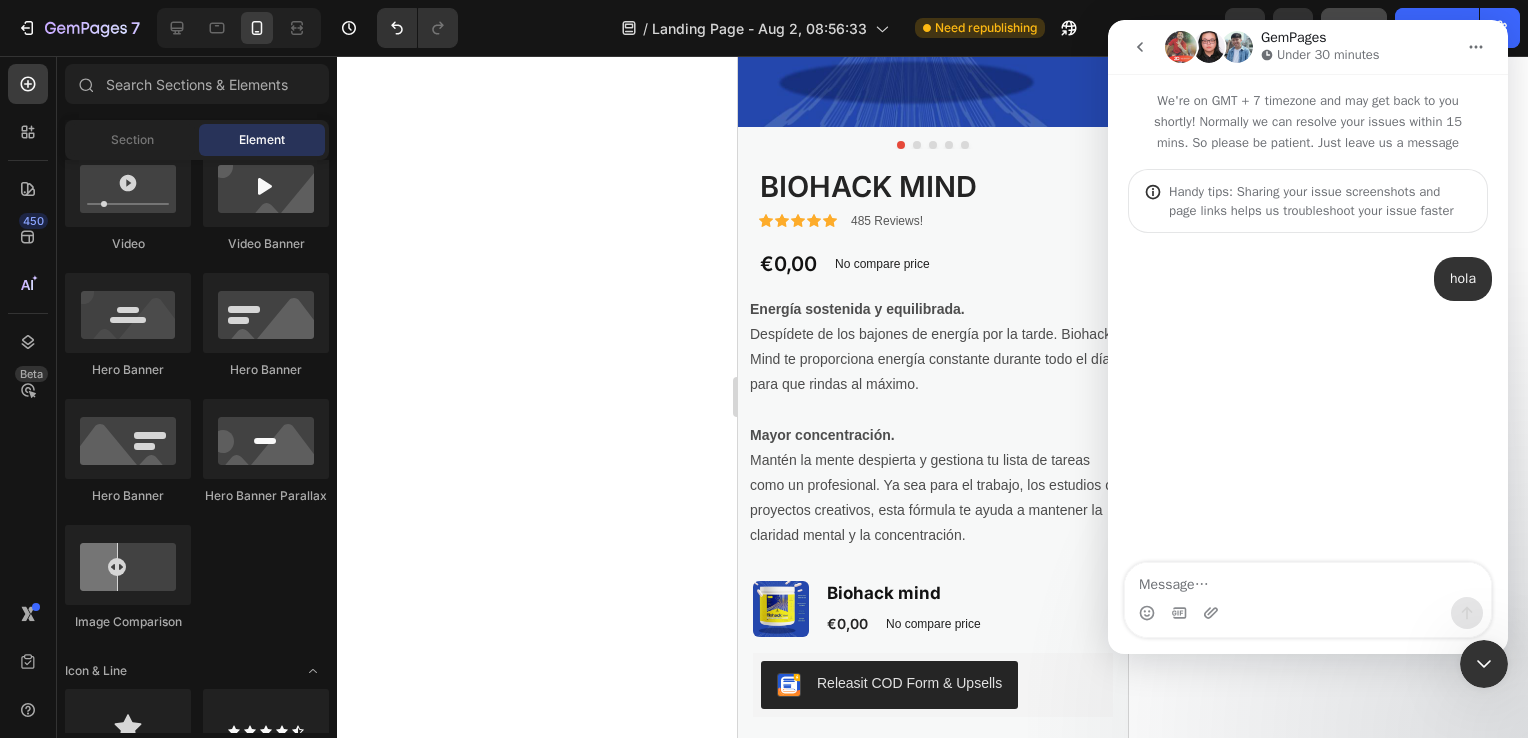 click 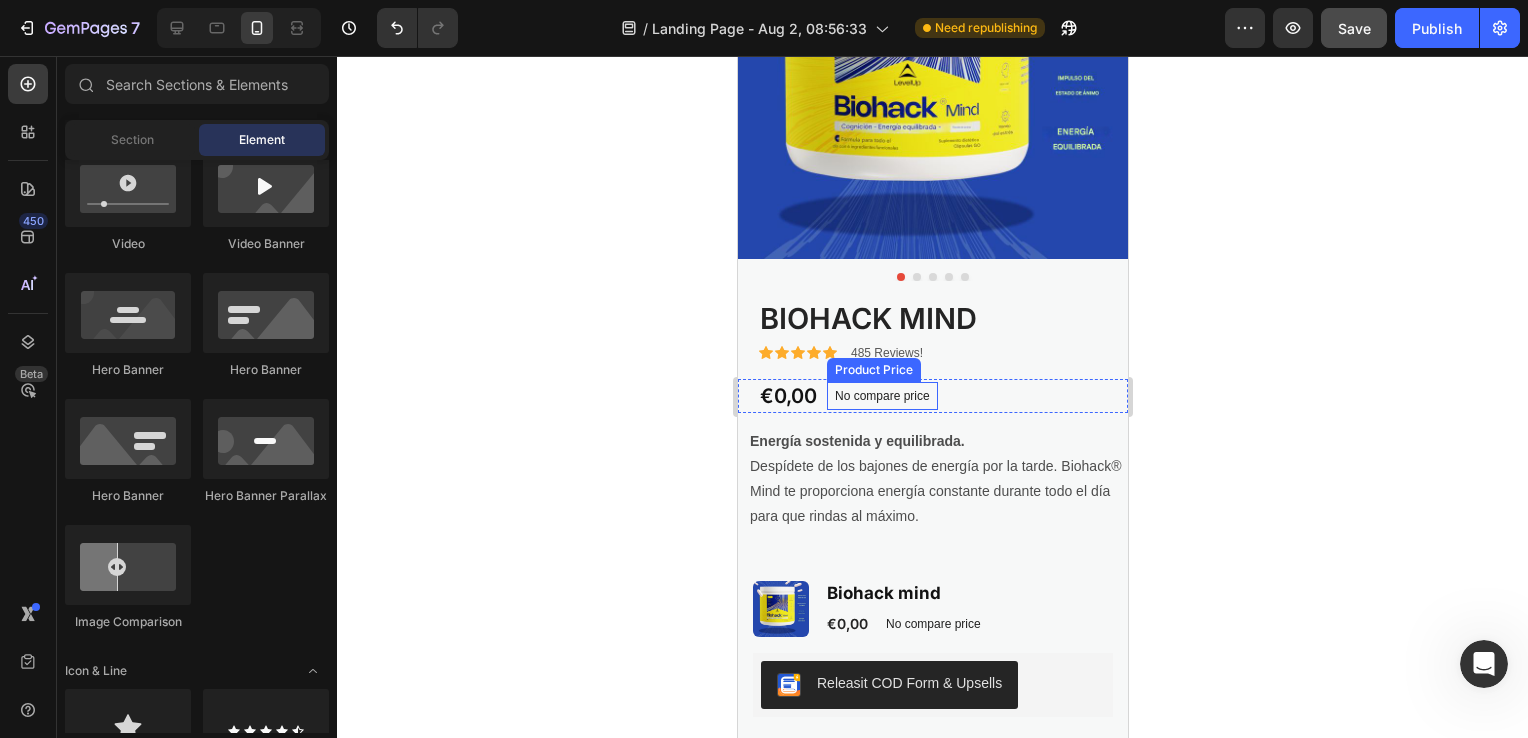 scroll, scrollTop: 266, scrollLeft: 0, axis: vertical 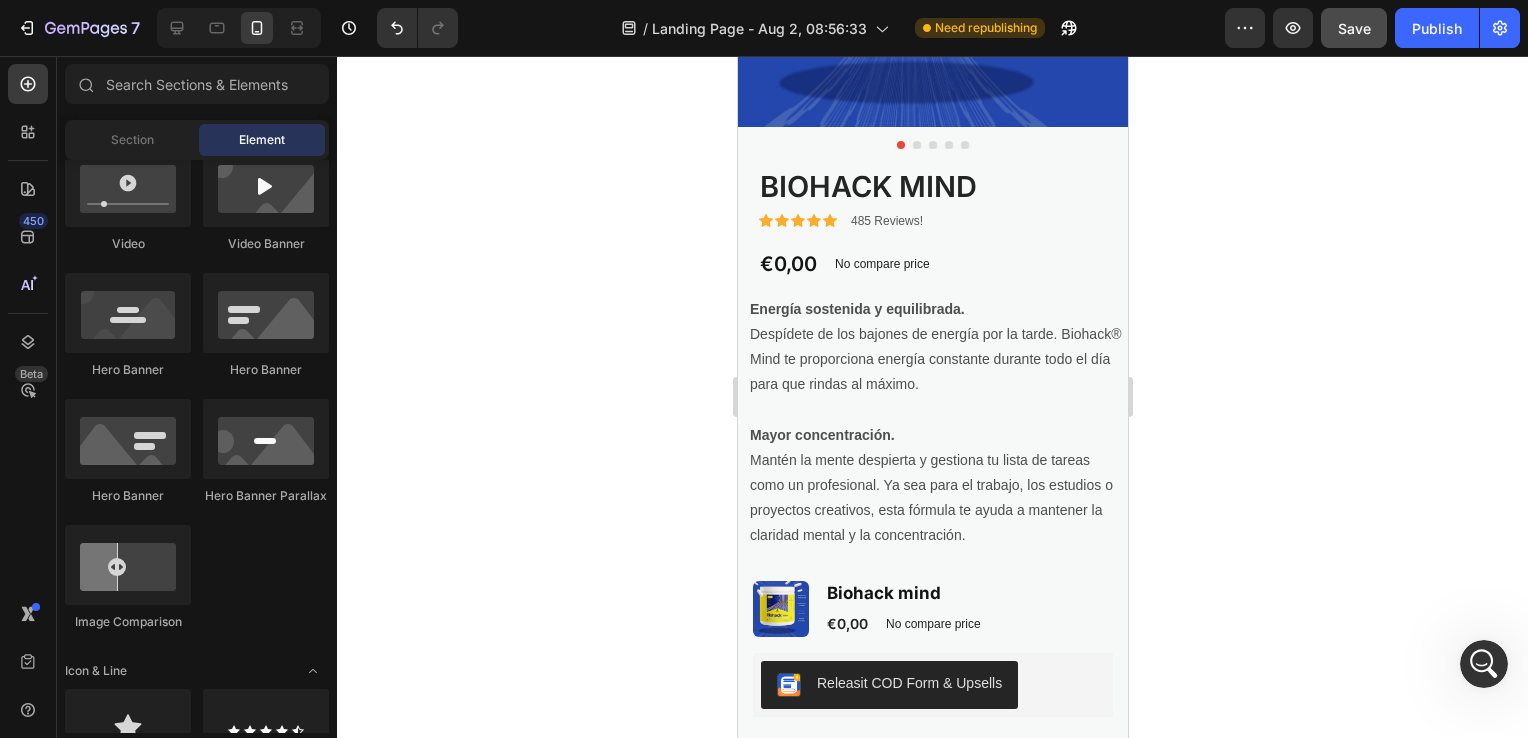 click 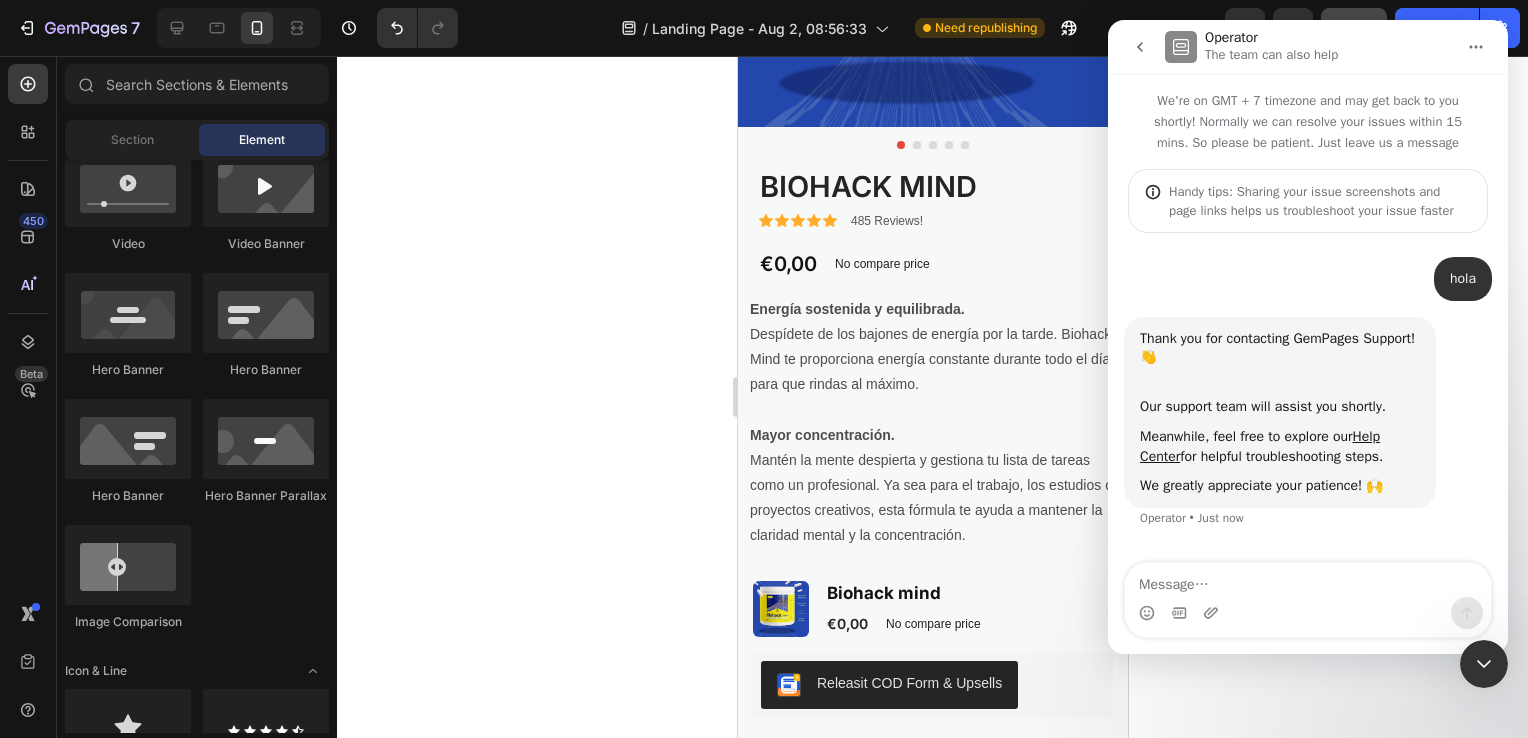 click 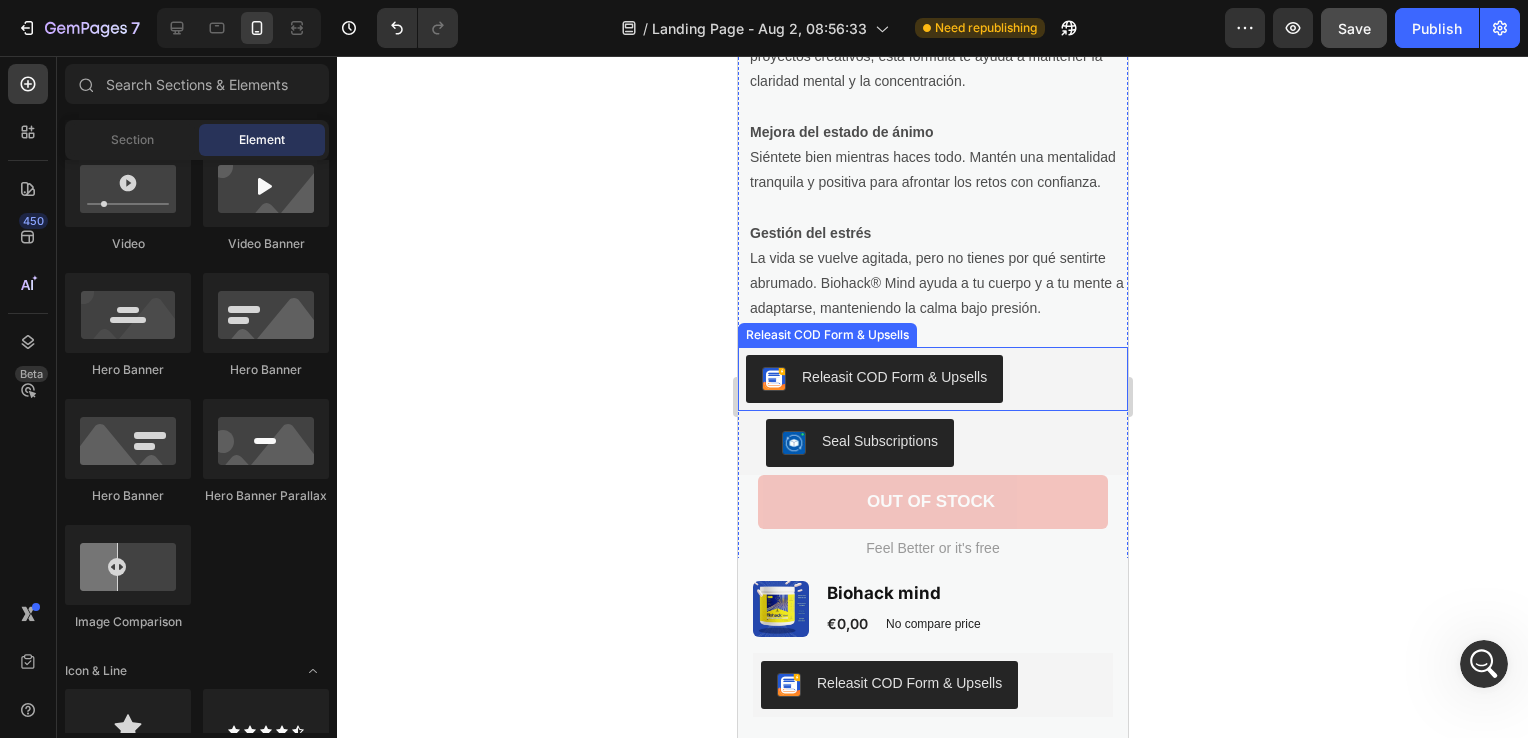 scroll, scrollTop: 933, scrollLeft: 0, axis: vertical 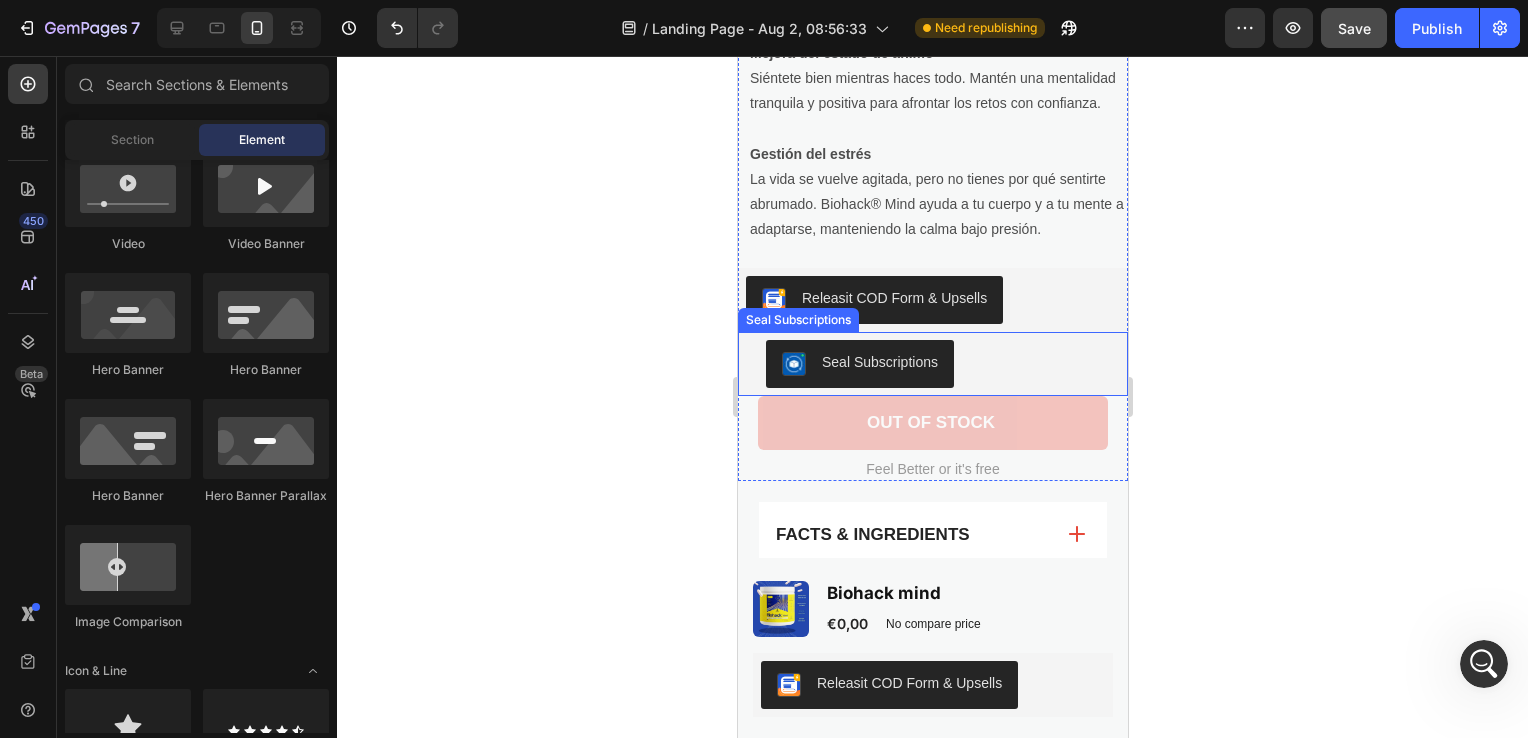 click on "Seal Subscriptions" at bounding box center [932, 364] 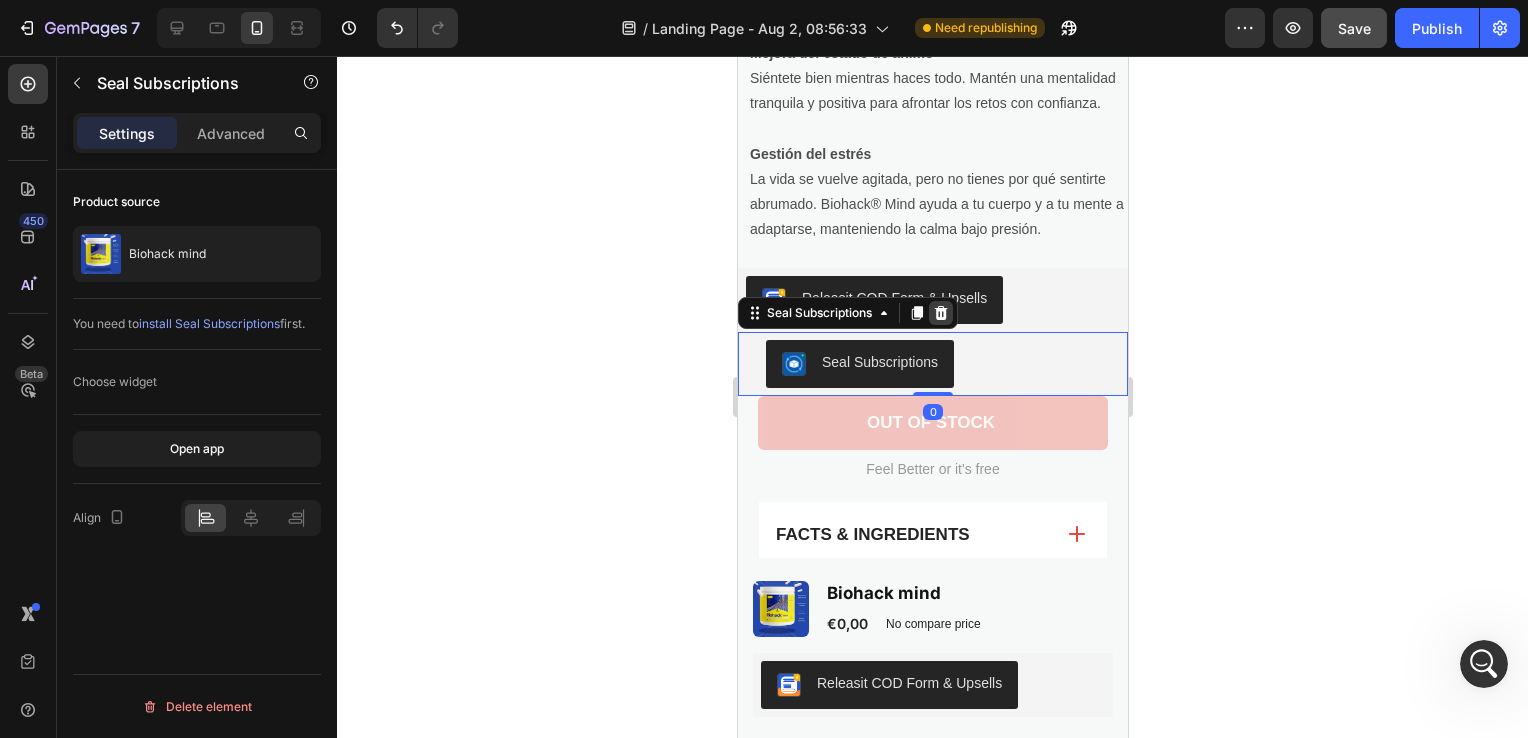 click 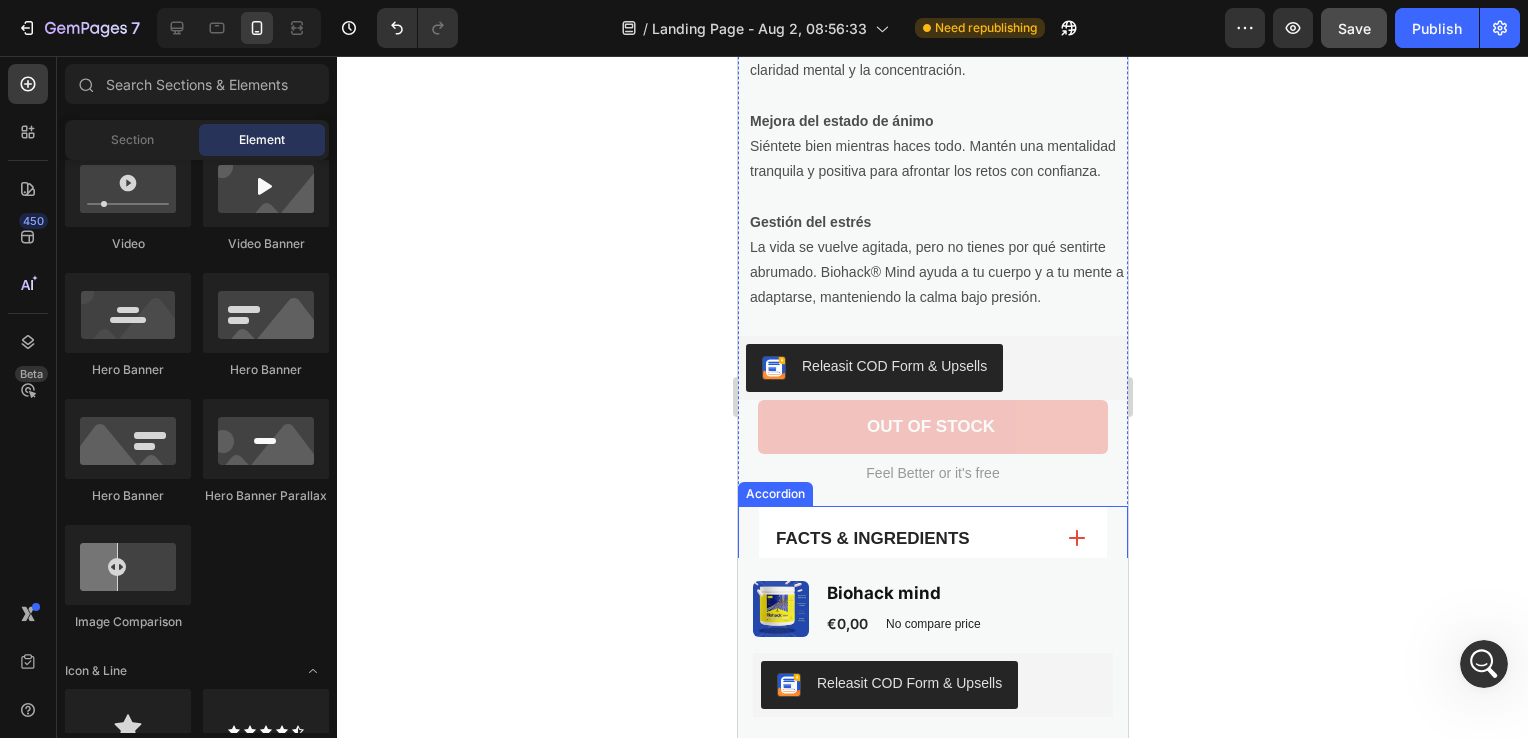 scroll, scrollTop: 1066, scrollLeft: 0, axis: vertical 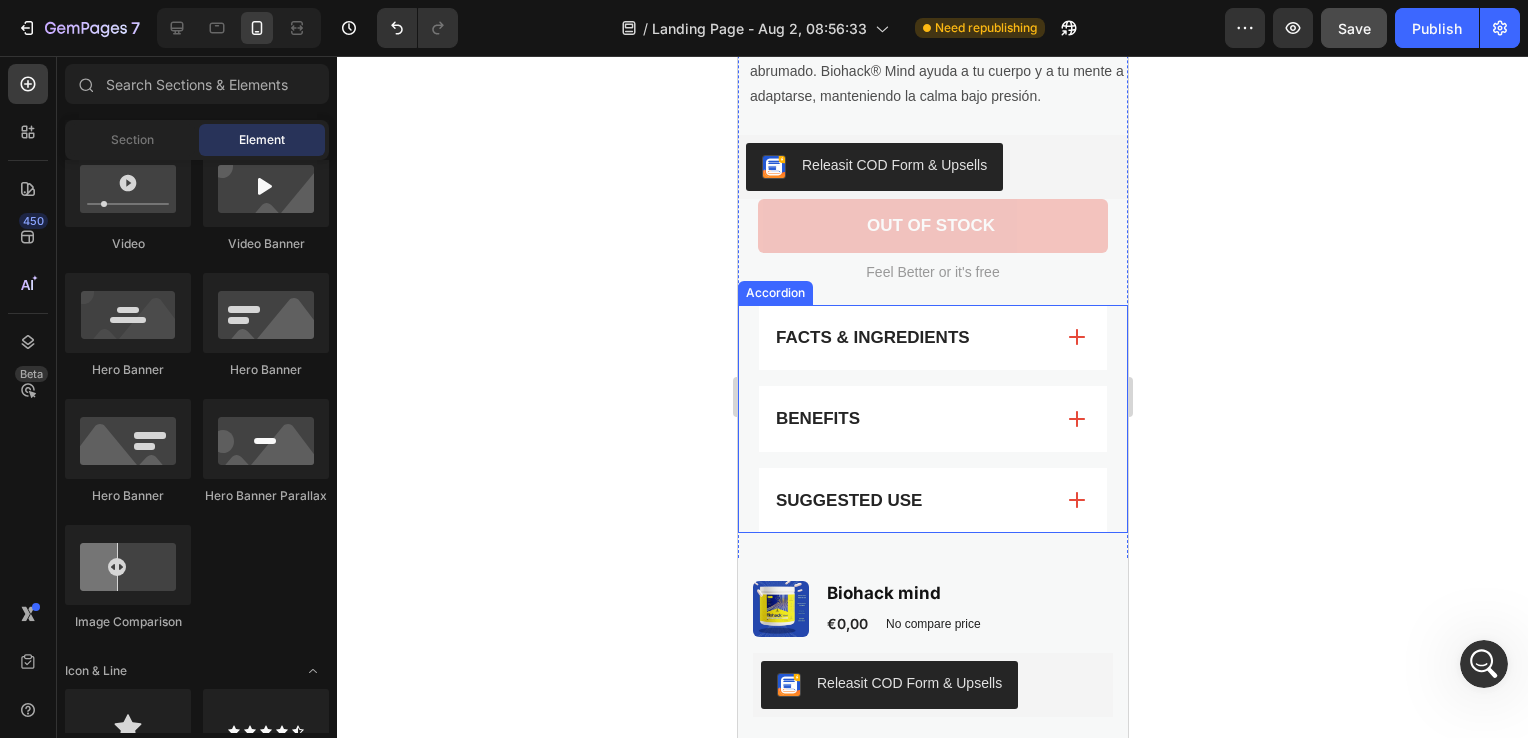 click on "Facts & Ingredients
Benefits
Suggested Use Accordion" at bounding box center [932, 419] 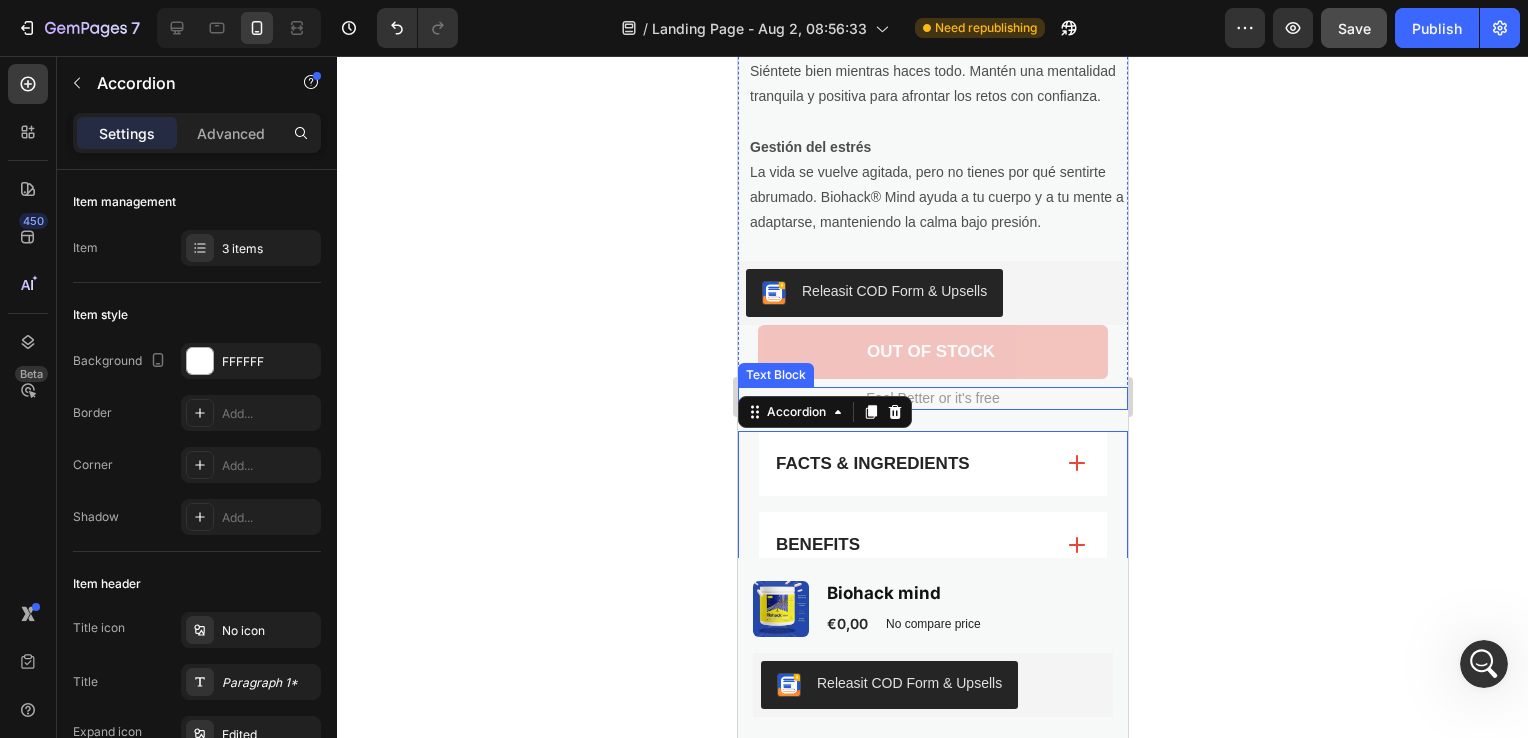 scroll, scrollTop: 933, scrollLeft: 0, axis: vertical 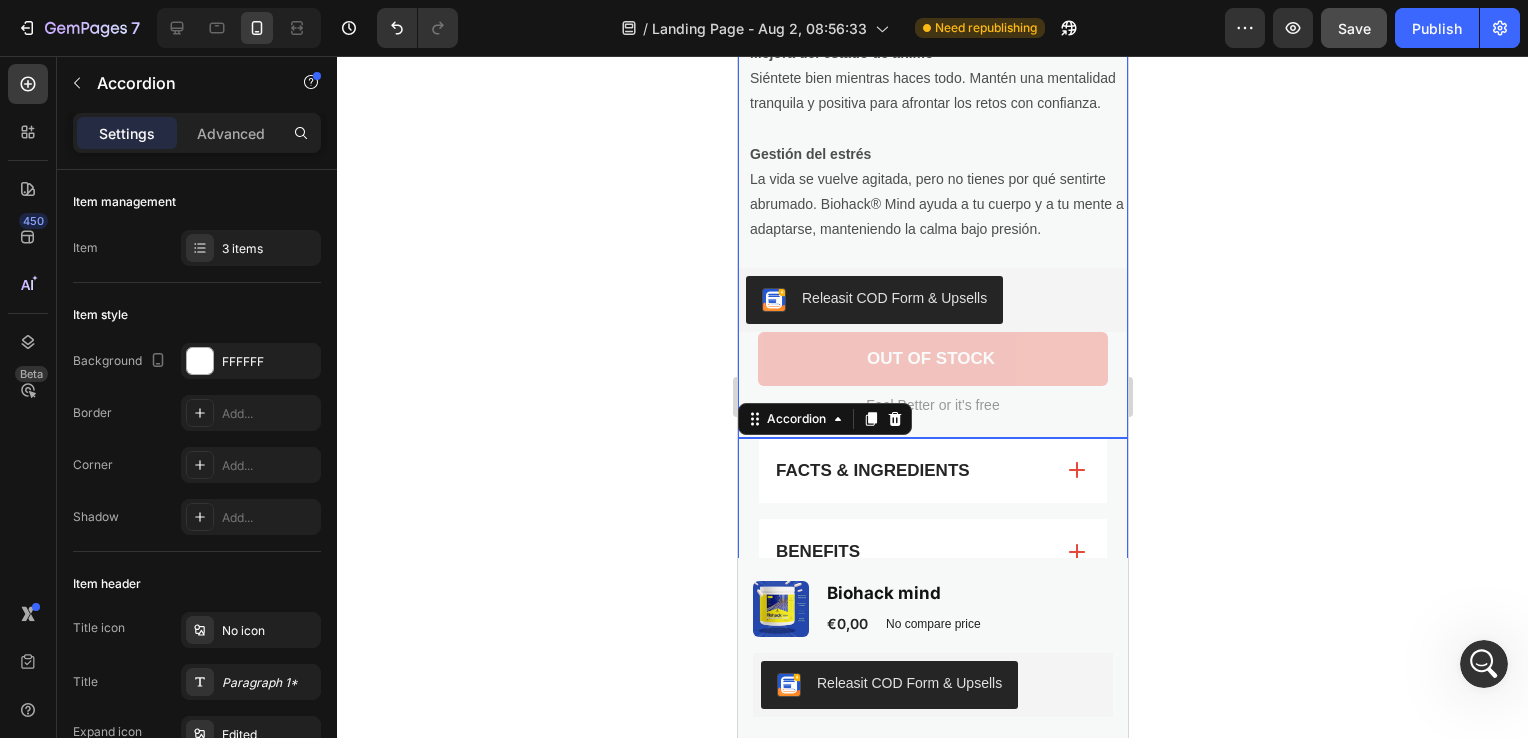 click on "Product Images Biohack mind Product Title
Icon
Icon
Icon
Icon
Icon Icon List 485 Reviews! Text Block Row €0,00 Product Price Product Price No compare price Product Price Row Highlight key benefits with product description.       Add description   or   sync data Product Description Energía sostenida y equilibrada. Despídete de los bajones de energía por la tarde. Biohack® Mind te proporciona energía constante durante todo el día para que rindas al máximo.   Mayor concentración. Mantén la mente despierta y gestiona tu lista de tareas como un profesional. Ya sea para el trabajo, los estudios o proyectos creativos, esta fórmula te ayuda a mantener la claridad mental y la concentración.   Mejora del estado de ánimo Siéntete bien mientras haces todo. Mantén una mentalidad tranquila y positiva para afrontar los retos con confianza.   Gestión del estrés Text Block Releasit COD Form & Upsells Out of stock Row" at bounding box center [932, -179] 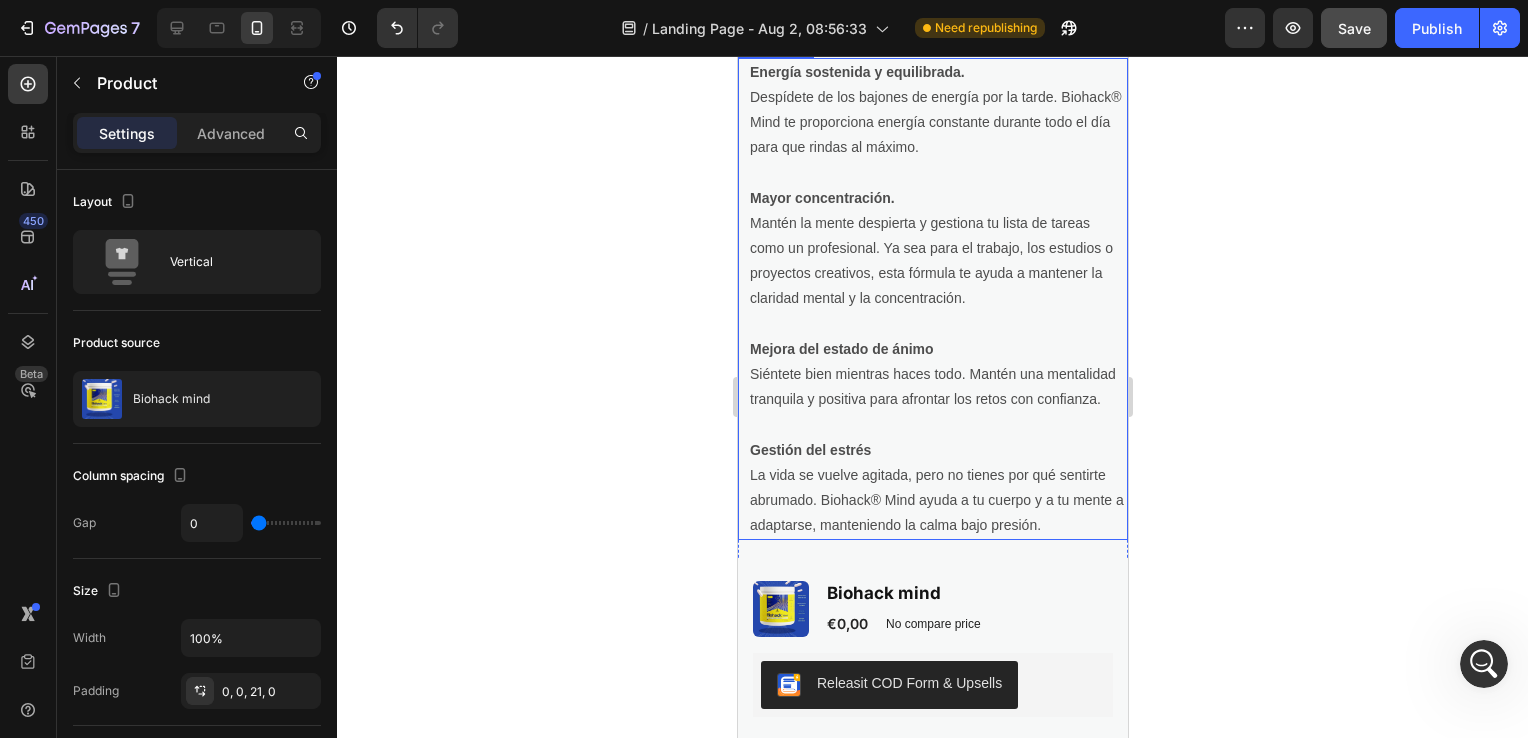scroll, scrollTop: 800, scrollLeft: 0, axis: vertical 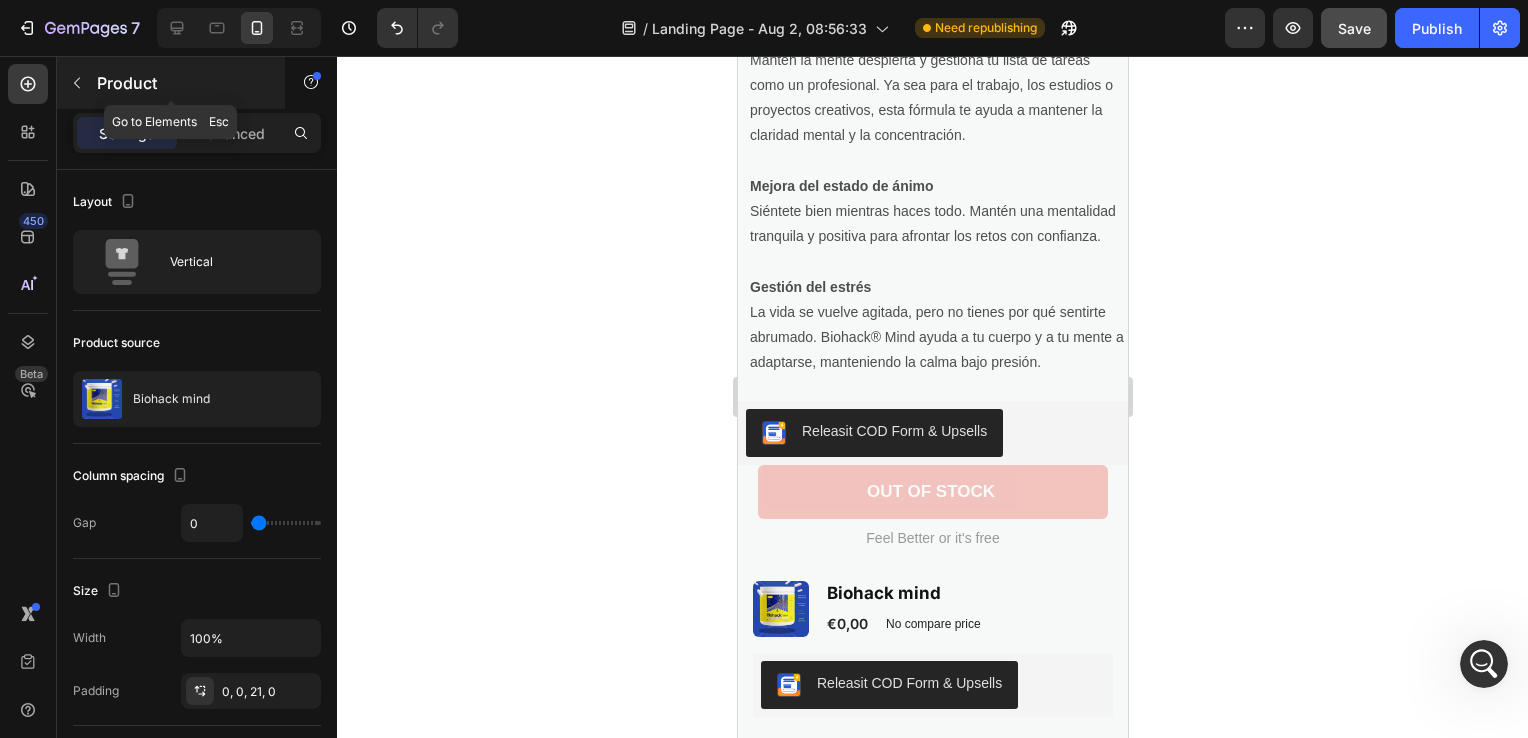 click at bounding box center (77, 83) 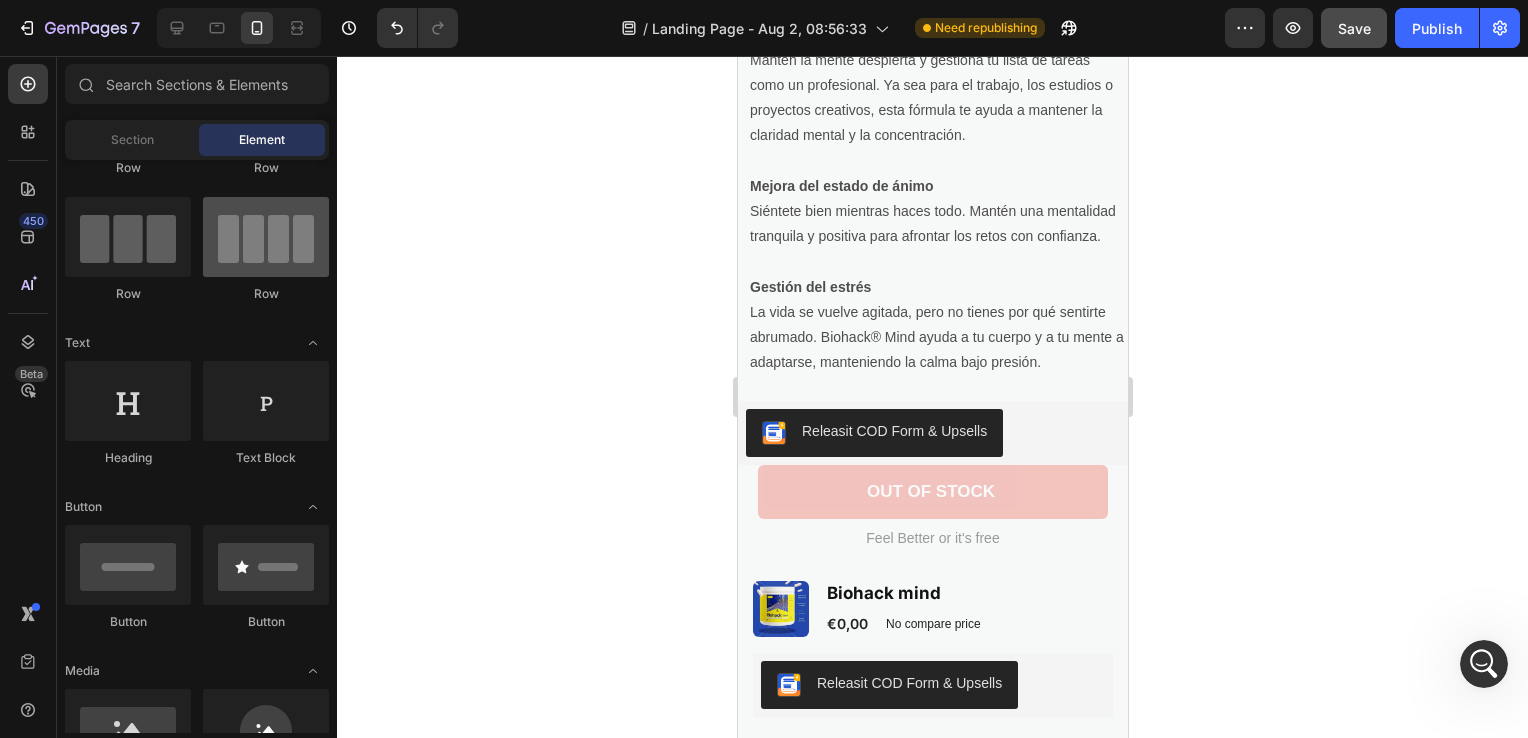 scroll, scrollTop: 0, scrollLeft: 0, axis: both 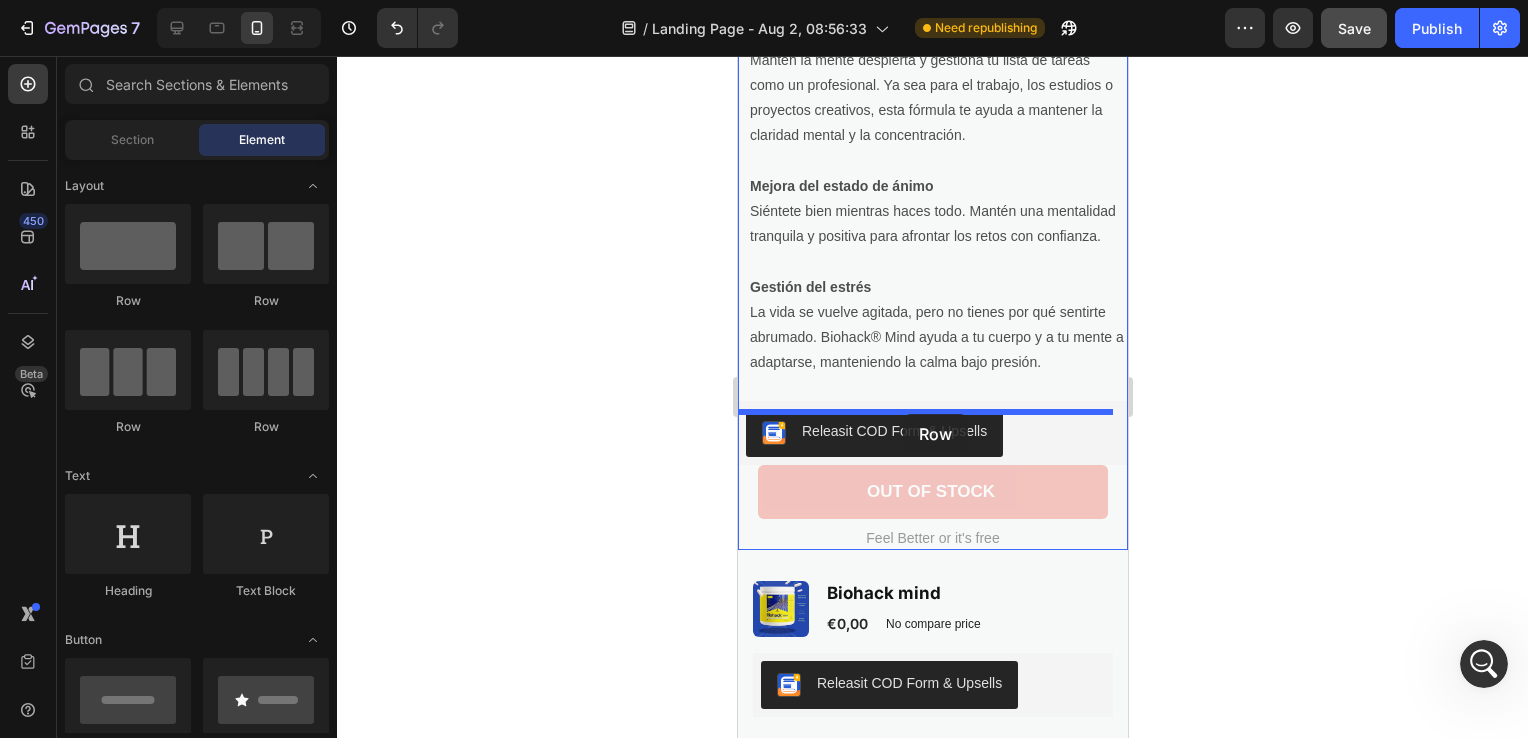 drag, startPoint x: 1236, startPoint y: 412, endPoint x: 902, endPoint y: 414, distance: 334.00598 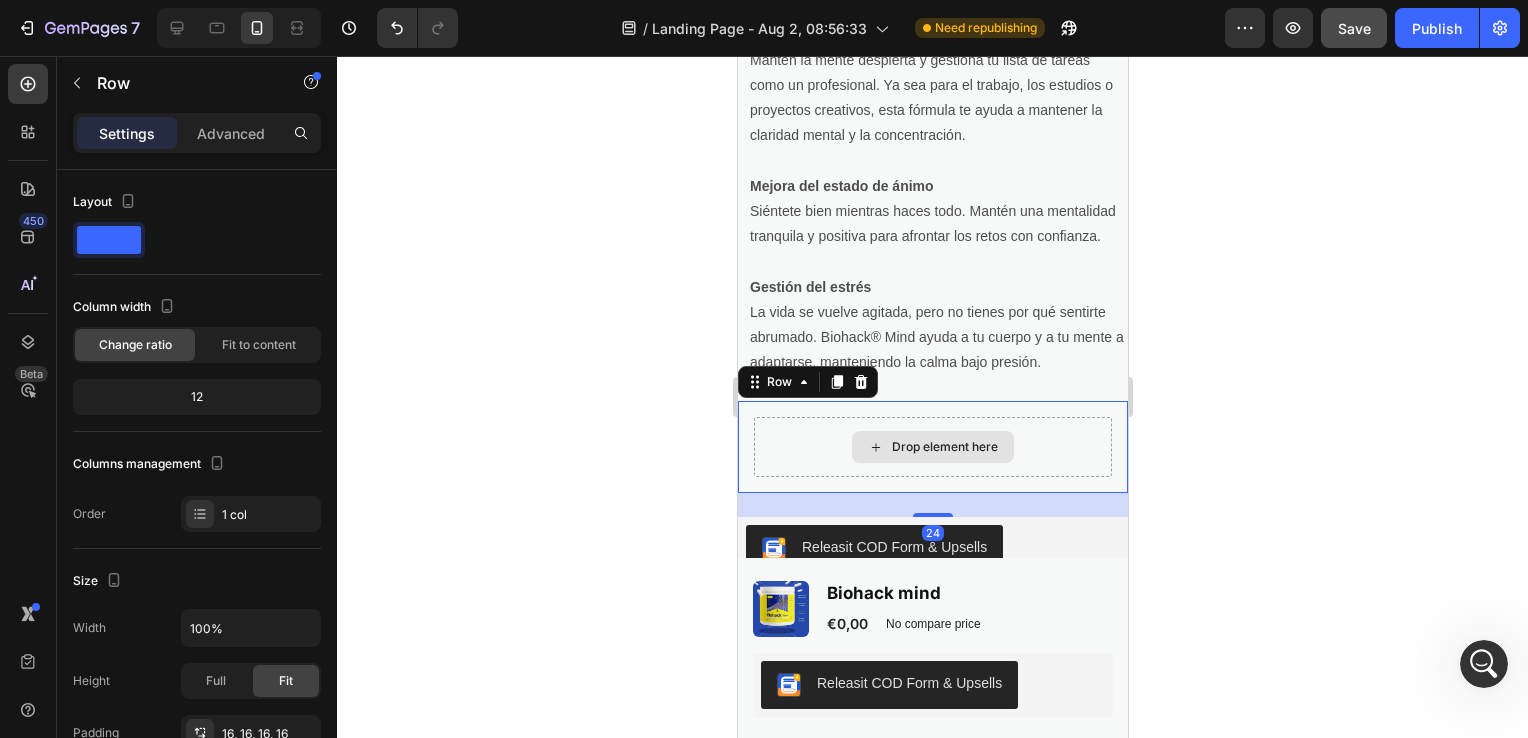 scroll, scrollTop: 932, scrollLeft: 0, axis: vertical 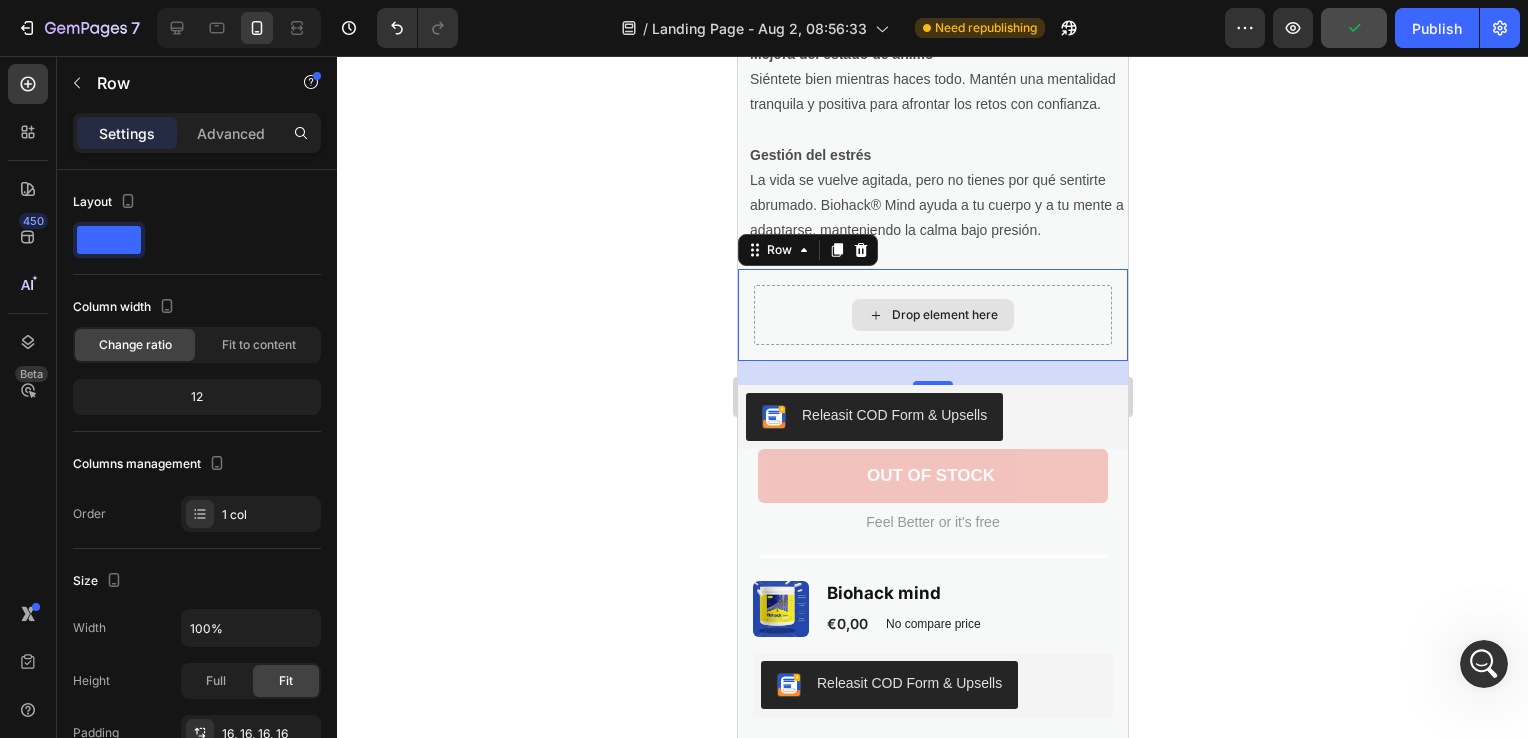 click on "Drop element here" at bounding box center [932, 315] 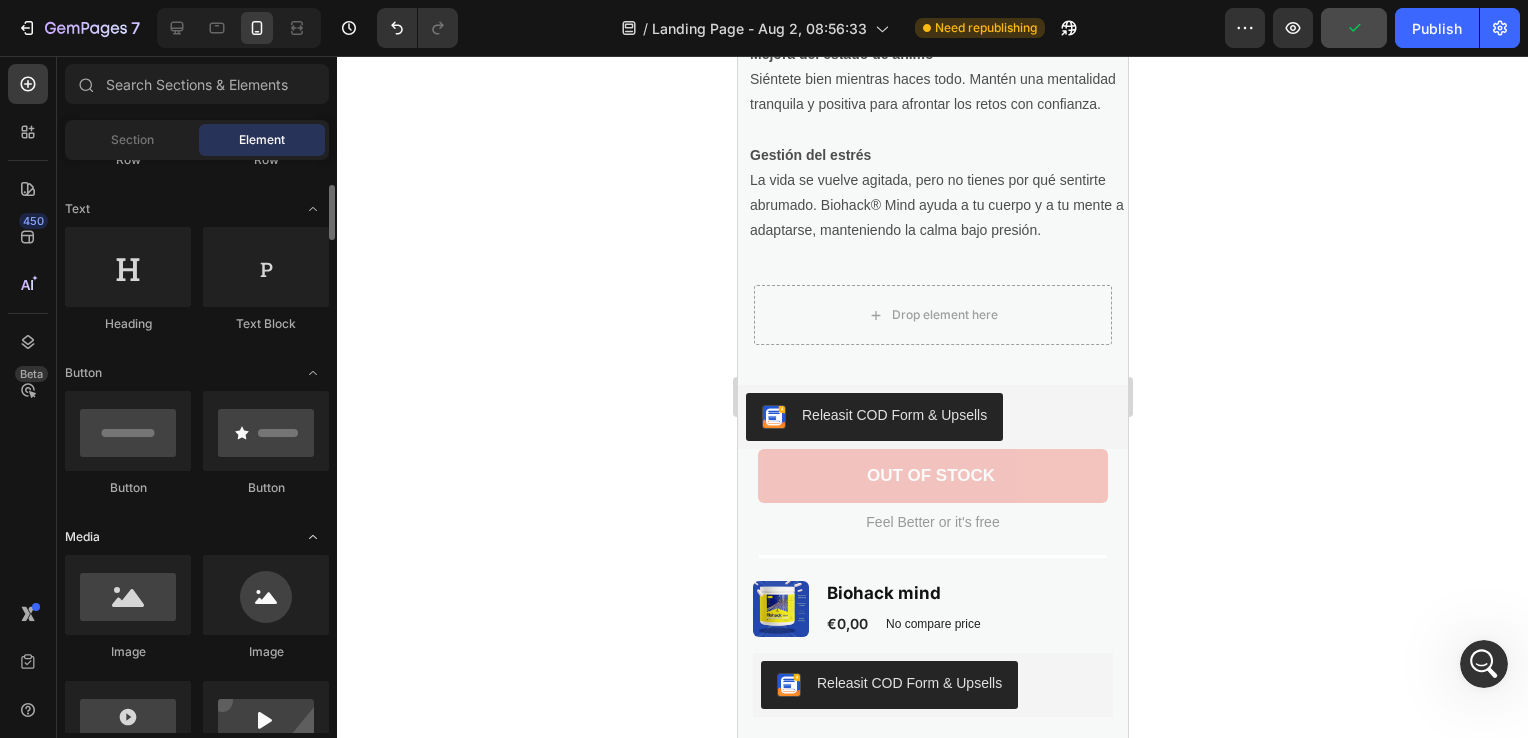 scroll, scrollTop: 400, scrollLeft: 0, axis: vertical 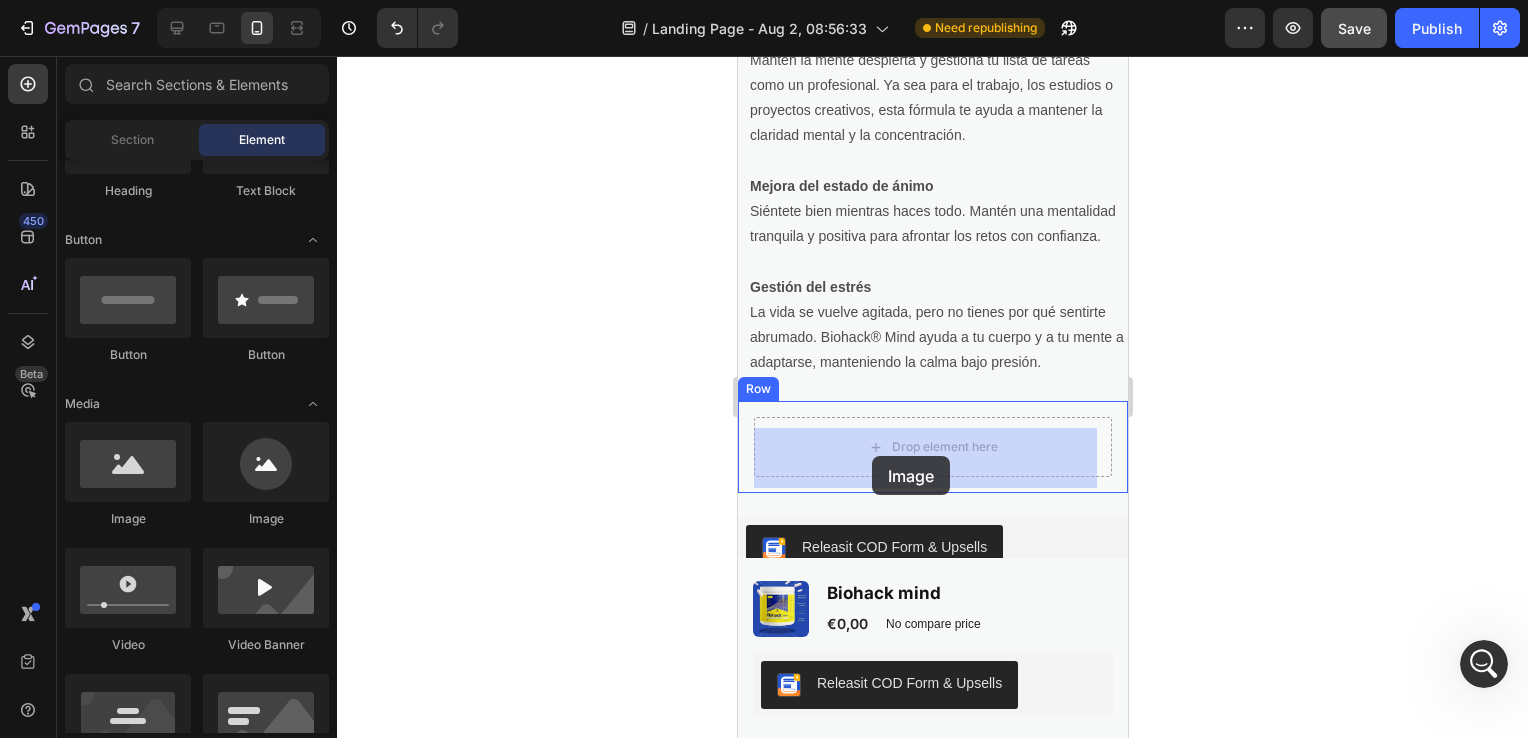 drag, startPoint x: 857, startPoint y: 517, endPoint x: 871, endPoint y: 456, distance: 62.58594 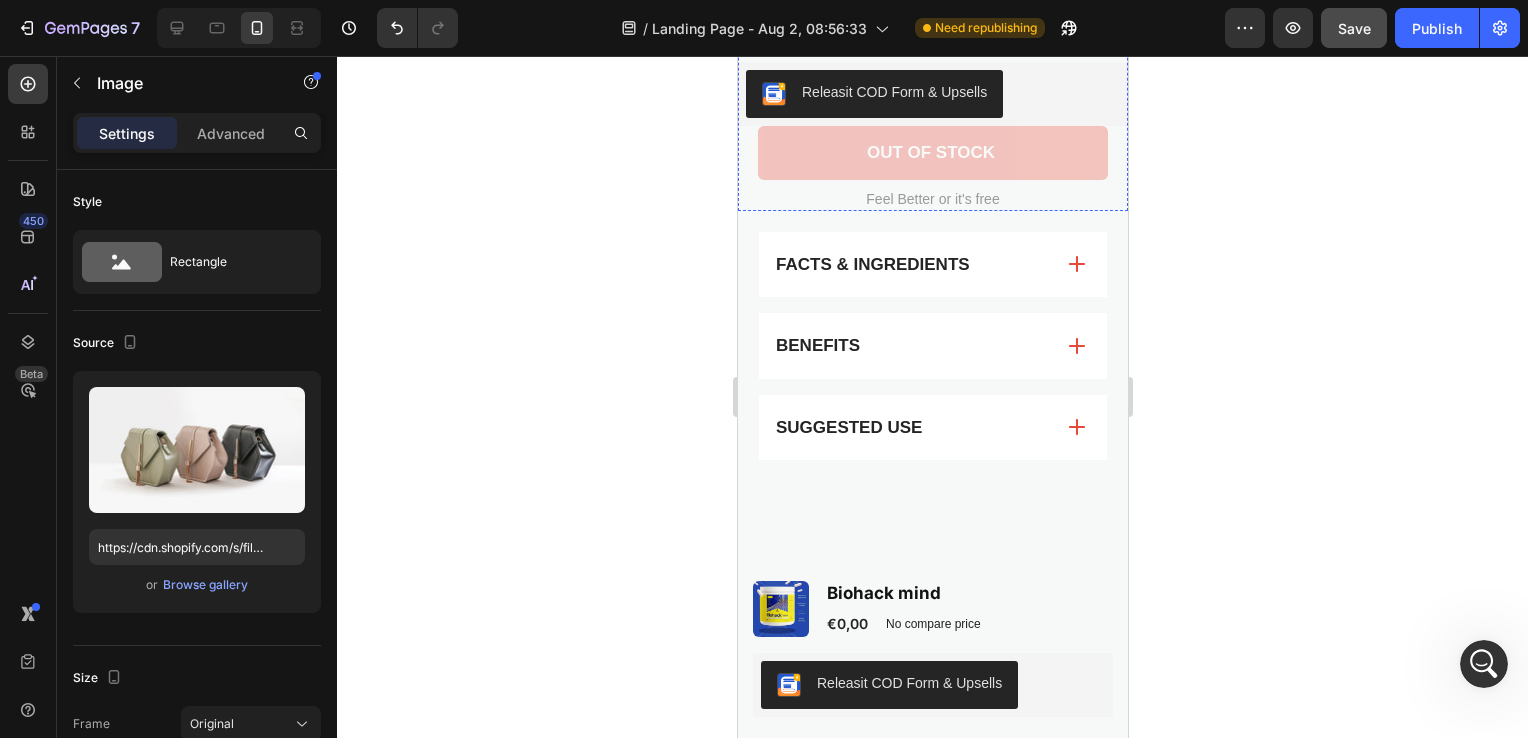 scroll, scrollTop: 1200, scrollLeft: 0, axis: vertical 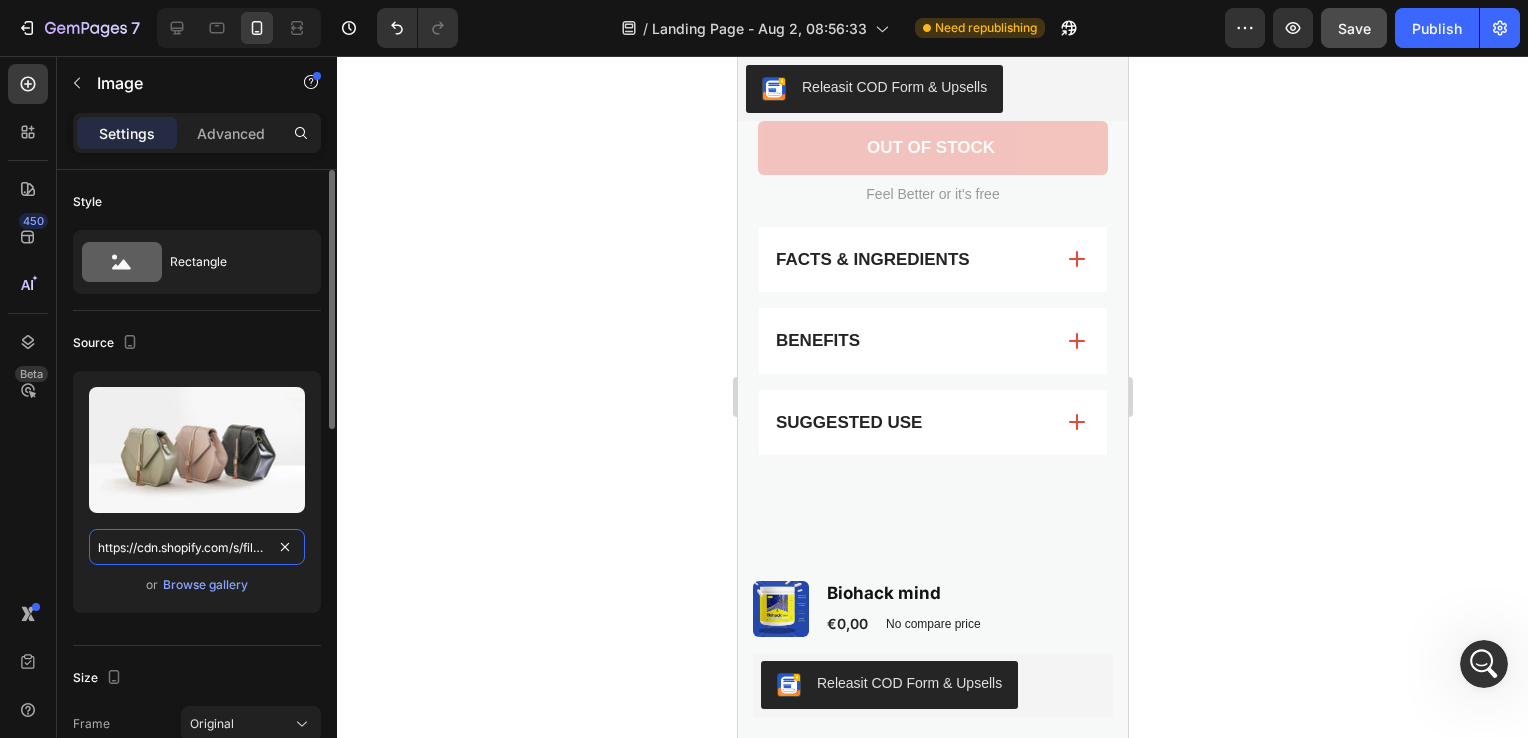 click on "https://cdn.shopify.com/s/files/1/2005/9307/files/image_demo.jpg" at bounding box center (197, 547) 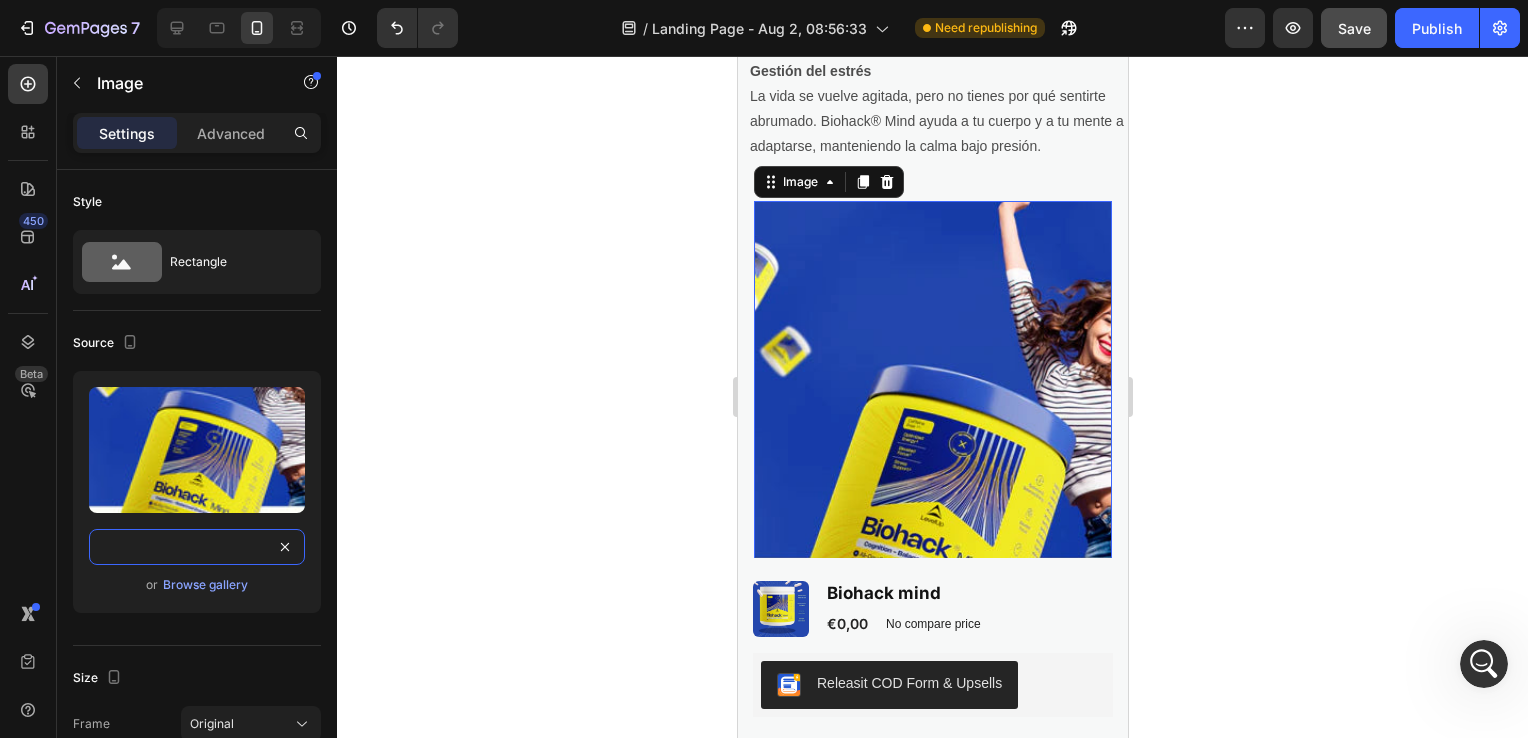 scroll, scrollTop: 932, scrollLeft: 0, axis: vertical 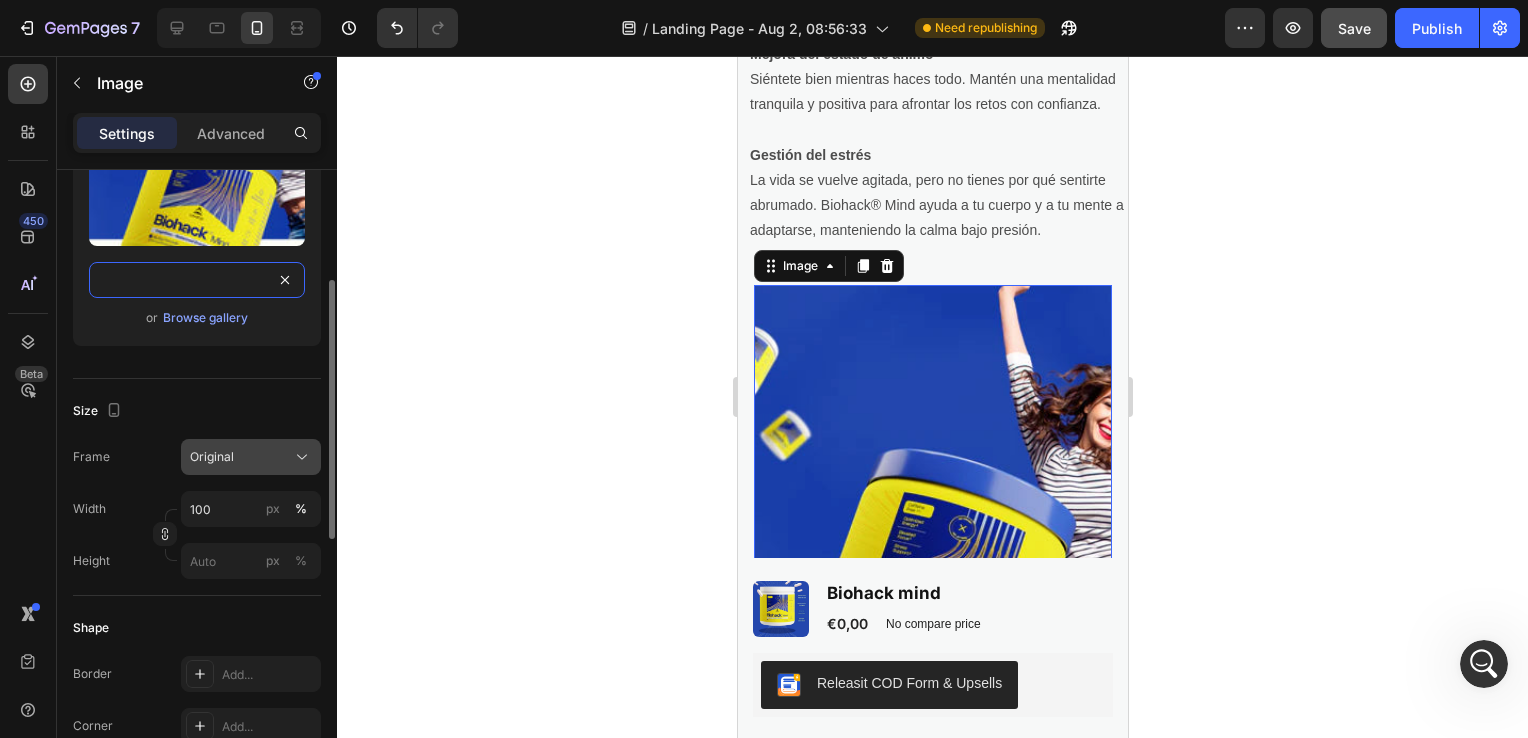 type on "https://cdn.shopify.com/s/files/1/0861/8075/7832/files/biohack-mind-featured_mobile.webp?v=1754118524" 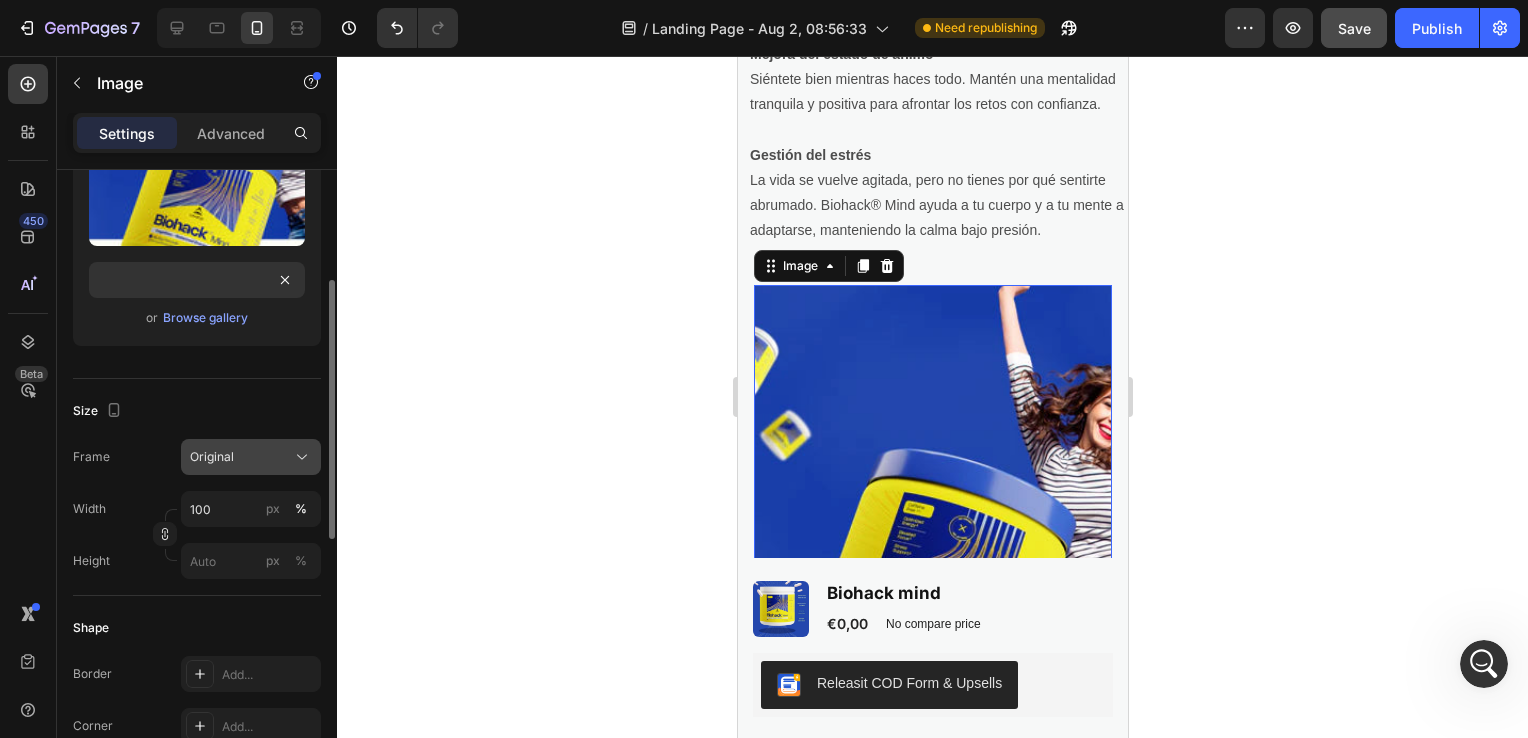 click on "Original" 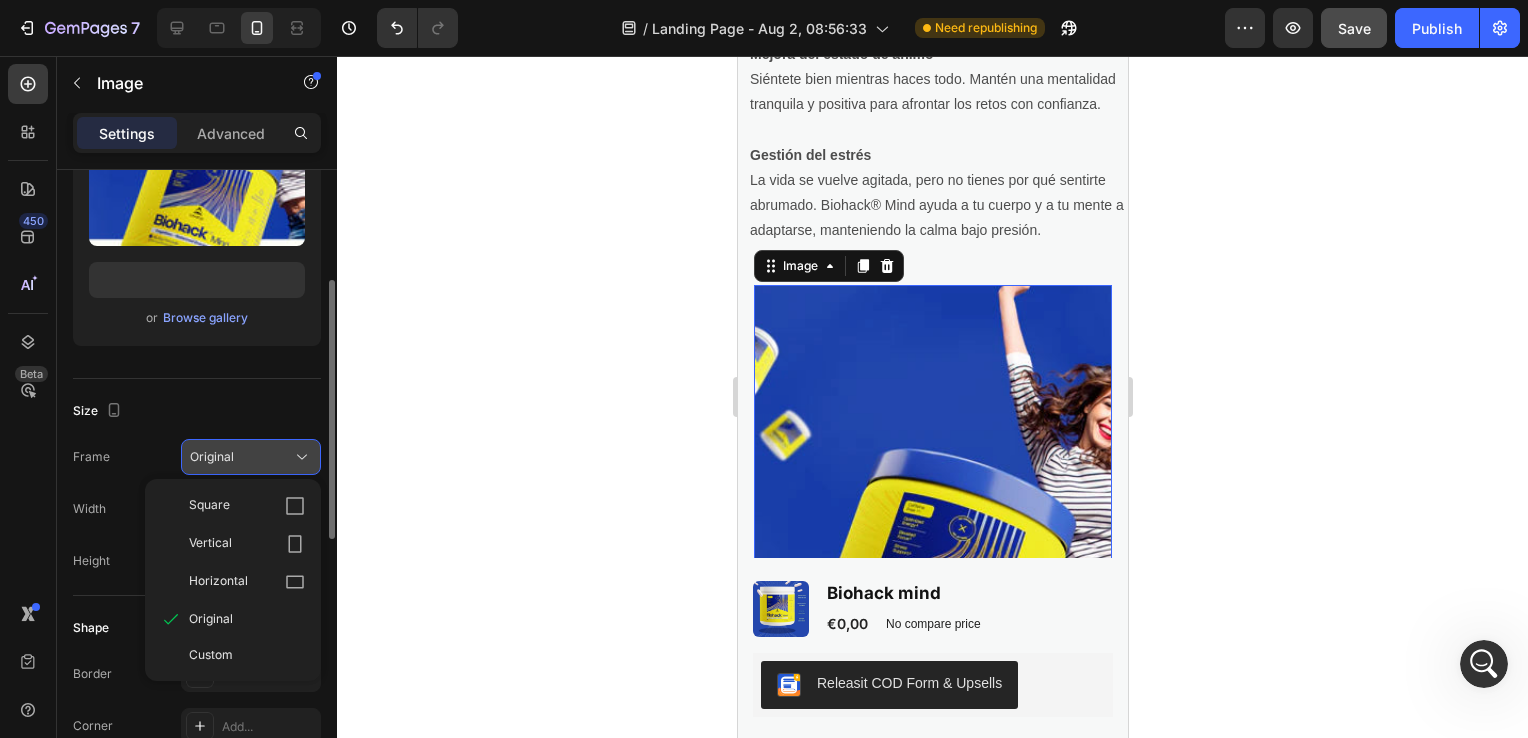 scroll, scrollTop: 0, scrollLeft: 0, axis: both 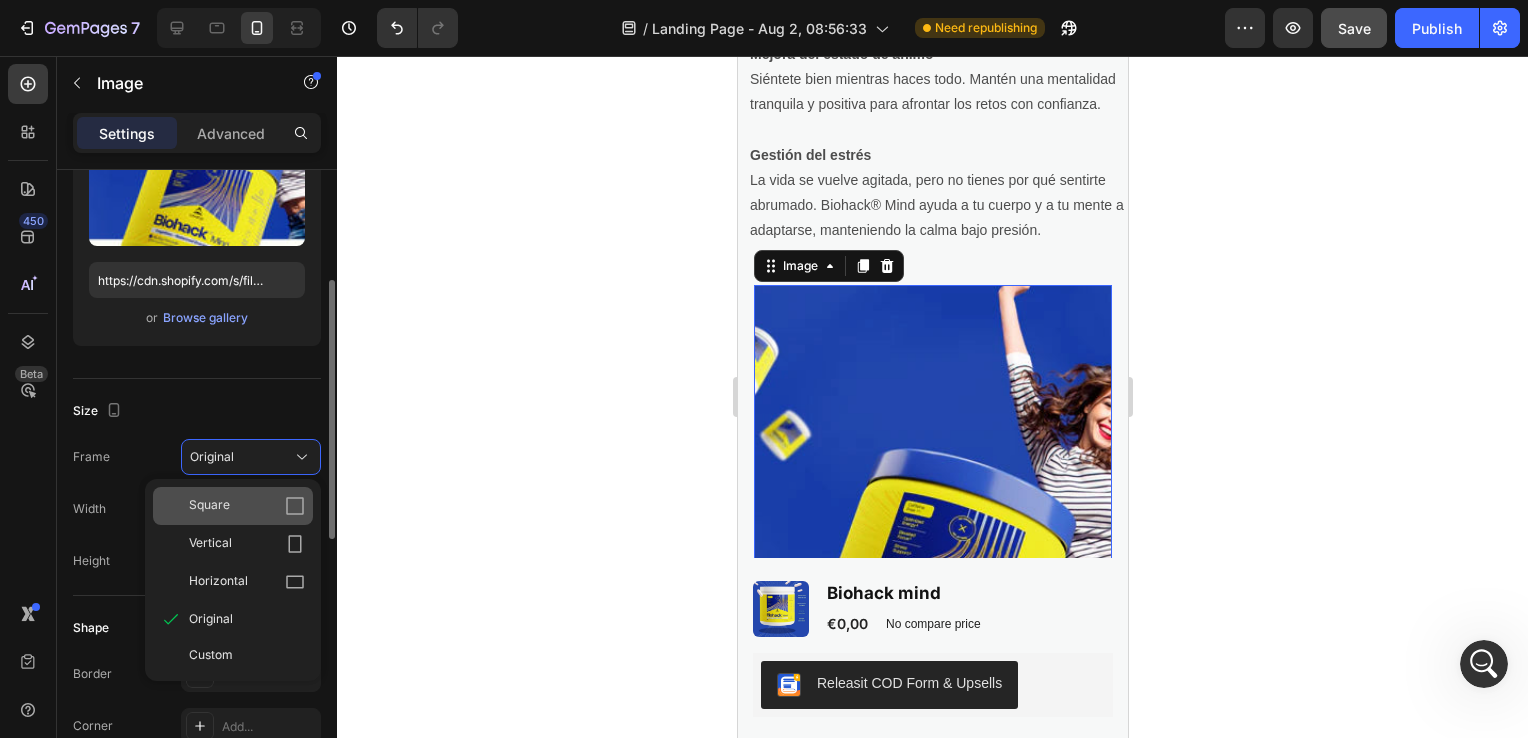 click on "Square" at bounding box center [247, 506] 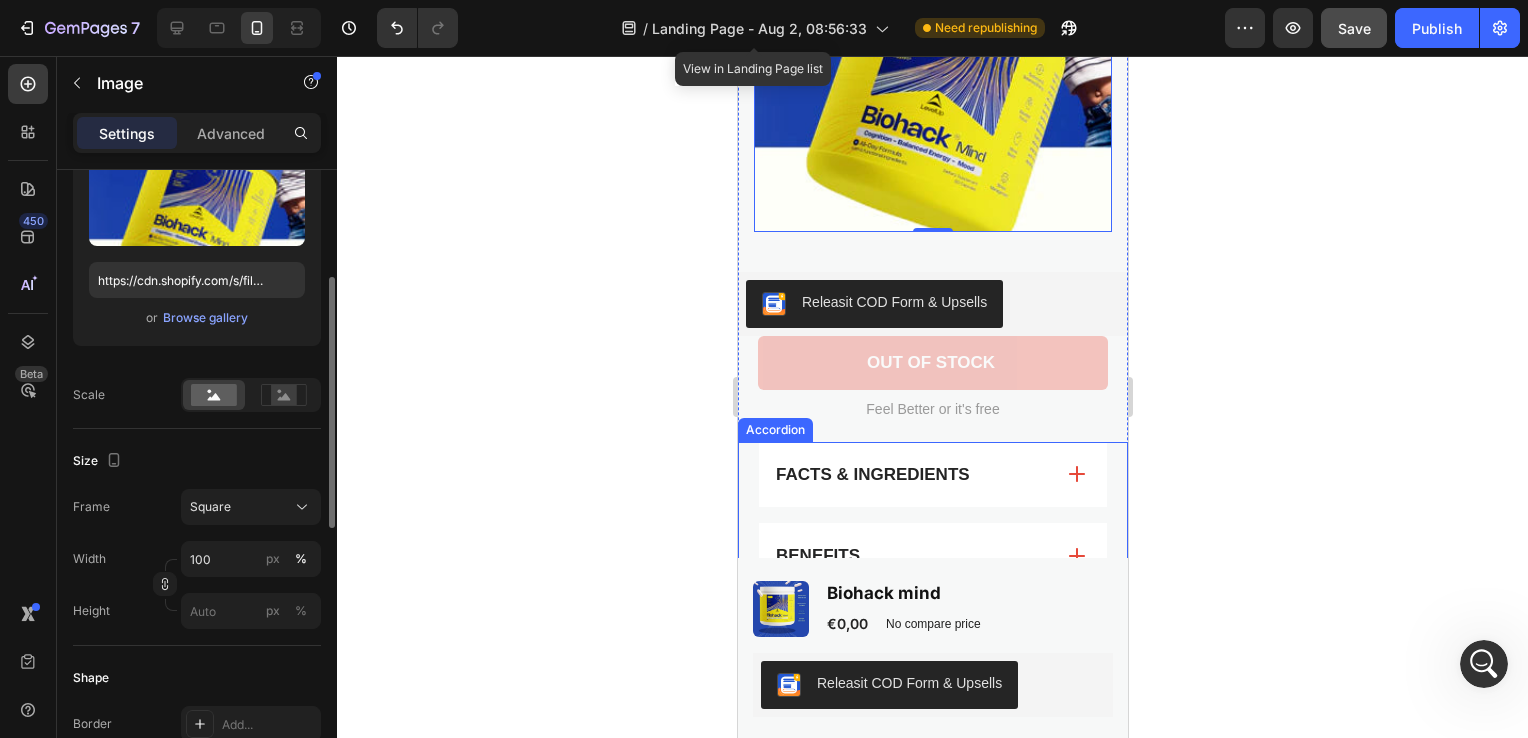 scroll, scrollTop: 1332, scrollLeft: 0, axis: vertical 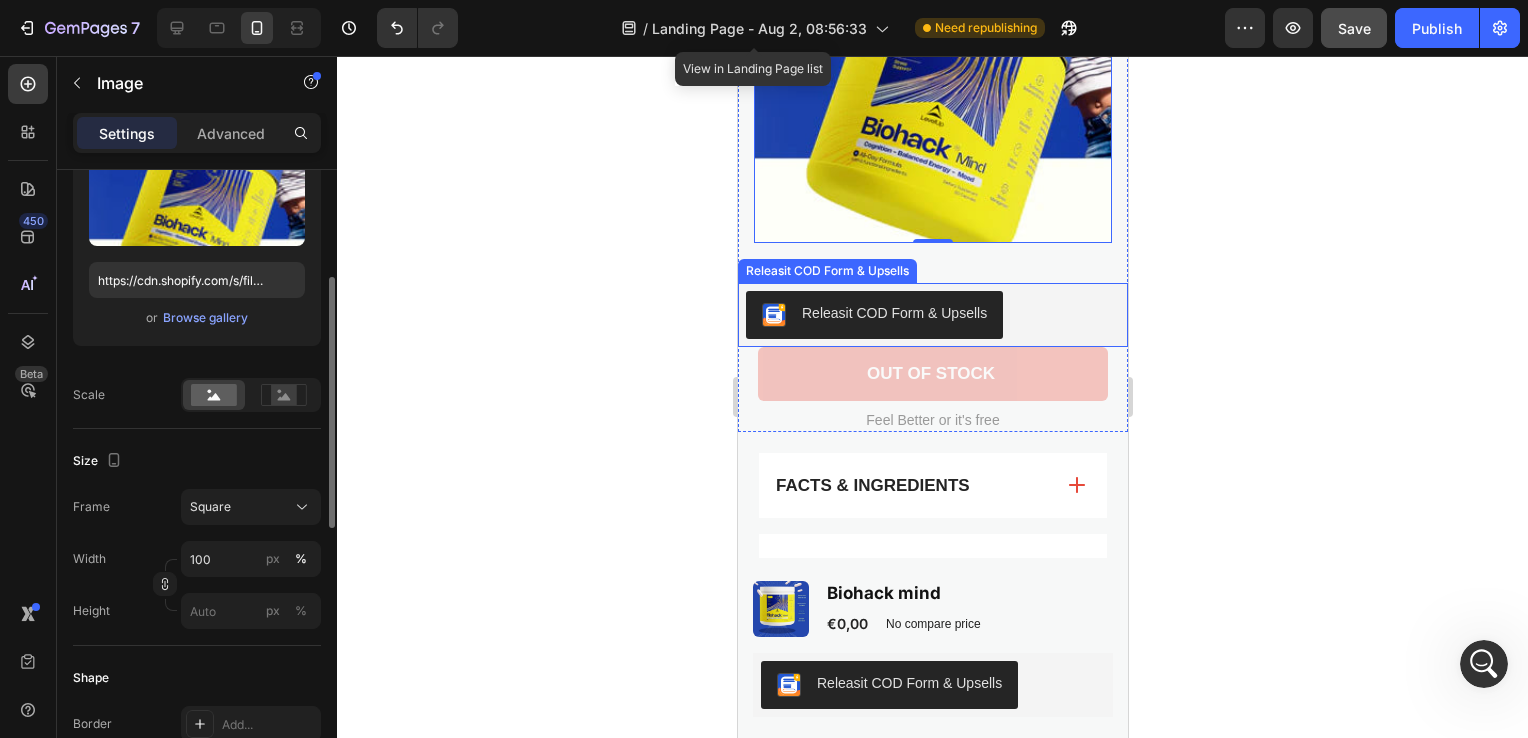 click on "Releasit COD Form & Upsells" at bounding box center (932, 315) 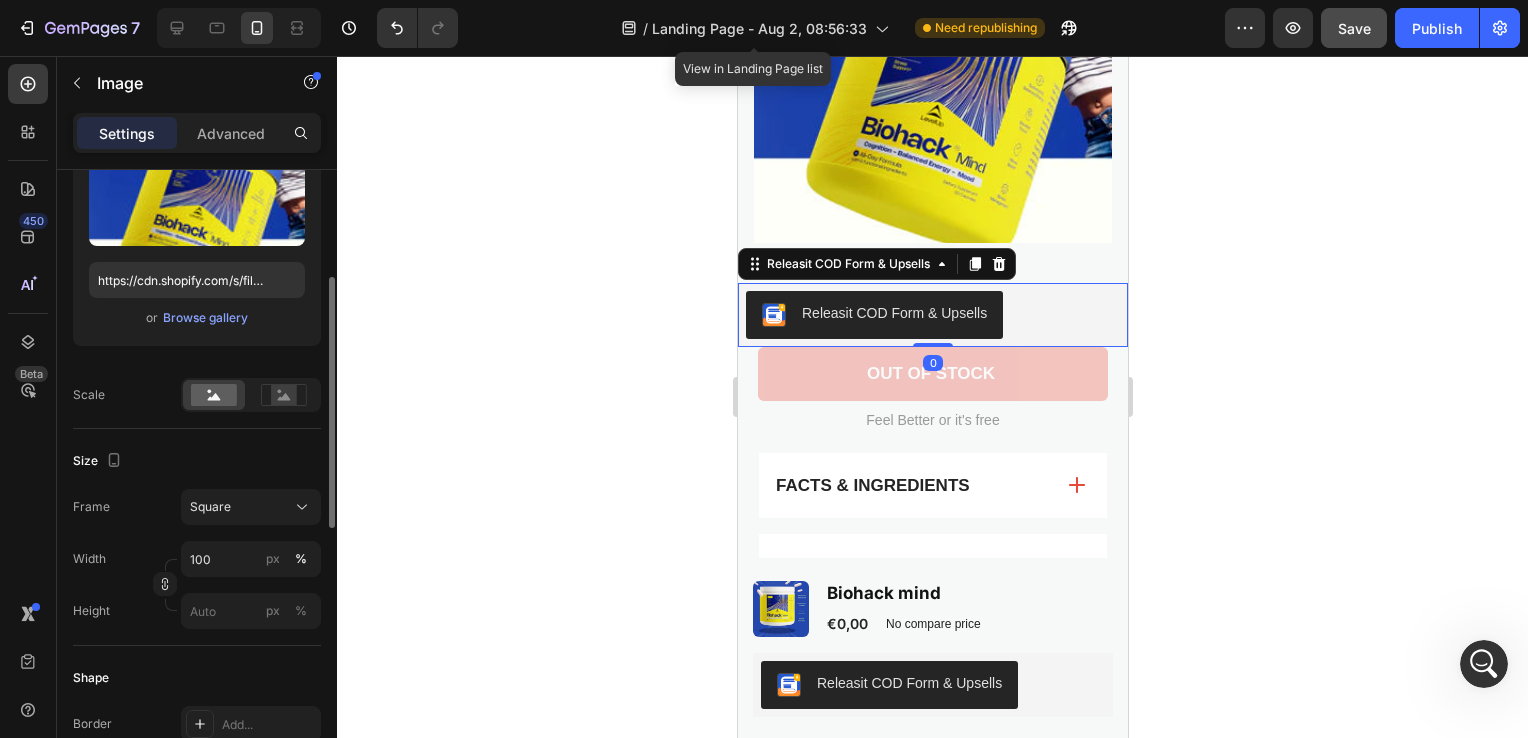 scroll, scrollTop: 0, scrollLeft: 0, axis: both 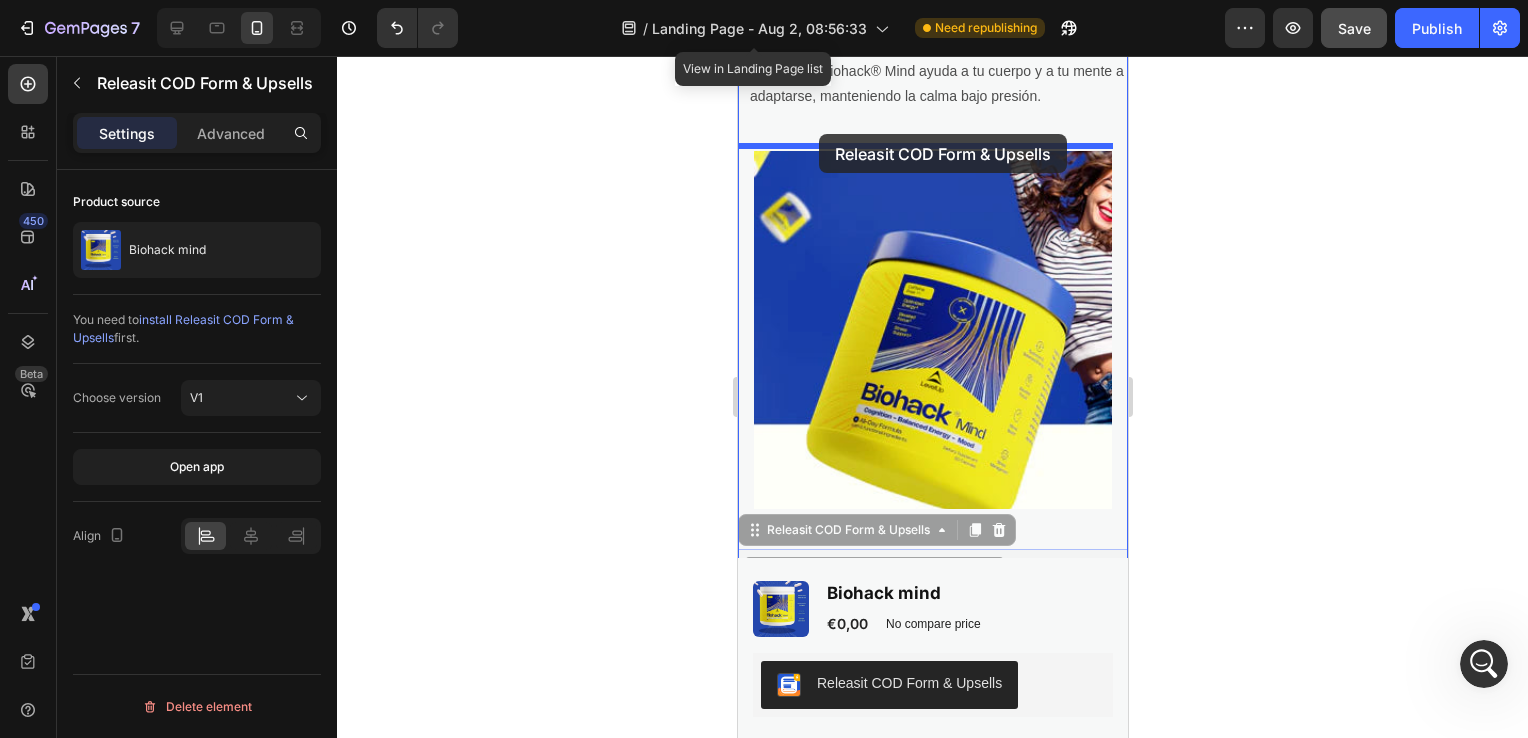 drag, startPoint x: 784, startPoint y: 522, endPoint x: 818, endPoint y: 134, distance: 389.48685 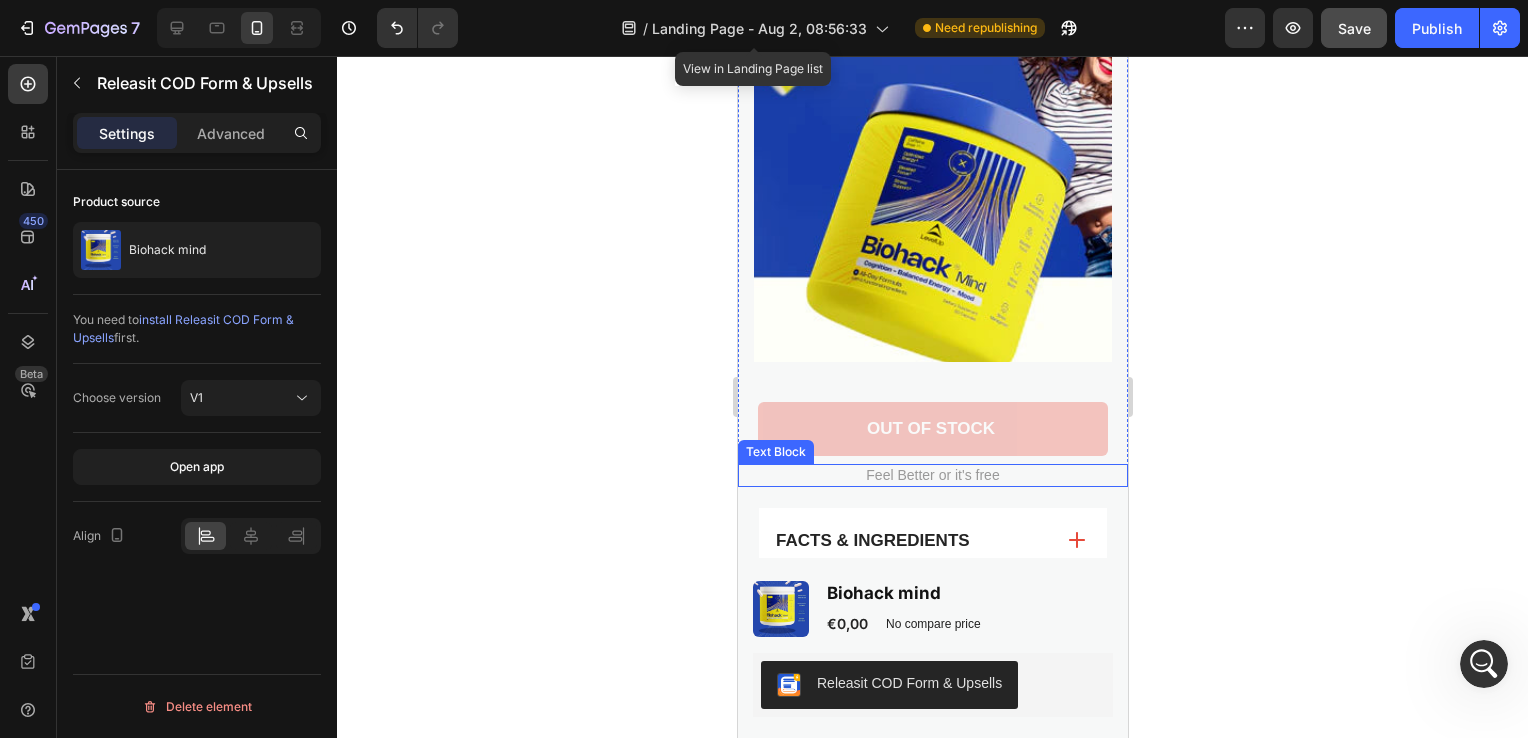 scroll, scrollTop: 1466, scrollLeft: 0, axis: vertical 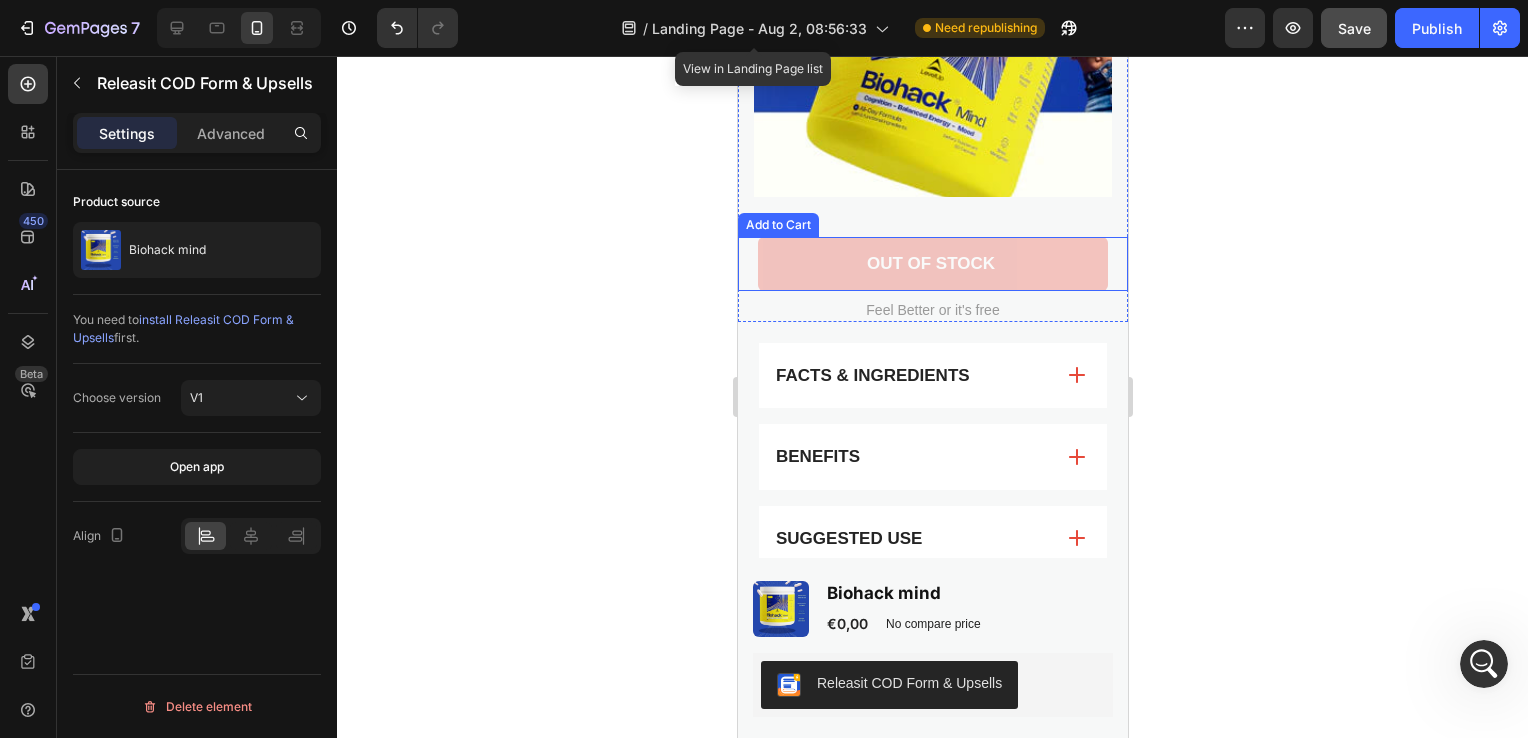 click on "Out of stock" at bounding box center (932, 264) 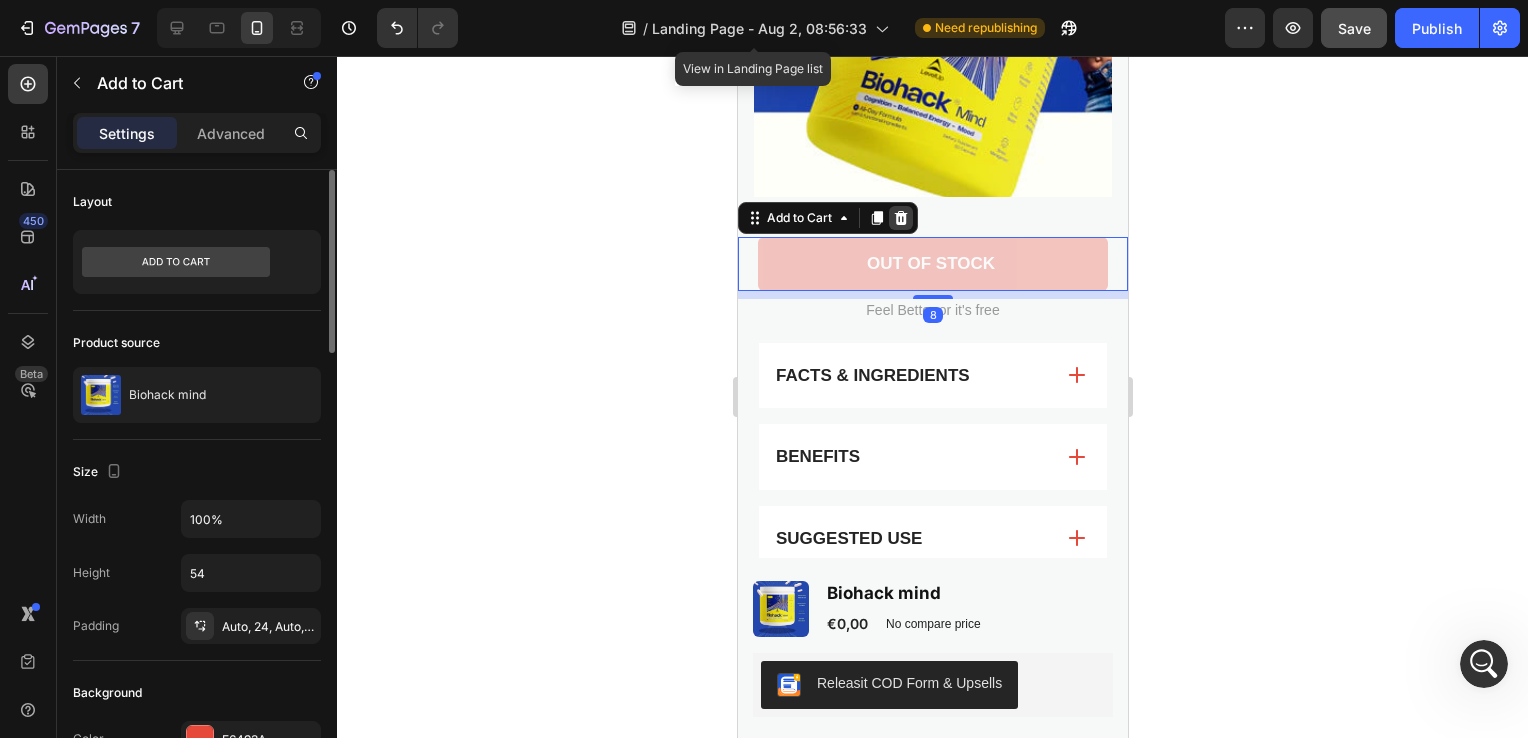 click 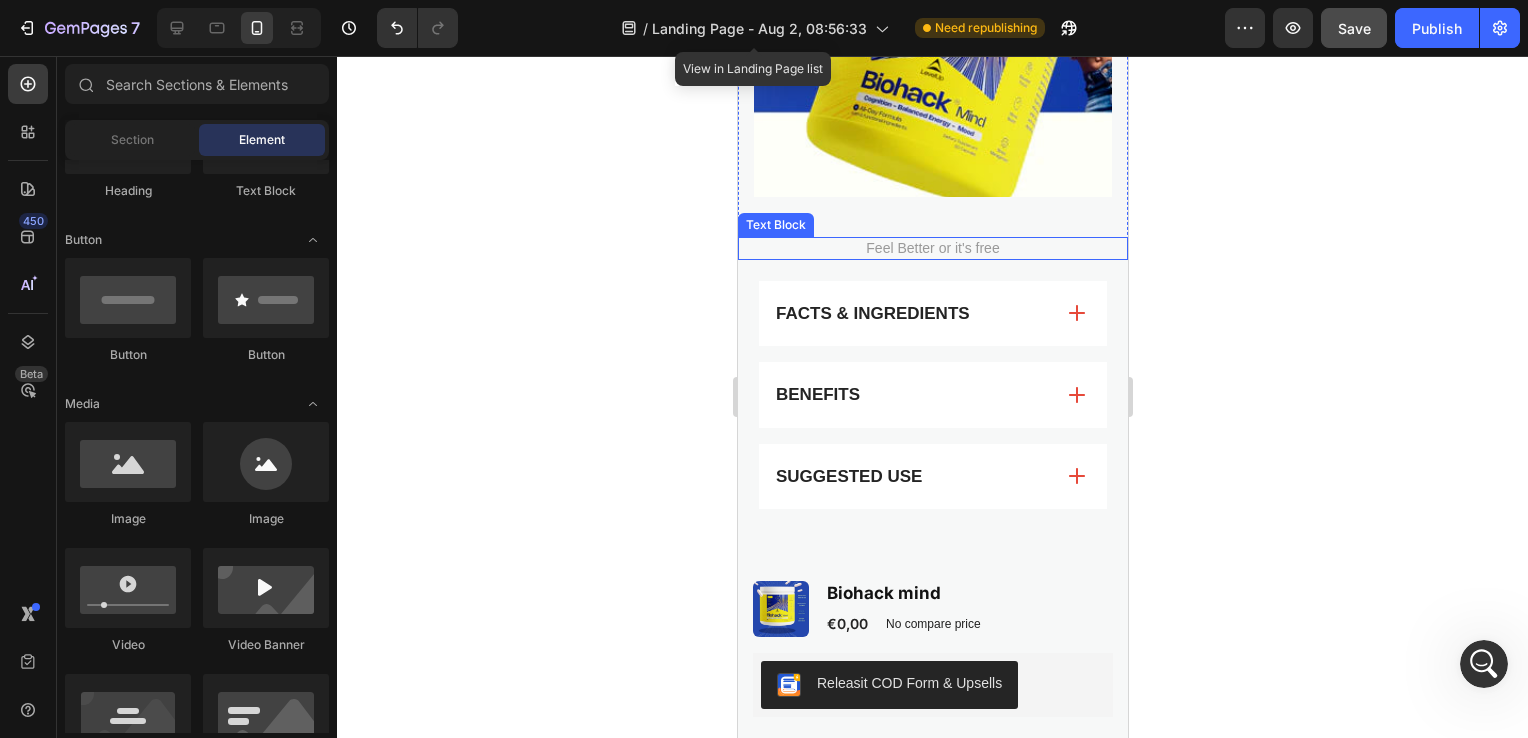click on "Feel Better or it's free" at bounding box center [932, 248] 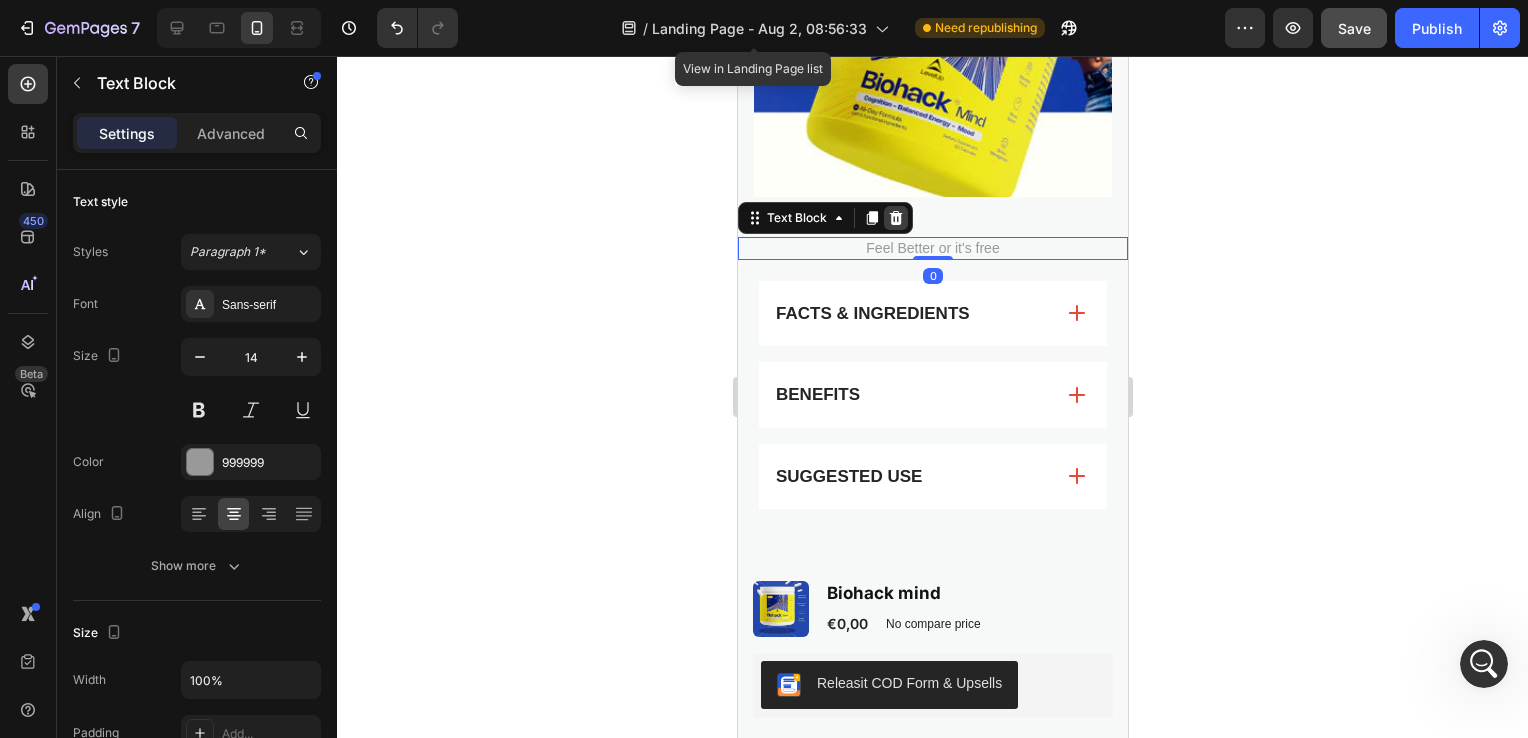 click at bounding box center (895, 218) 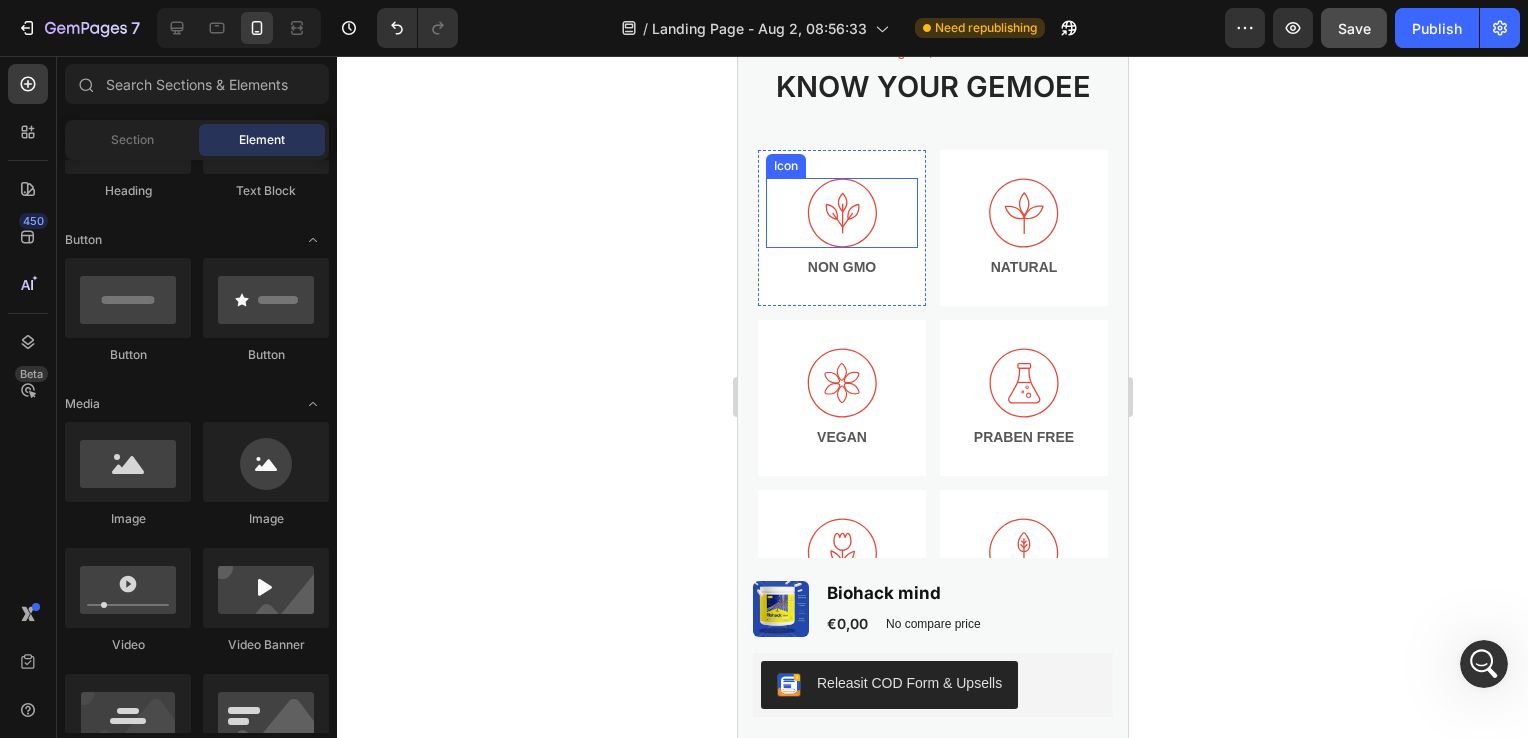 scroll, scrollTop: 1866, scrollLeft: 0, axis: vertical 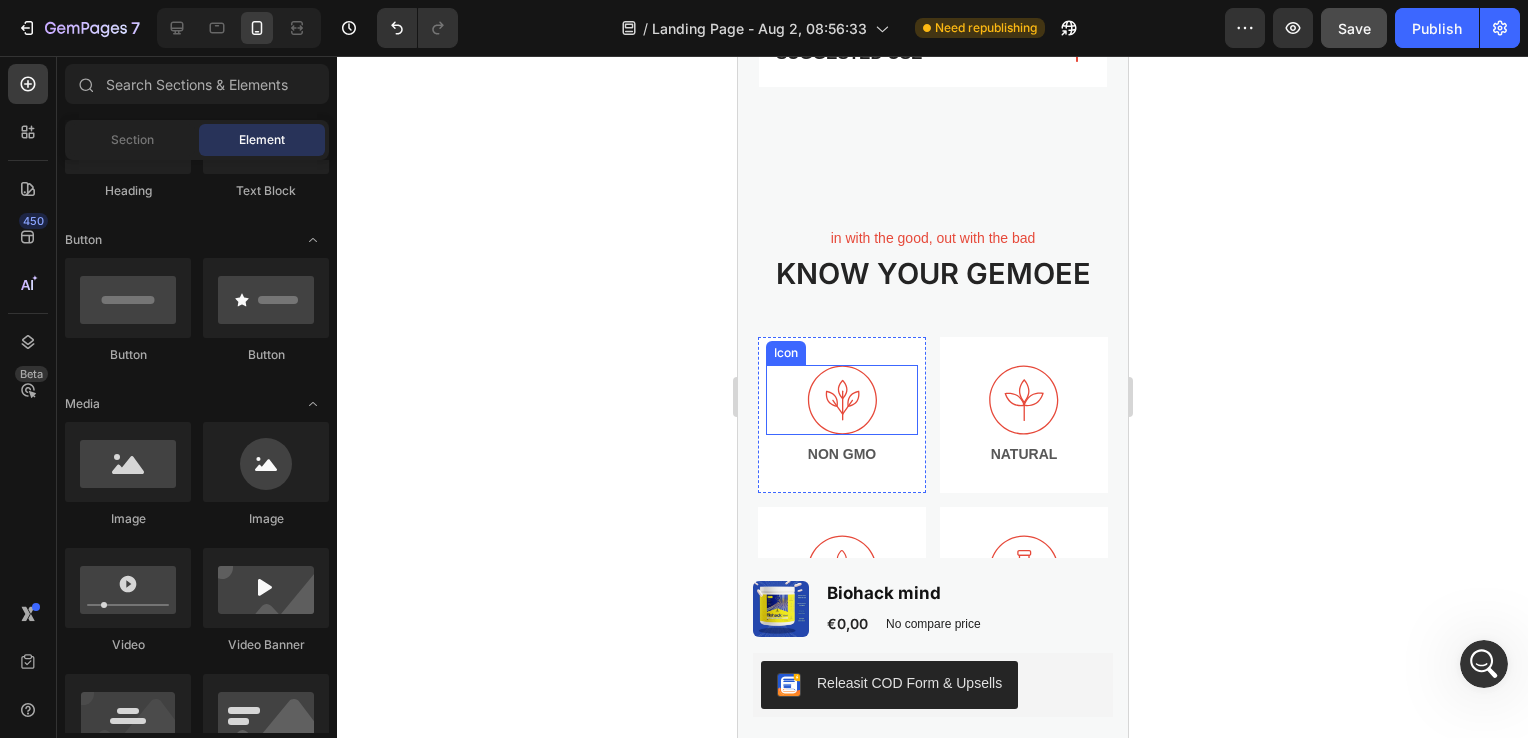click 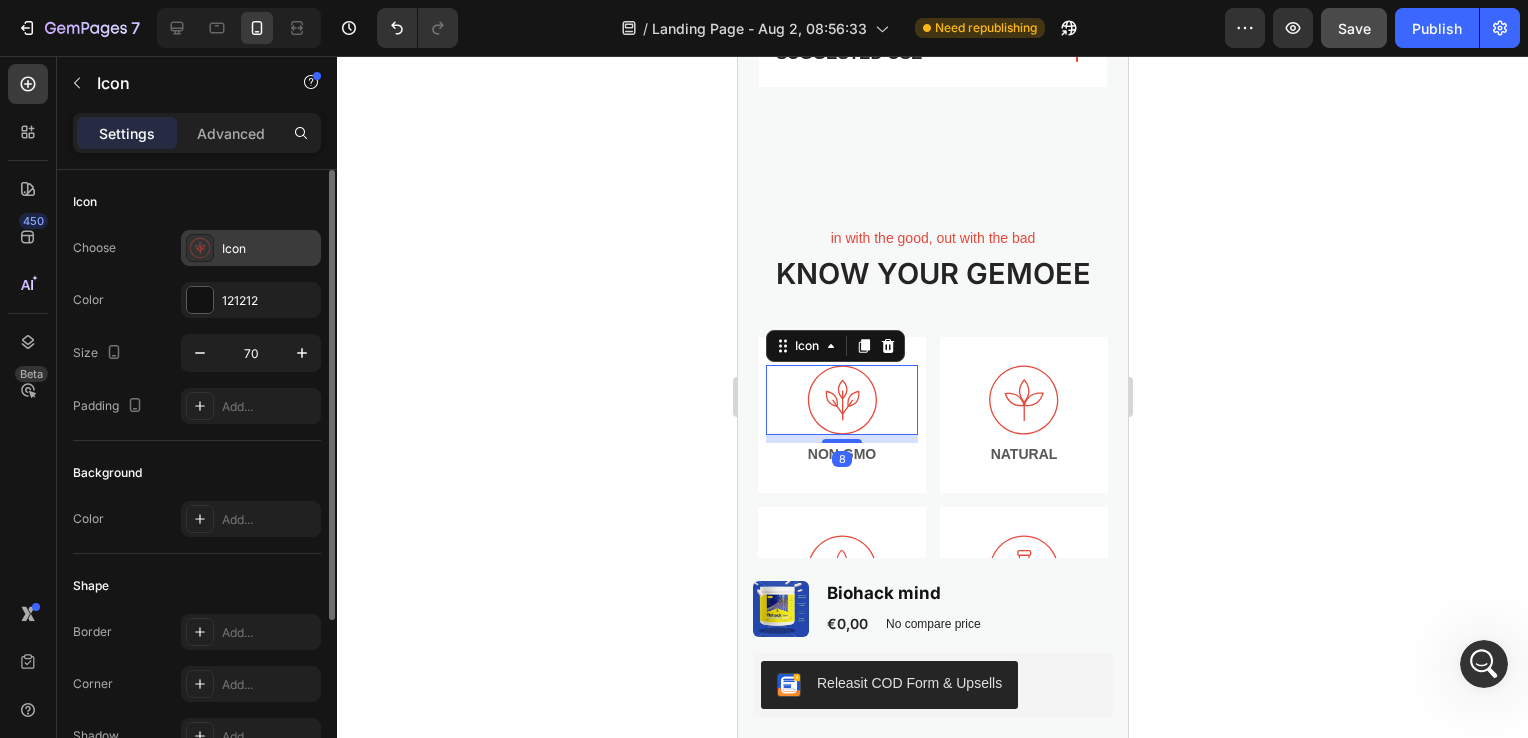 click 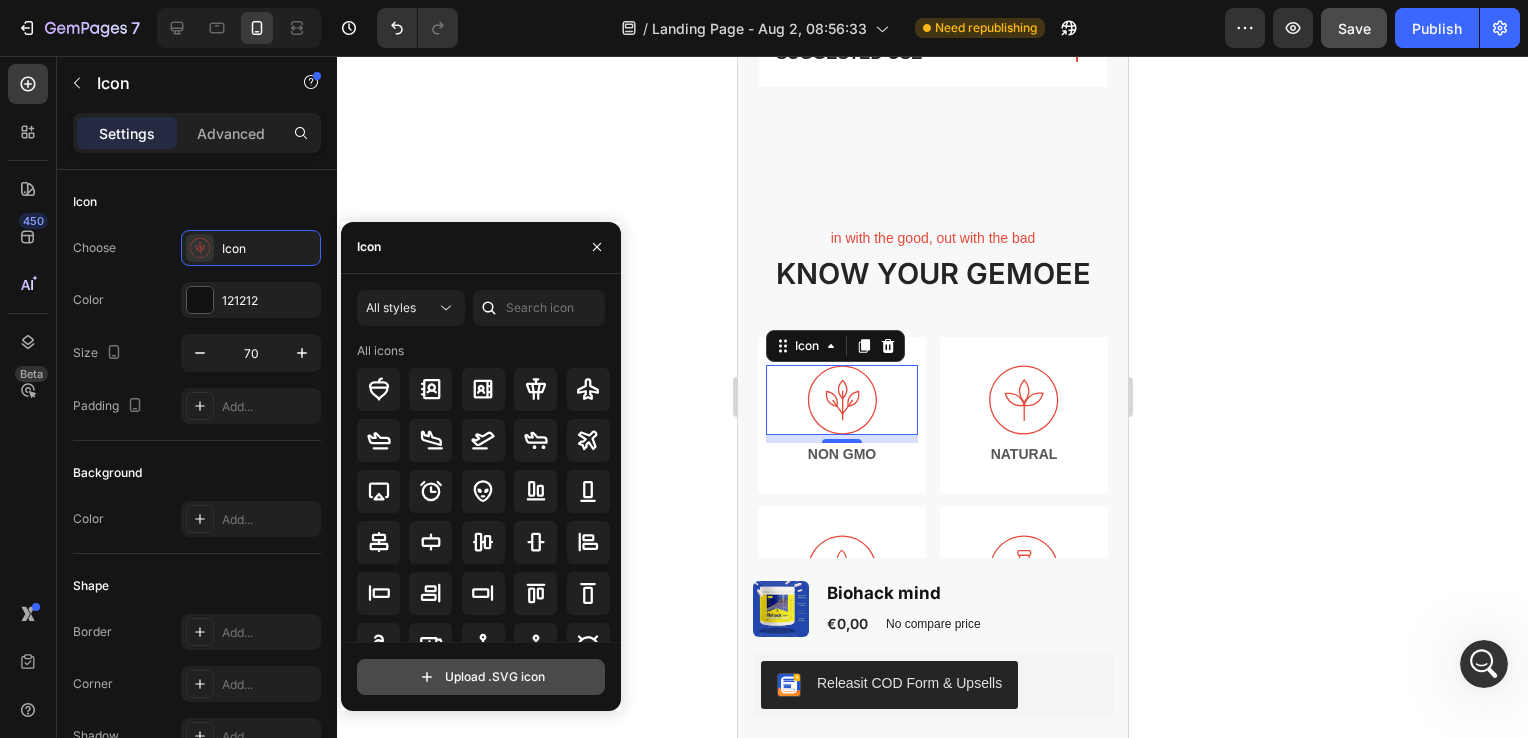 click 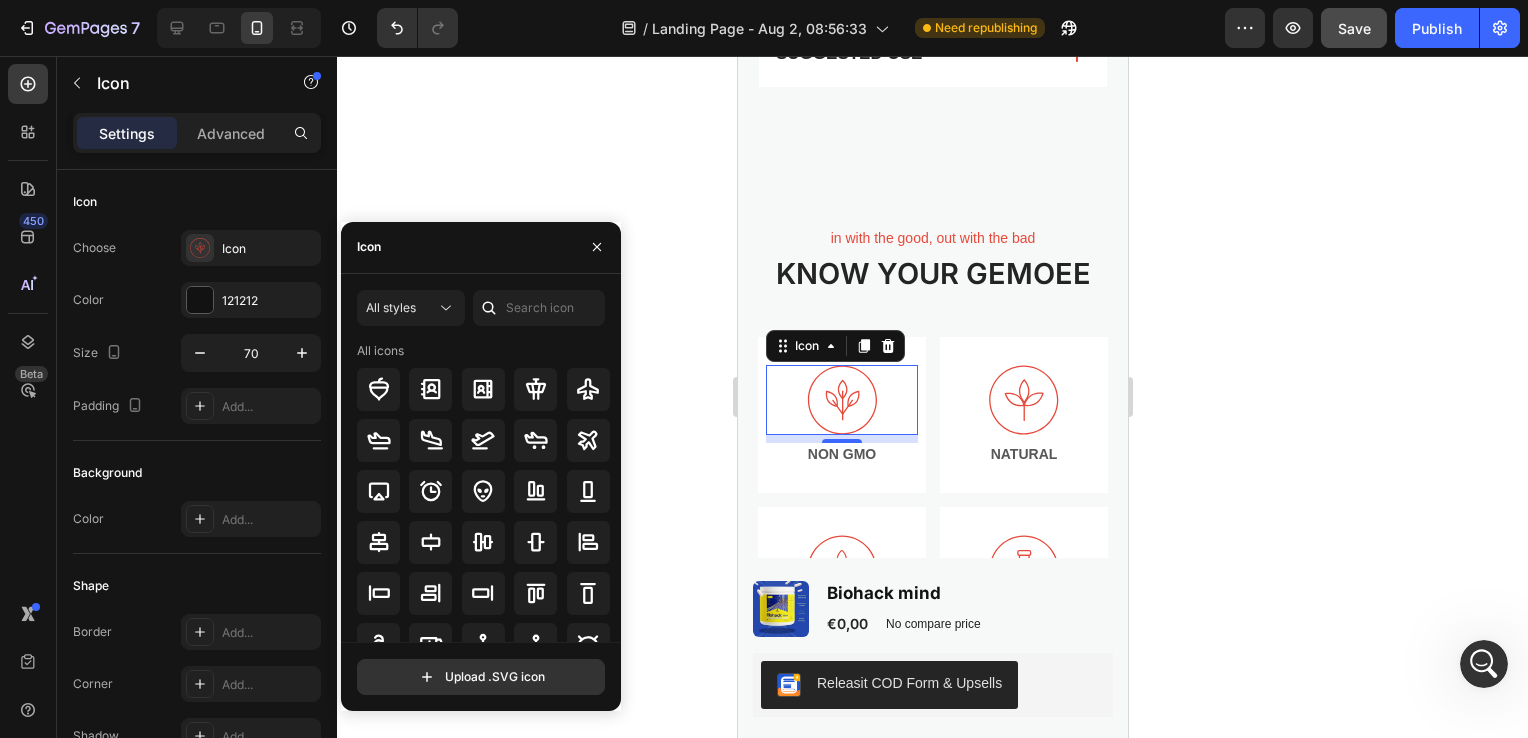 click 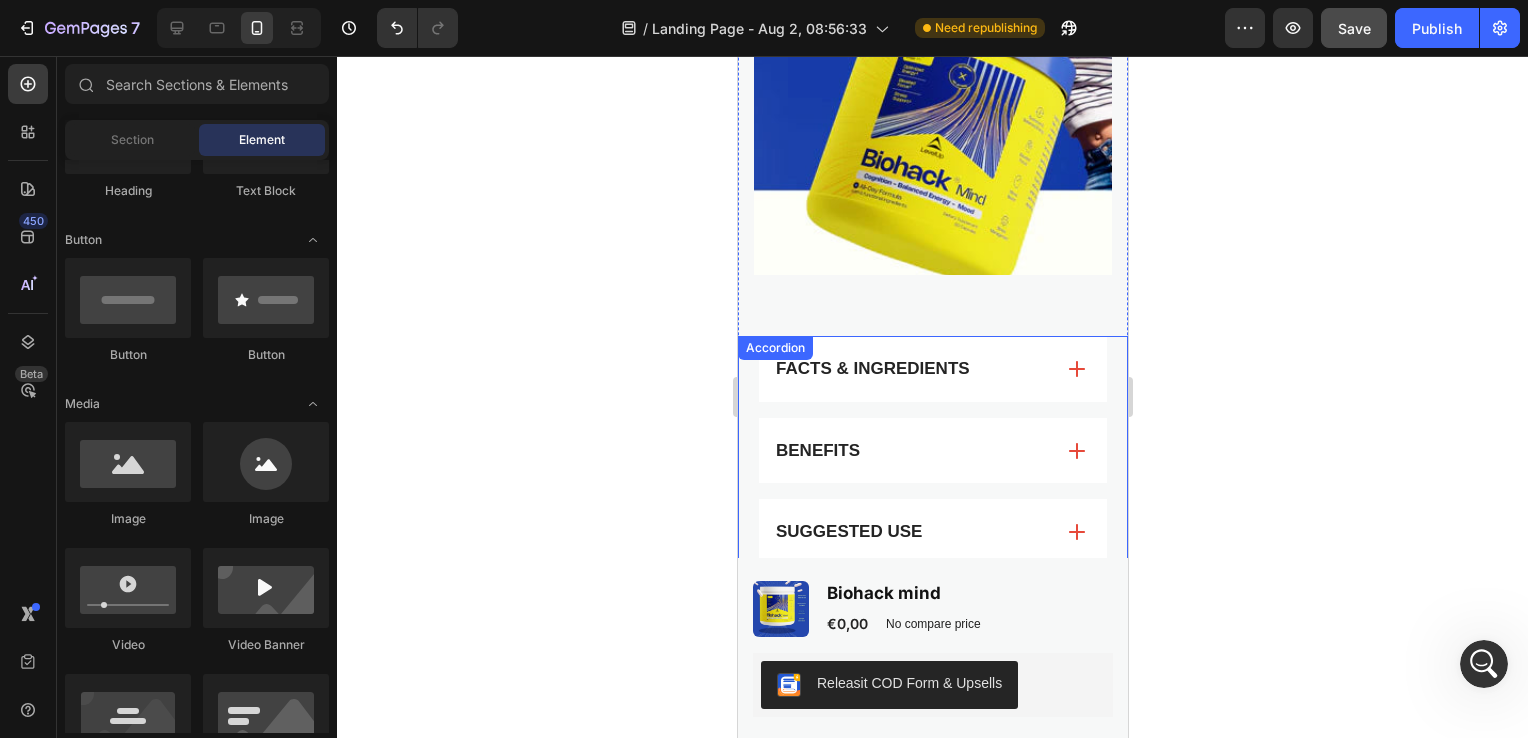 scroll, scrollTop: 1466, scrollLeft: 0, axis: vertical 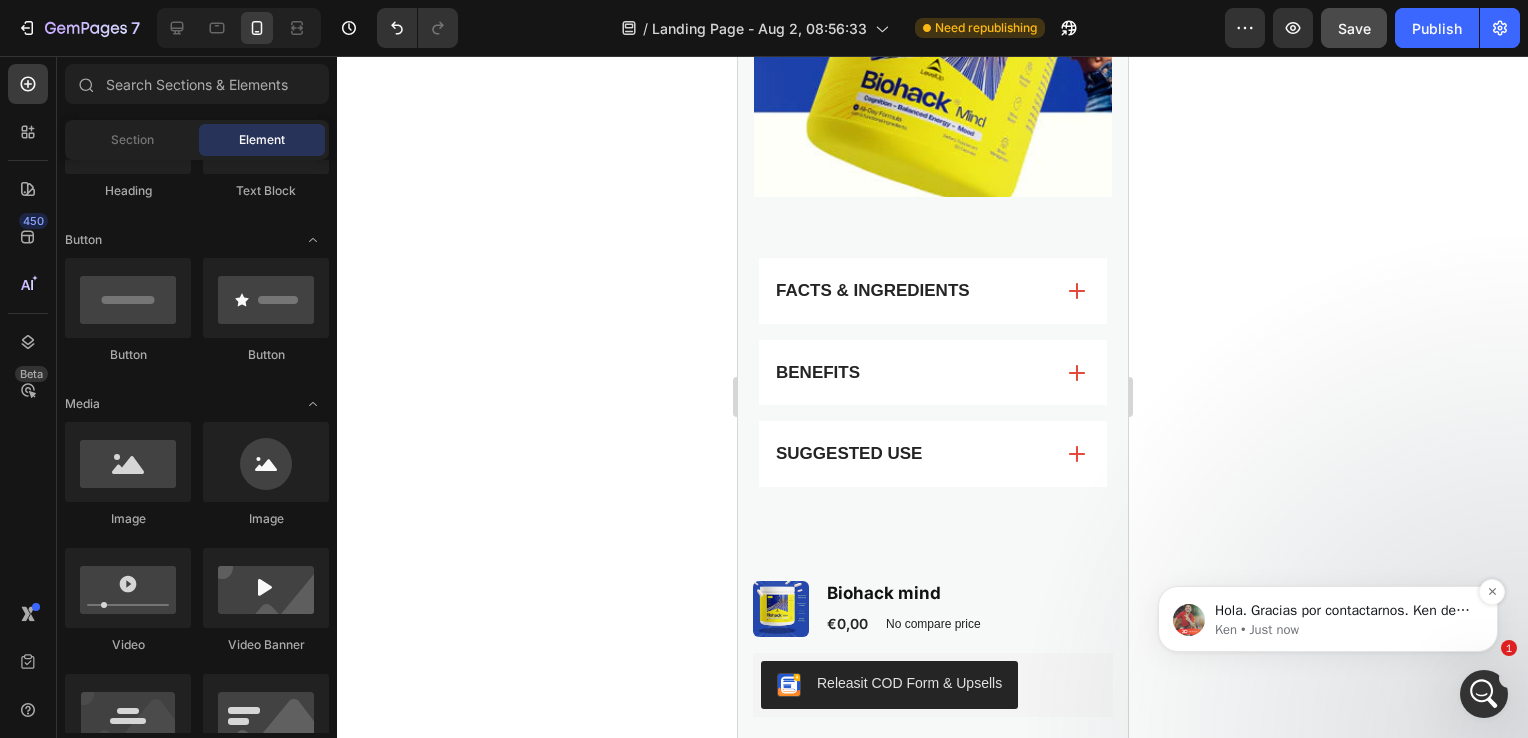 click on "Ken • Just now" at bounding box center [1344, 630] 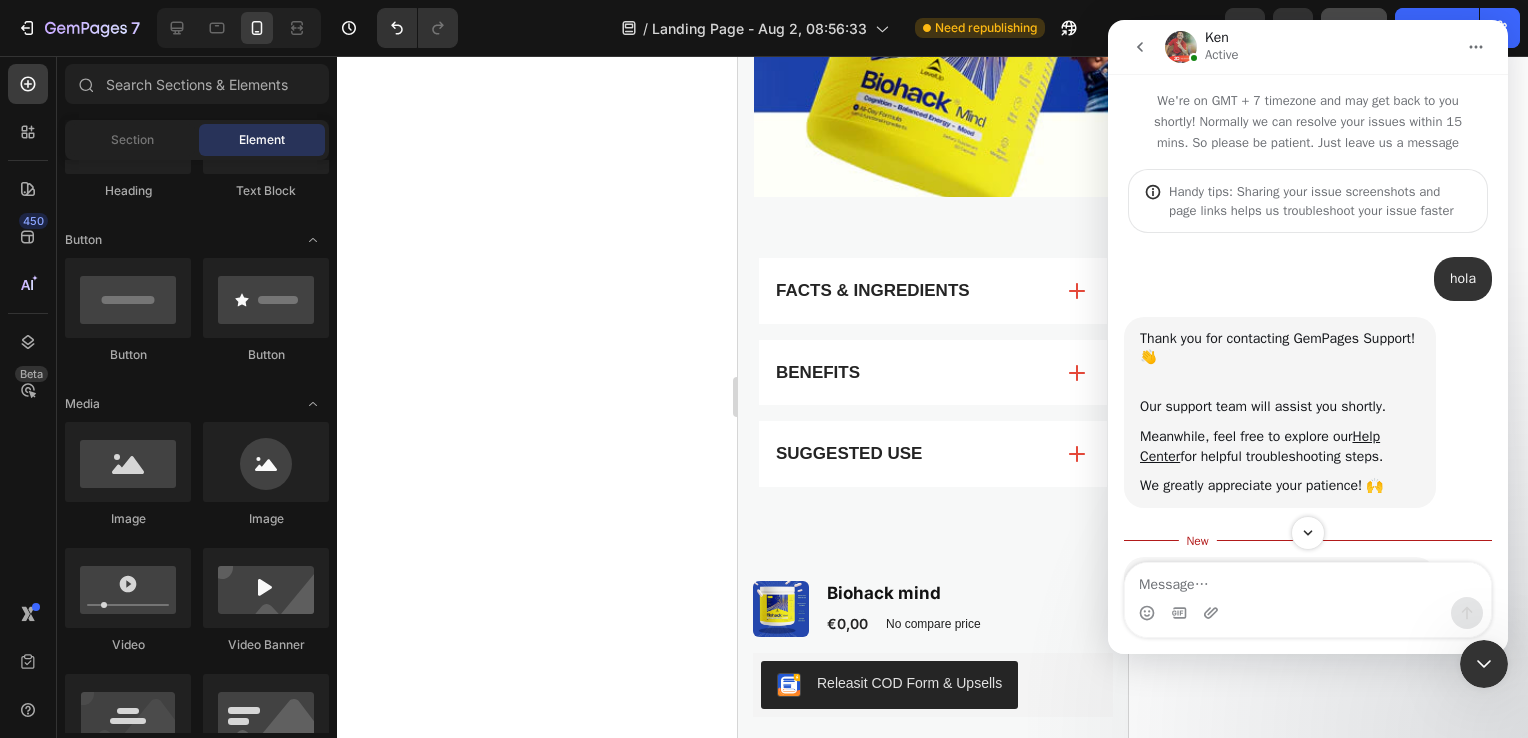 scroll, scrollTop: 284, scrollLeft: 0, axis: vertical 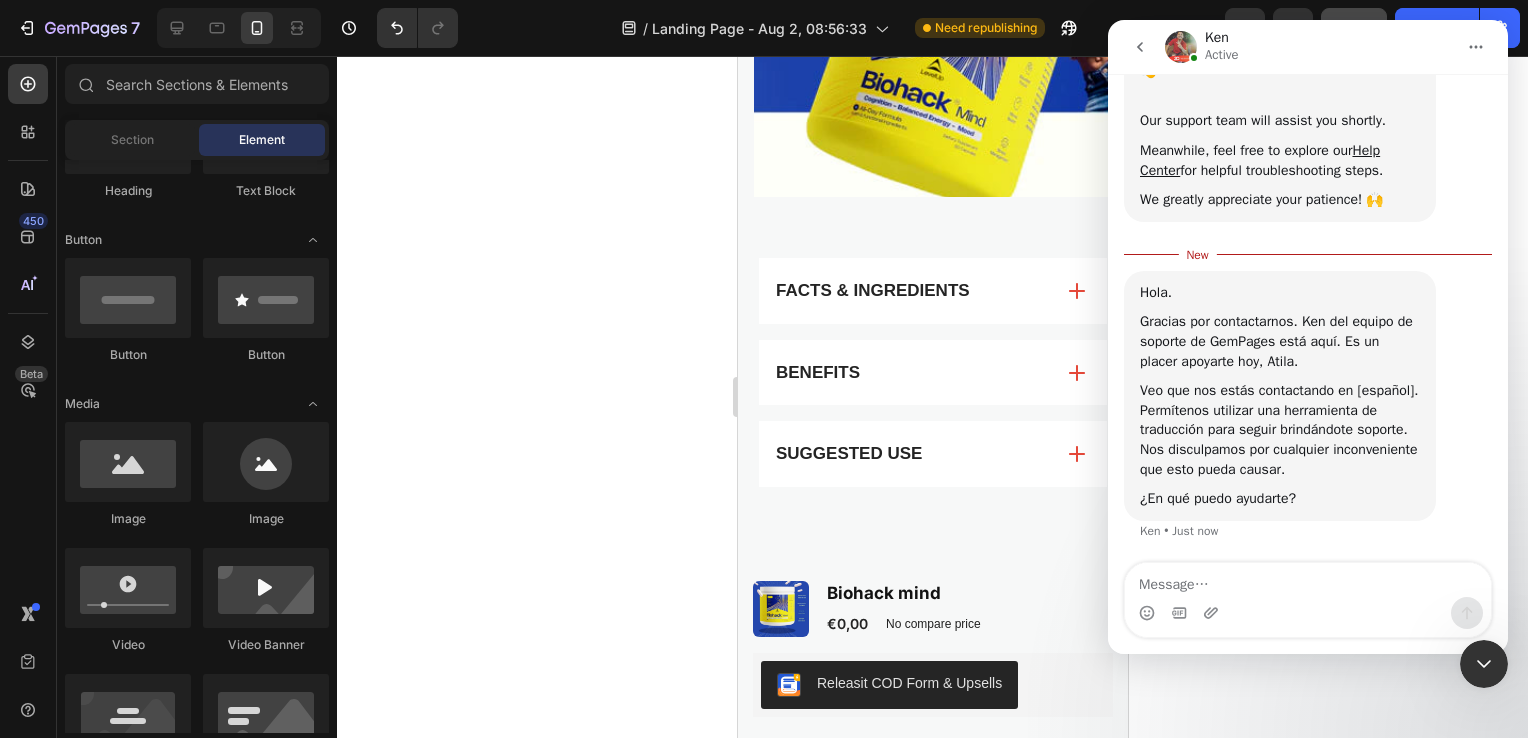 click at bounding box center [1308, 580] 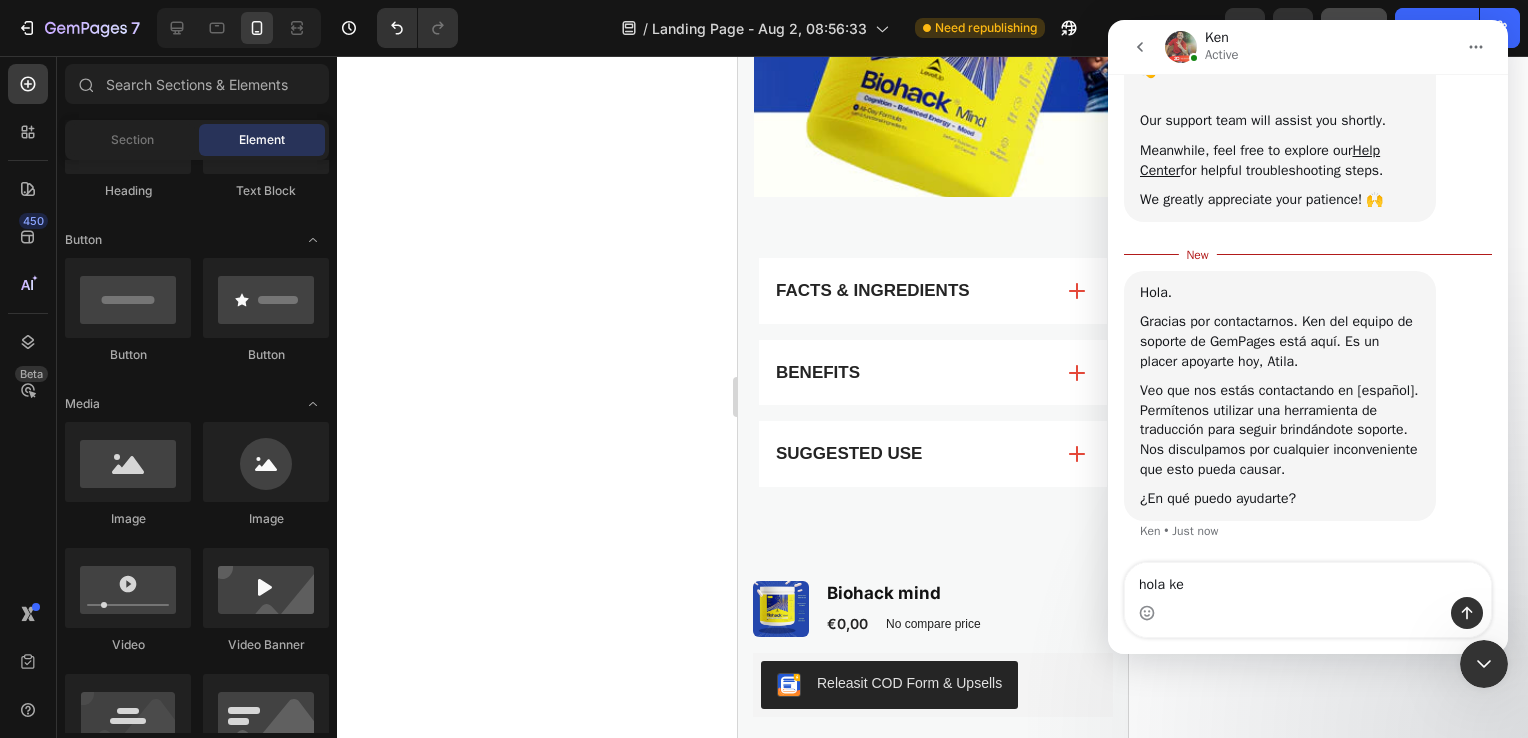 type on "hola ken" 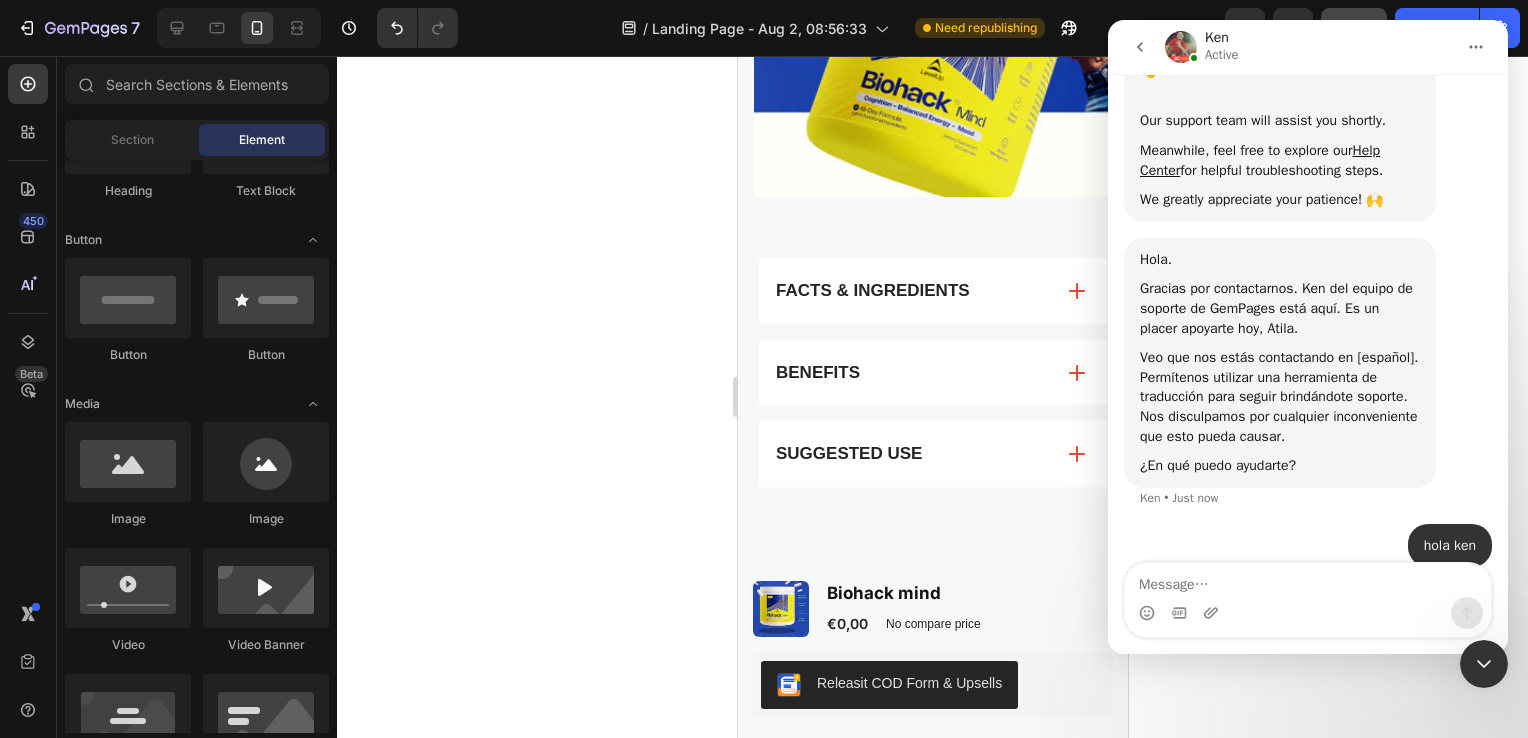 scroll, scrollTop: 311, scrollLeft: 0, axis: vertical 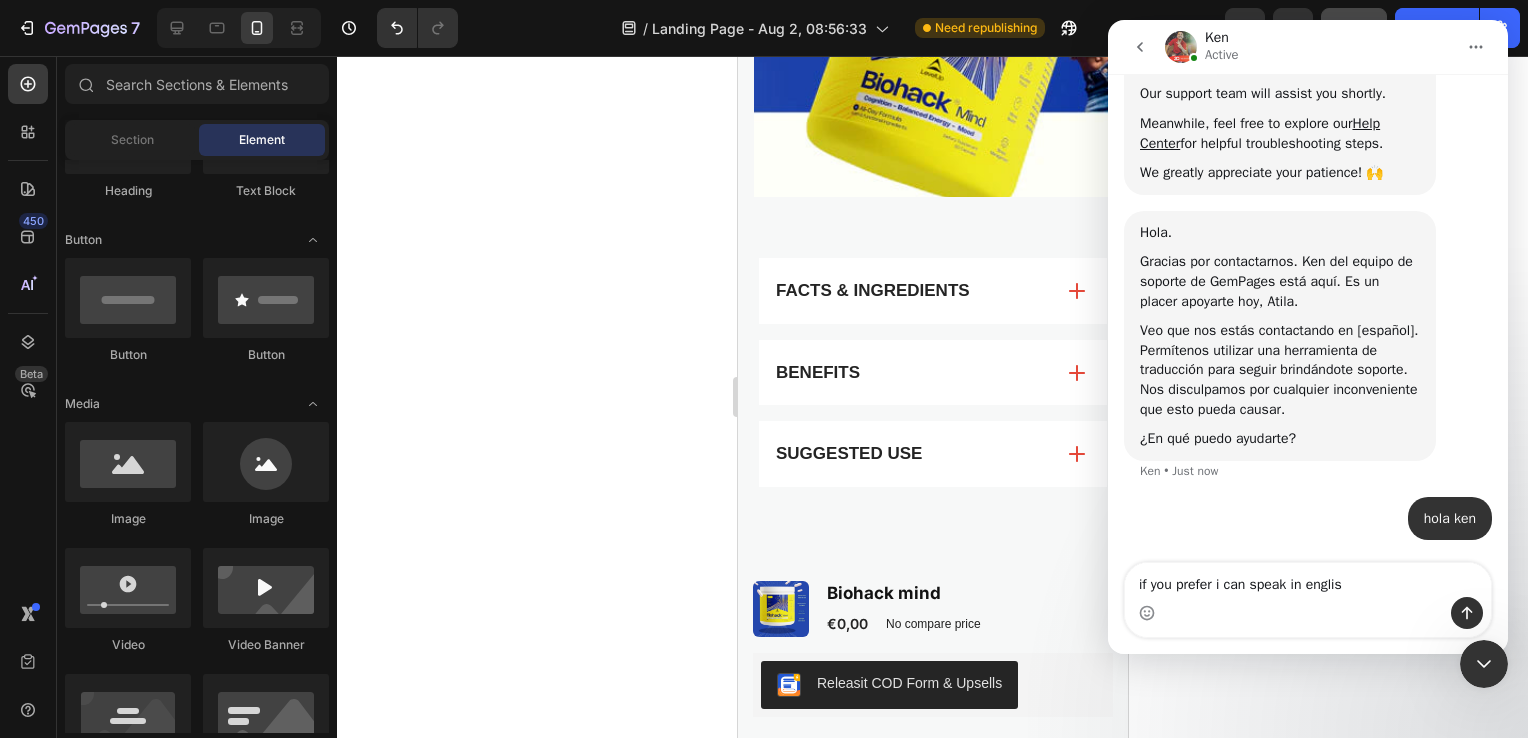 type on "if you prefer i can speak in english" 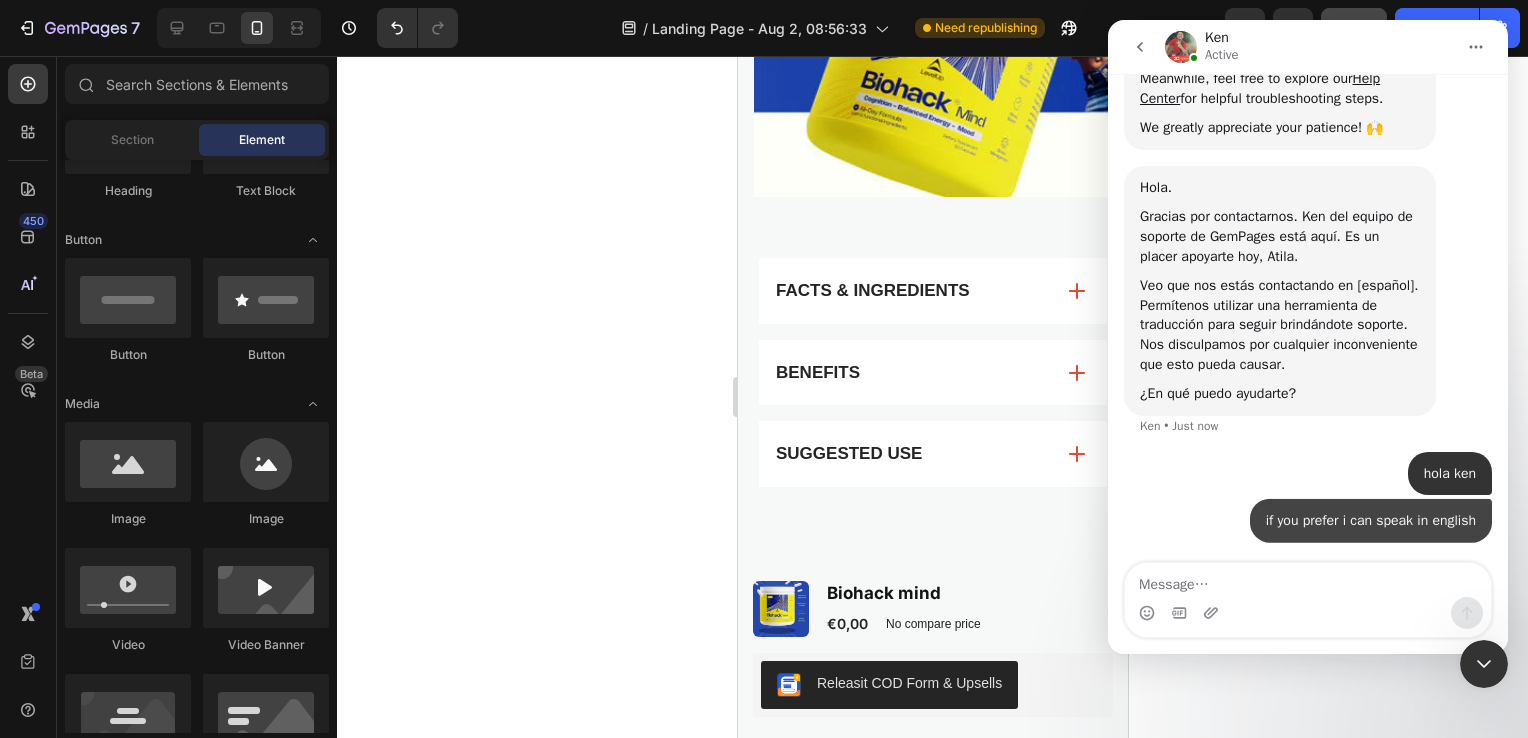 scroll, scrollTop: 356, scrollLeft: 0, axis: vertical 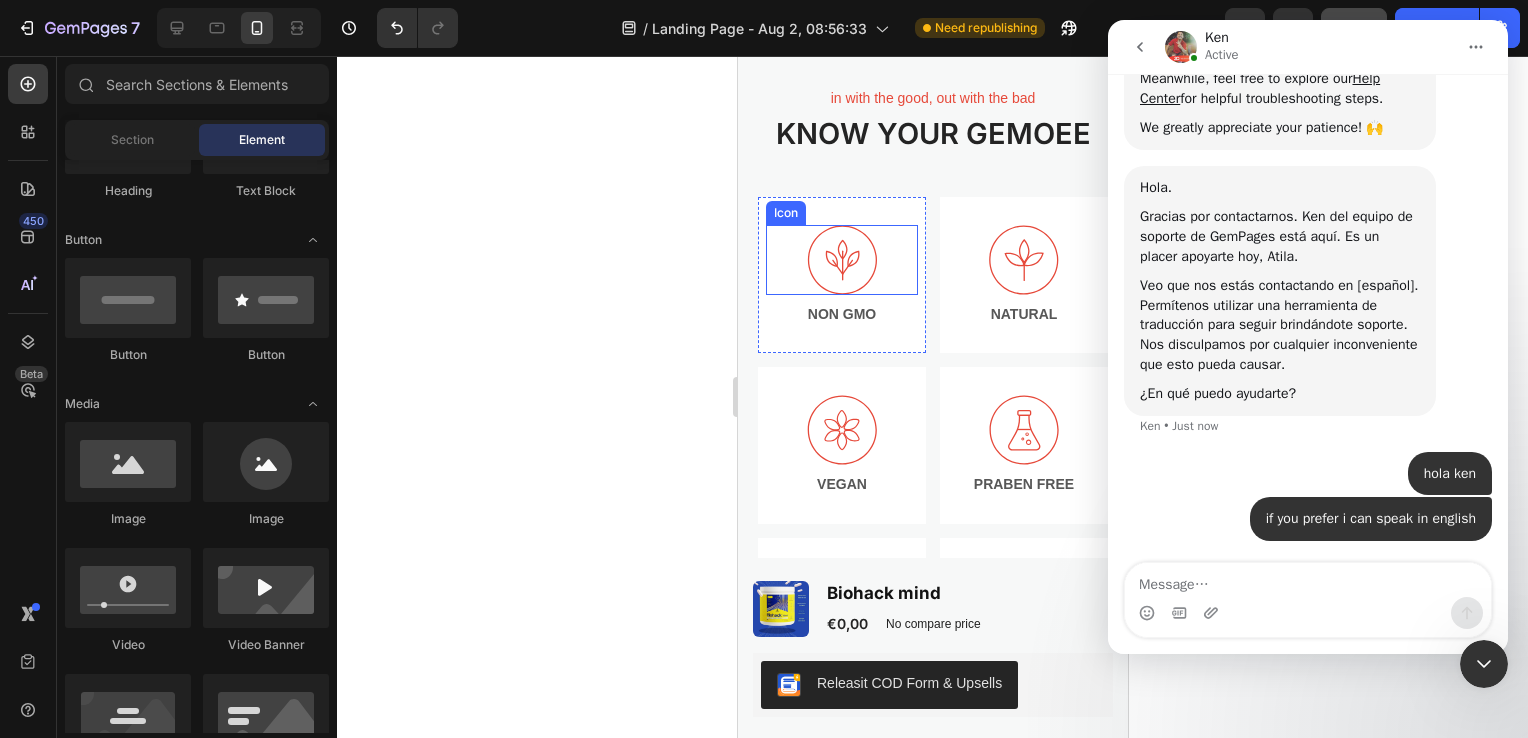 click 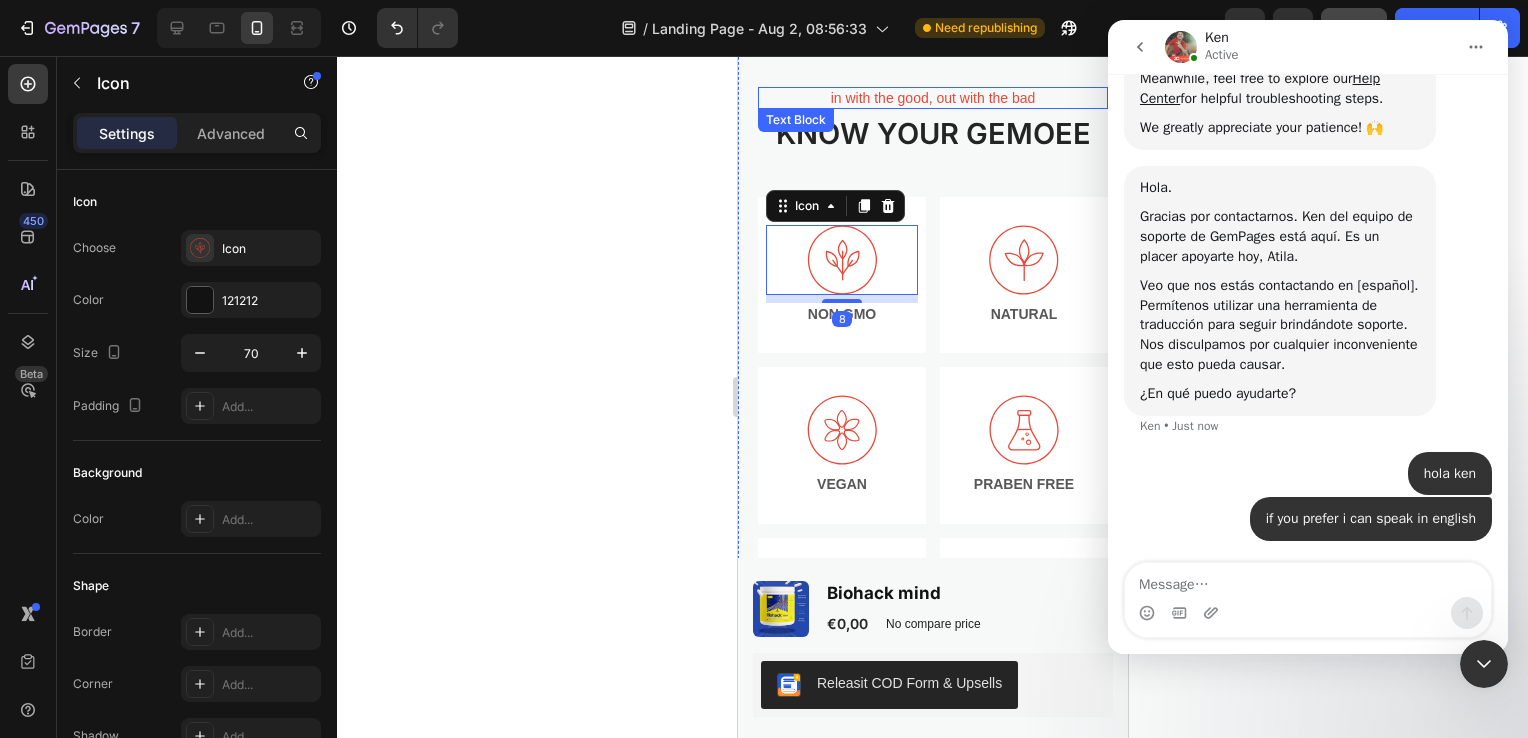 click on "in with the good, out with the bad" at bounding box center (932, 98) 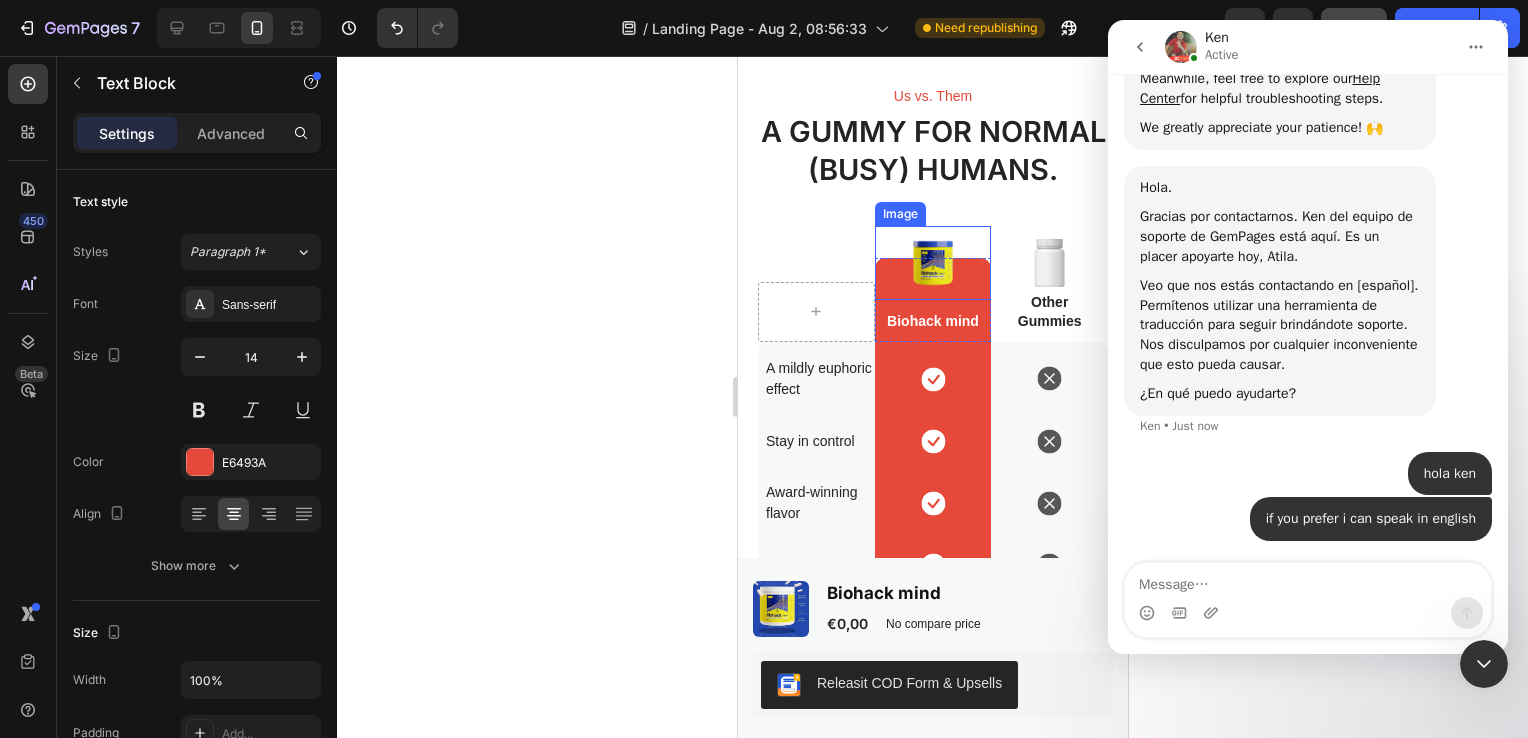 scroll, scrollTop: 3200, scrollLeft: 0, axis: vertical 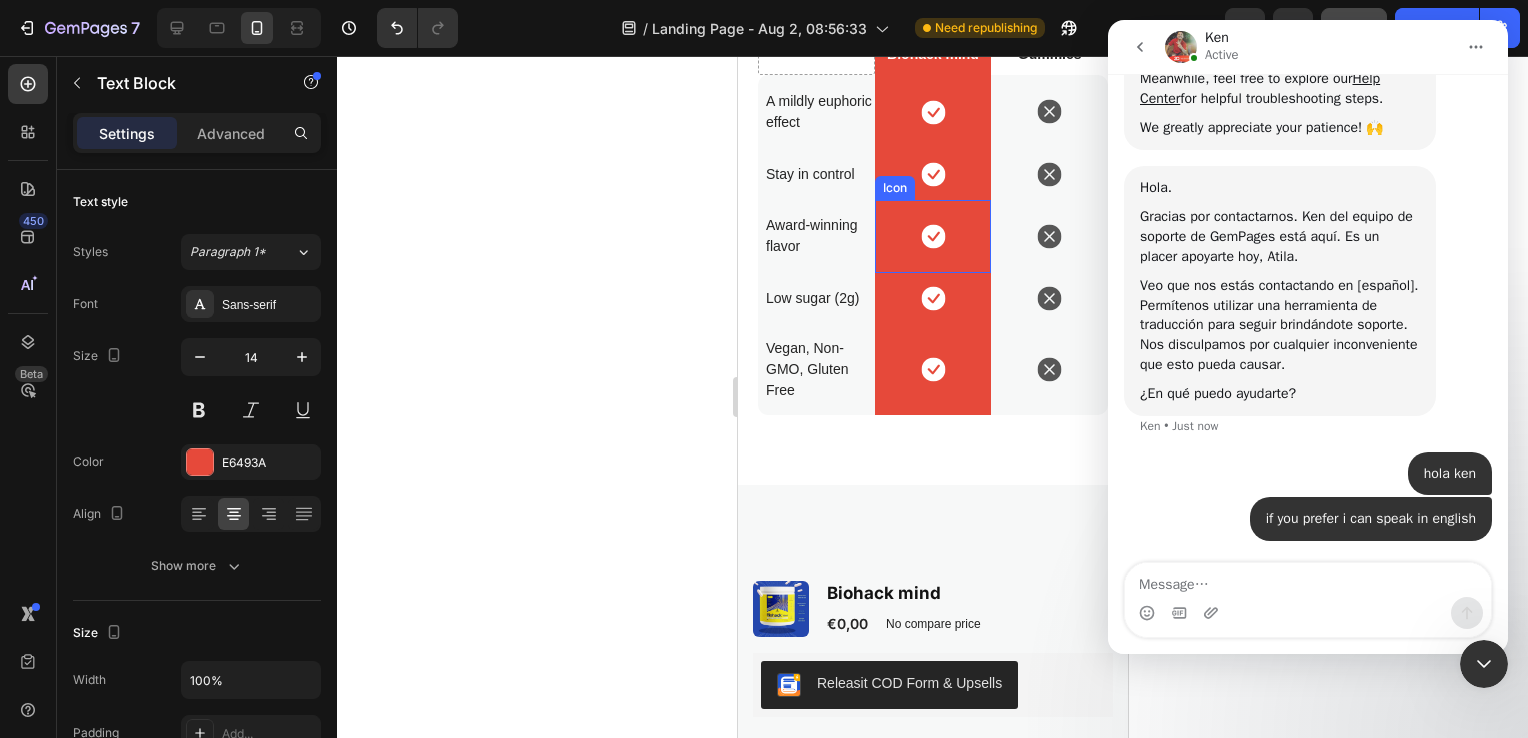 click on "Icon" at bounding box center (932, 236) 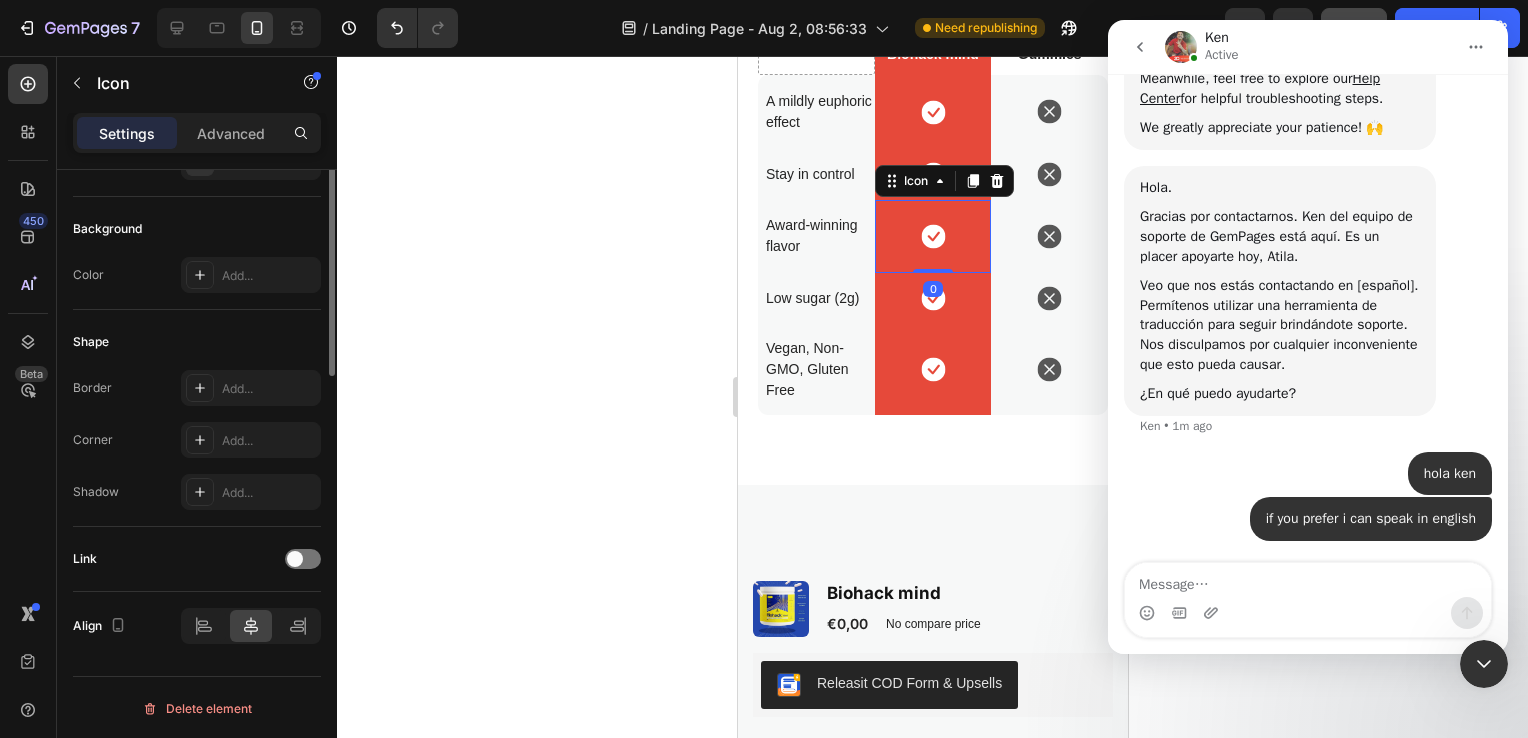 scroll, scrollTop: 0, scrollLeft: 0, axis: both 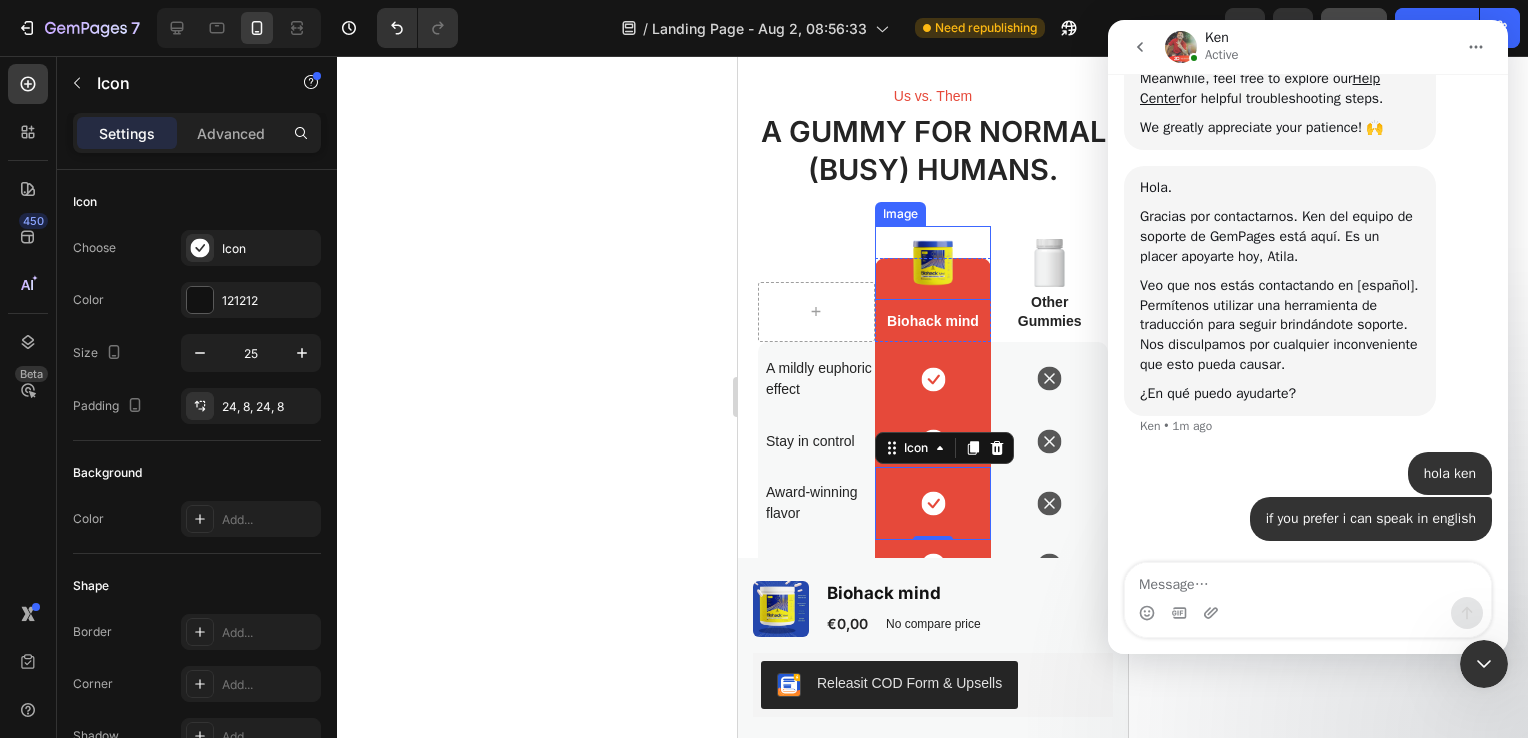 click at bounding box center (932, 263) 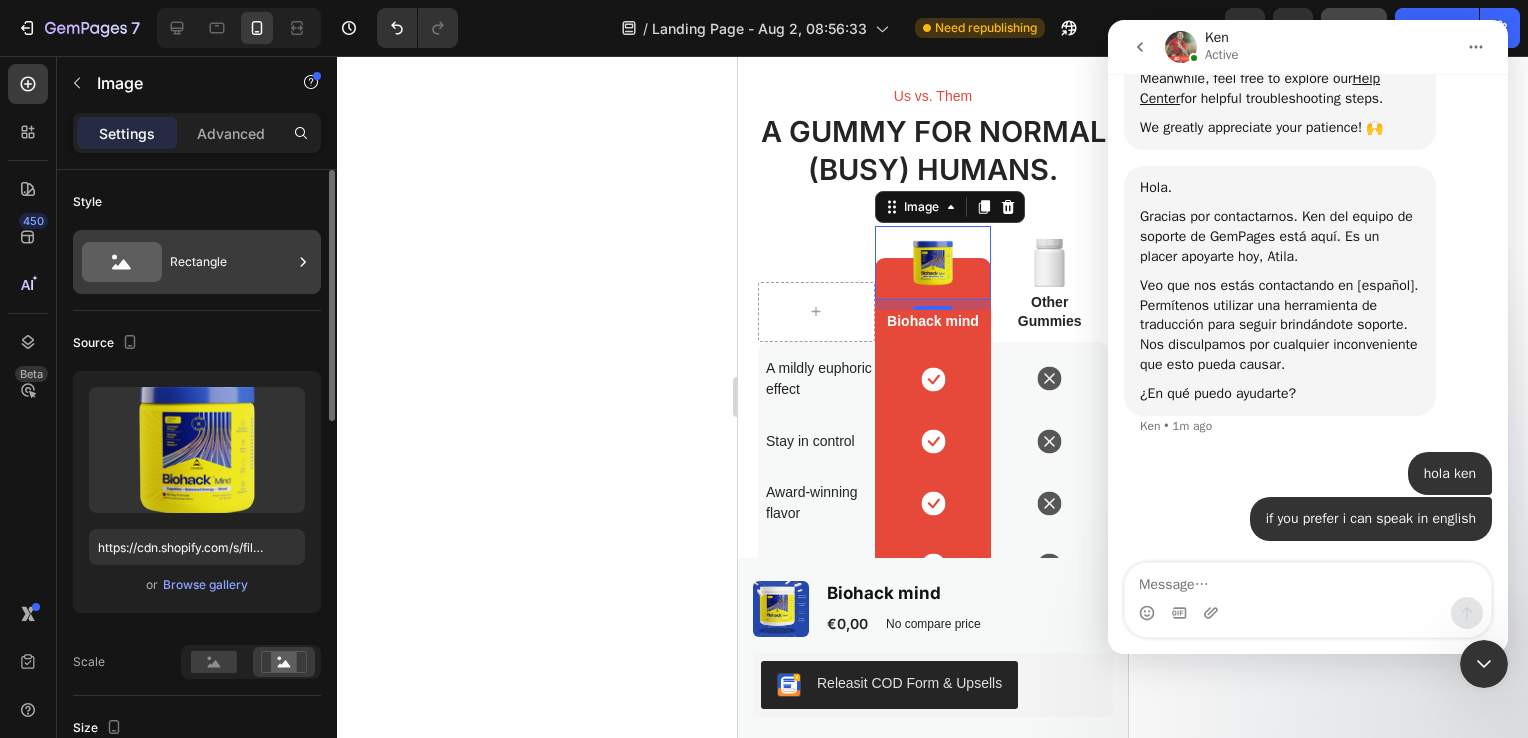 click on "Rectangle" at bounding box center (231, 262) 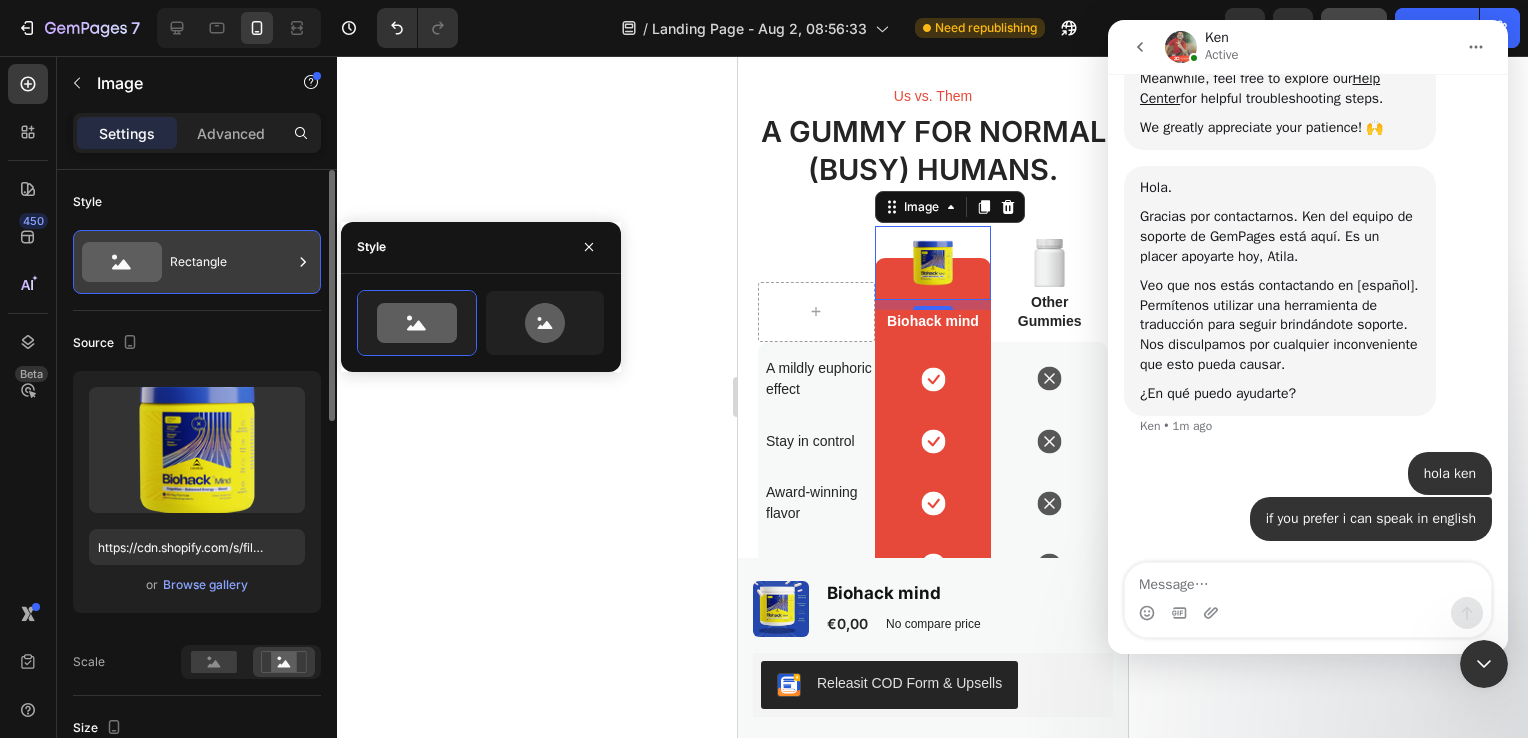 click on "Rectangle" at bounding box center (231, 262) 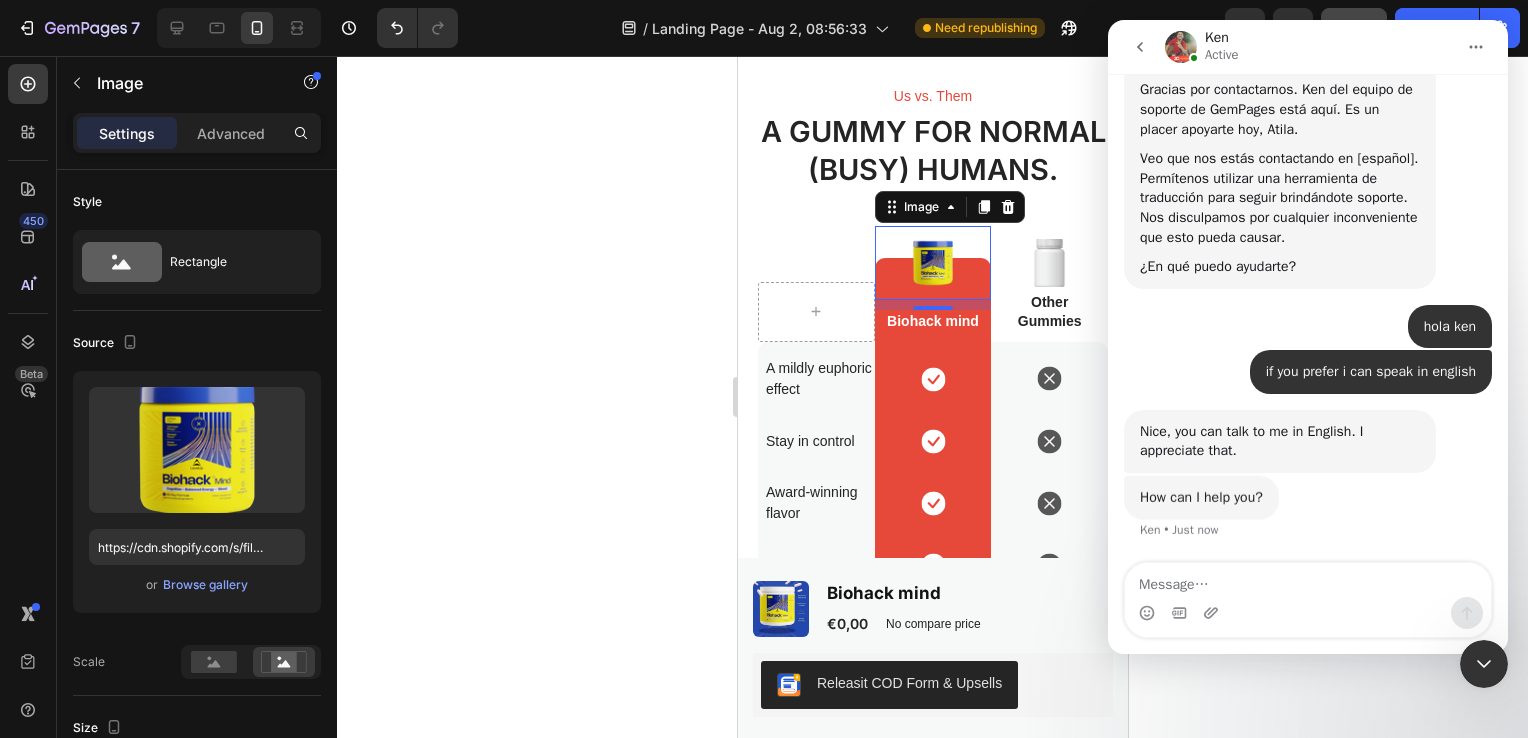 scroll, scrollTop: 481, scrollLeft: 0, axis: vertical 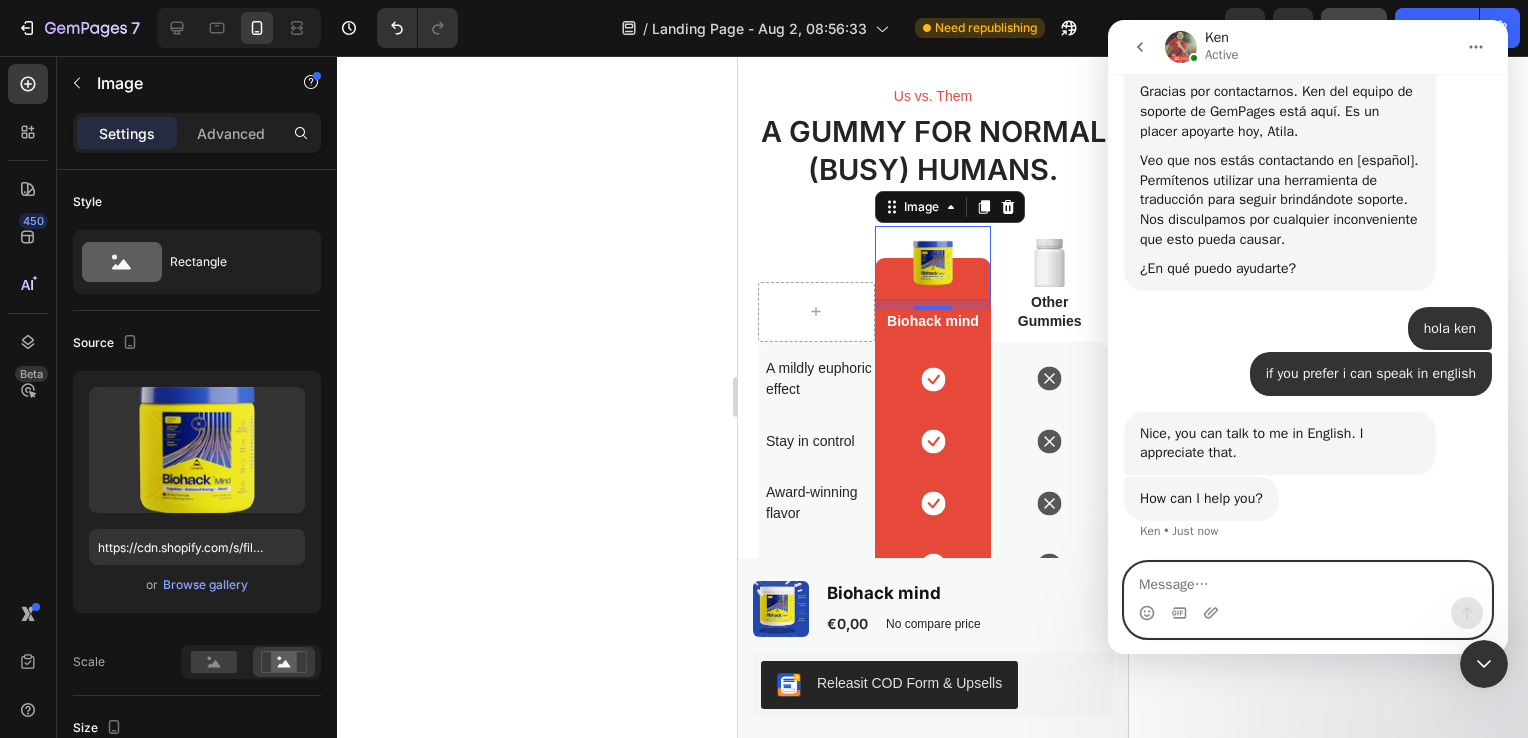 click at bounding box center (1308, 580) 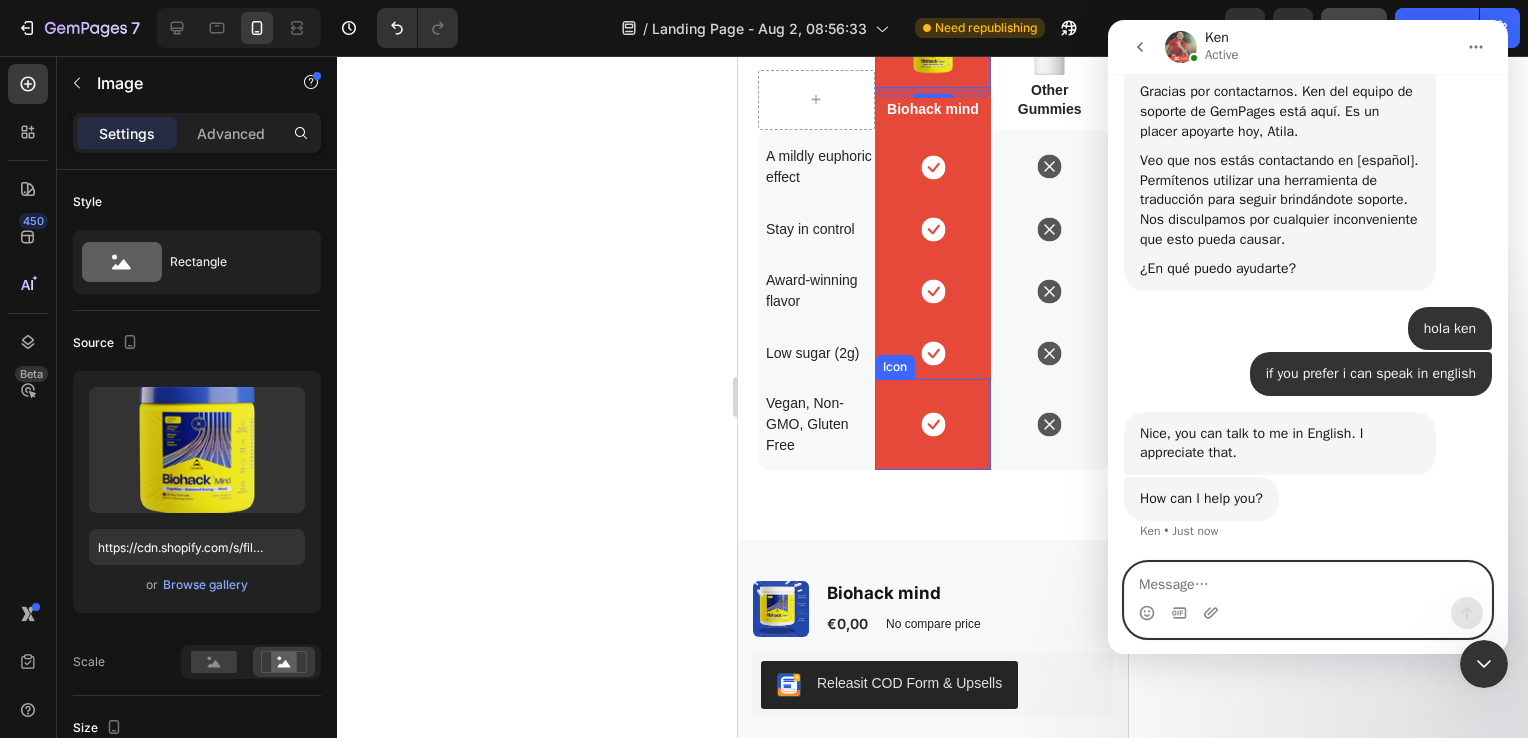 scroll, scrollTop: 3200, scrollLeft: 0, axis: vertical 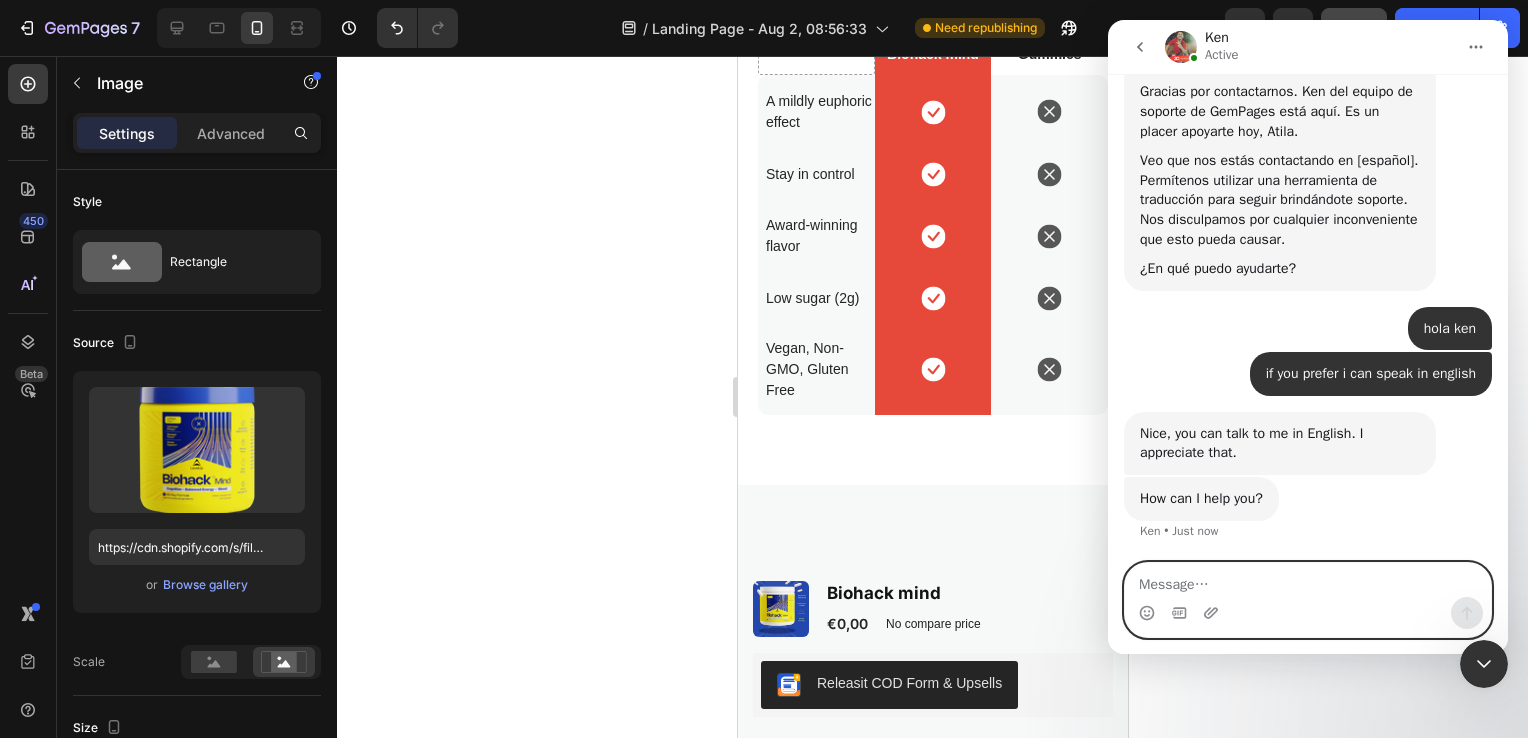 click at bounding box center [1308, 580] 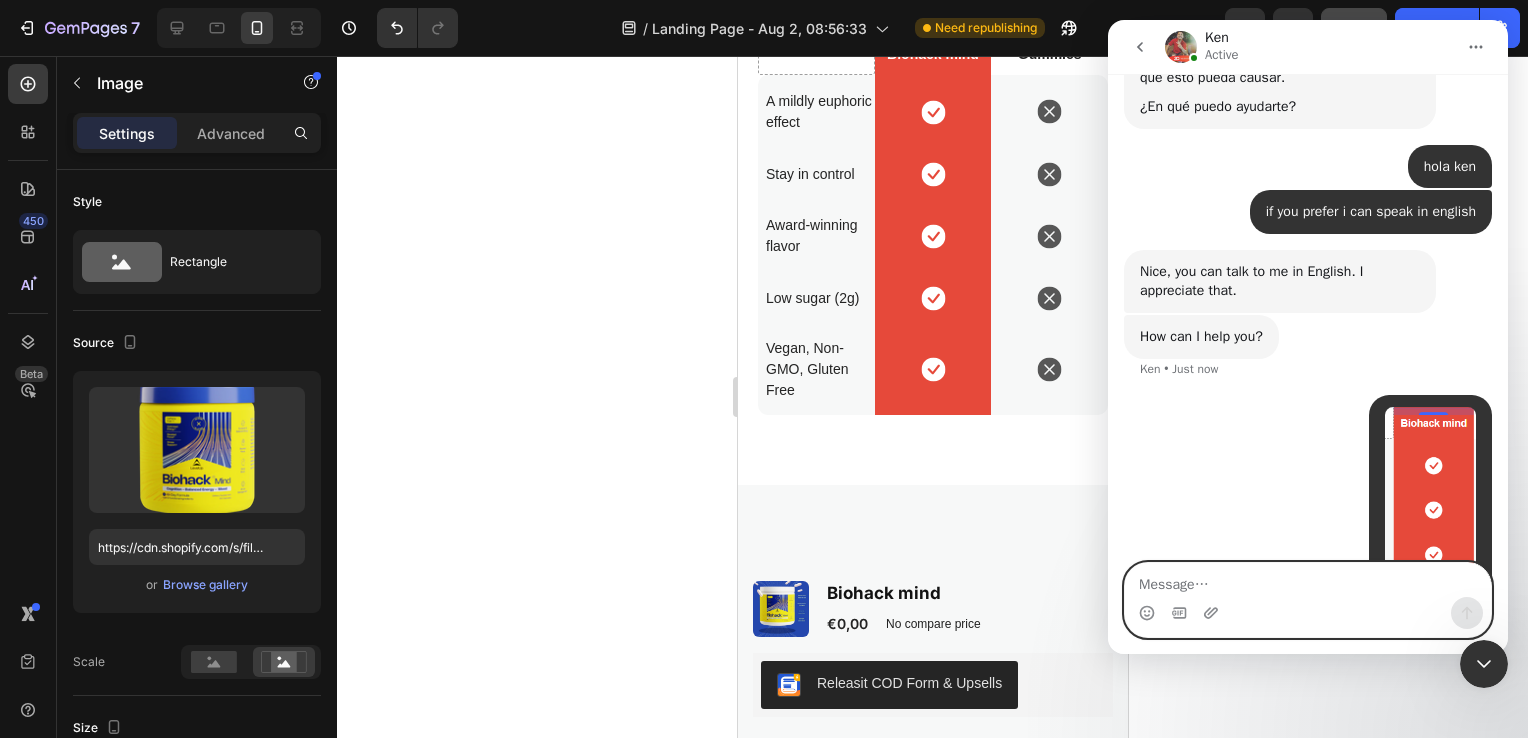 scroll, scrollTop: 789, scrollLeft: 0, axis: vertical 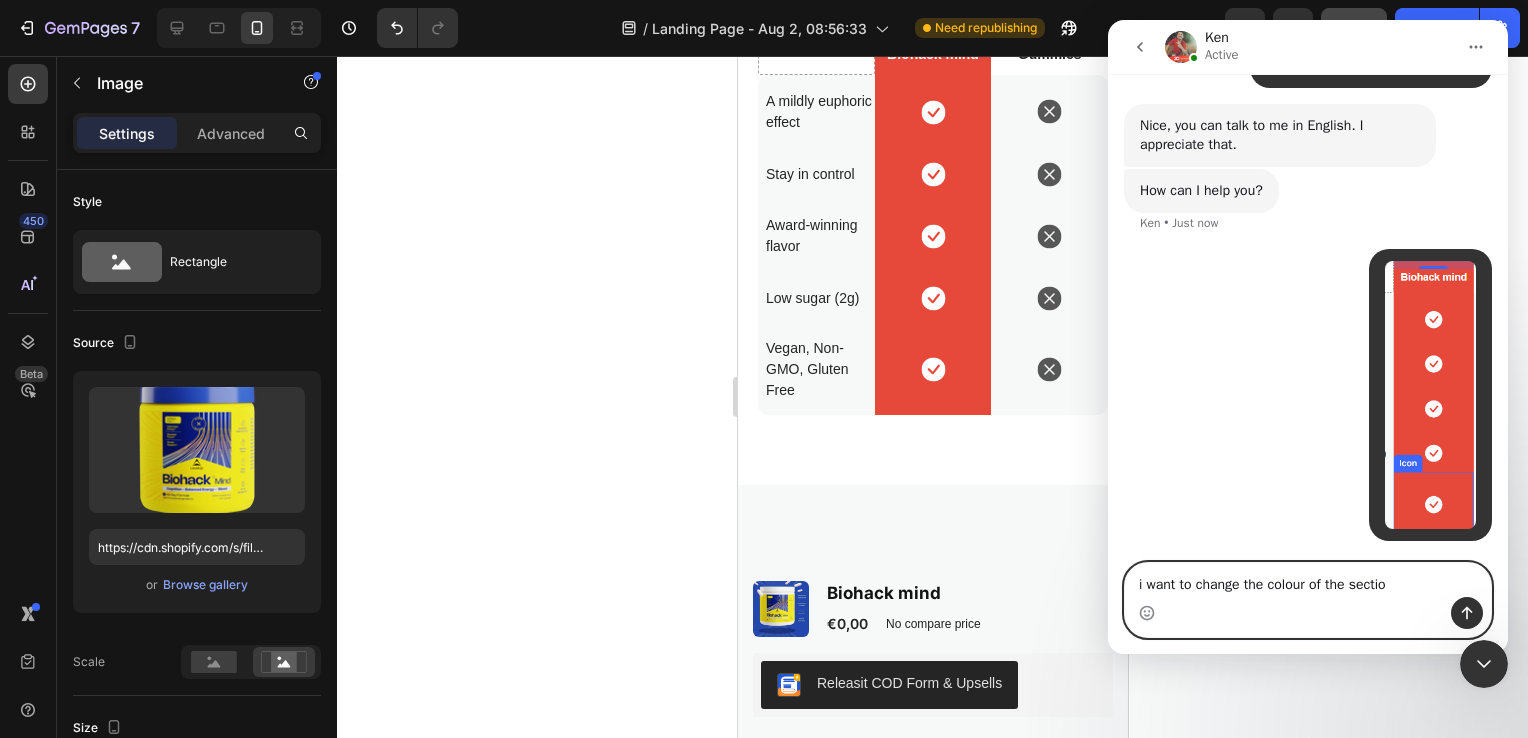type on "i want to change the colour of the section" 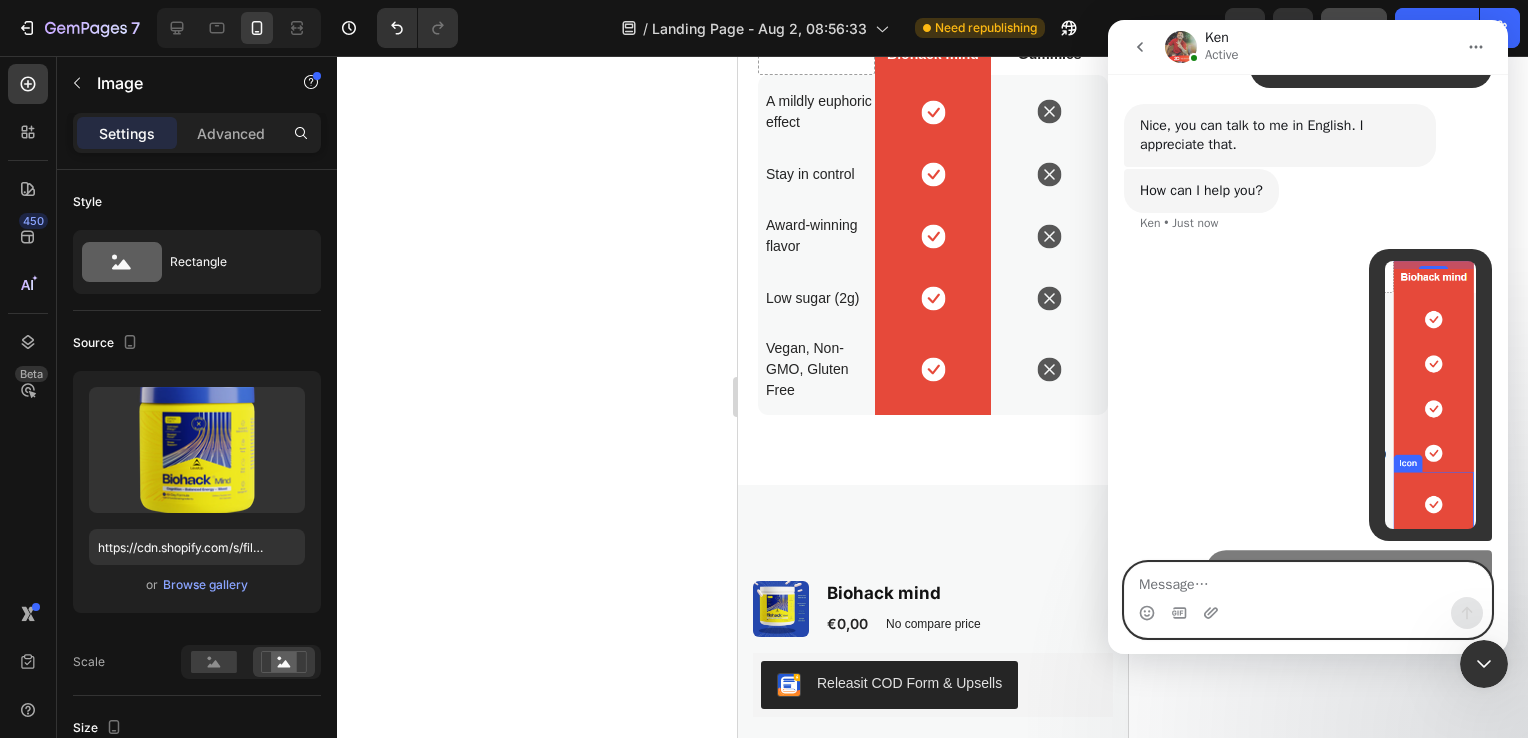 scroll, scrollTop: 835, scrollLeft: 0, axis: vertical 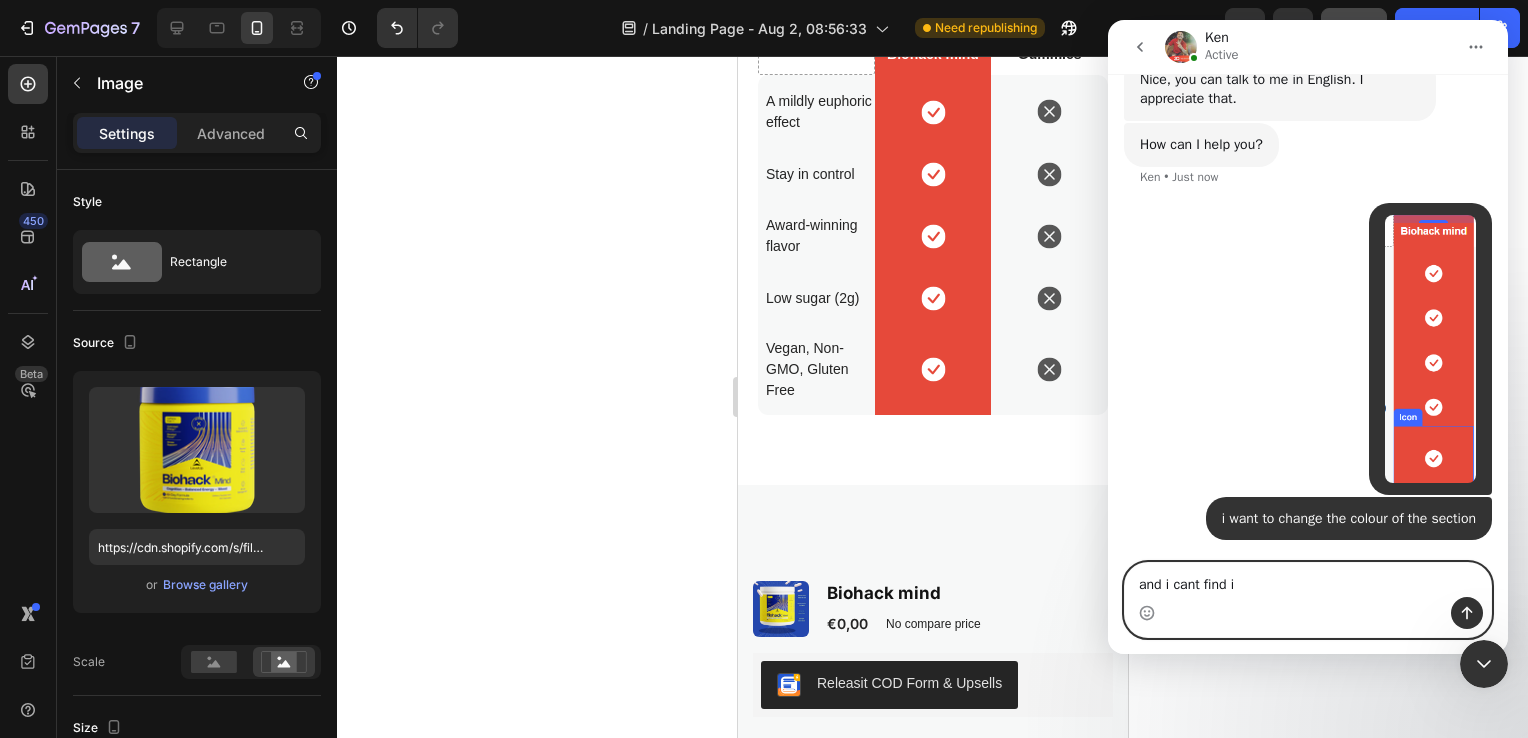 type on "and i cant find it" 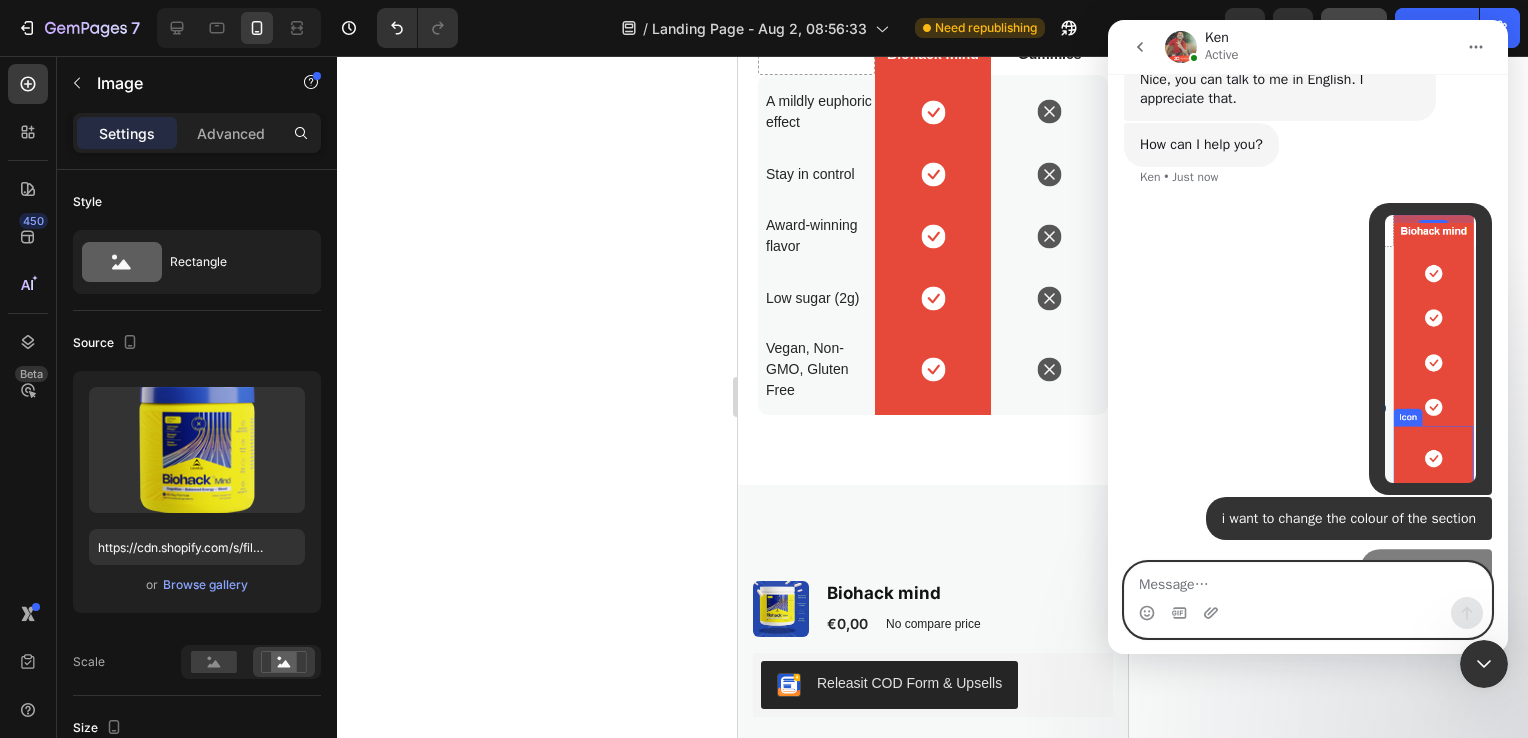 scroll, scrollTop: 880, scrollLeft: 0, axis: vertical 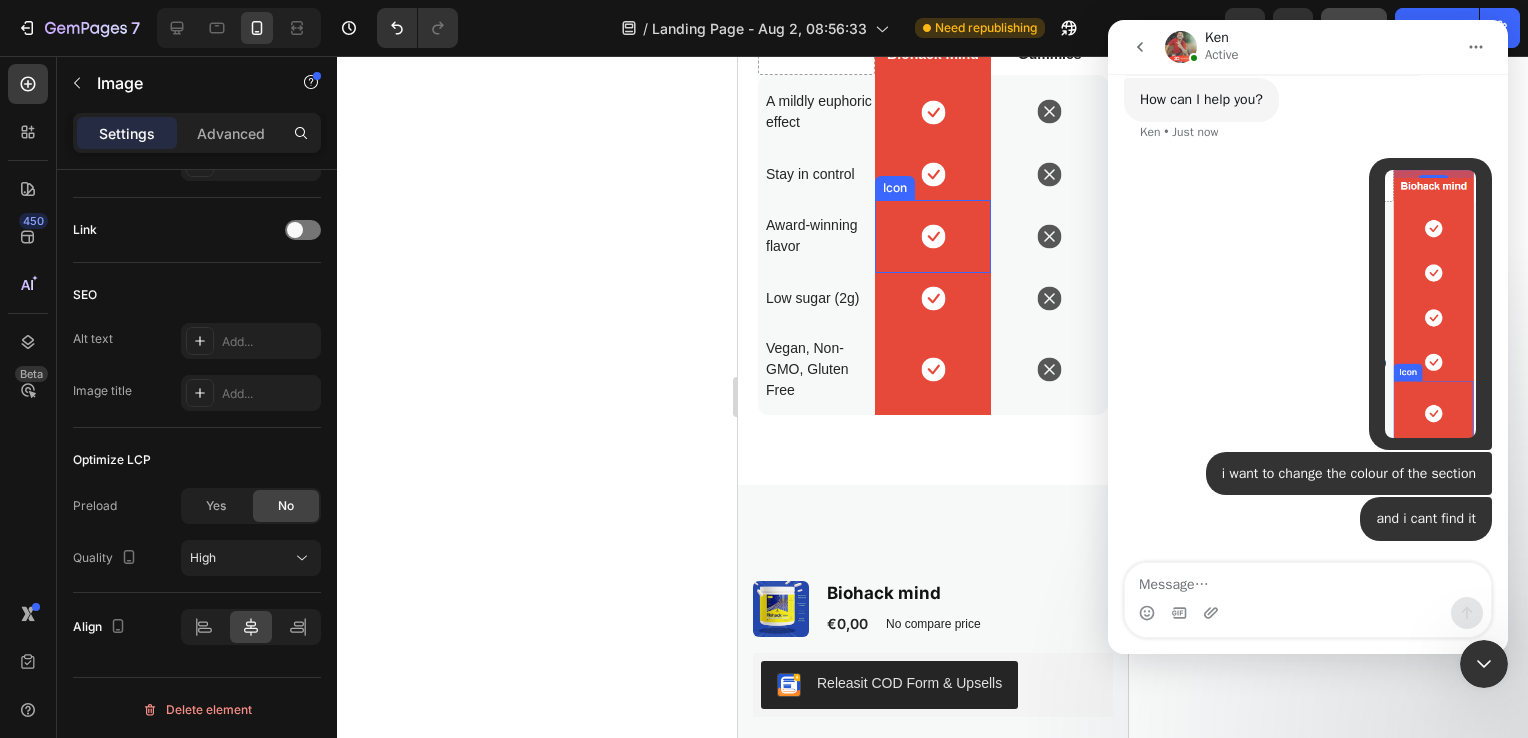 click on "Icon" at bounding box center (932, 236) 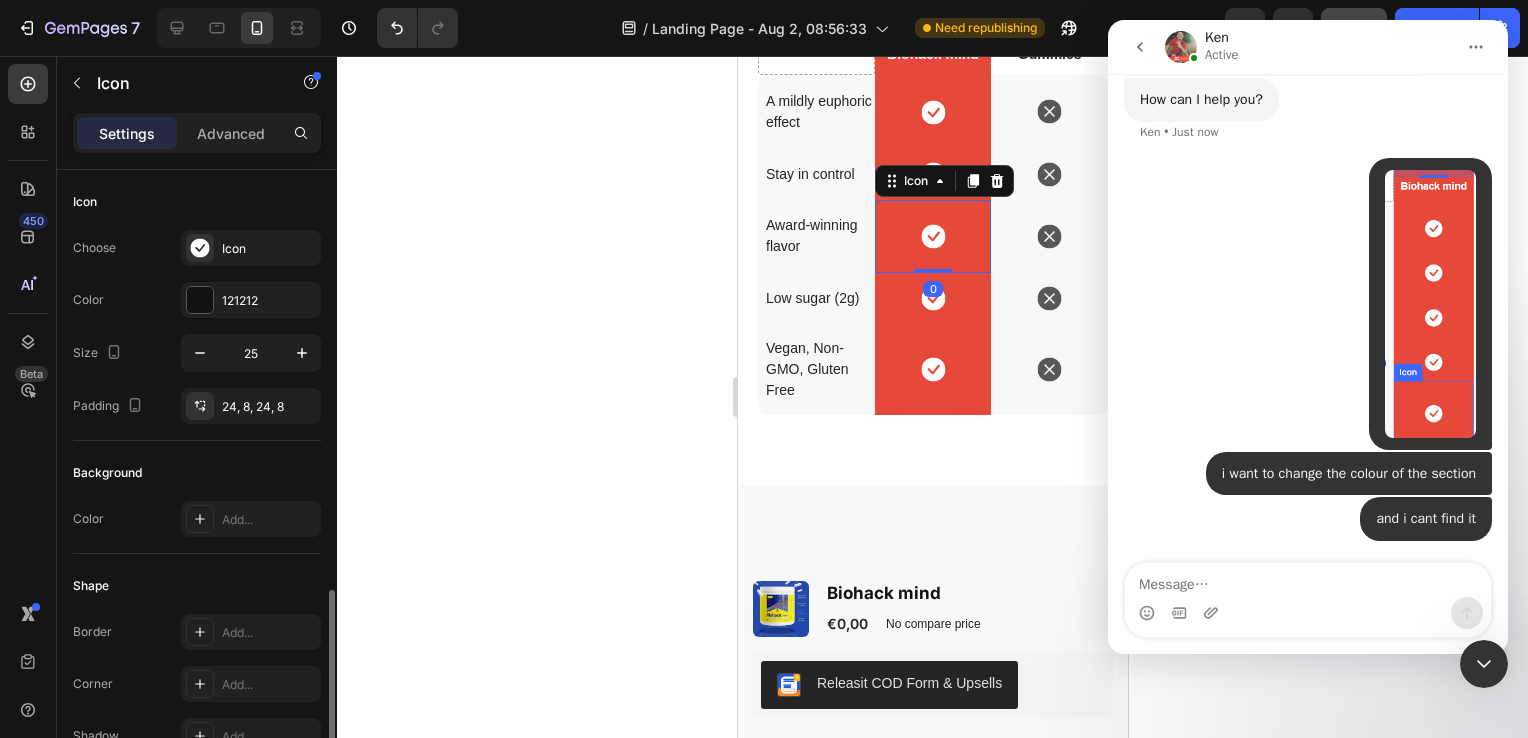 scroll, scrollTop: 244, scrollLeft: 0, axis: vertical 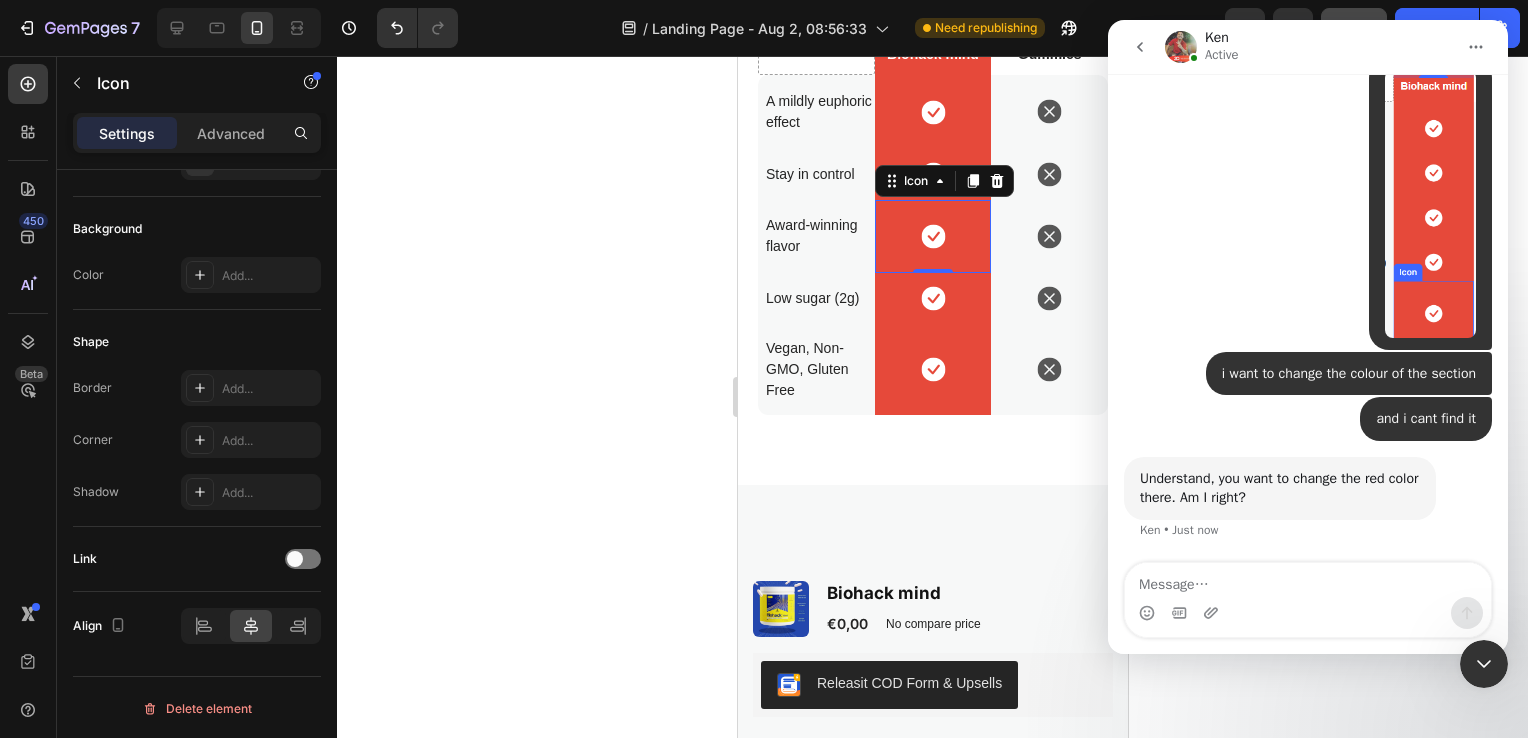 click at bounding box center [1308, 613] 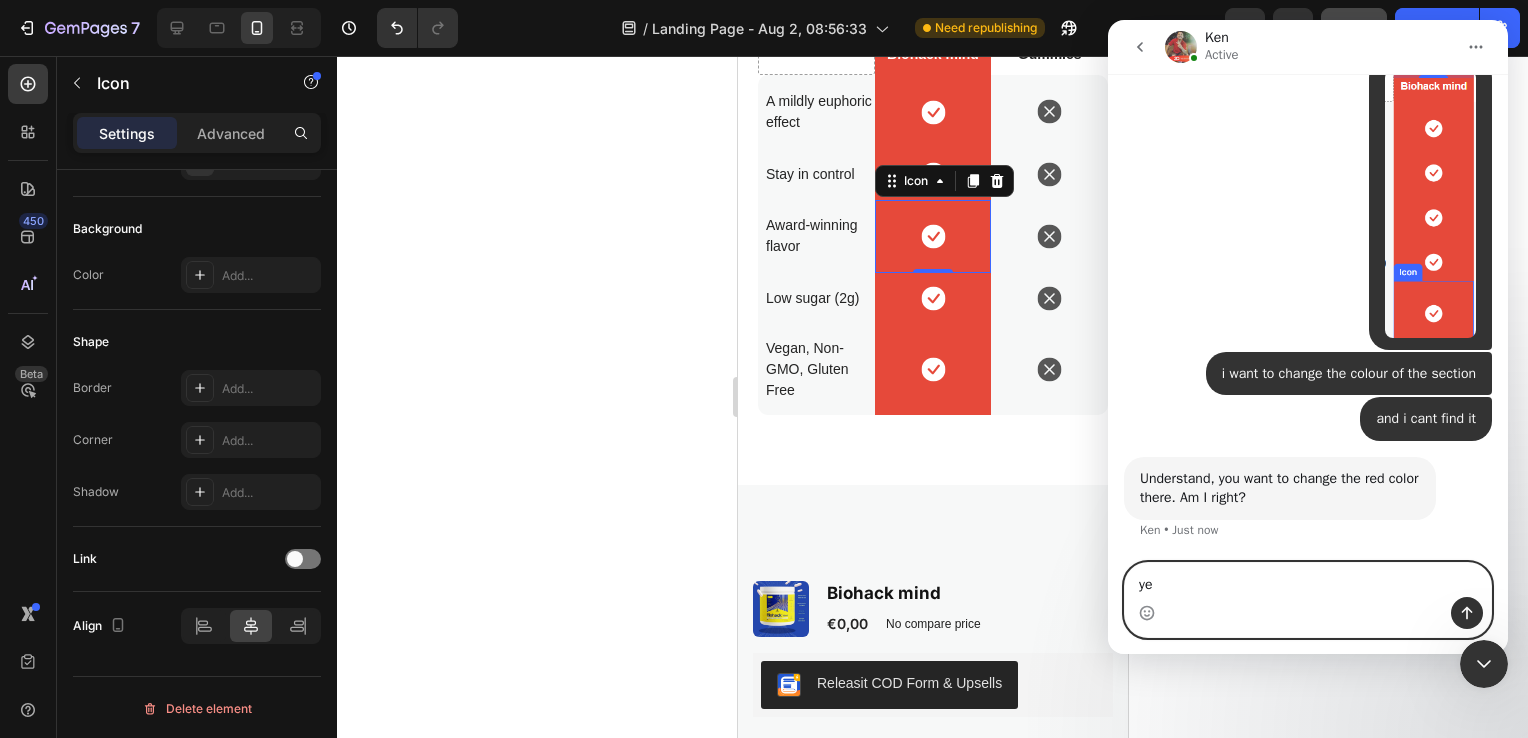 type on "yes" 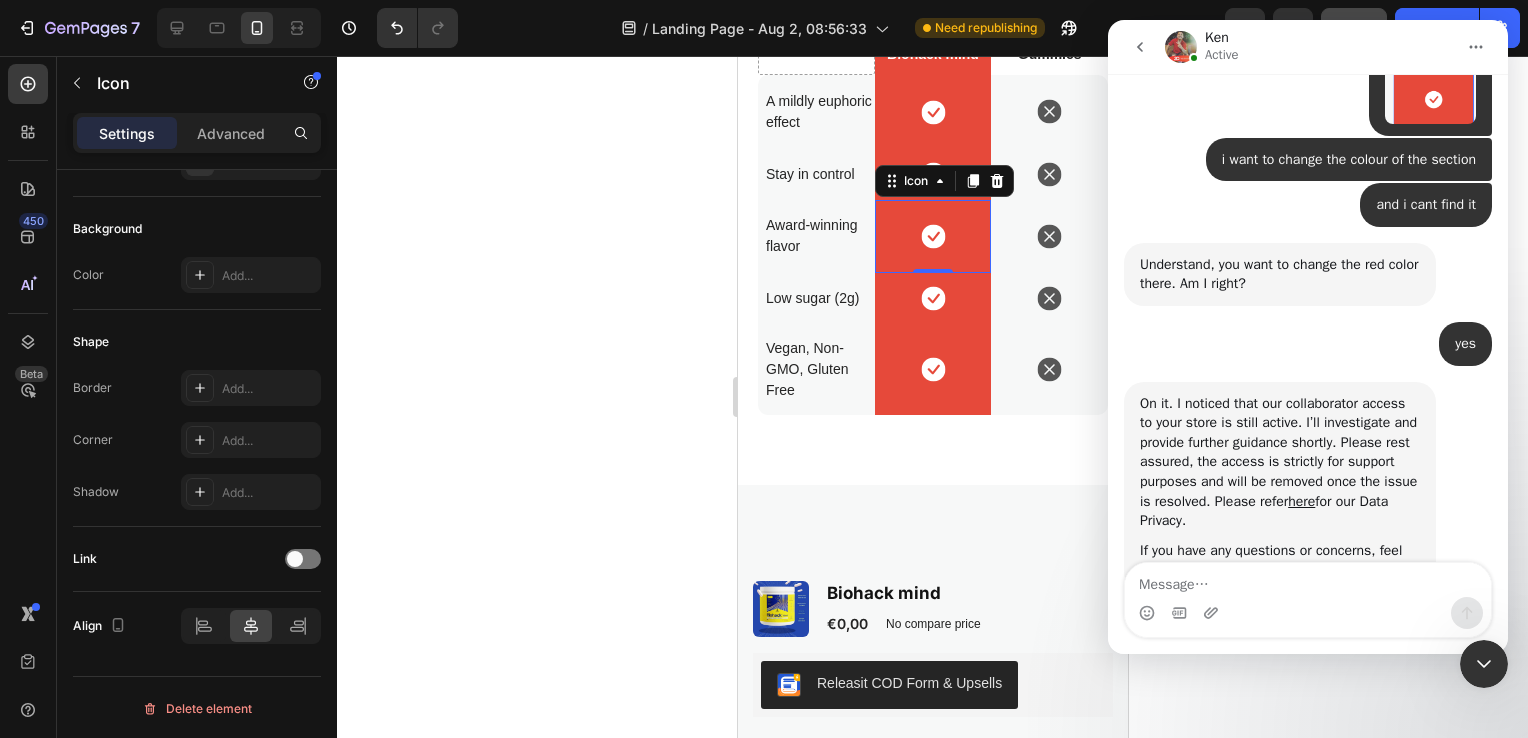 scroll, scrollTop: 1246, scrollLeft: 0, axis: vertical 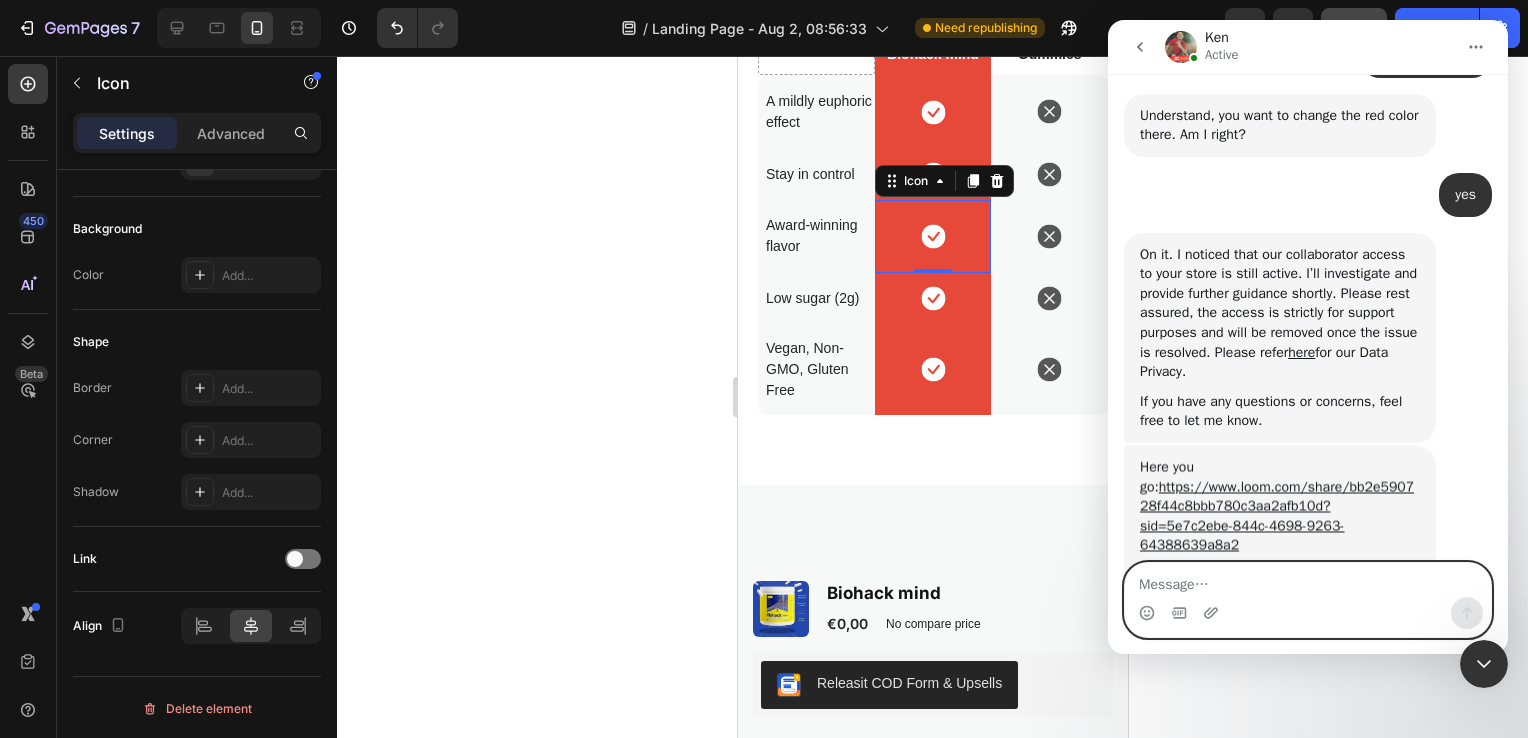 click at bounding box center (1308, 580) 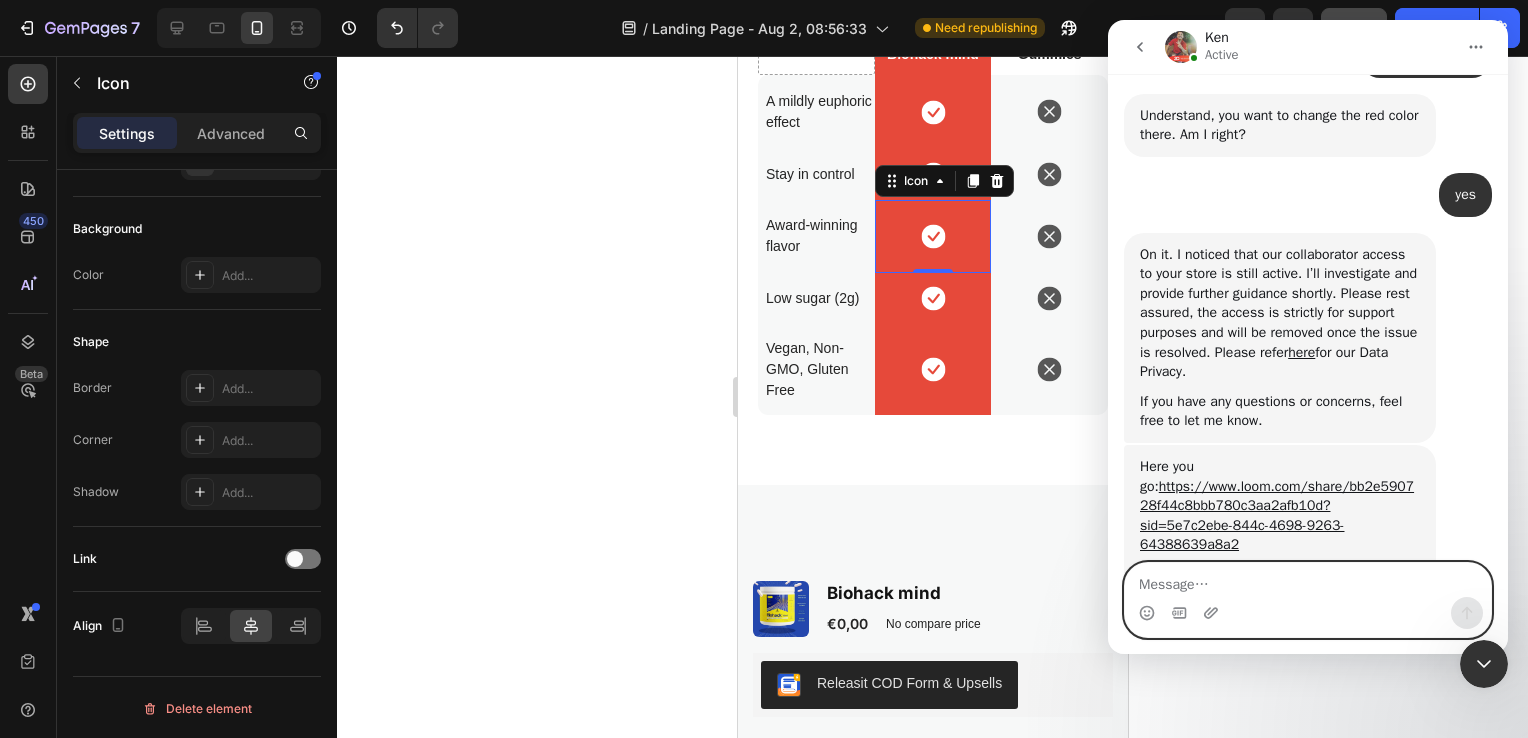 click at bounding box center [1308, 580] 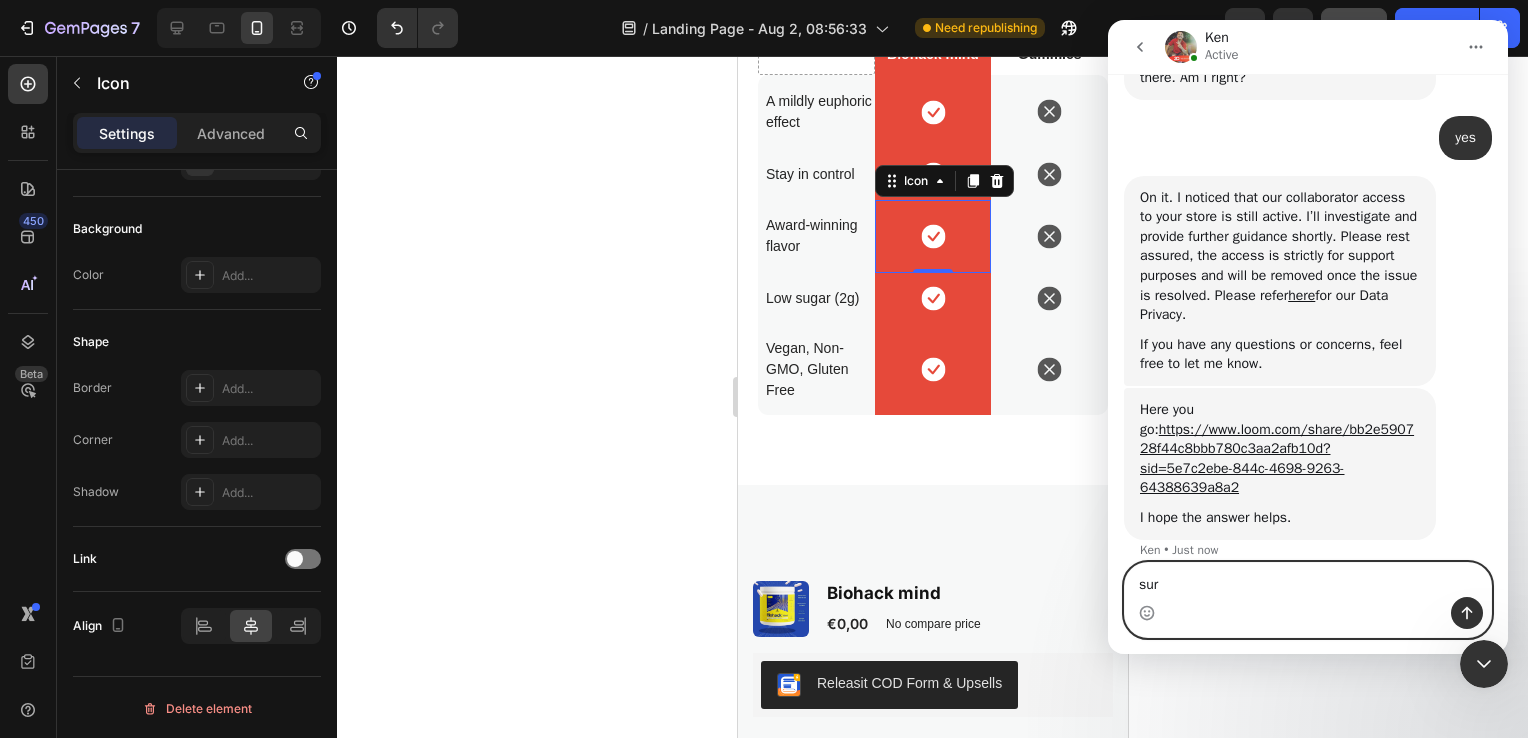 type on "sure" 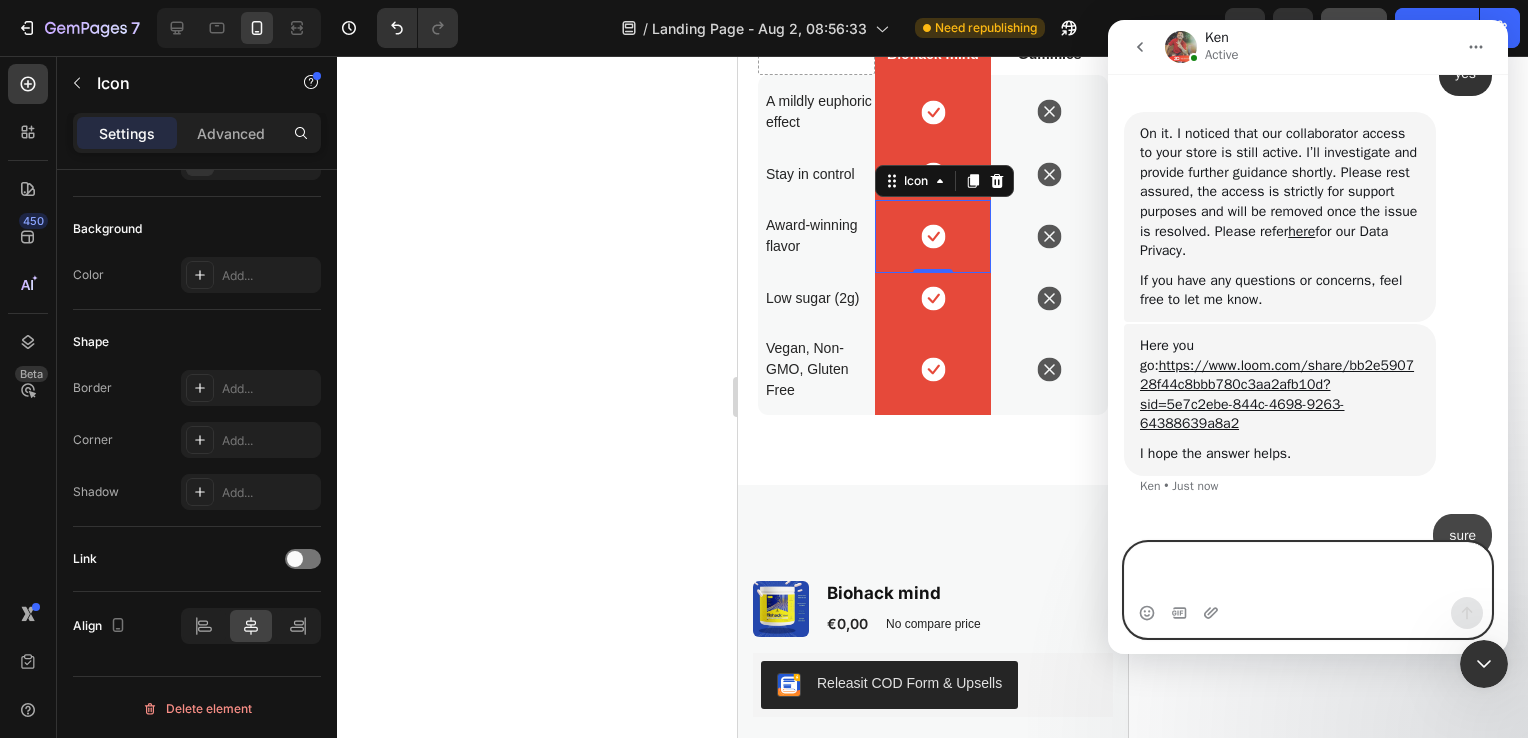 scroll, scrollTop: 1460, scrollLeft: 0, axis: vertical 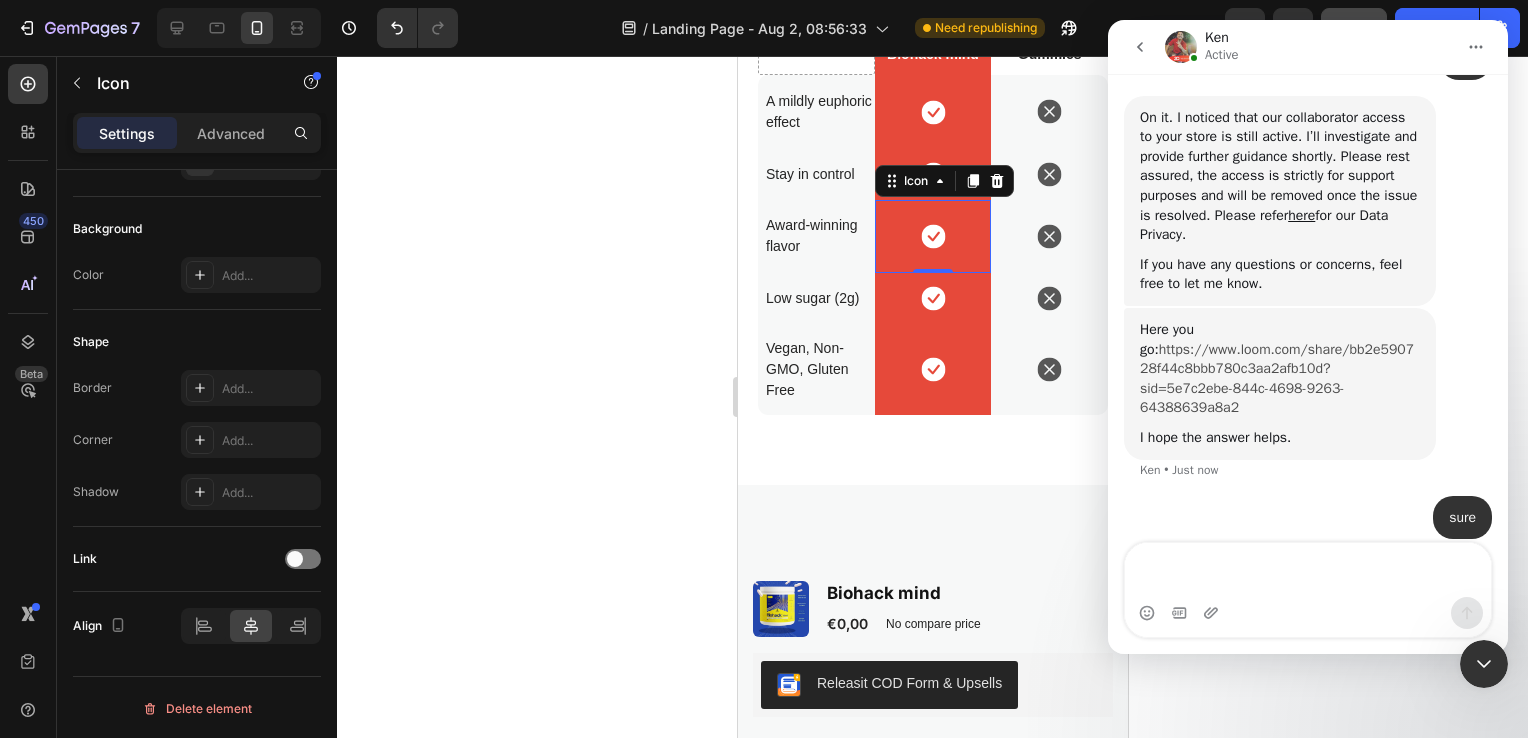 click on "https://www.loom.com/share/bb2e590728f44c8bbb780c3aa2afb10d?sid=5e7c2ebe-844c-4698-9263-64388639a8a2" at bounding box center (1277, 379) 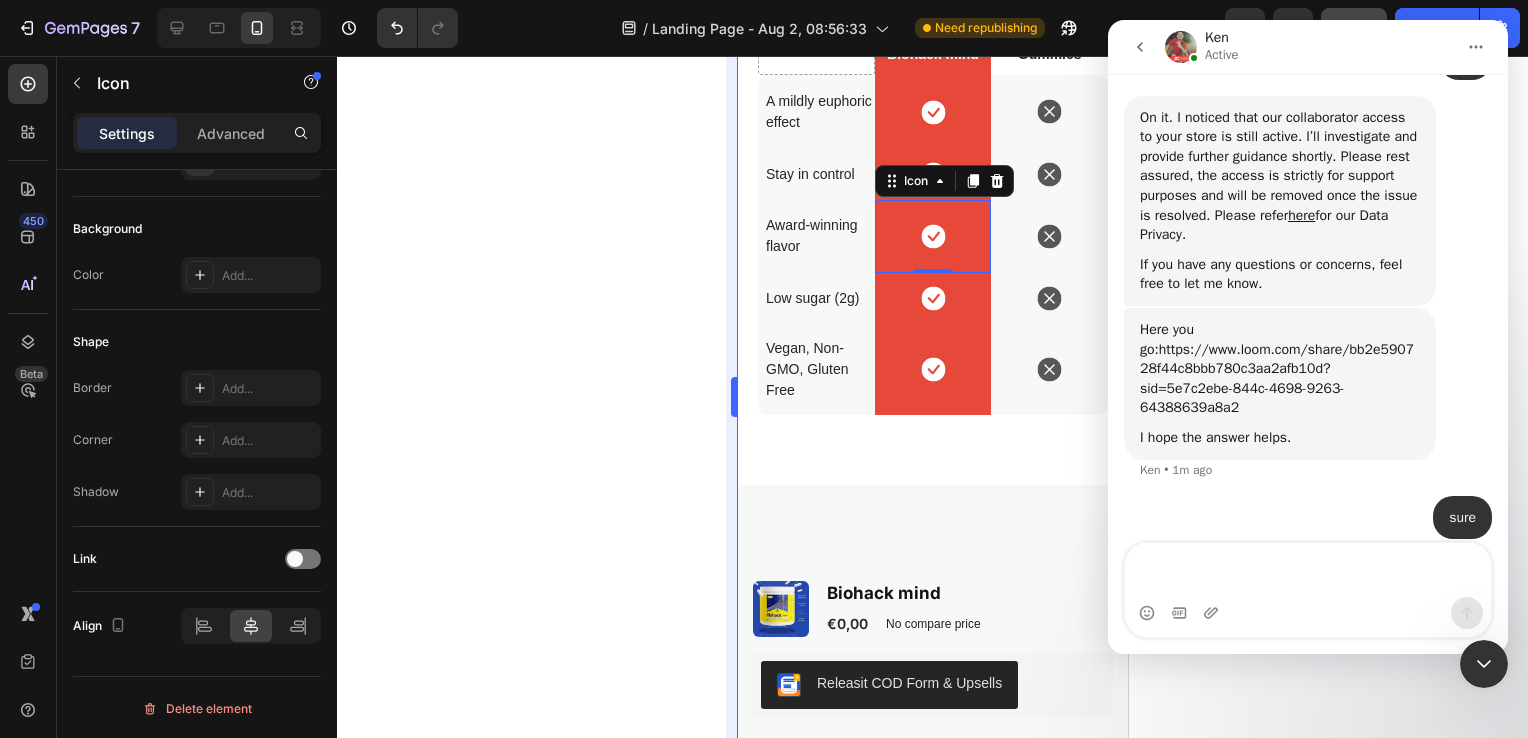 scroll, scrollTop: 1539, scrollLeft: 0, axis: vertical 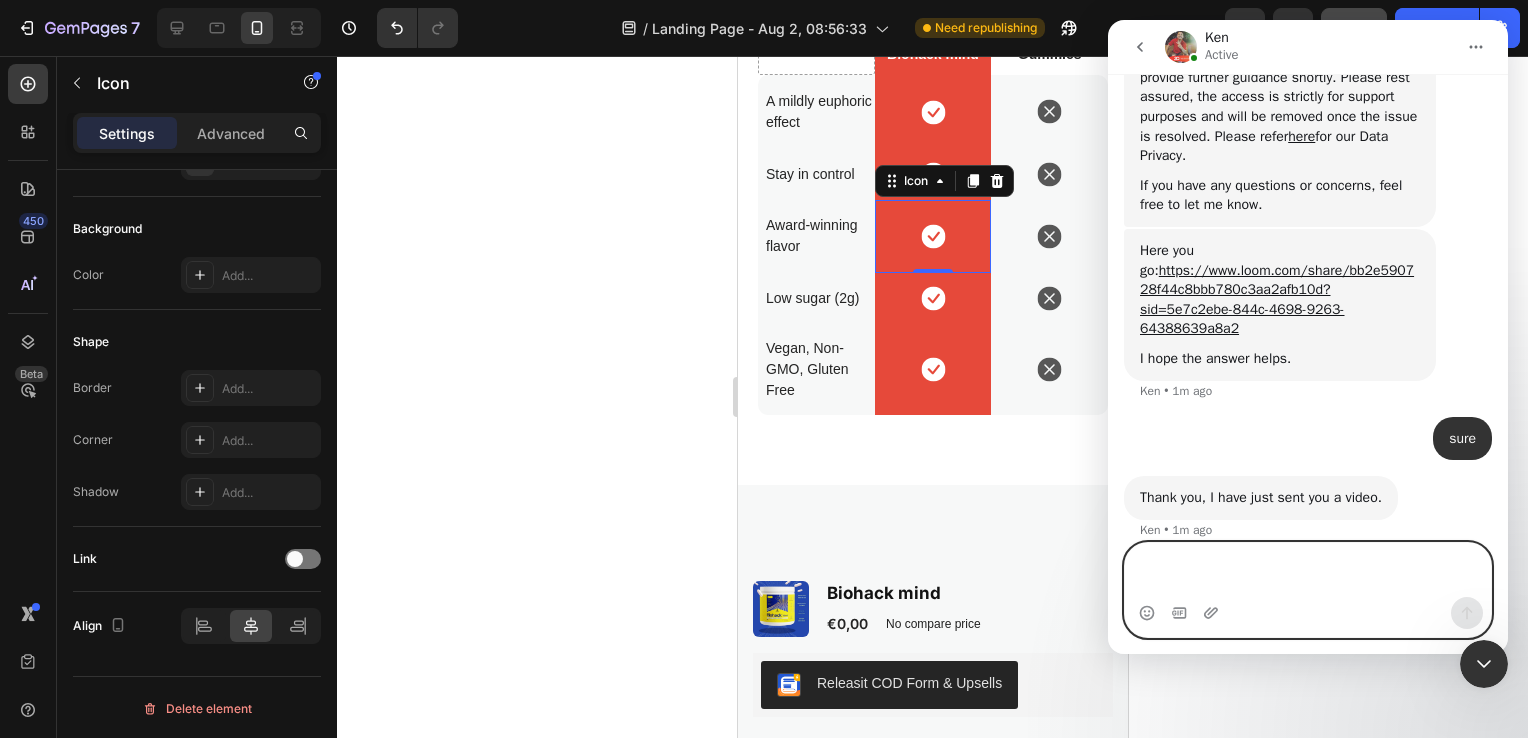 click at bounding box center (1308, 570) 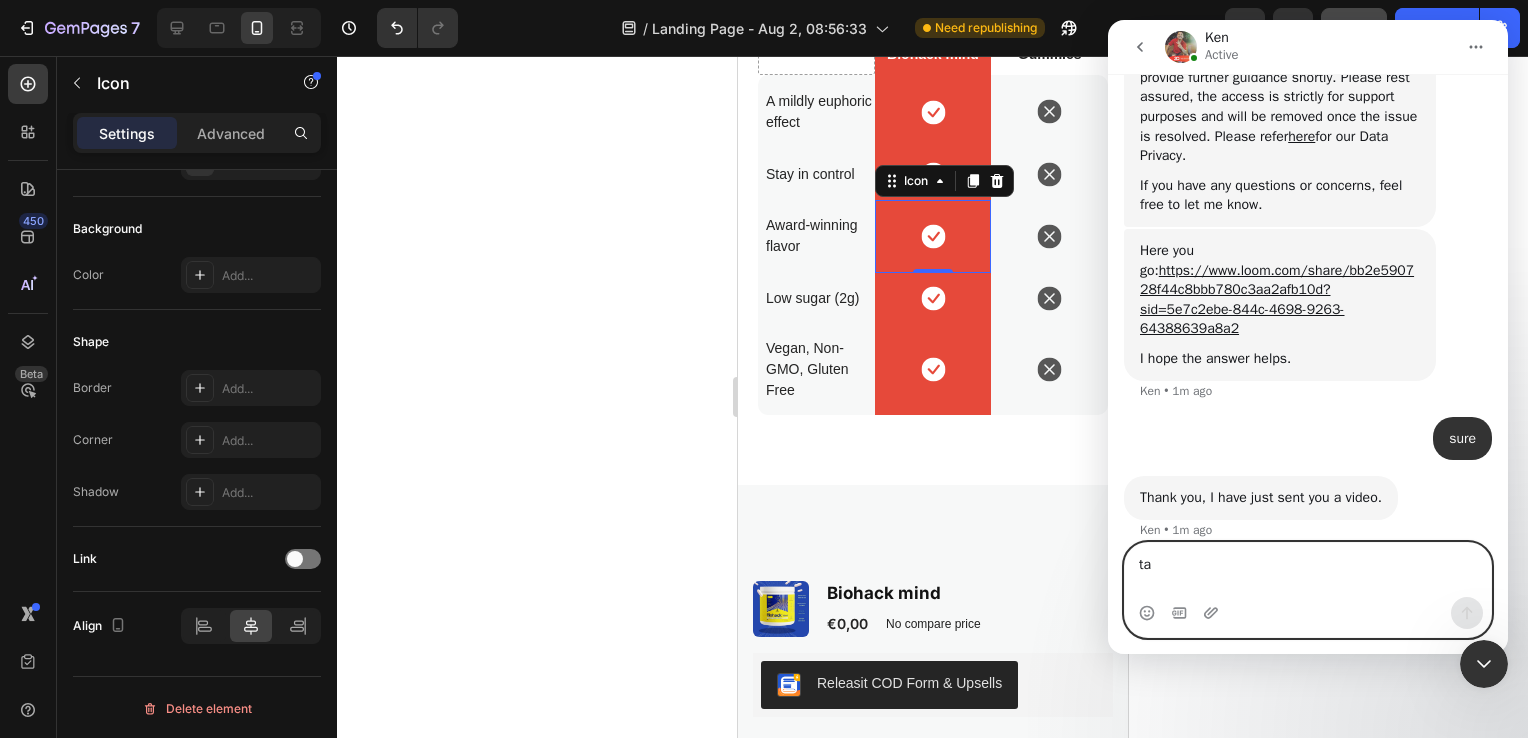 scroll, scrollTop: 1519, scrollLeft: 0, axis: vertical 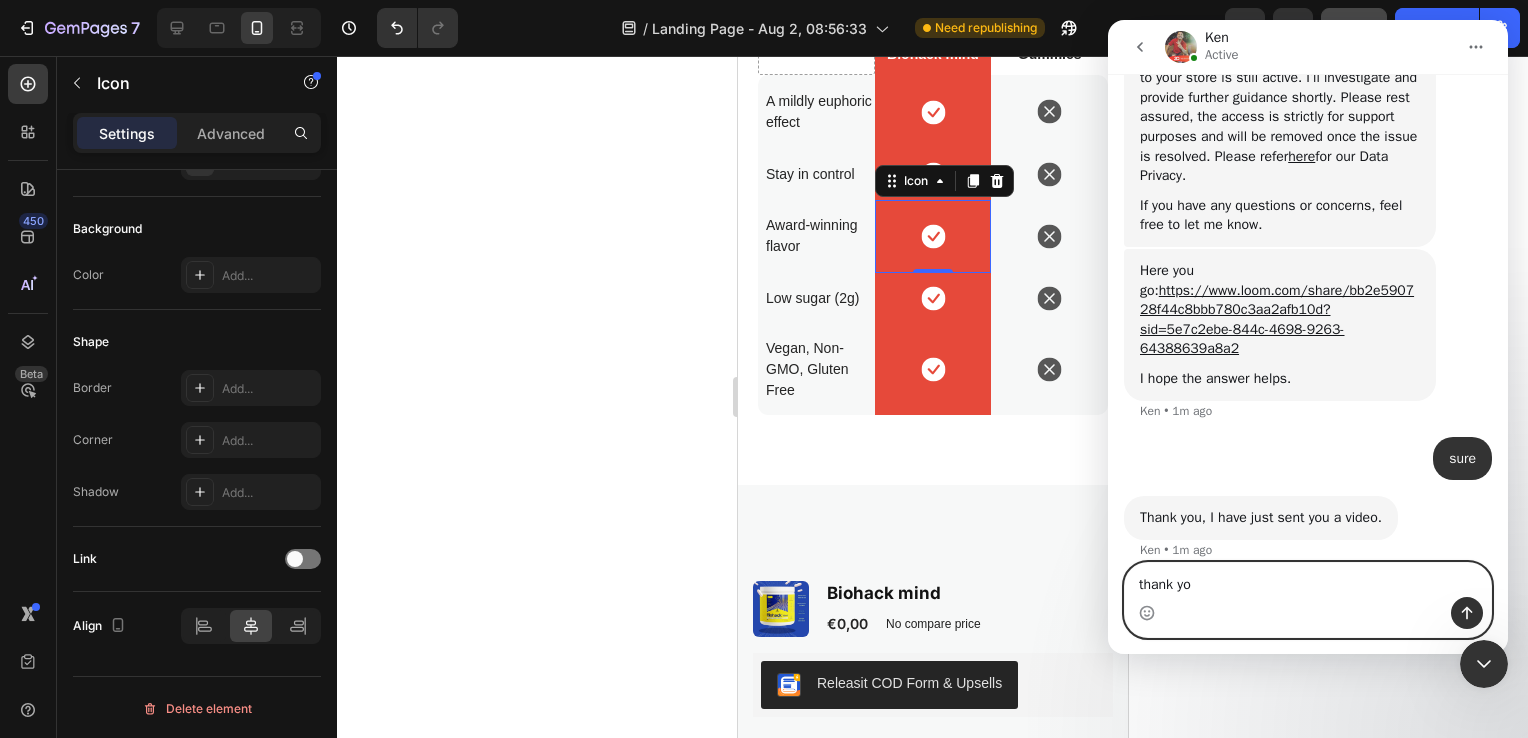 type on "thank you" 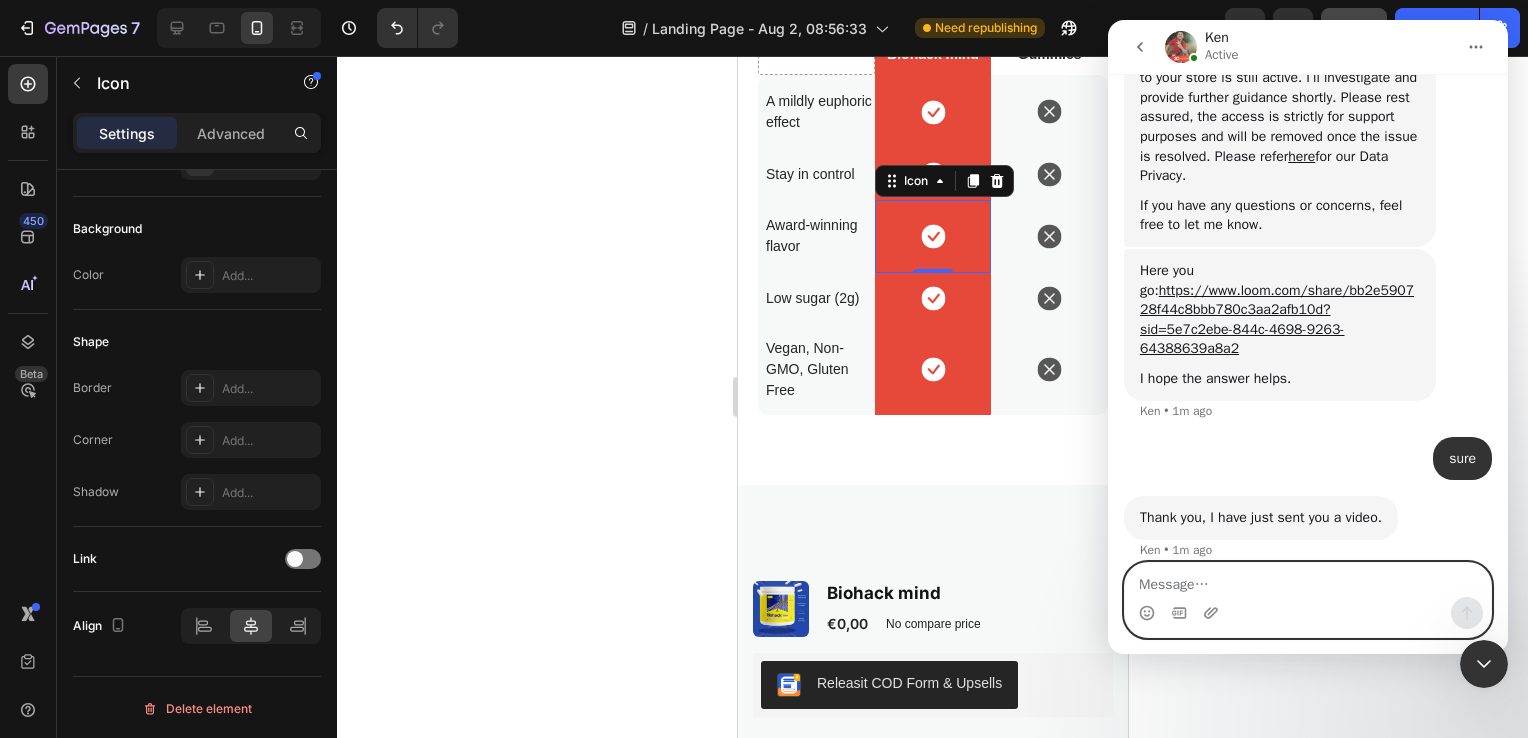 scroll, scrollTop: 1579, scrollLeft: 0, axis: vertical 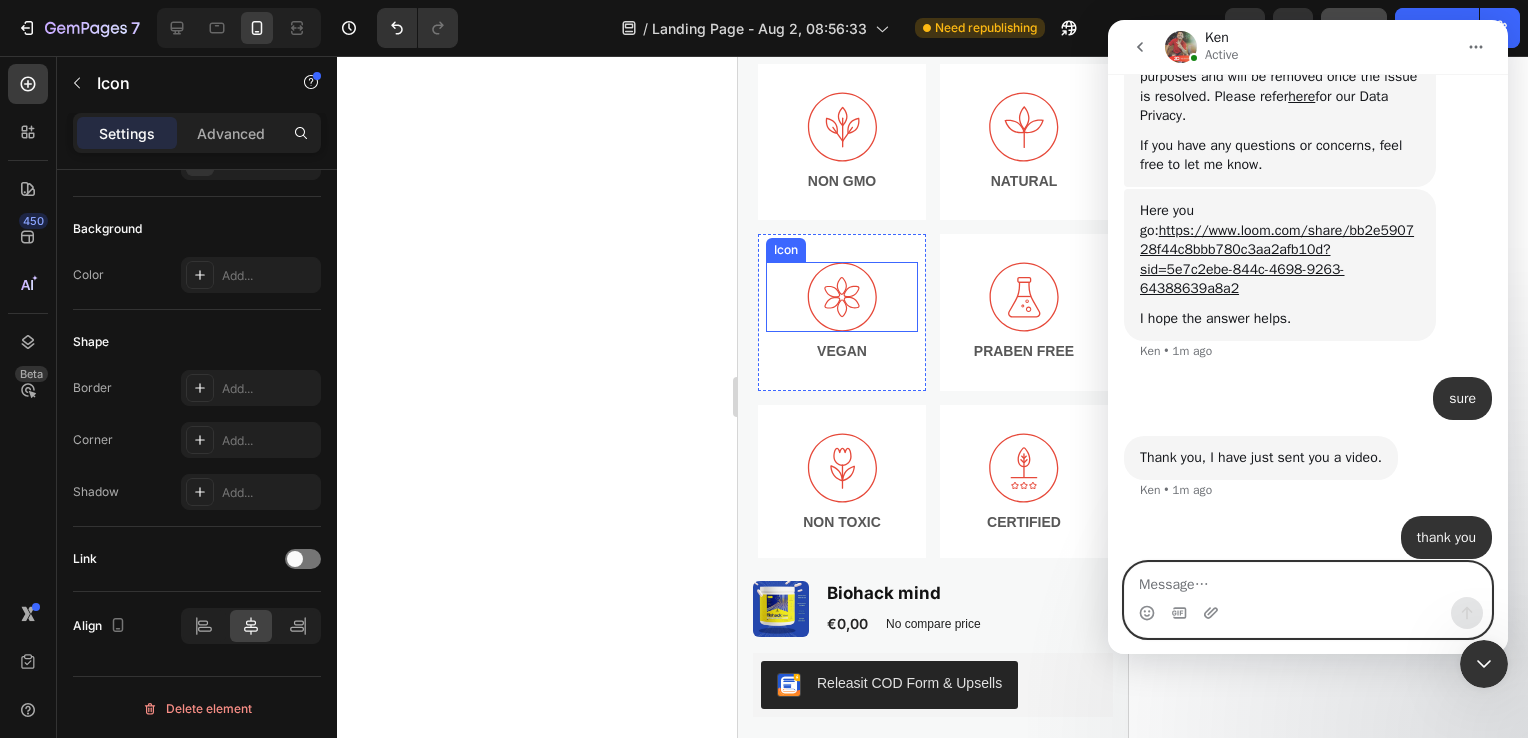 type 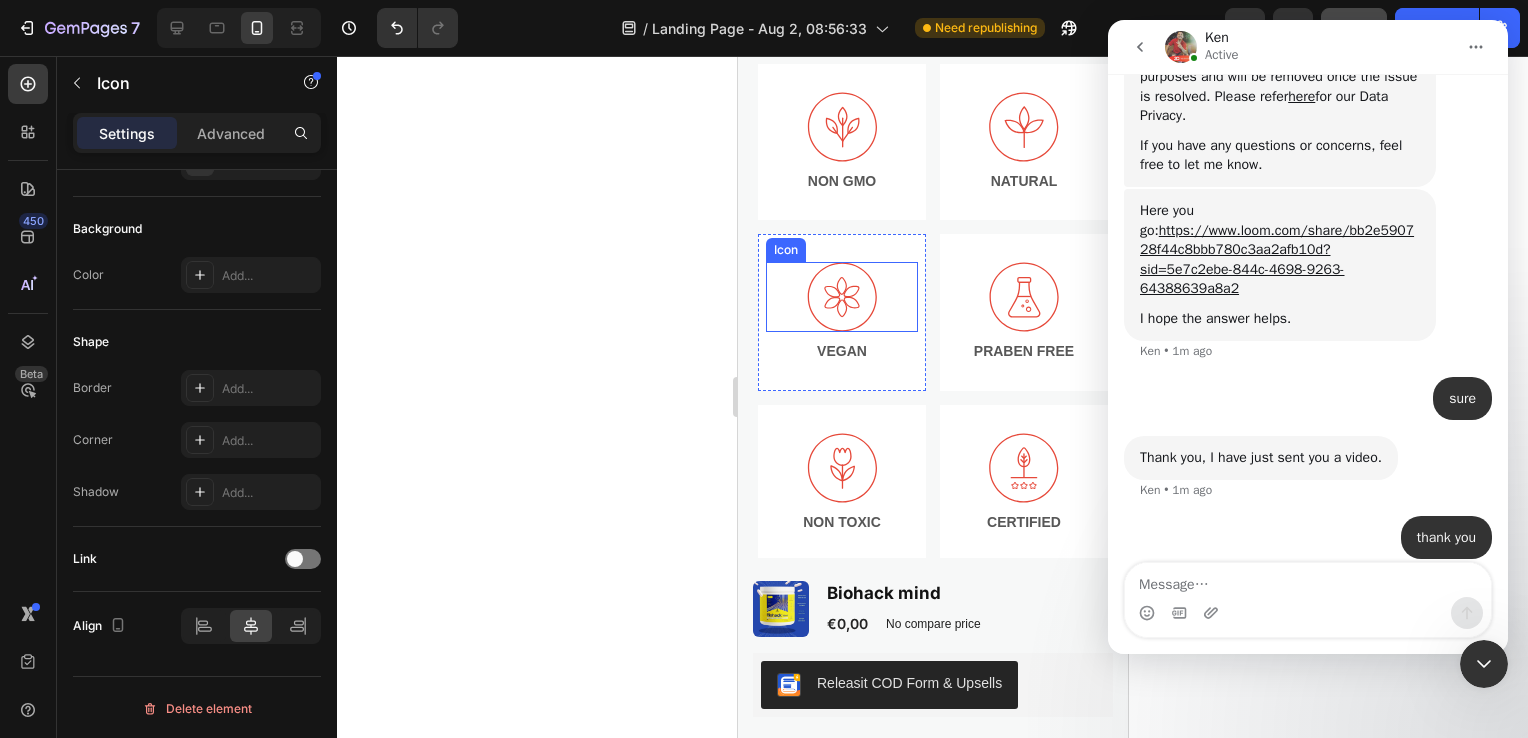 click 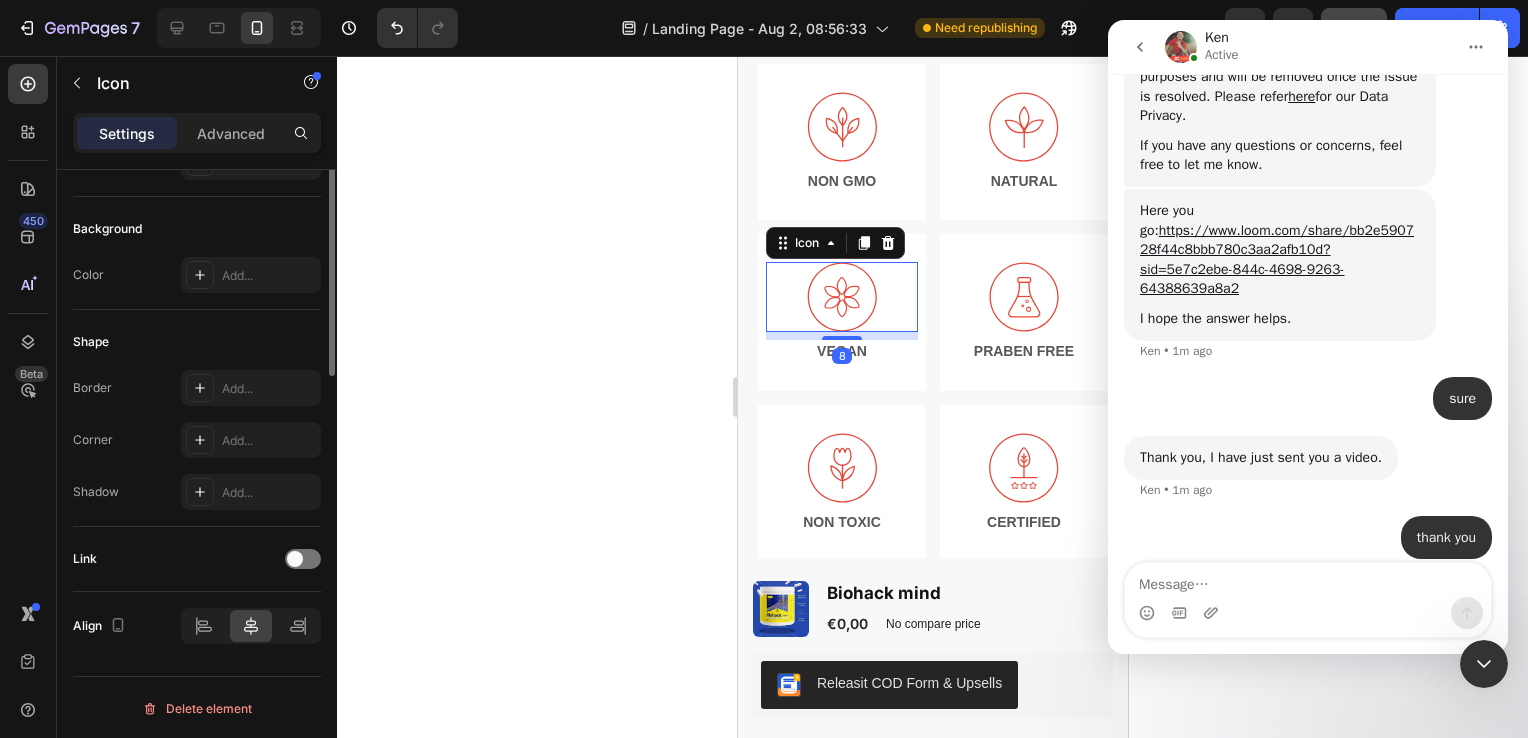 scroll, scrollTop: 0, scrollLeft: 0, axis: both 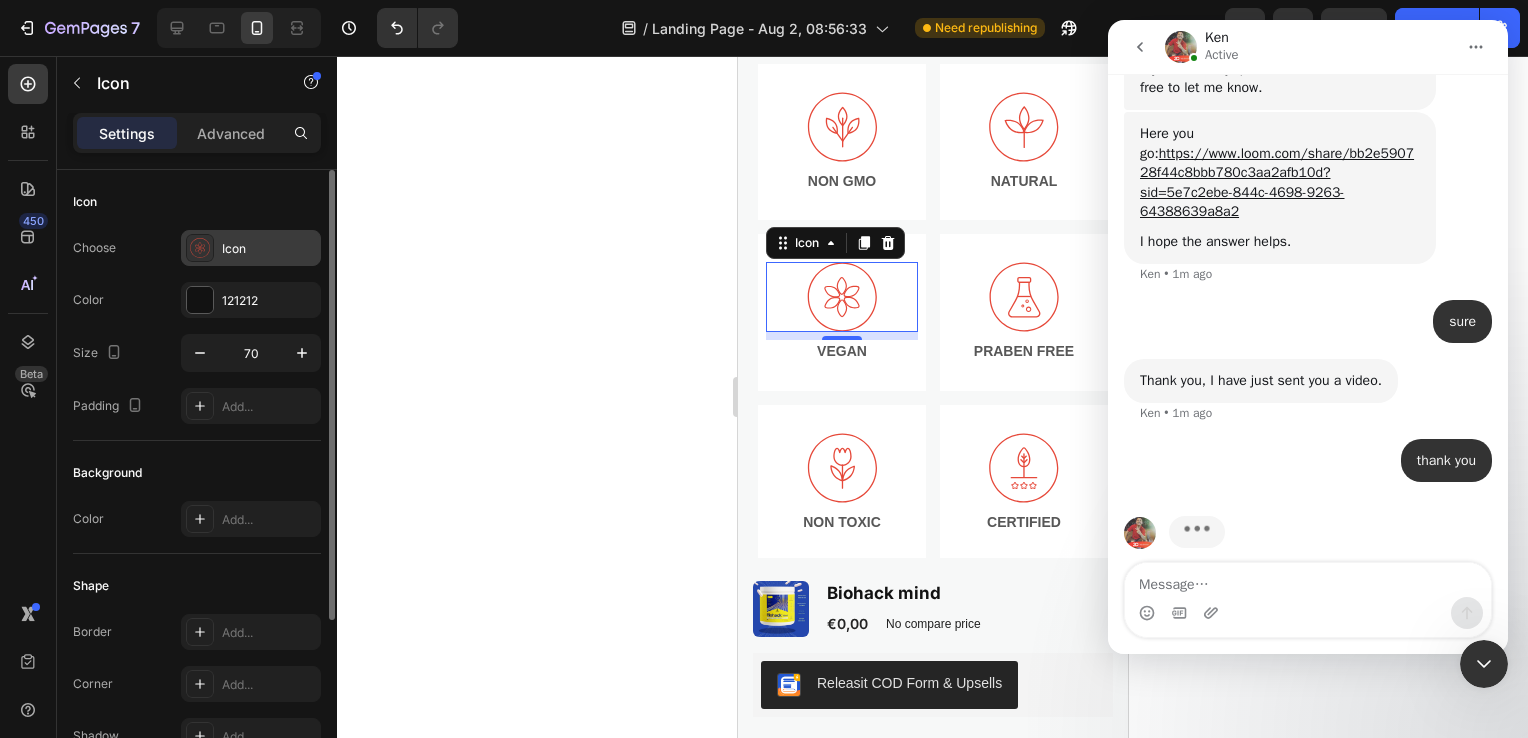 click 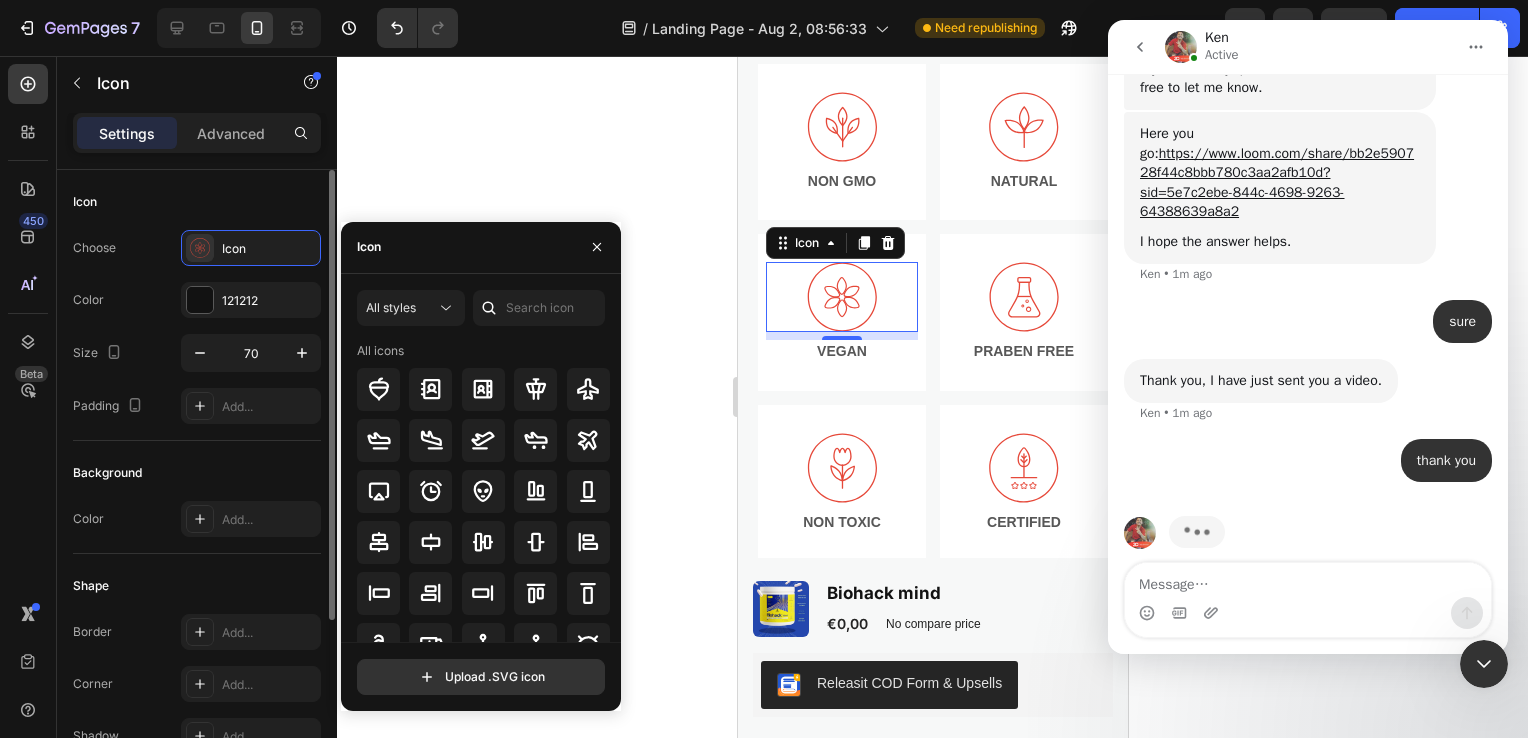 click on "Choose
Icon" at bounding box center (197, 248) 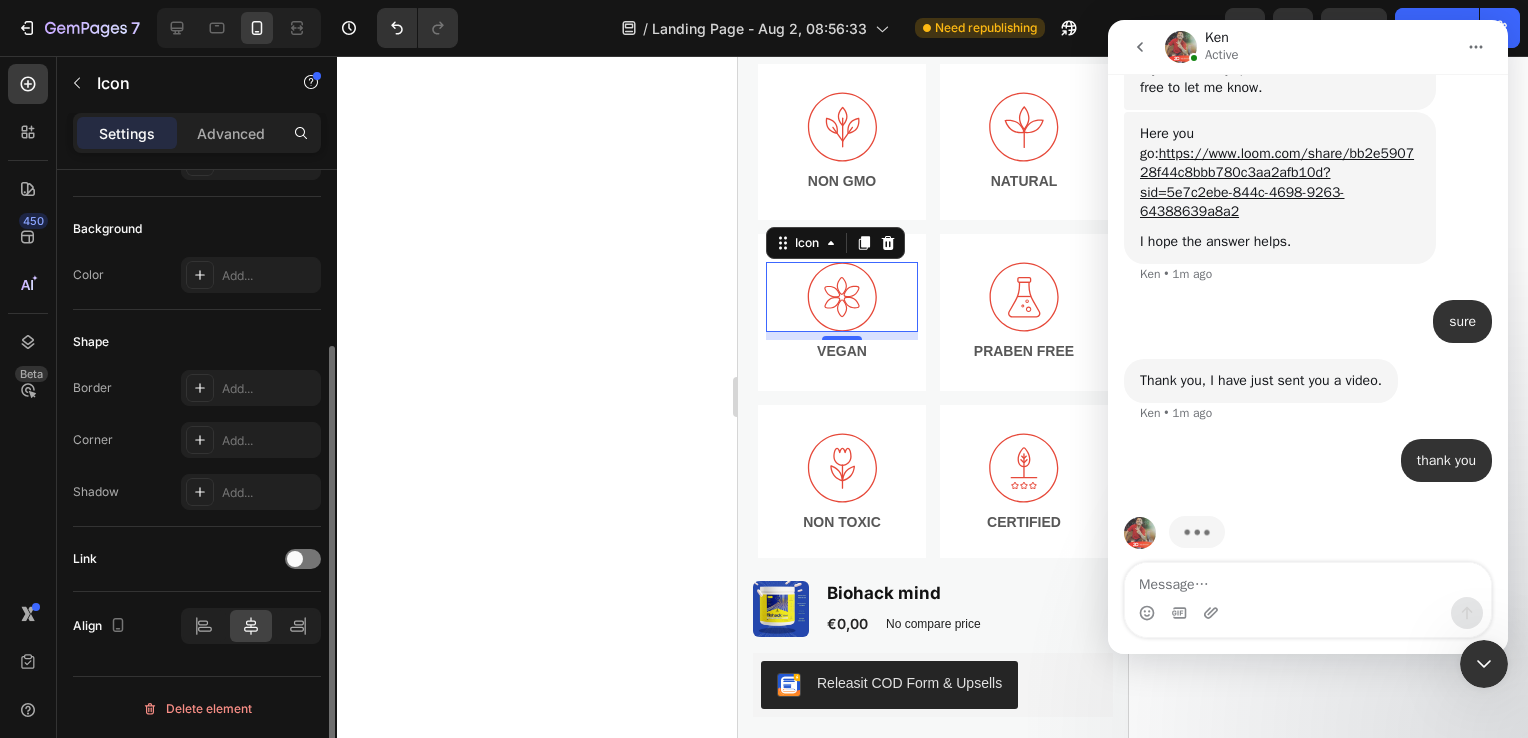 scroll, scrollTop: 0, scrollLeft: 0, axis: both 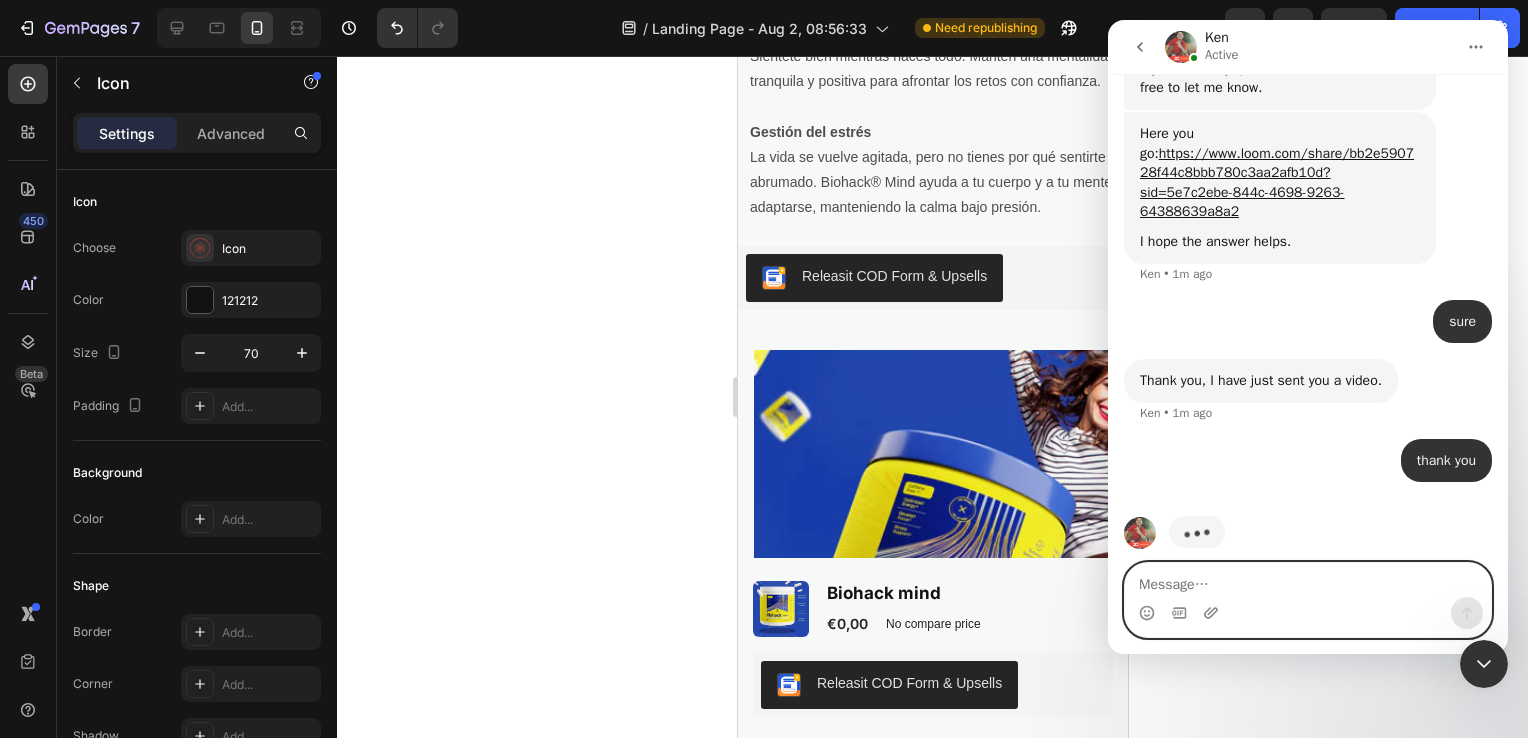 click at bounding box center (1308, 580) 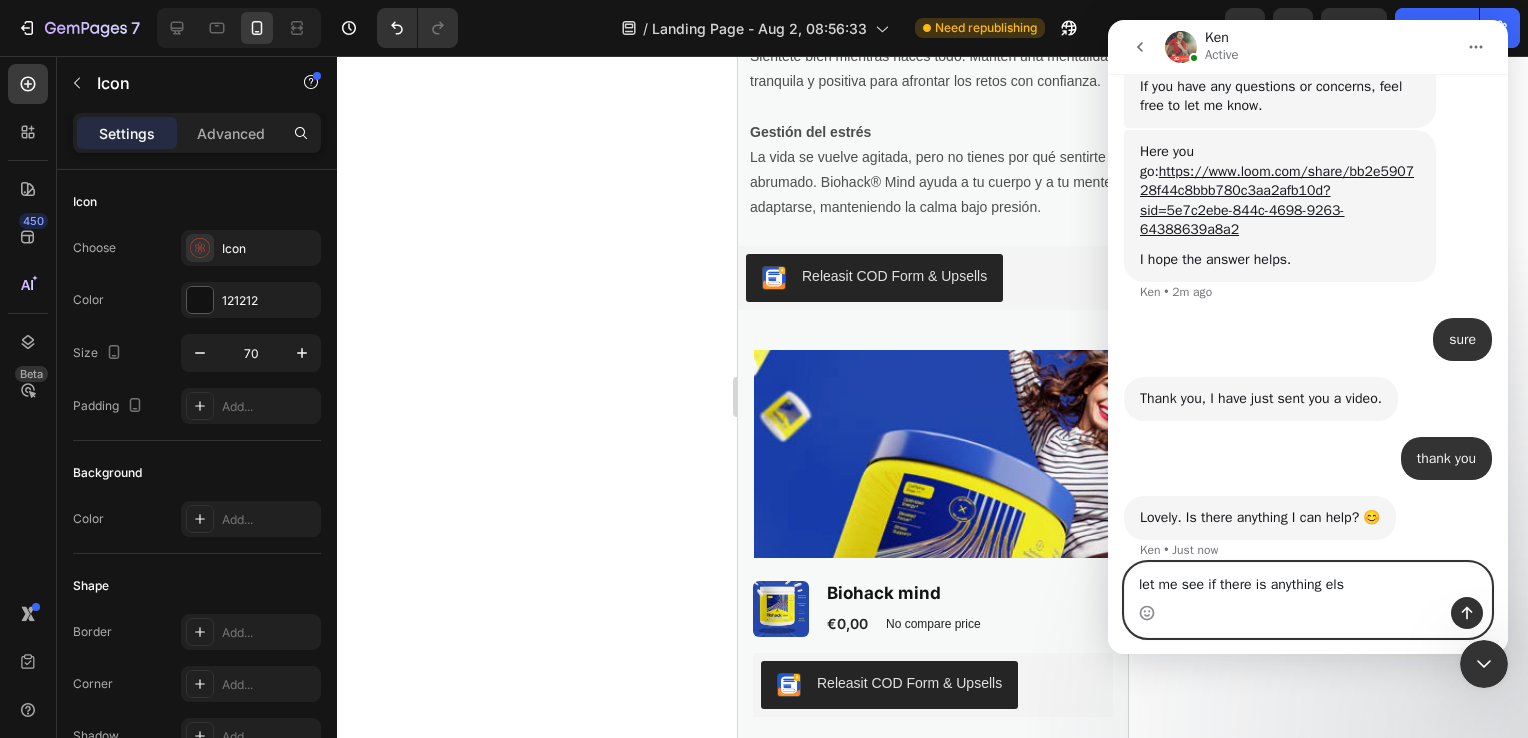 type on "let me see if there is anything else" 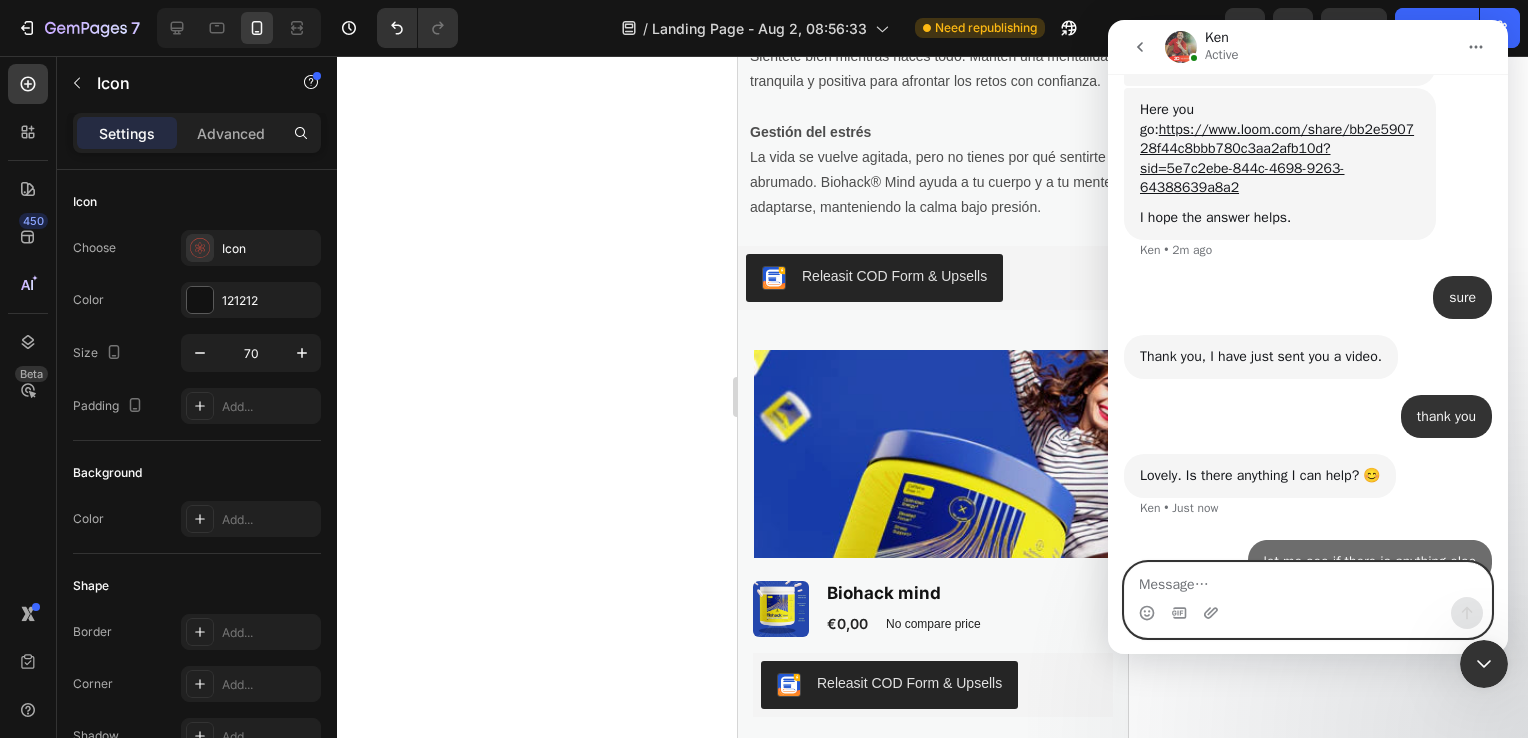scroll, scrollTop: 1698, scrollLeft: 0, axis: vertical 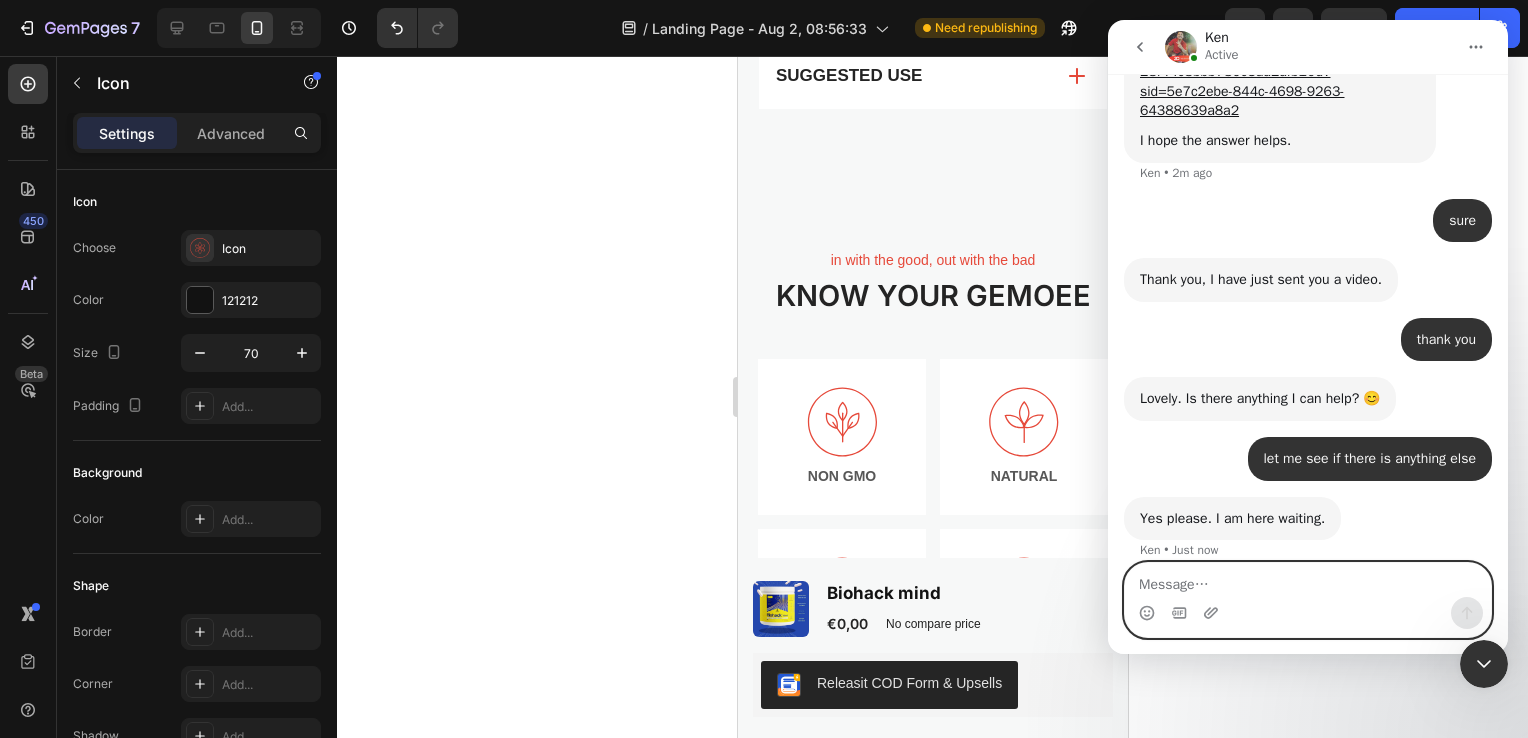 click at bounding box center (1308, 580) 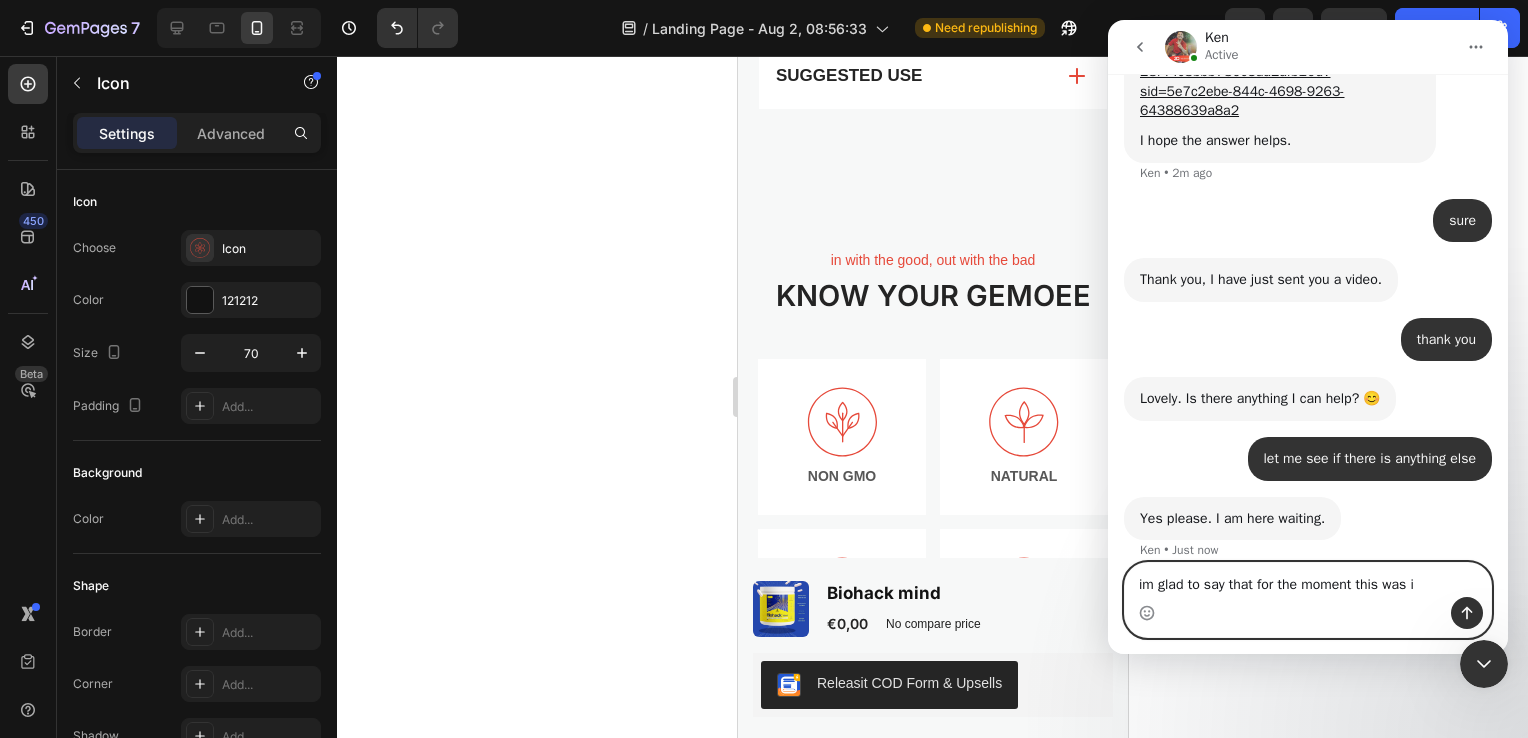 type on "im glad to say that for the moment this was it" 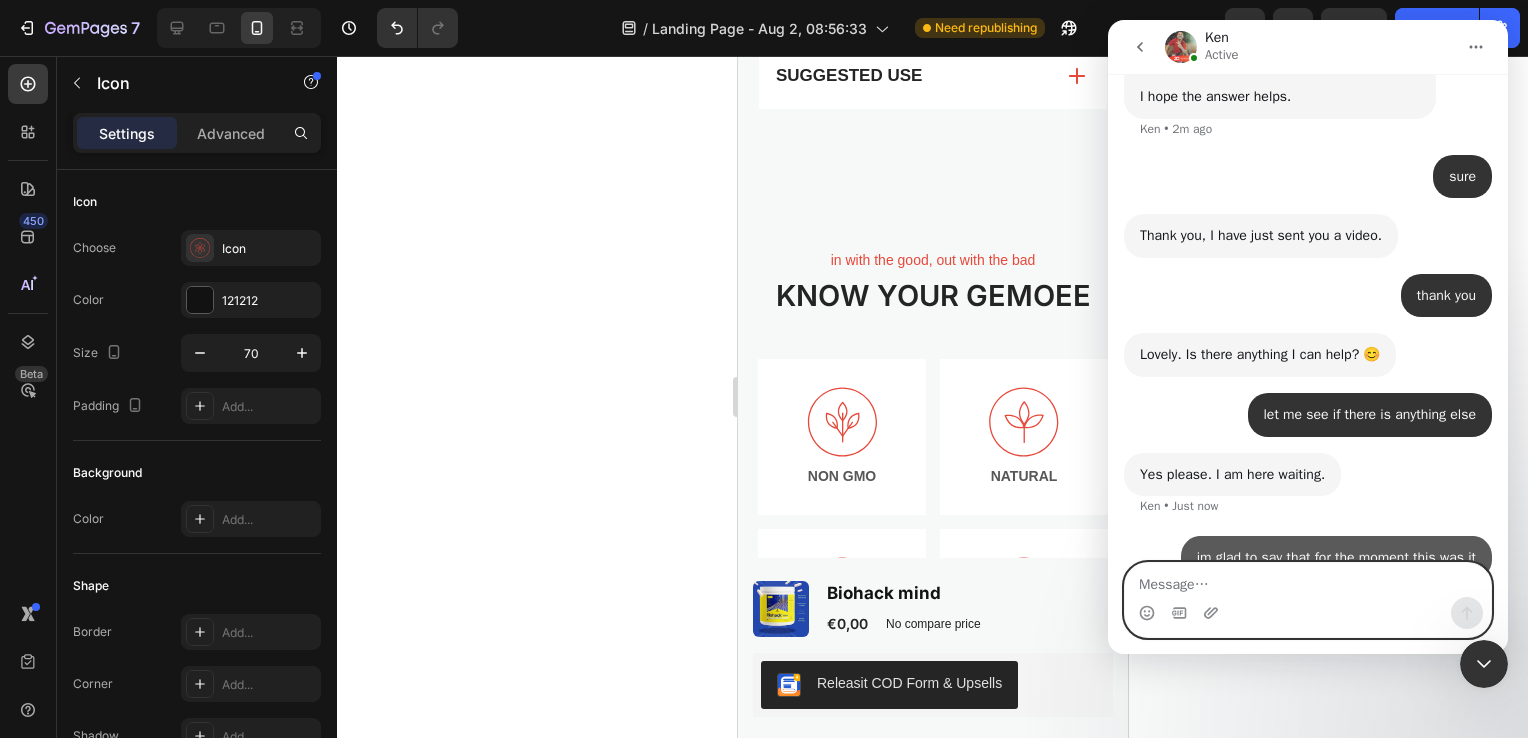 scroll, scrollTop: 1836, scrollLeft: 0, axis: vertical 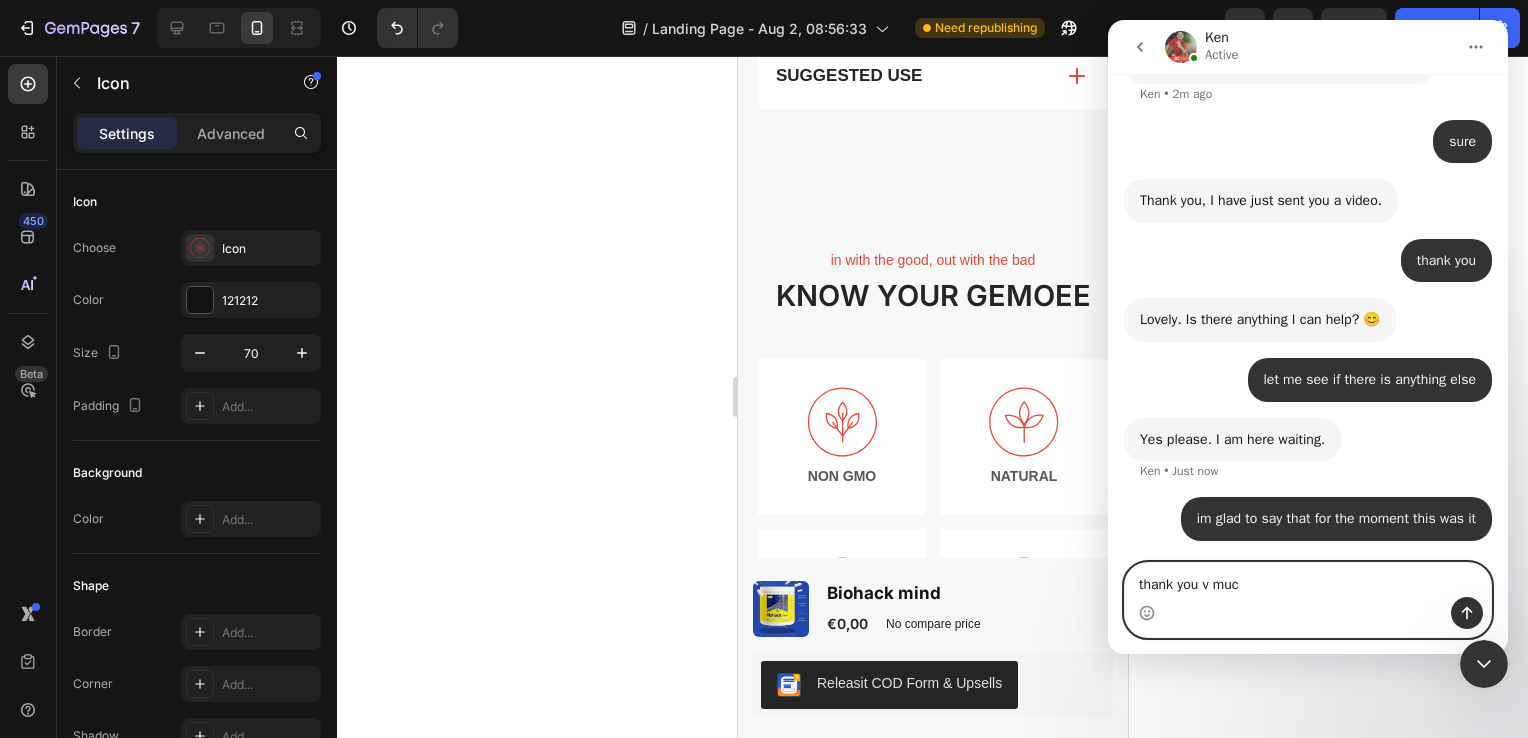 type on "thank you v much" 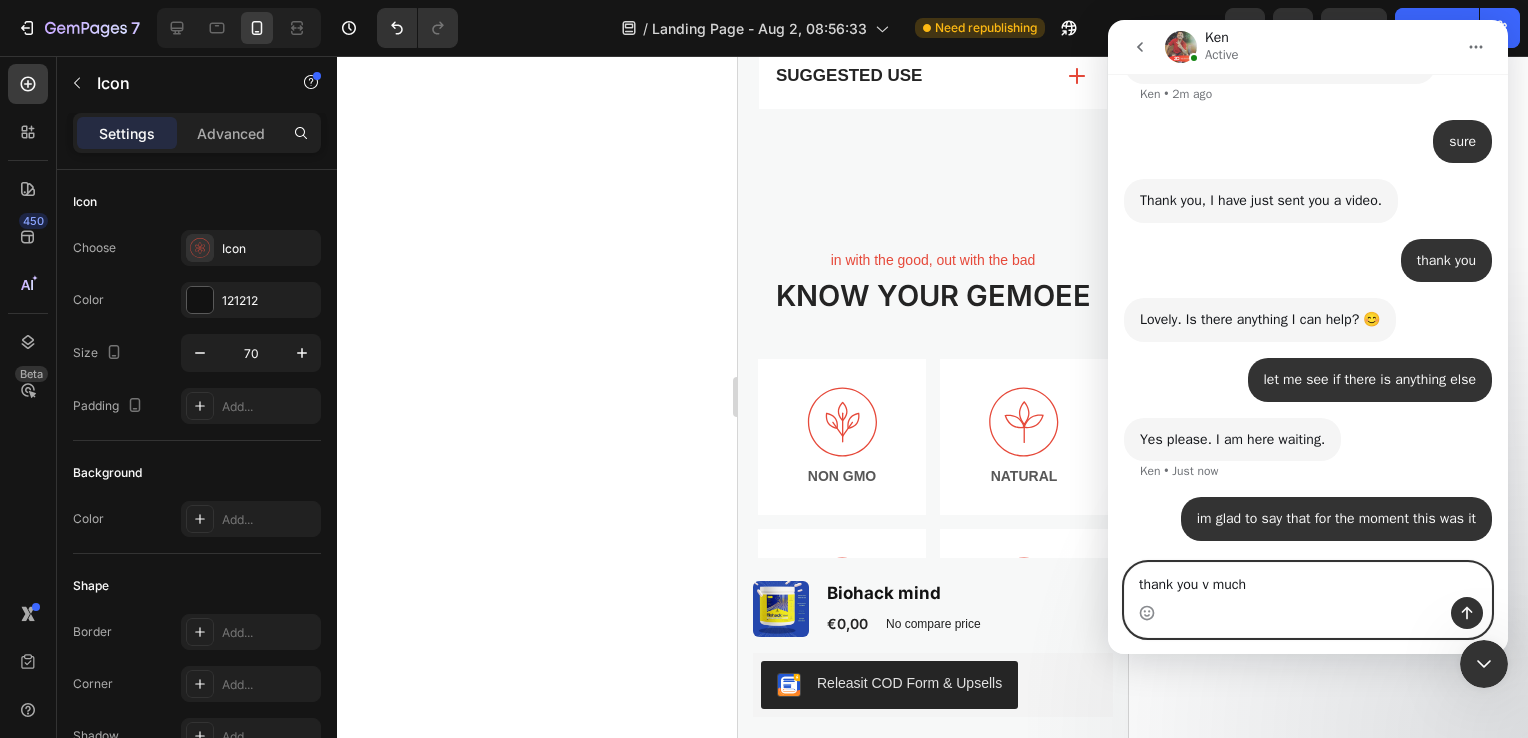 type 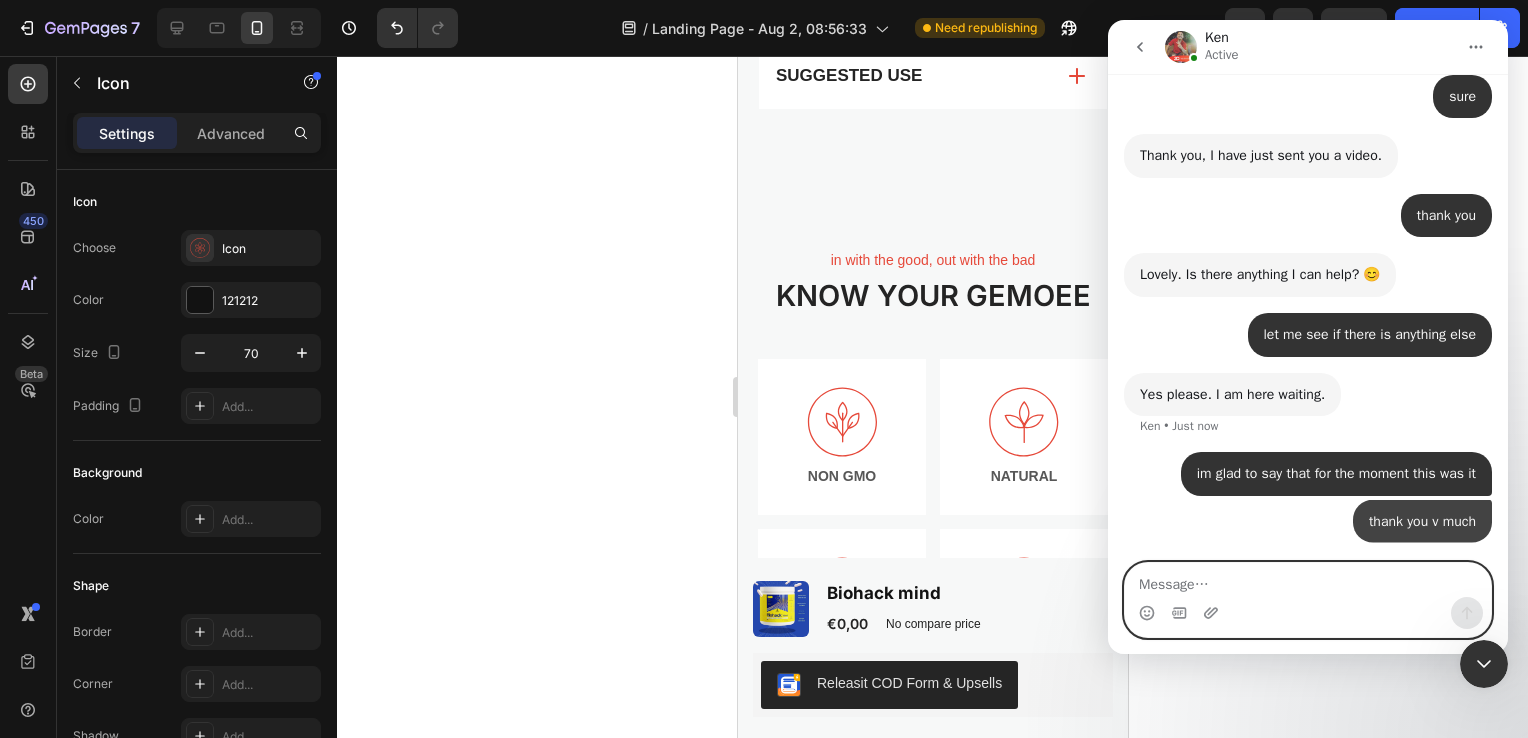 scroll, scrollTop: 1882, scrollLeft: 0, axis: vertical 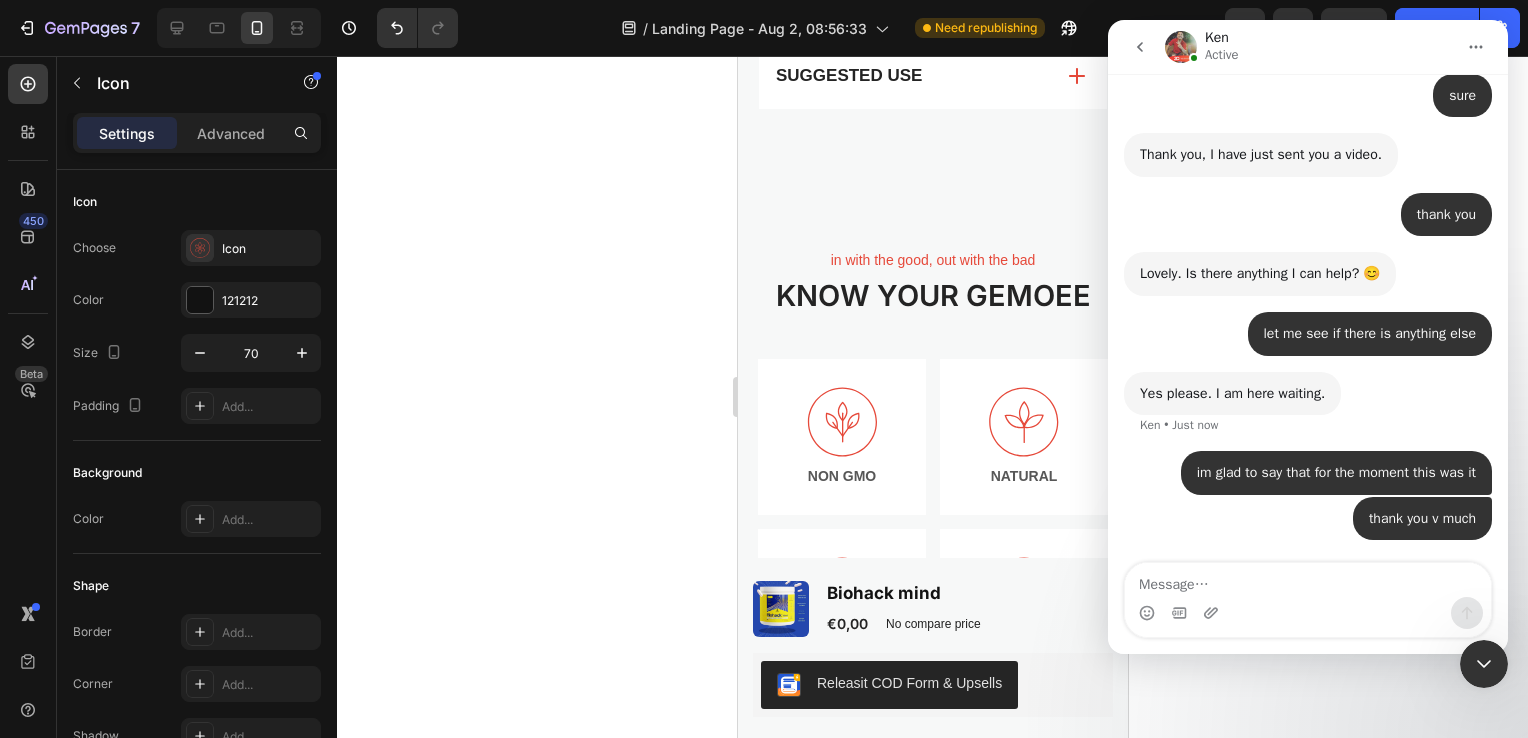 click at bounding box center (1484, 664) 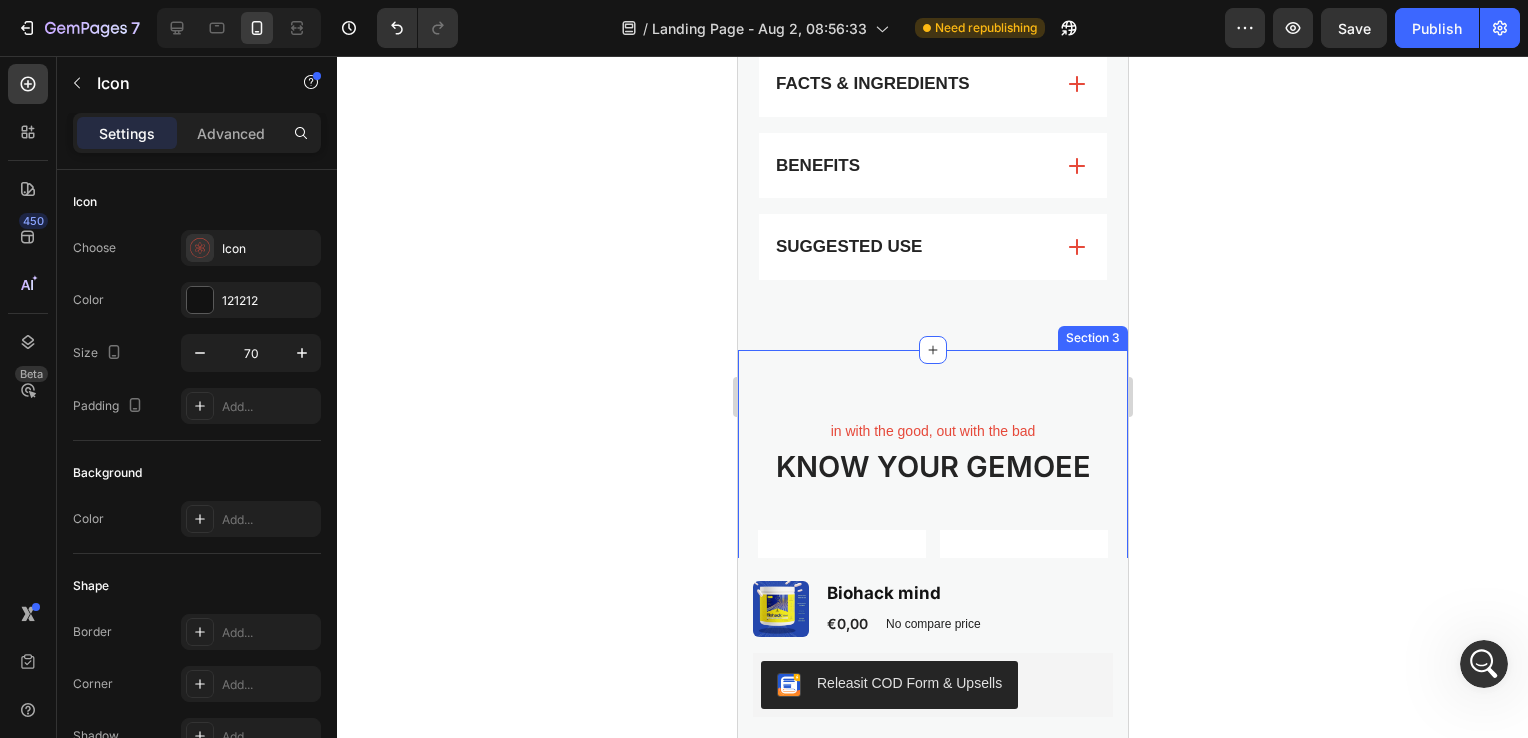 scroll, scrollTop: 1712, scrollLeft: 0, axis: vertical 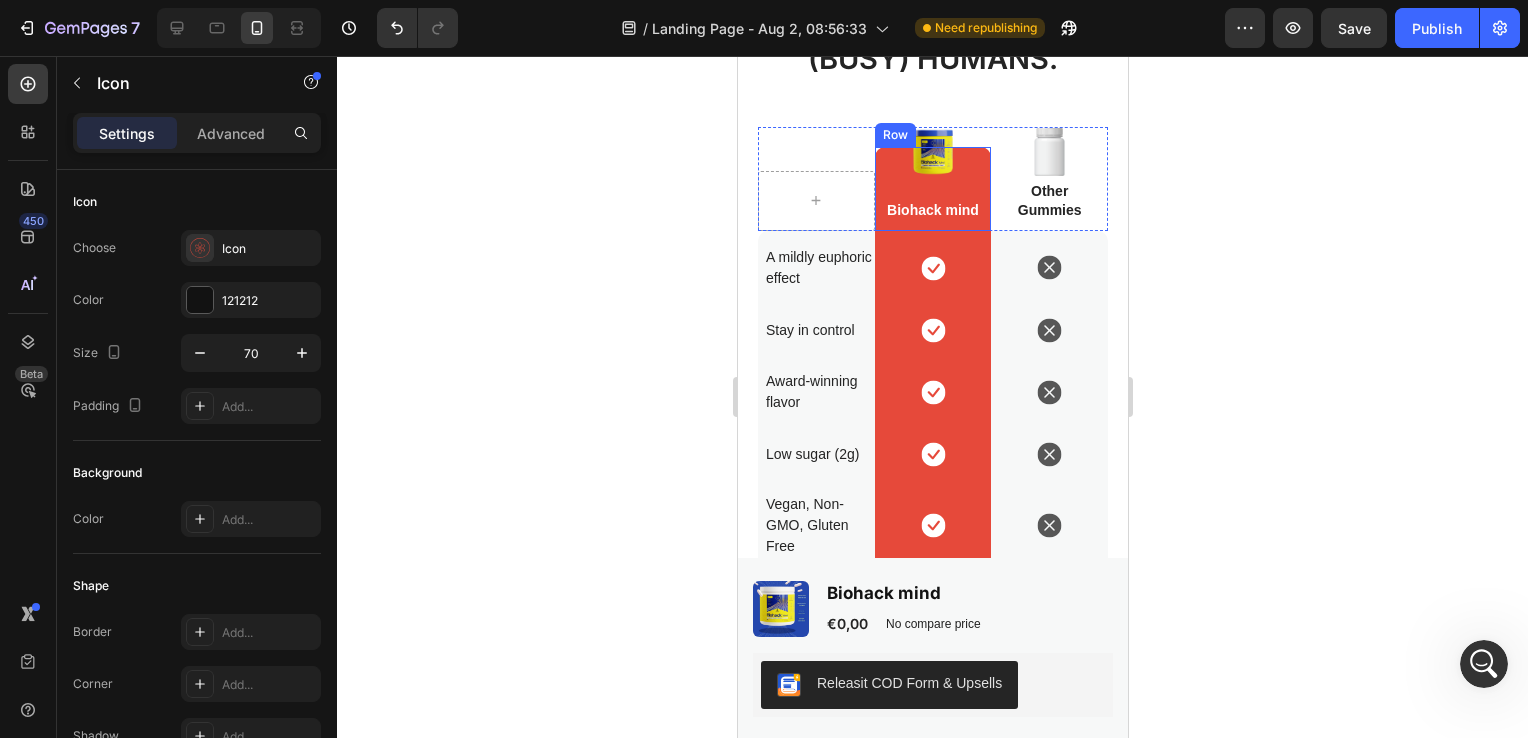 click on "Image Biohack mind Text Block Row" at bounding box center (932, 189) 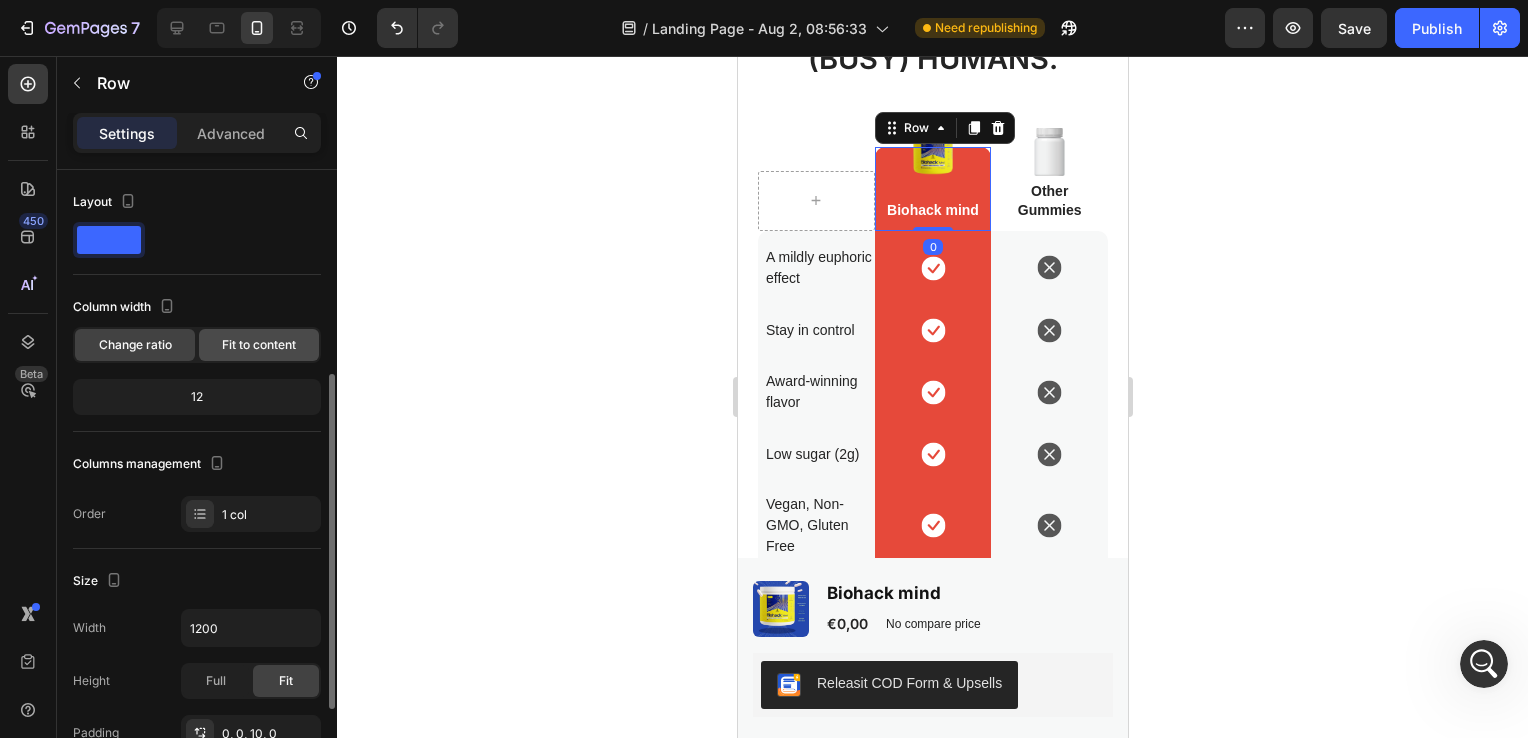 scroll, scrollTop: 133, scrollLeft: 0, axis: vertical 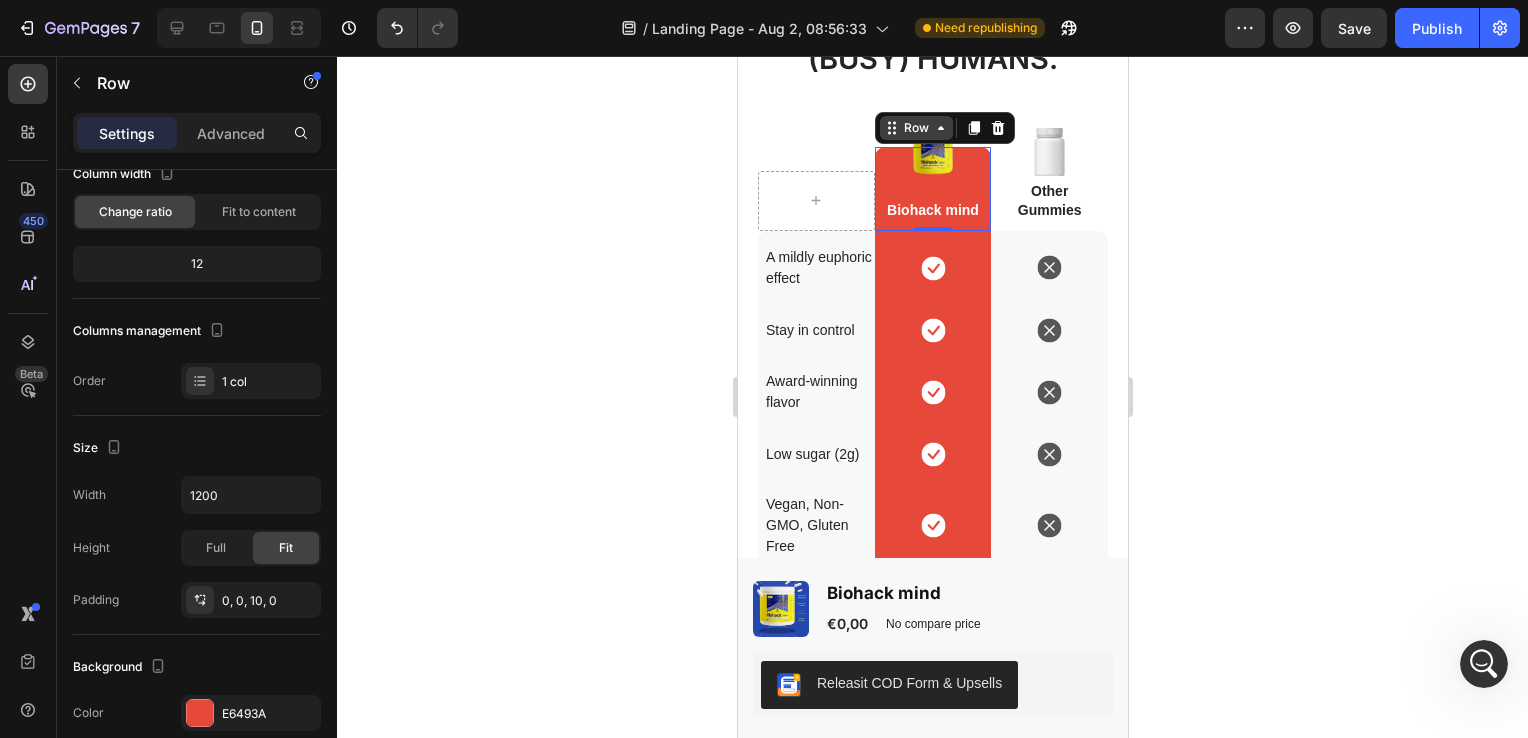 click on "Row" at bounding box center (915, 128) 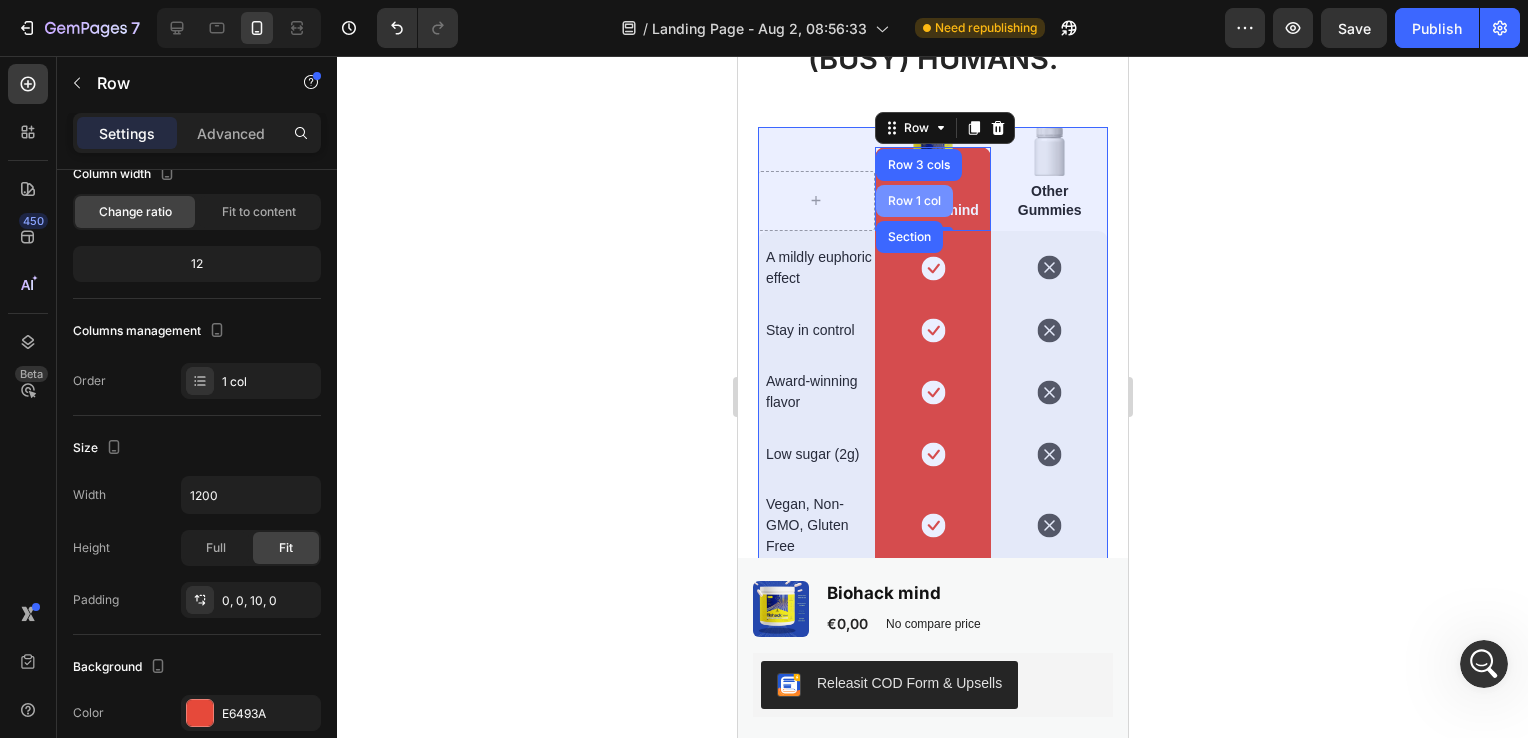 click on "Row 1 col" at bounding box center [913, 201] 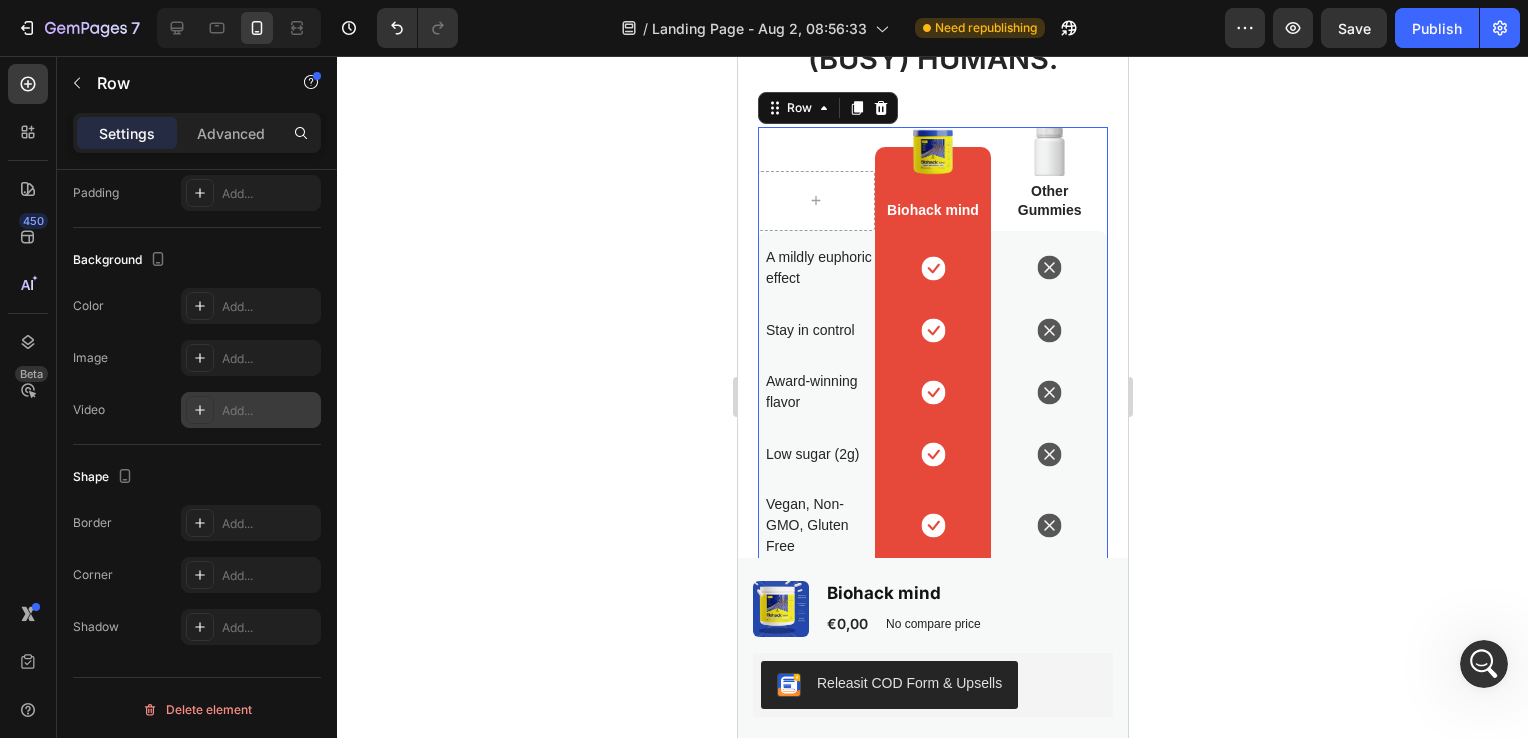 scroll, scrollTop: 0, scrollLeft: 0, axis: both 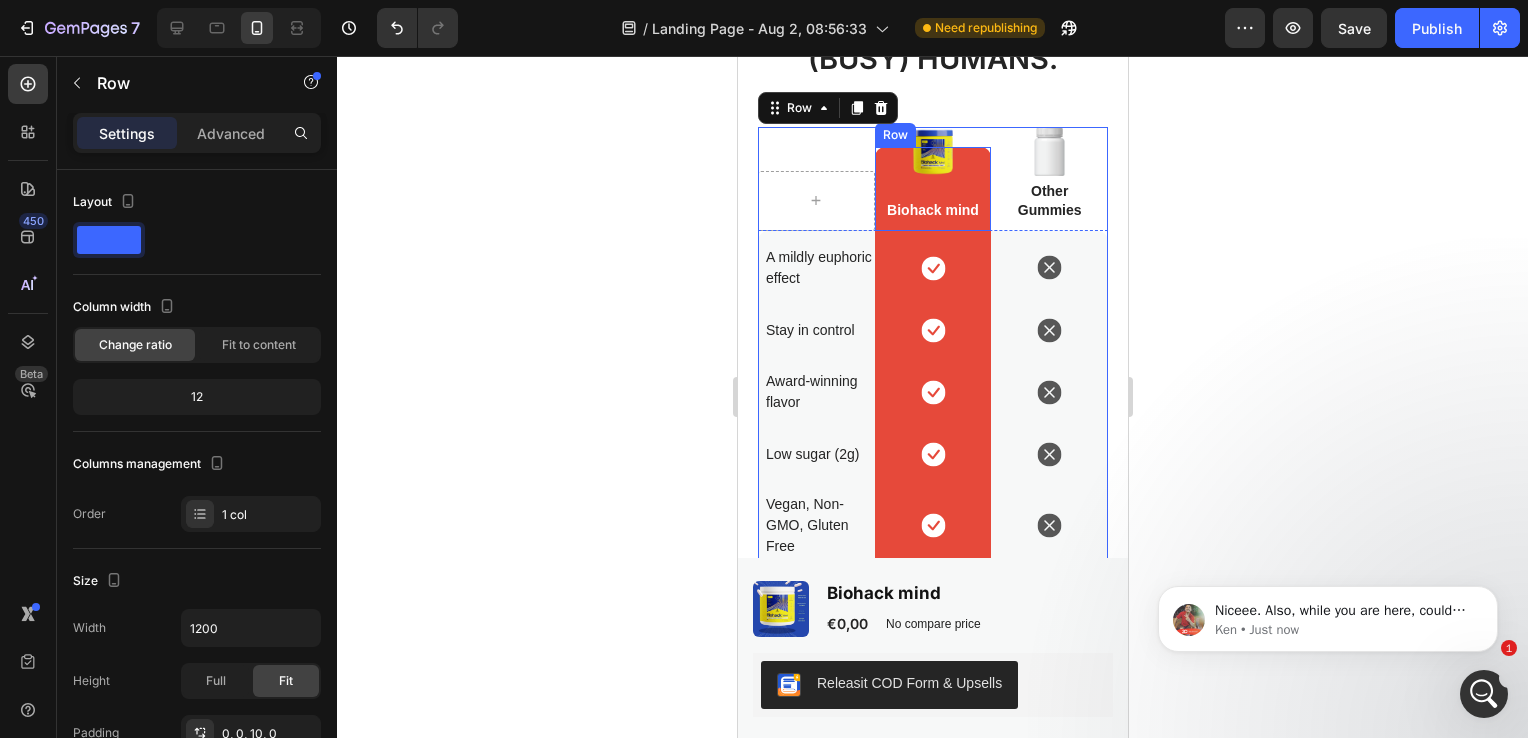 click on "Image Biohack mind Text Block Row" at bounding box center [932, 189] 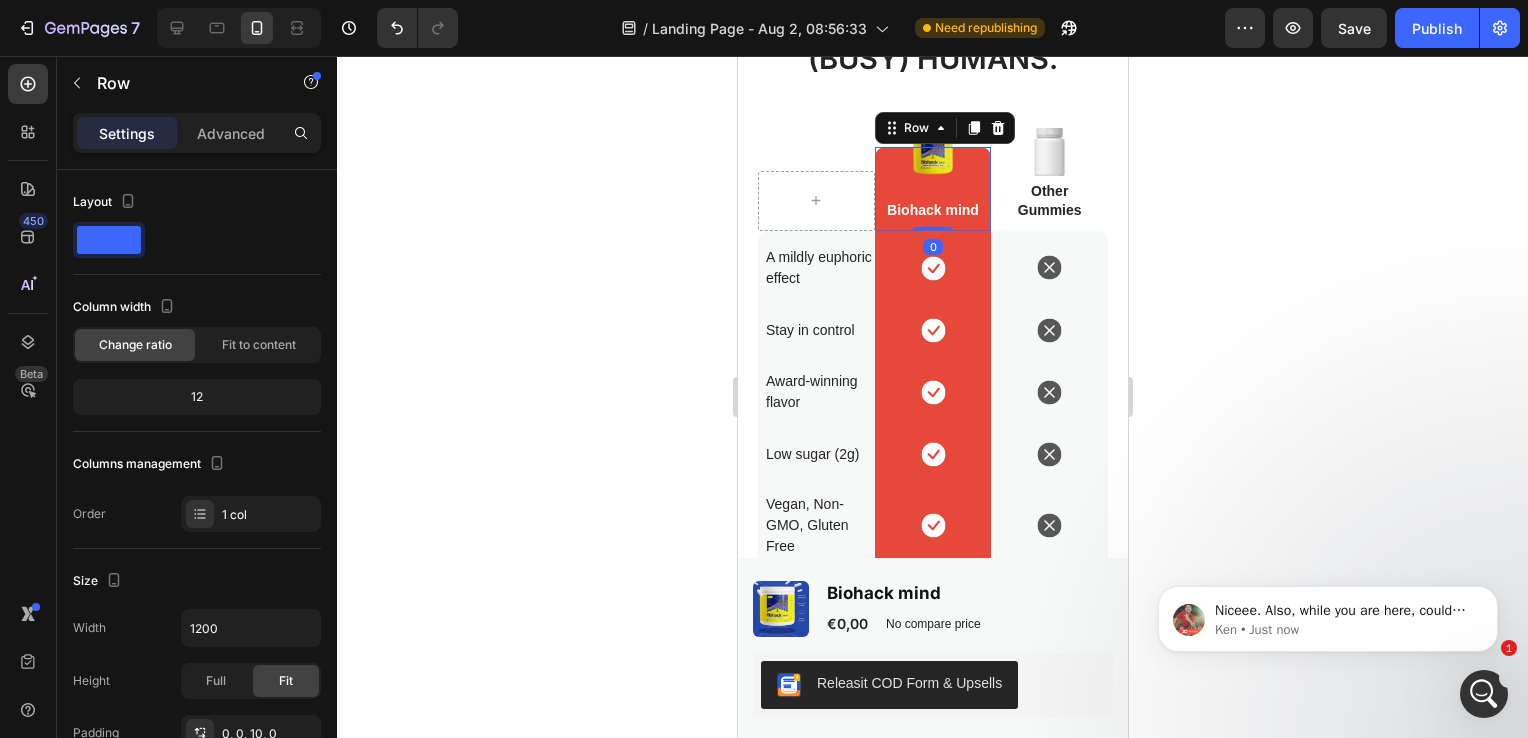 scroll, scrollTop: 2038, scrollLeft: 0, axis: vertical 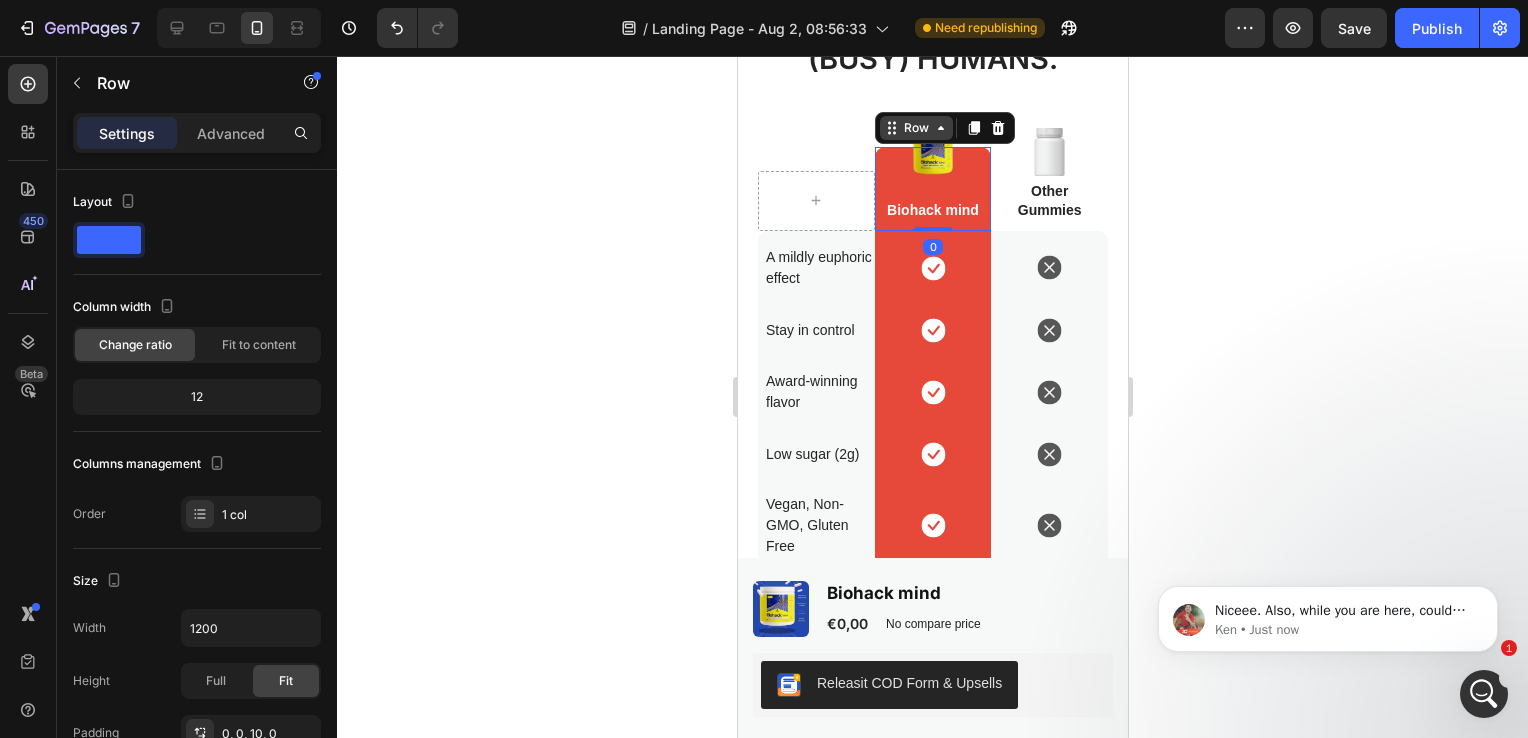 click on "Row" at bounding box center (915, 128) 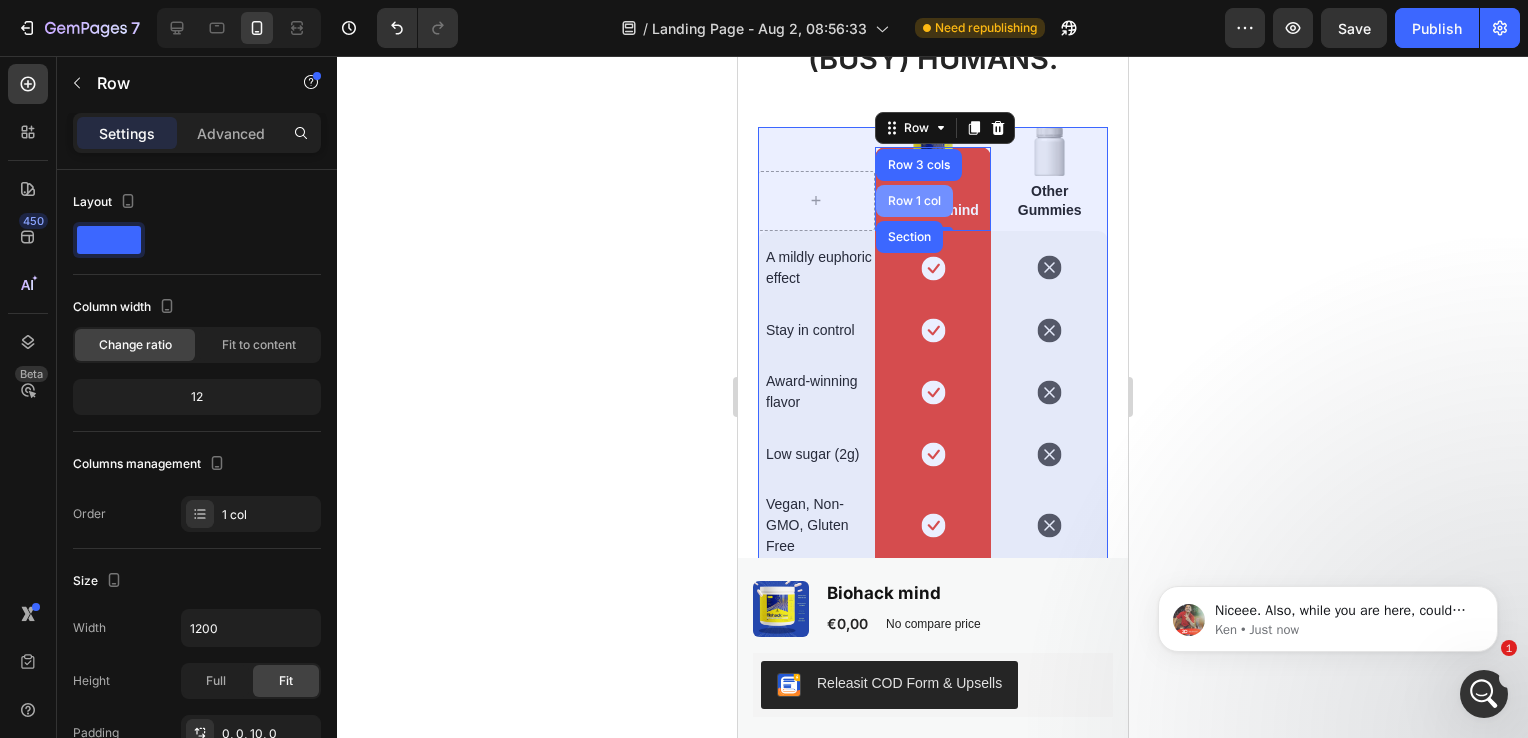 click on "Row 1 col" at bounding box center [913, 201] 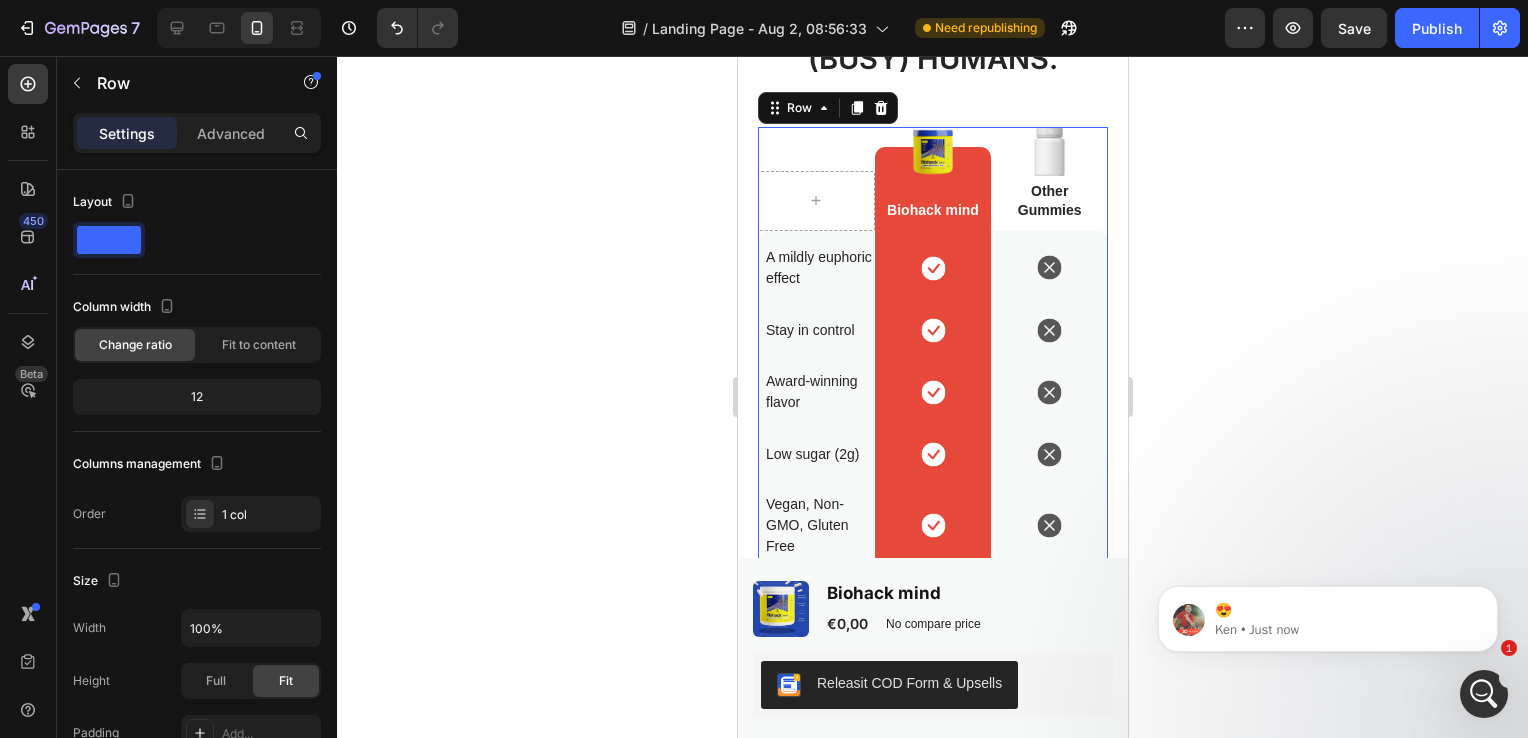 scroll, scrollTop: 2095, scrollLeft: 0, axis: vertical 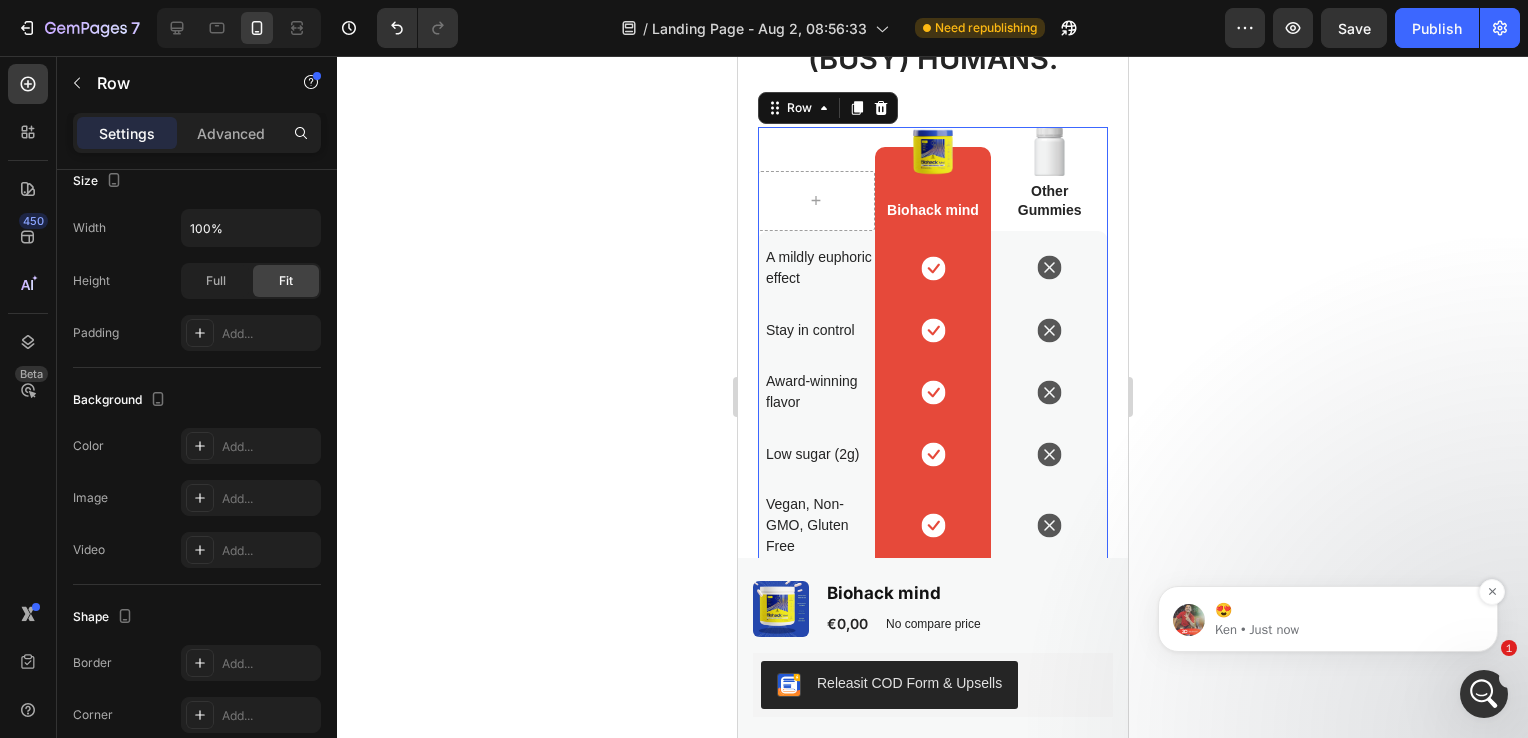 click on "😍" at bounding box center (1344, 611) 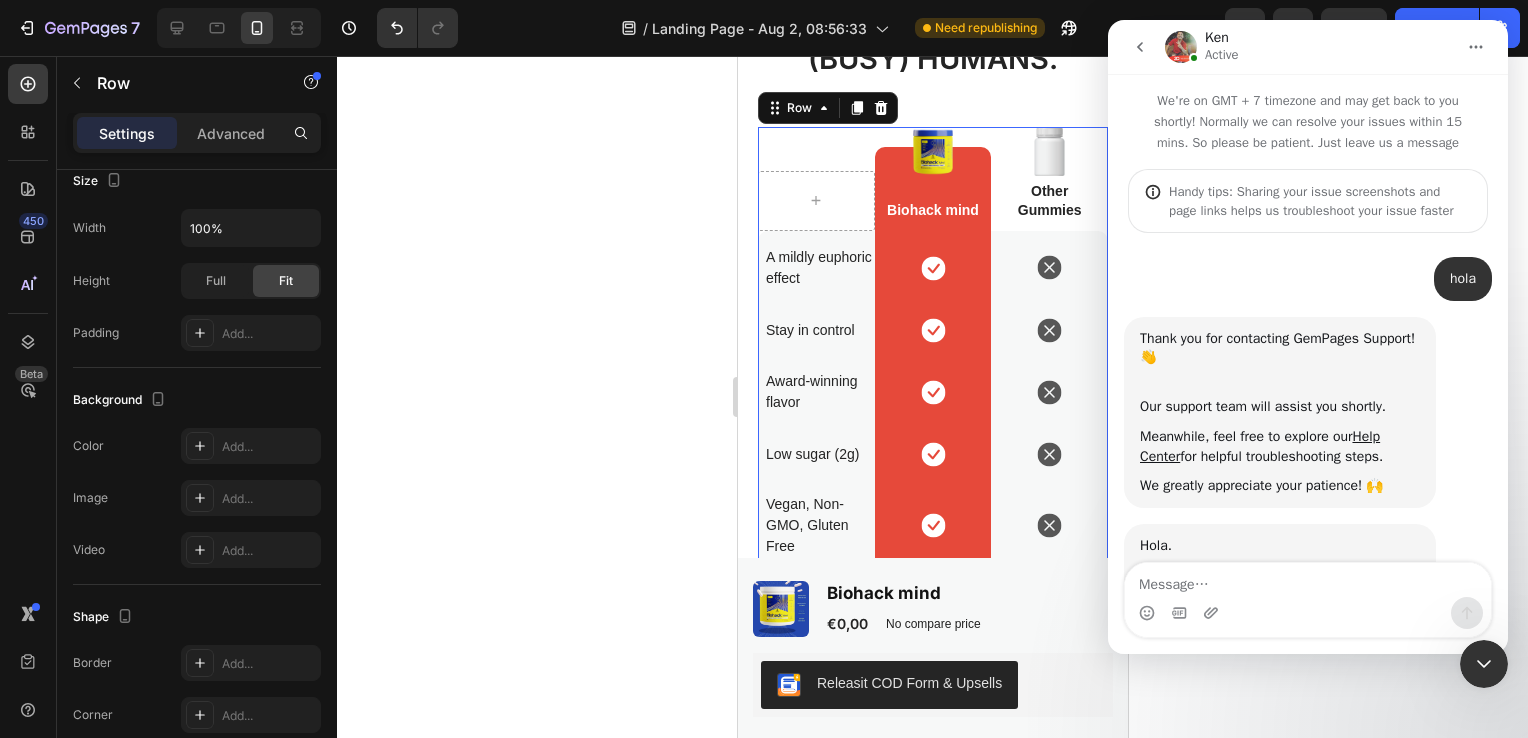 scroll, scrollTop: 2, scrollLeft: 0, axis: vertical 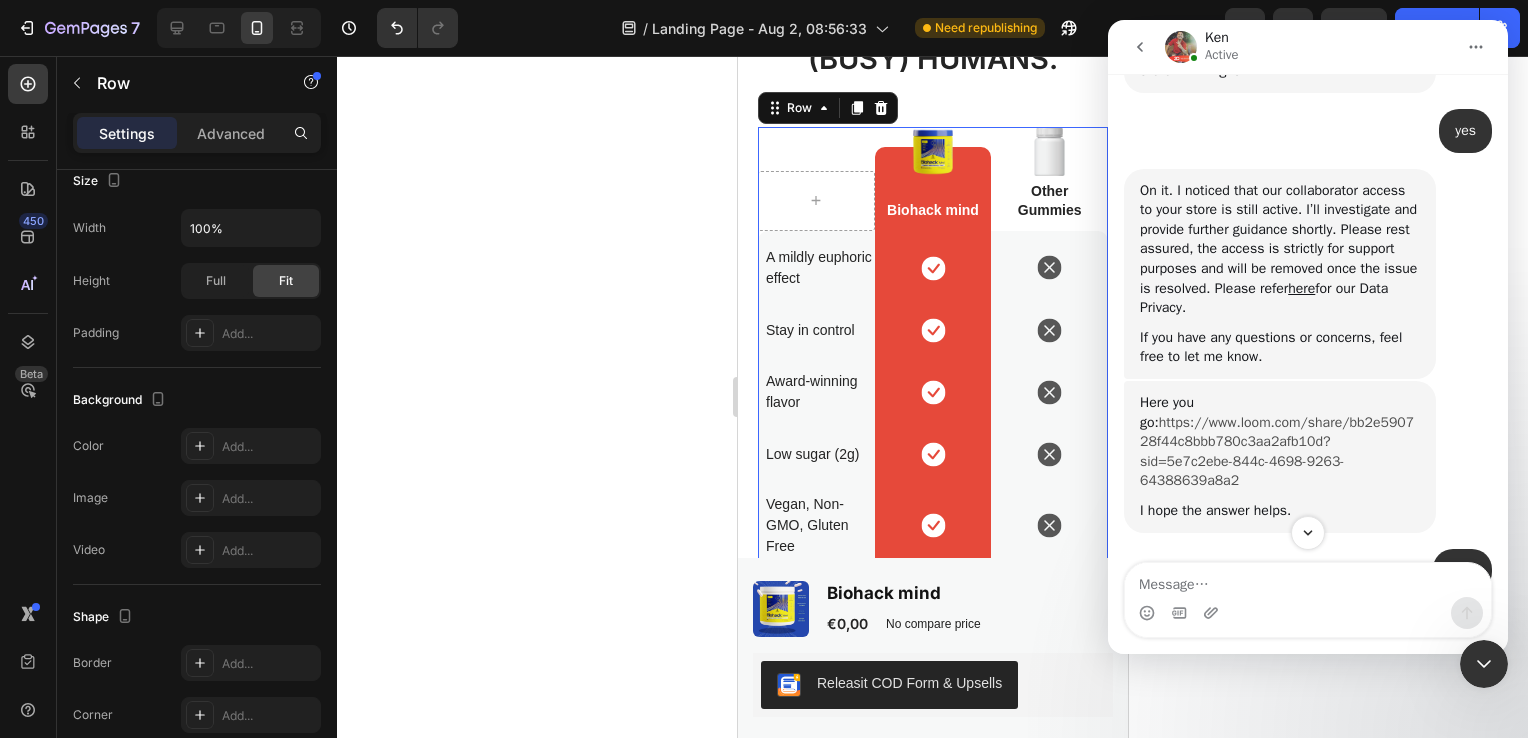 click on "https://www.loom.com/share/bb2e590728f44c8bbb780c3aa2afb10d?sid=5e7c2ebe-844c-4698-9263-64388639a8a2" at bounding box center (1277, 452) 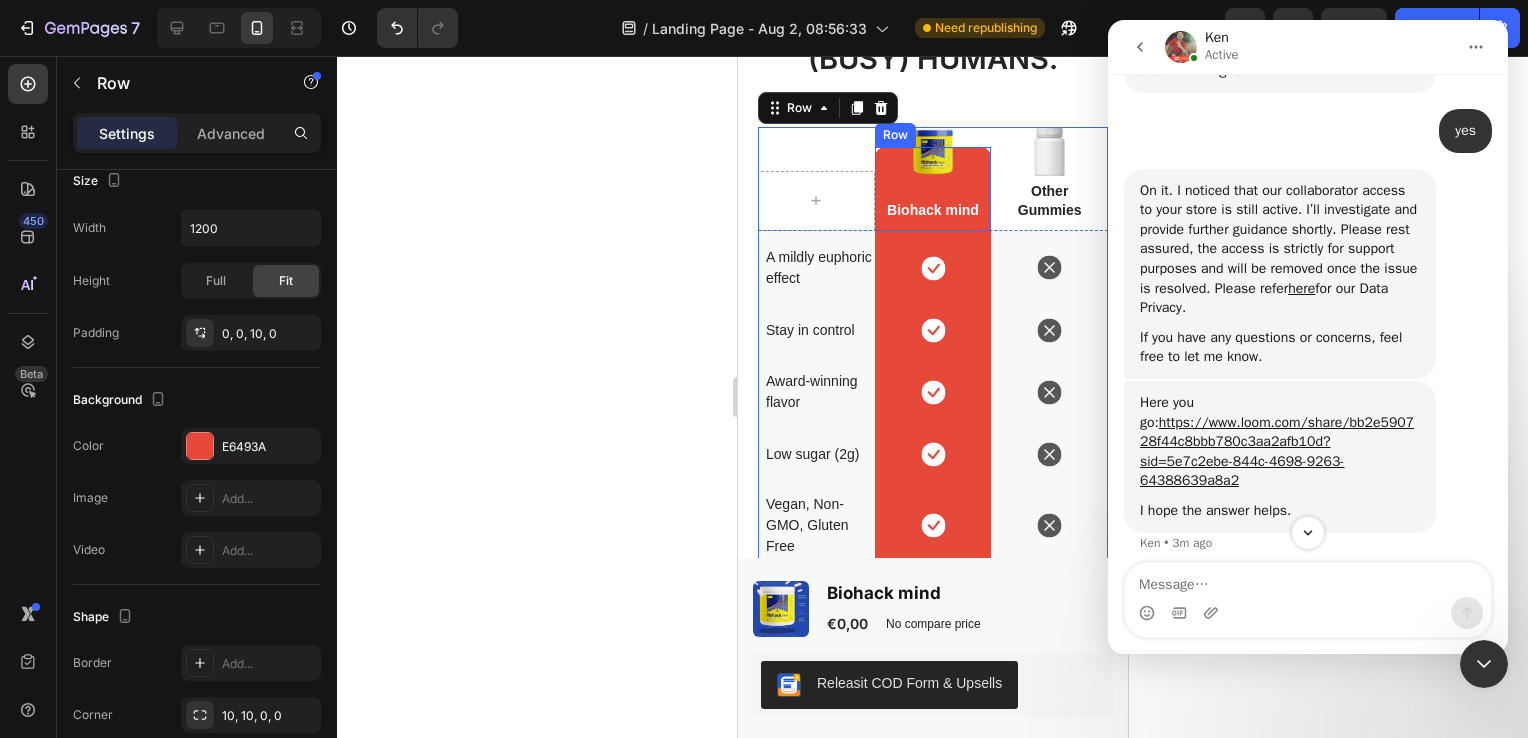 click on "Image Biohack mind Text Block Row" at bounding box center [932, 189] 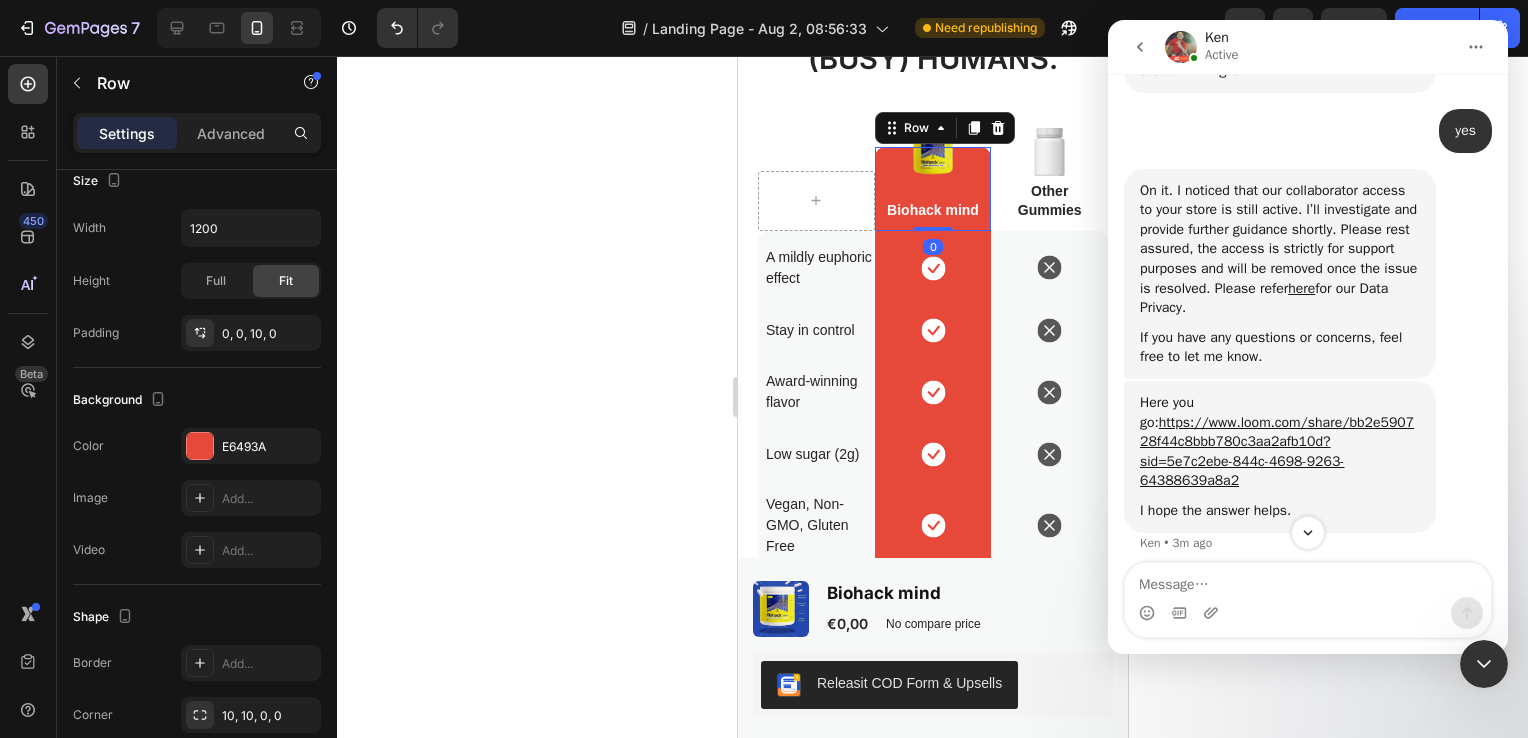 scroll, scrollTop: 400, scrollLeft: 0, axis: vertical 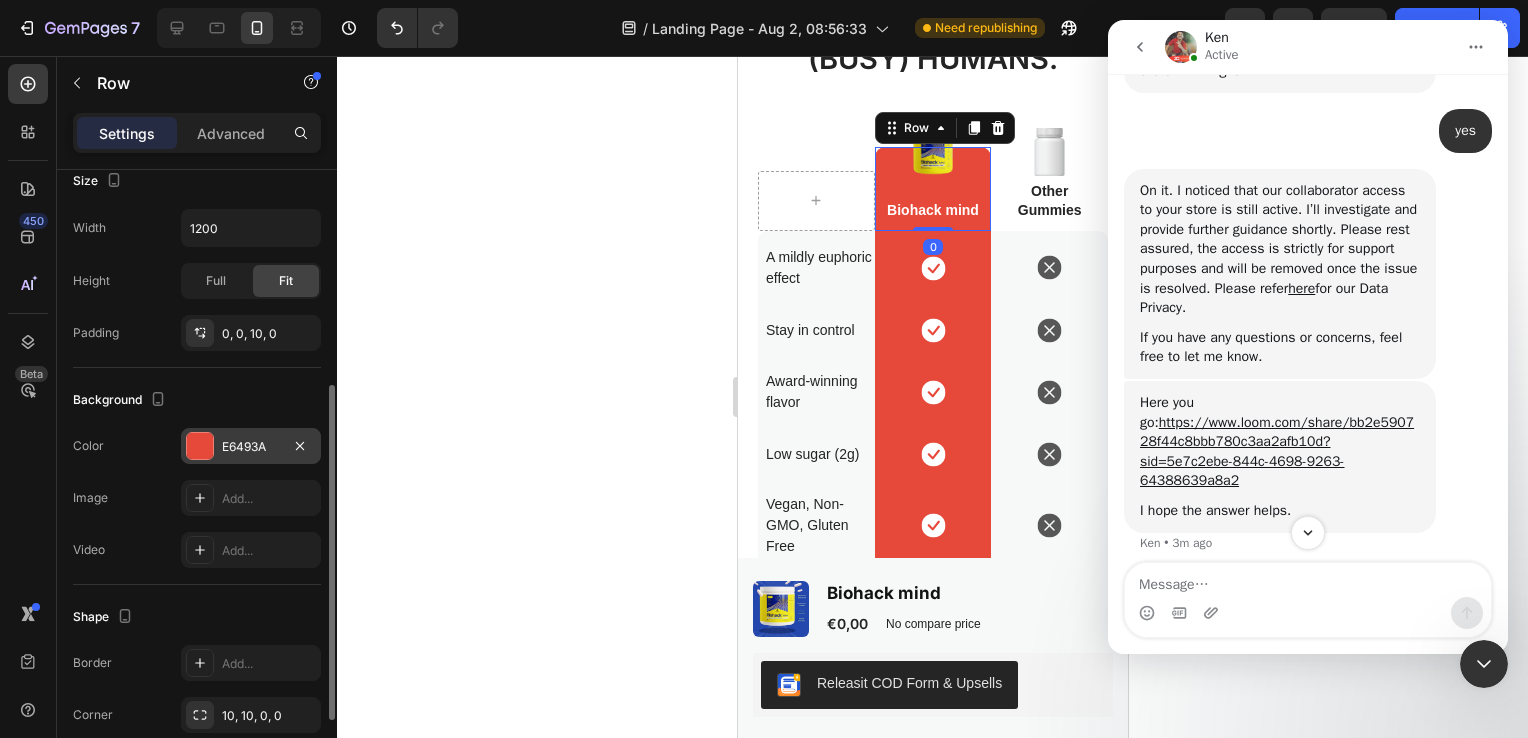 click at bounding box center (200, 446) 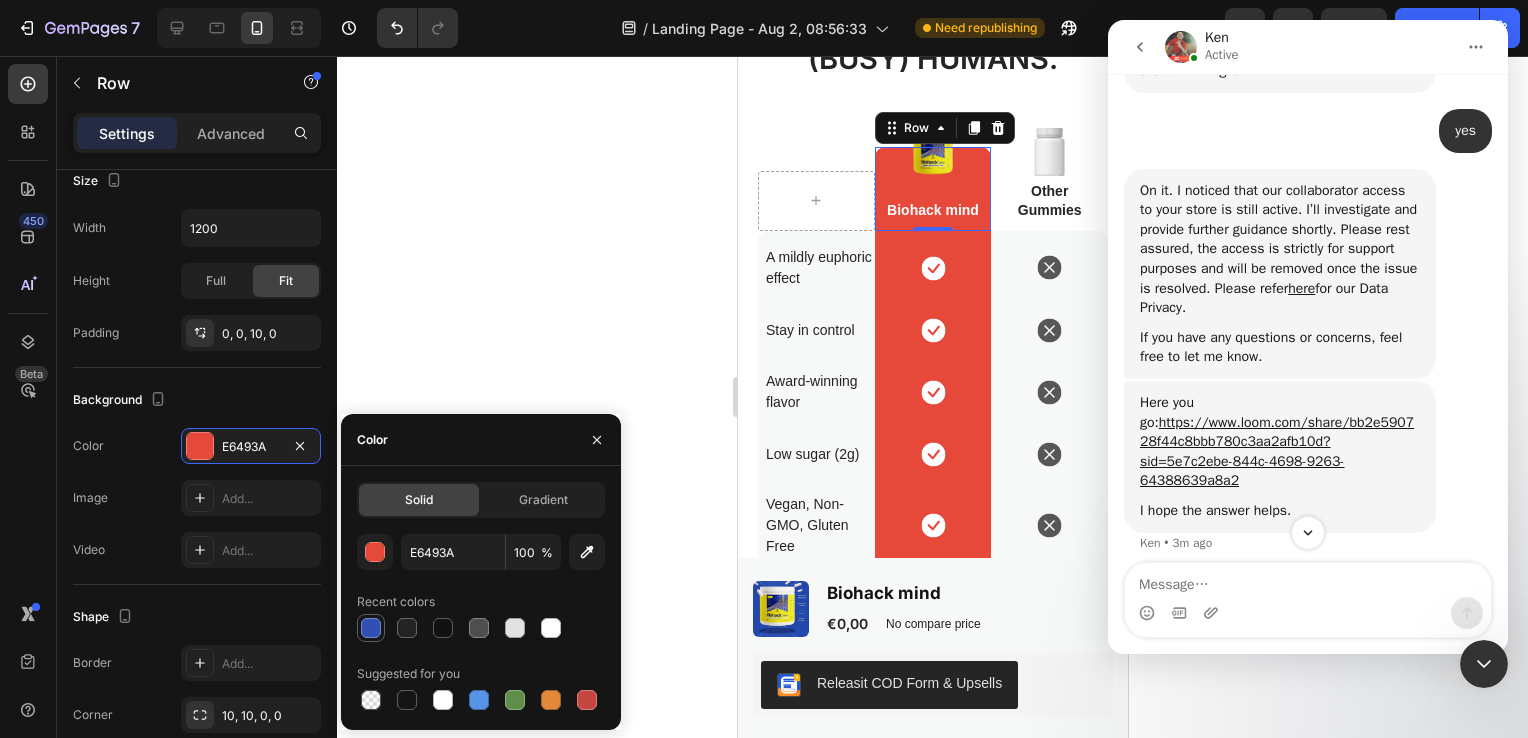 click at bounding box center [371, 628] 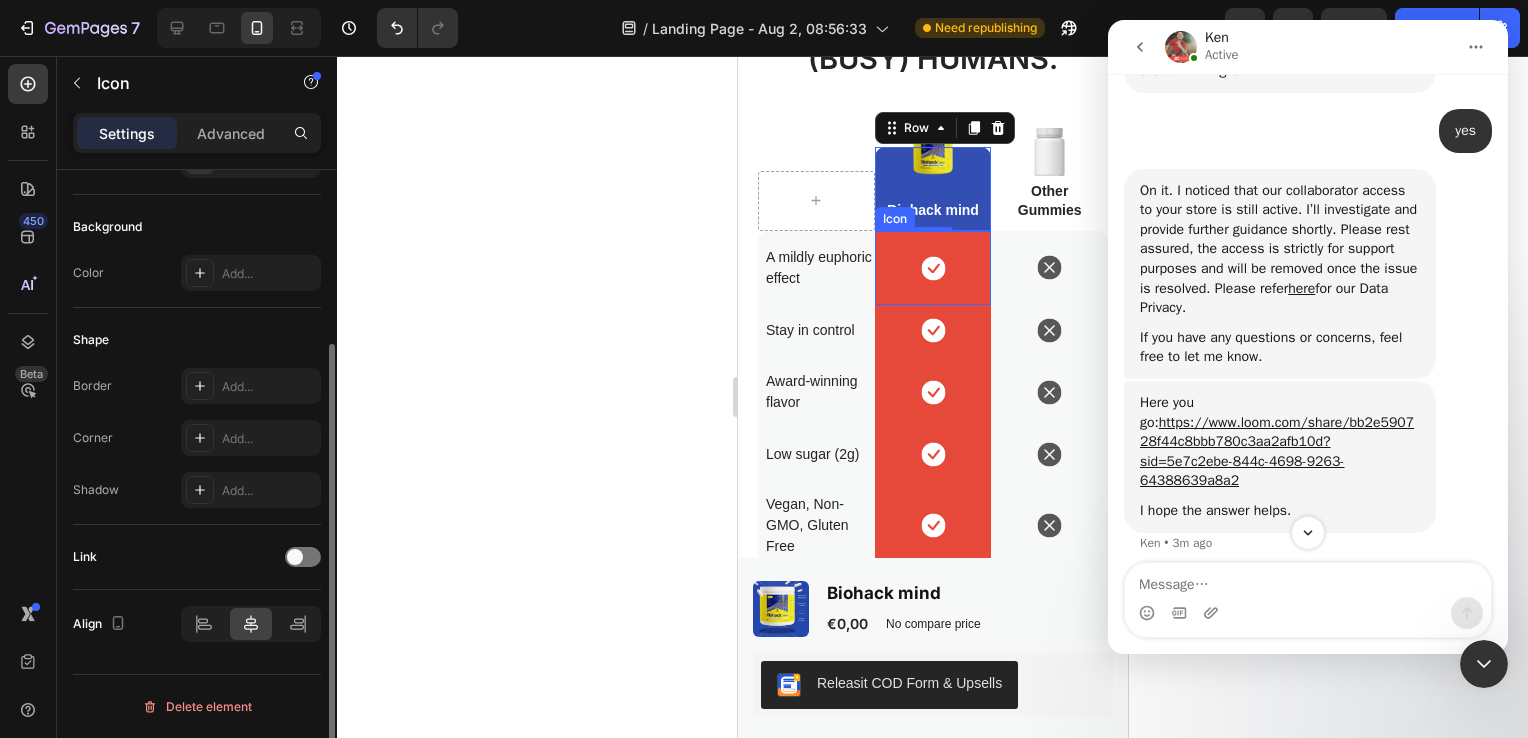 click on "Icon" at bounding box center (932, 268) 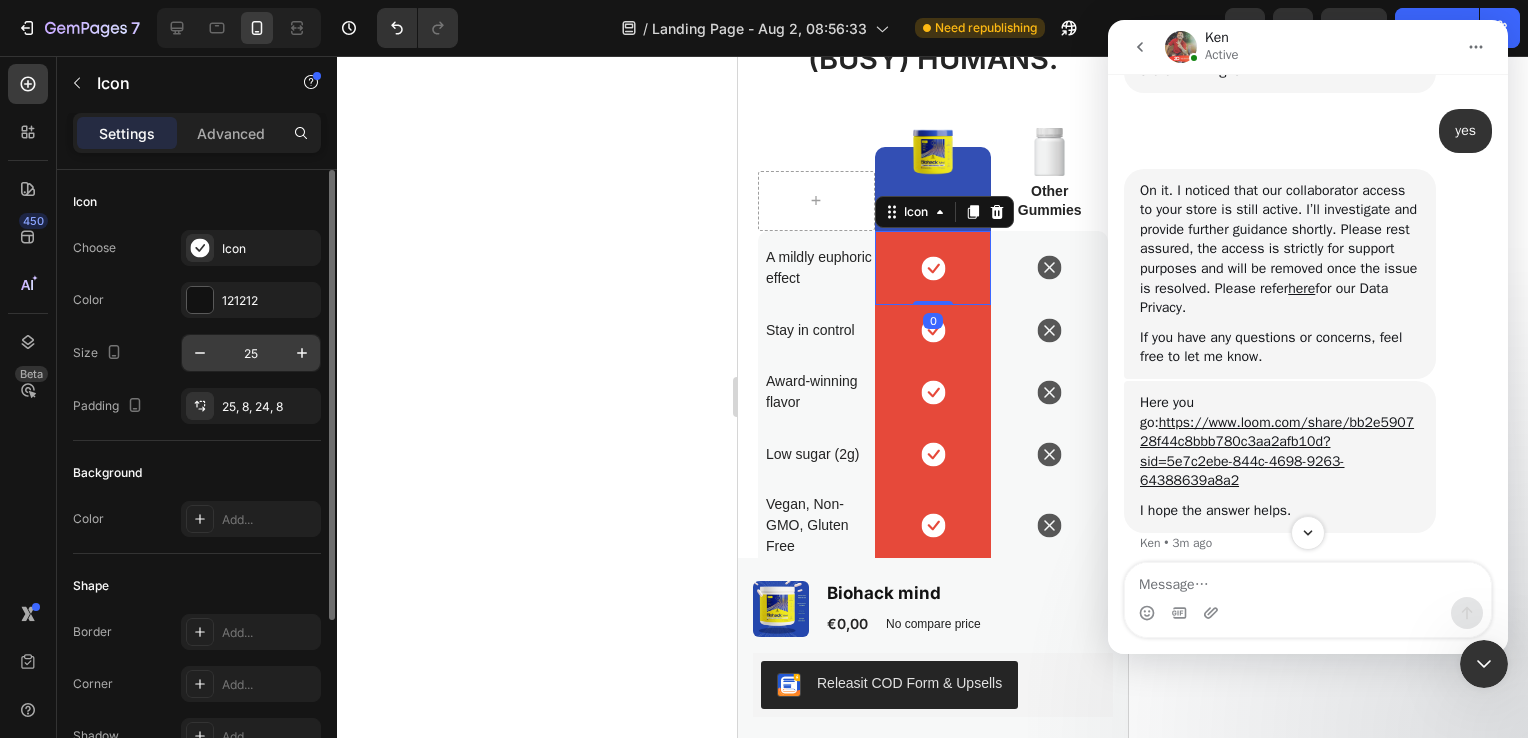 scroll, scrollTop: 244, scrollLeft: 0, axis: vertical 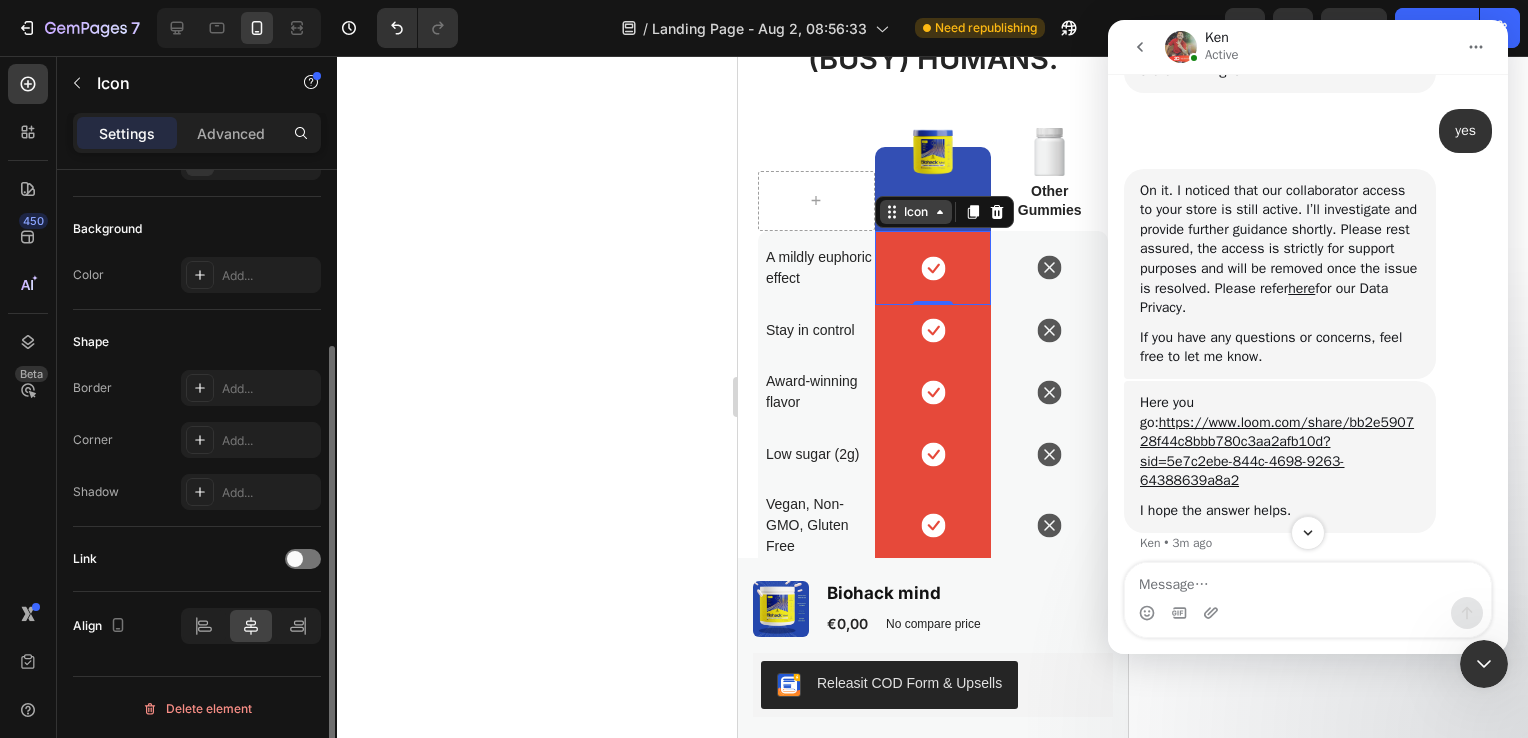 click on "Icon" at bounding box center [915, 212] 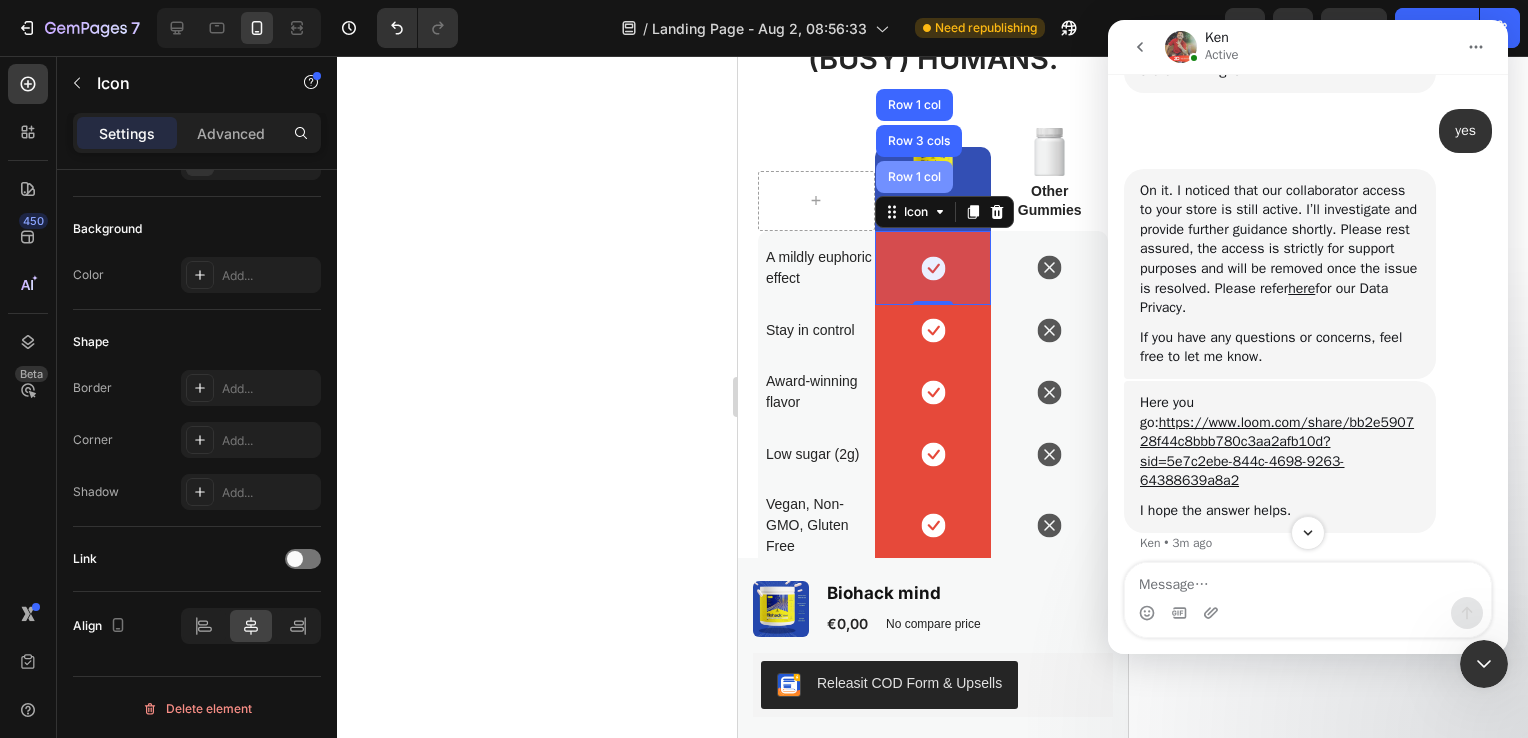 click on "Row 1 col" at bounding box center (913, 177) 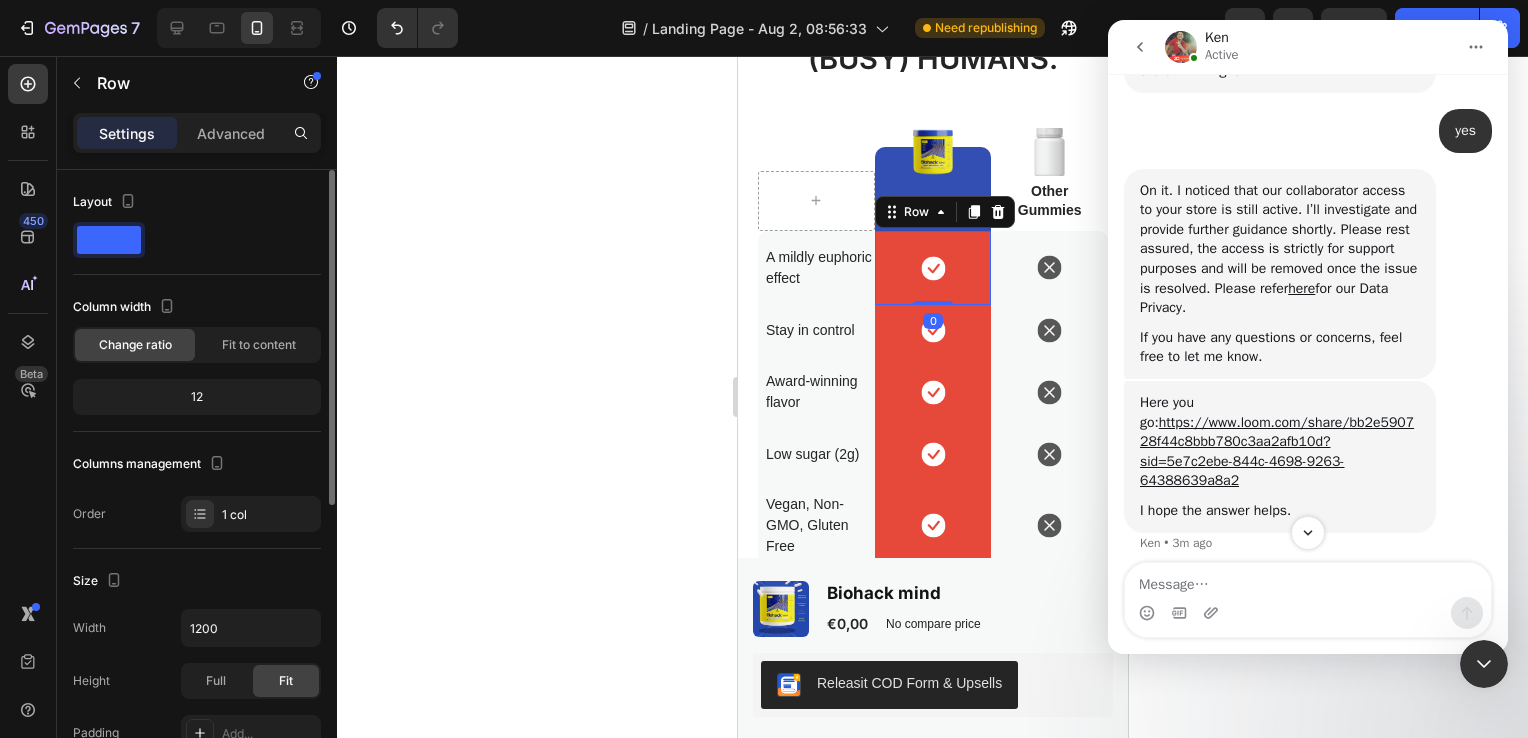 scroll, scrollTop: 267, scrollLeft: 0, axis: vertical 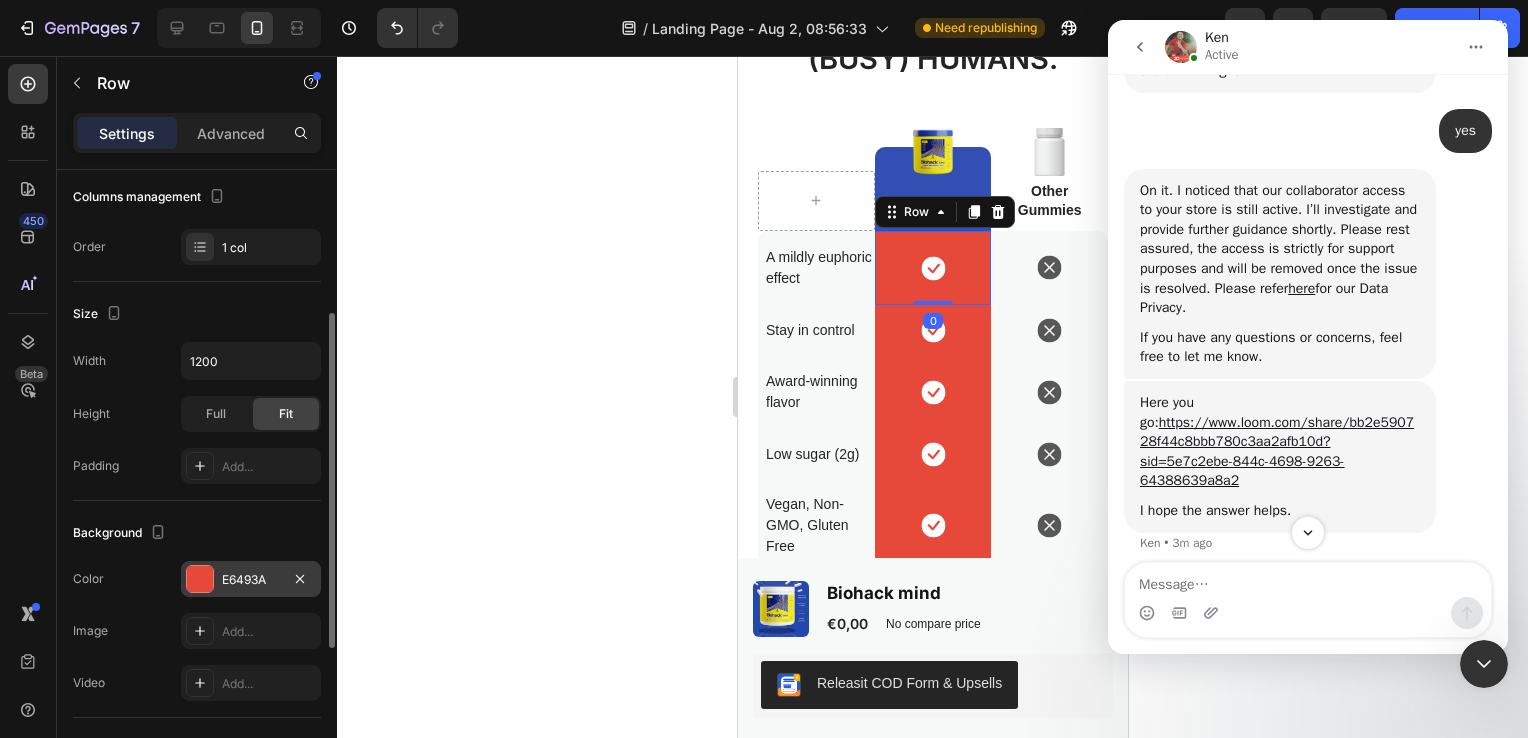 click at bounding box center [200, 579] 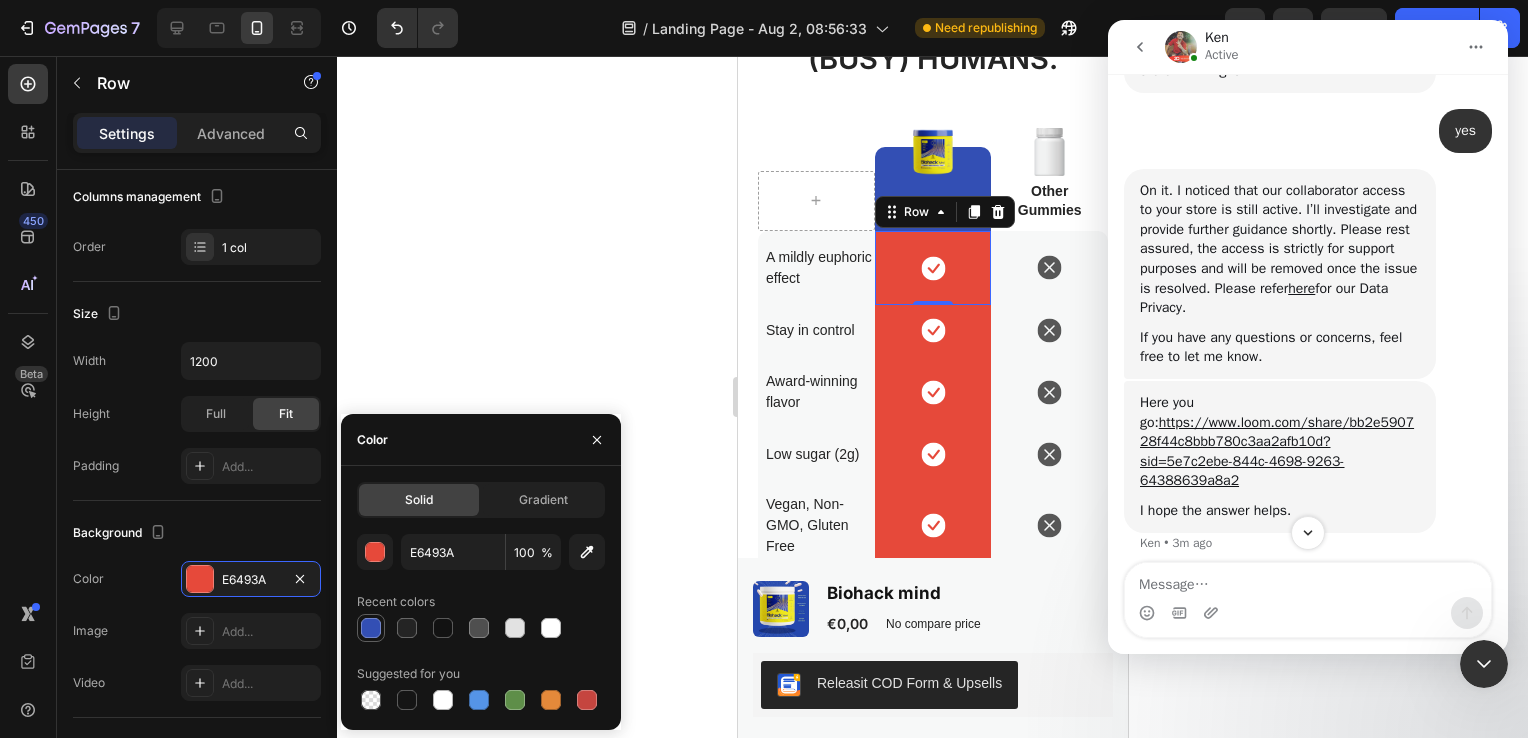 click at bounding box center [371, 628] 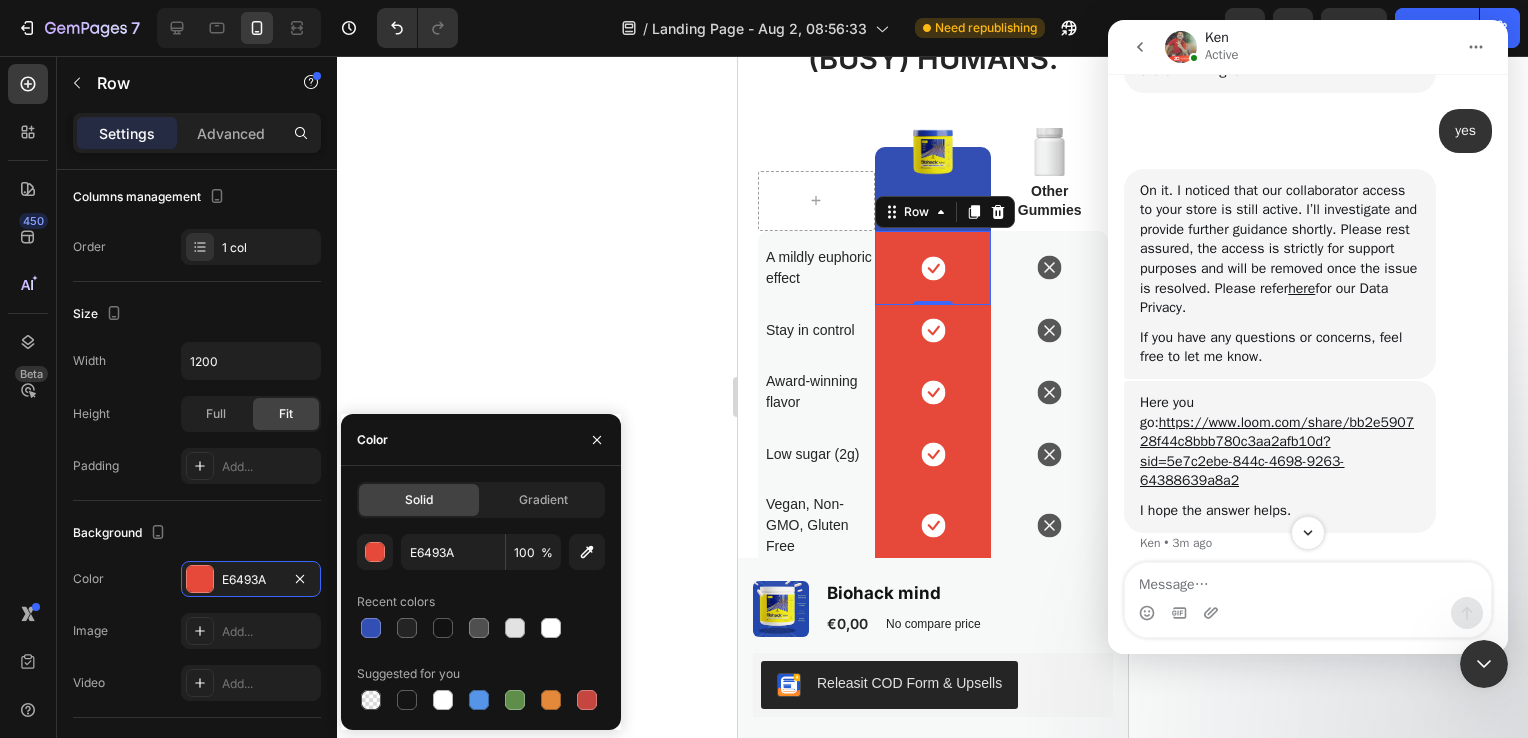 type on "334FB4" 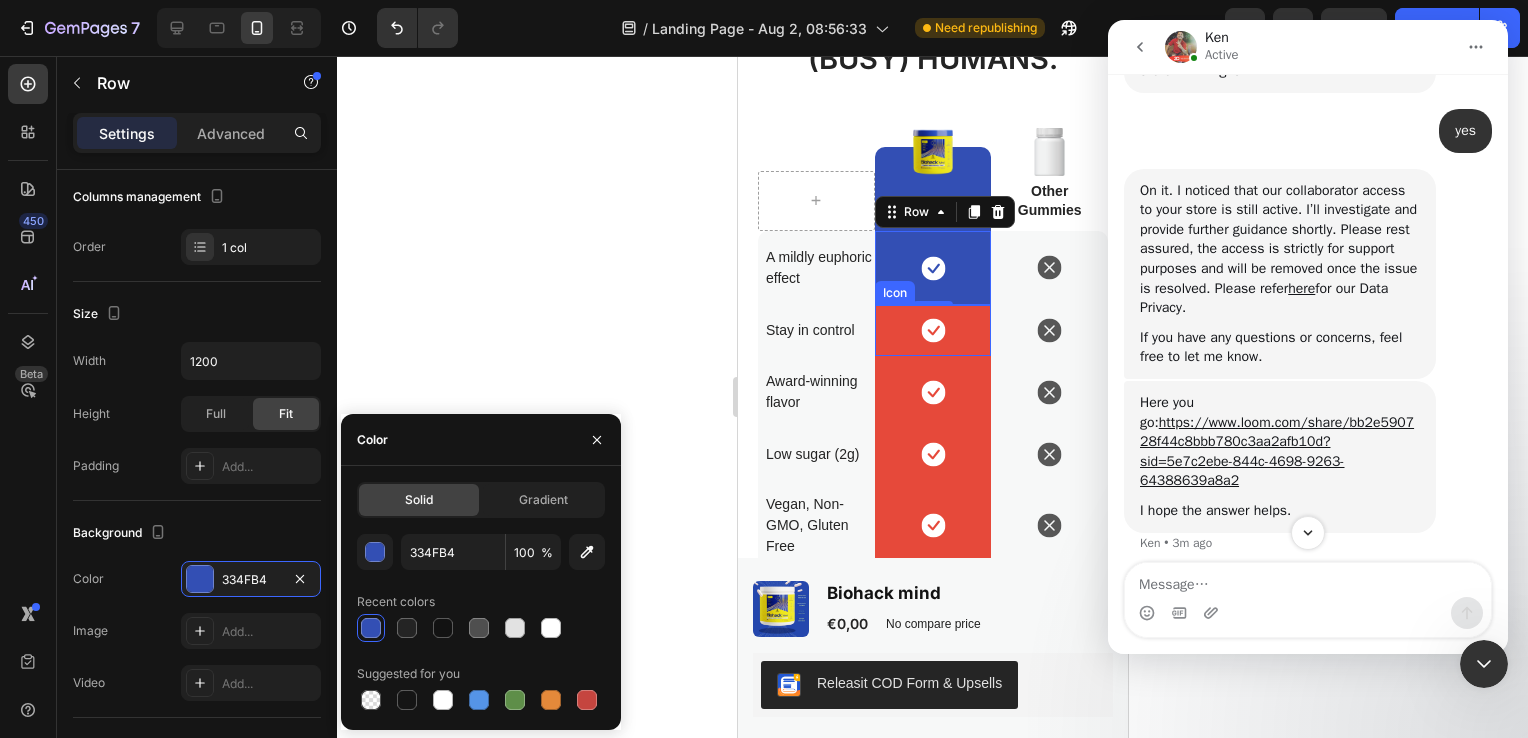 click on "Icon" at bounding box center [932, 330] 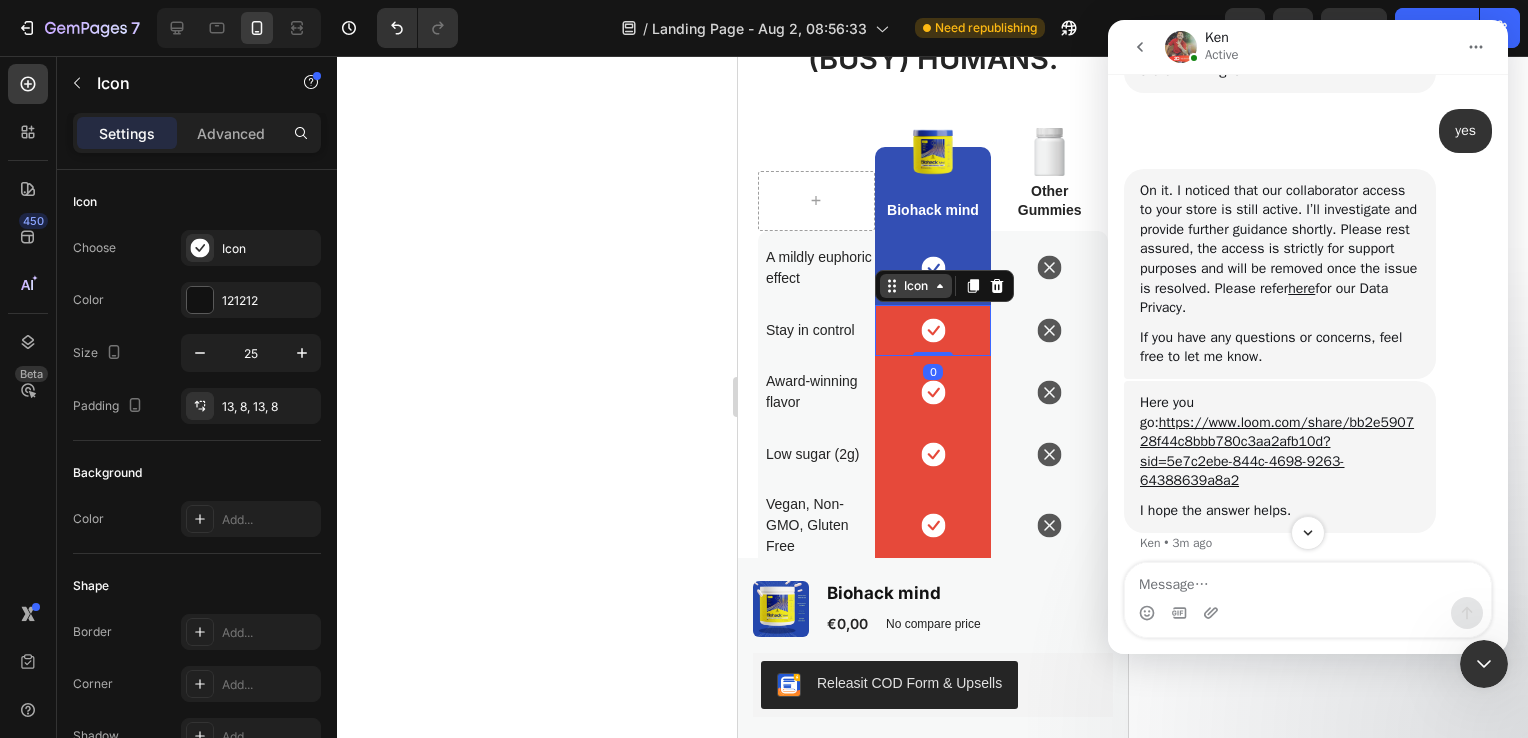 click on "Icon" at bounding box center [915, 286] 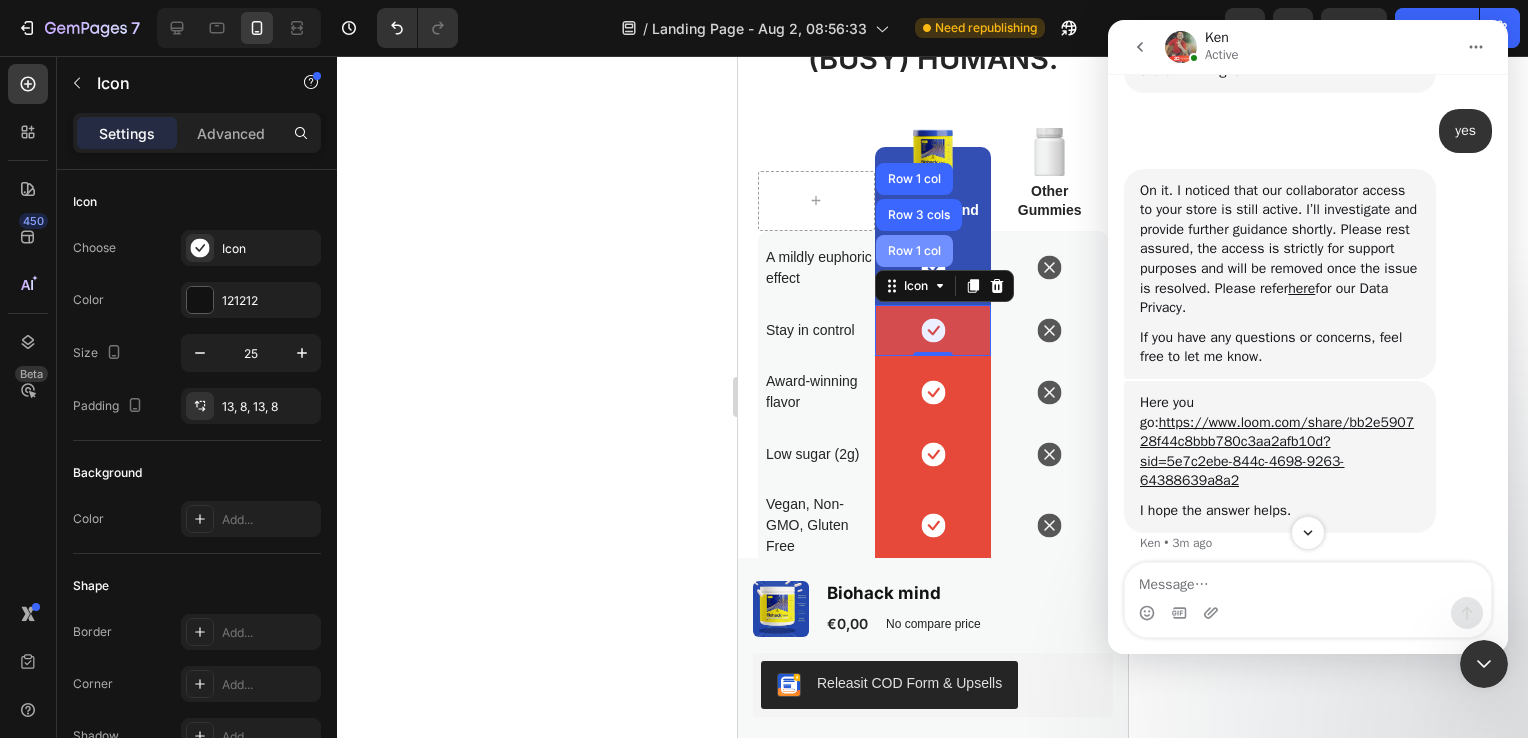 click on "Row 1 col" at bounding box center [913, 251] 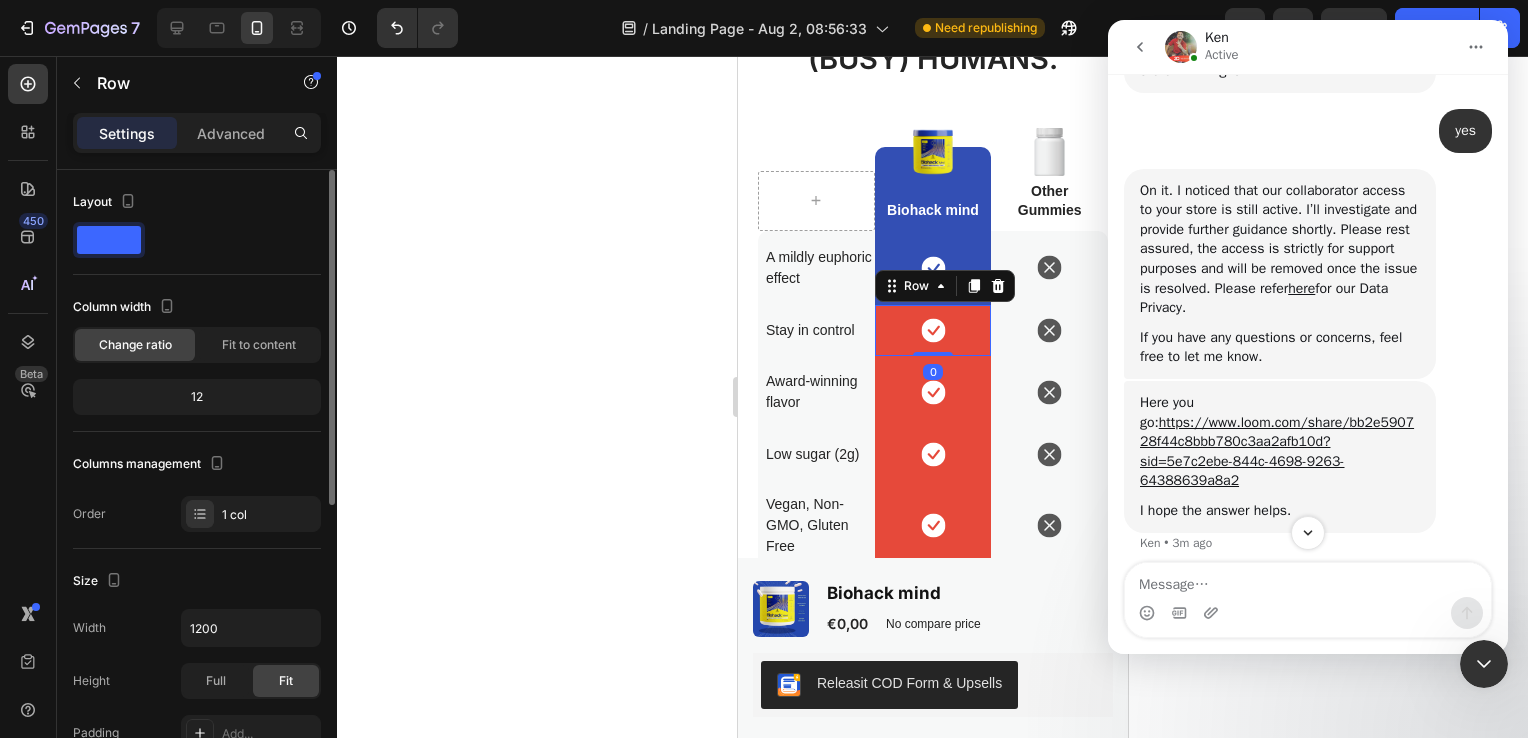 scroll, scrollTop: 267, scrollLeft: 0, axis: vertical 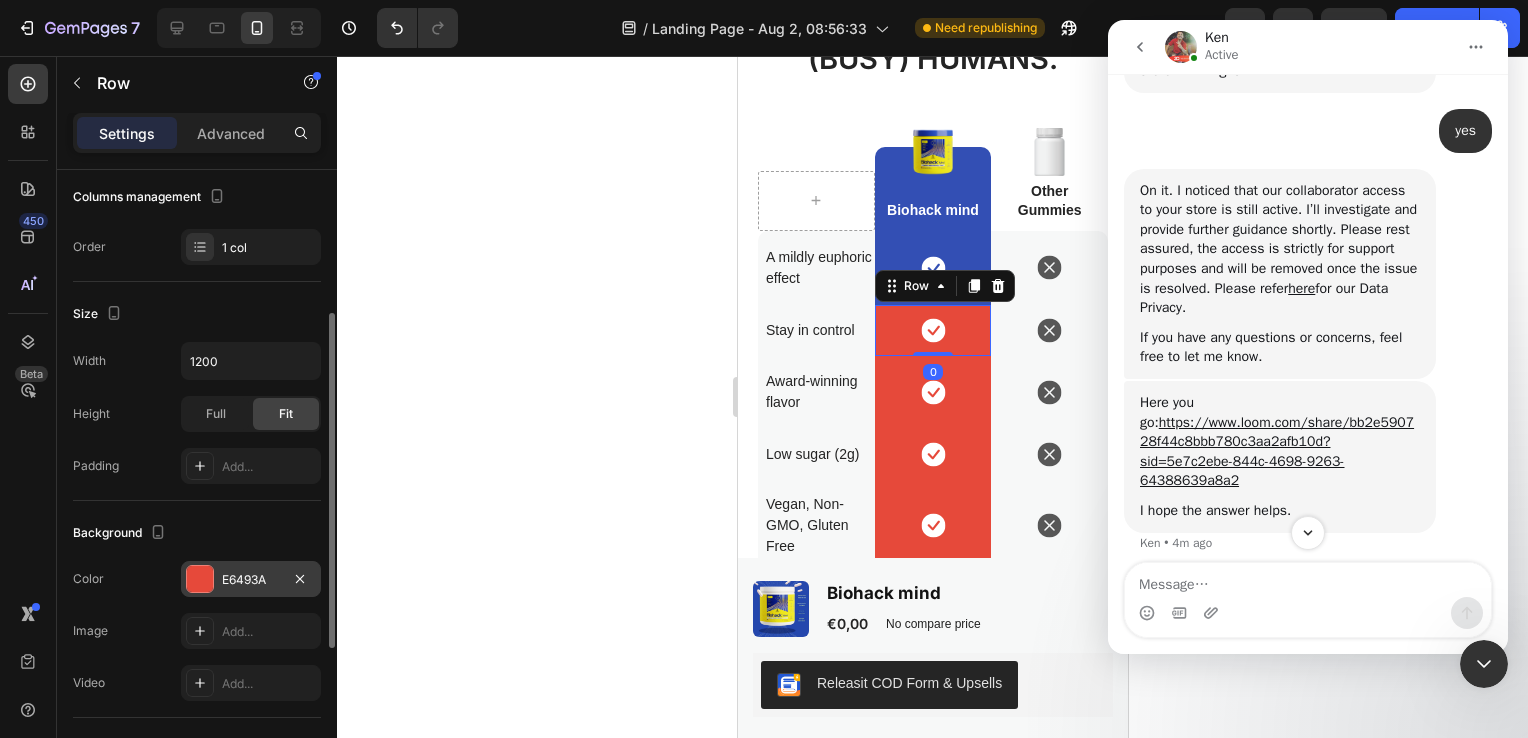 click at bounding box center [200, 579] 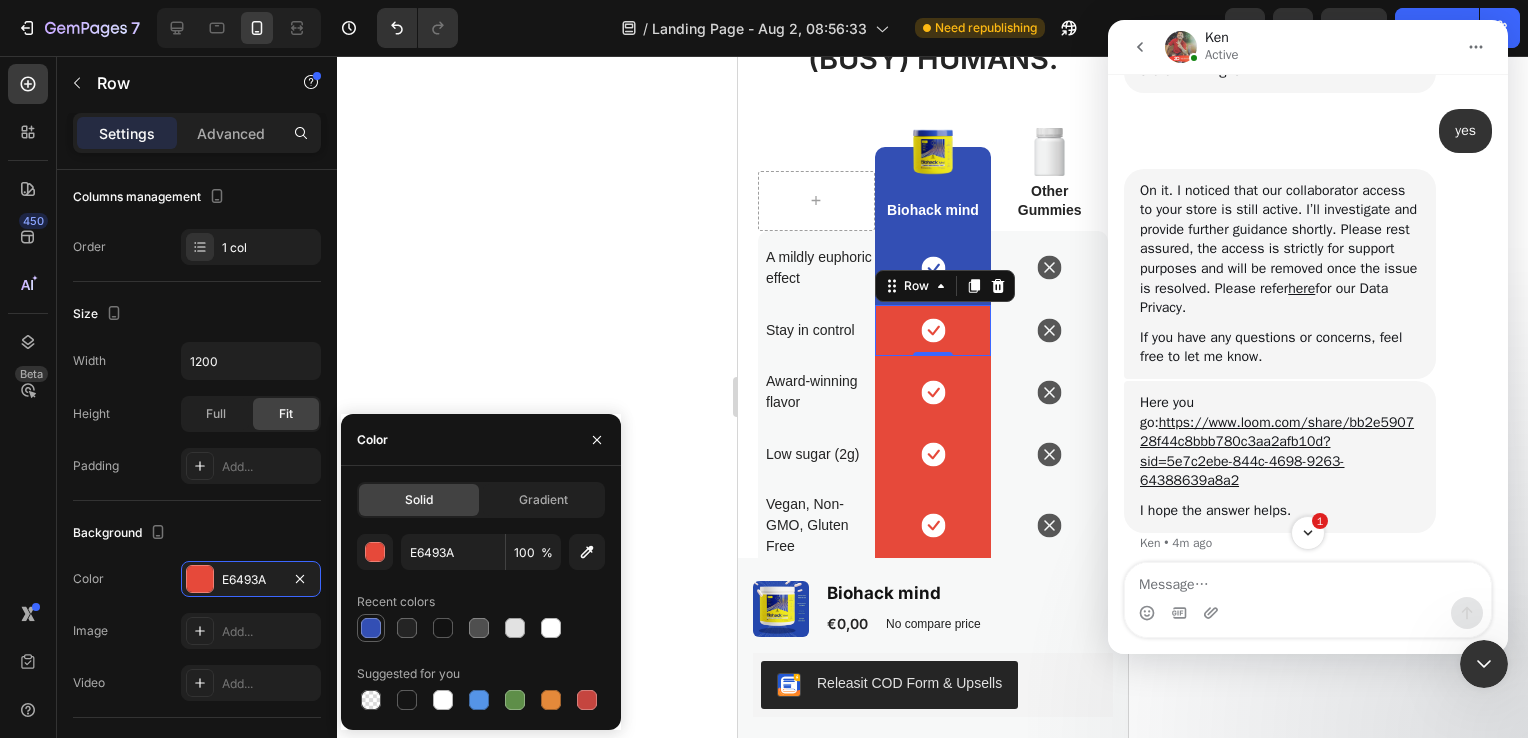 click at bounding box center (371, 628) 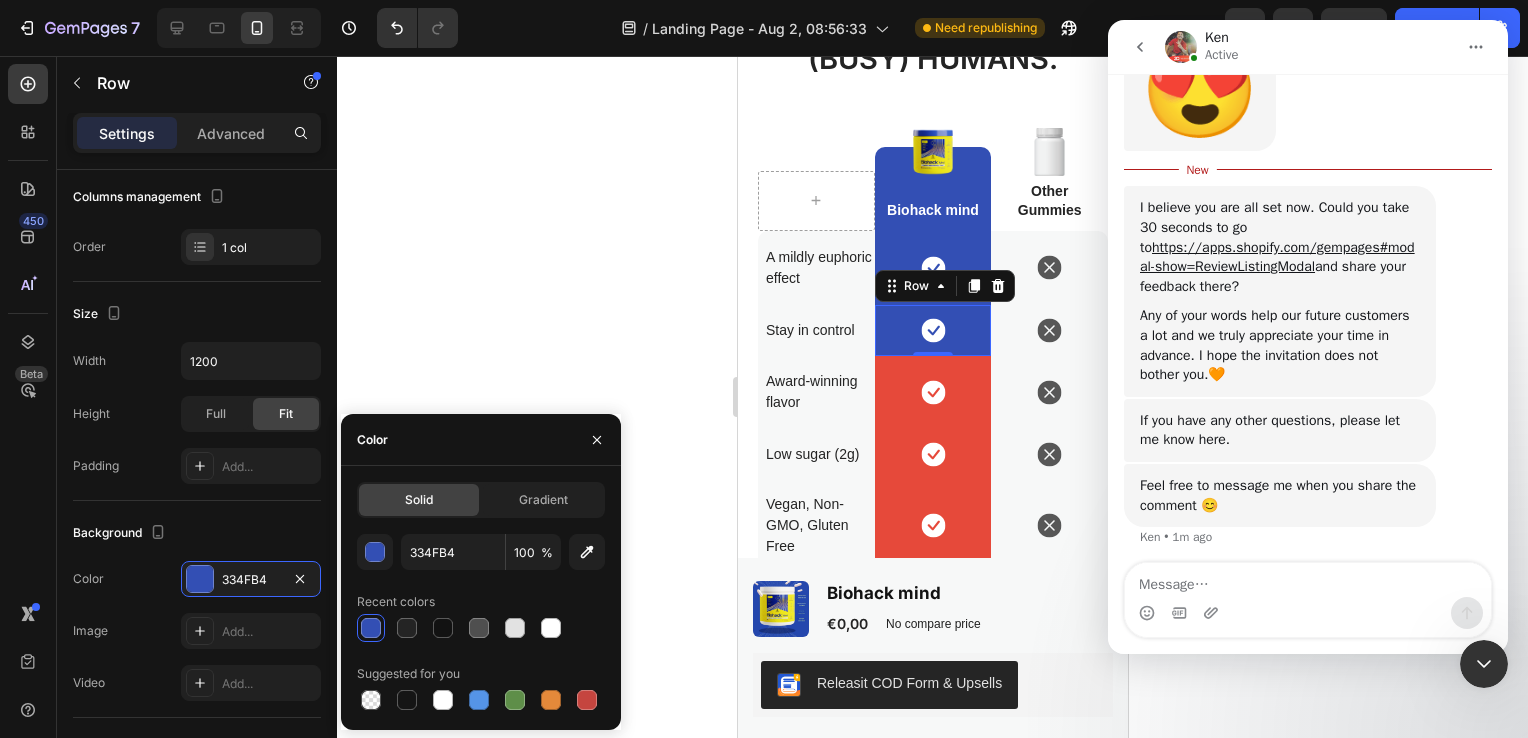 scroll, scrollTop: 2471, scrollLeft: 0, axis: vertical 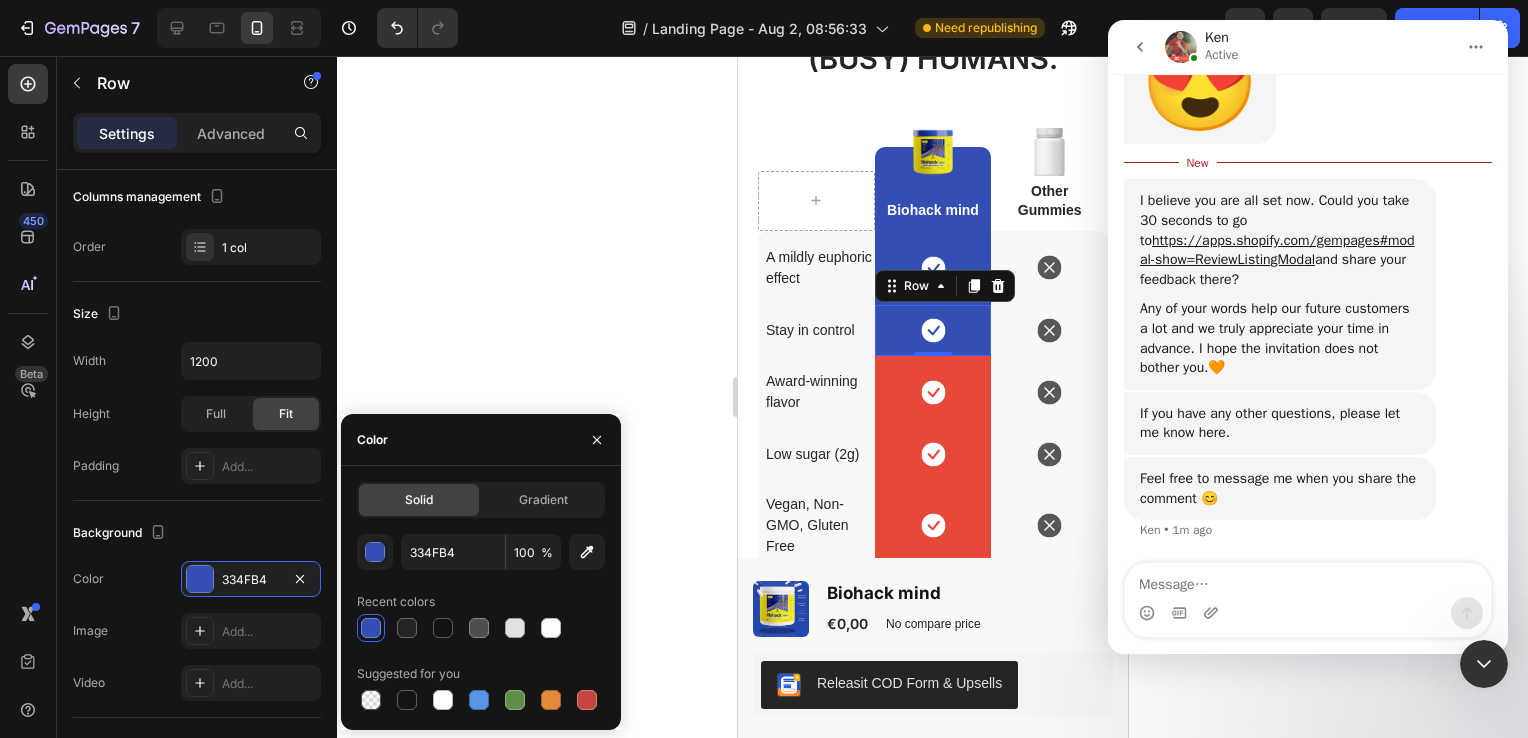 click 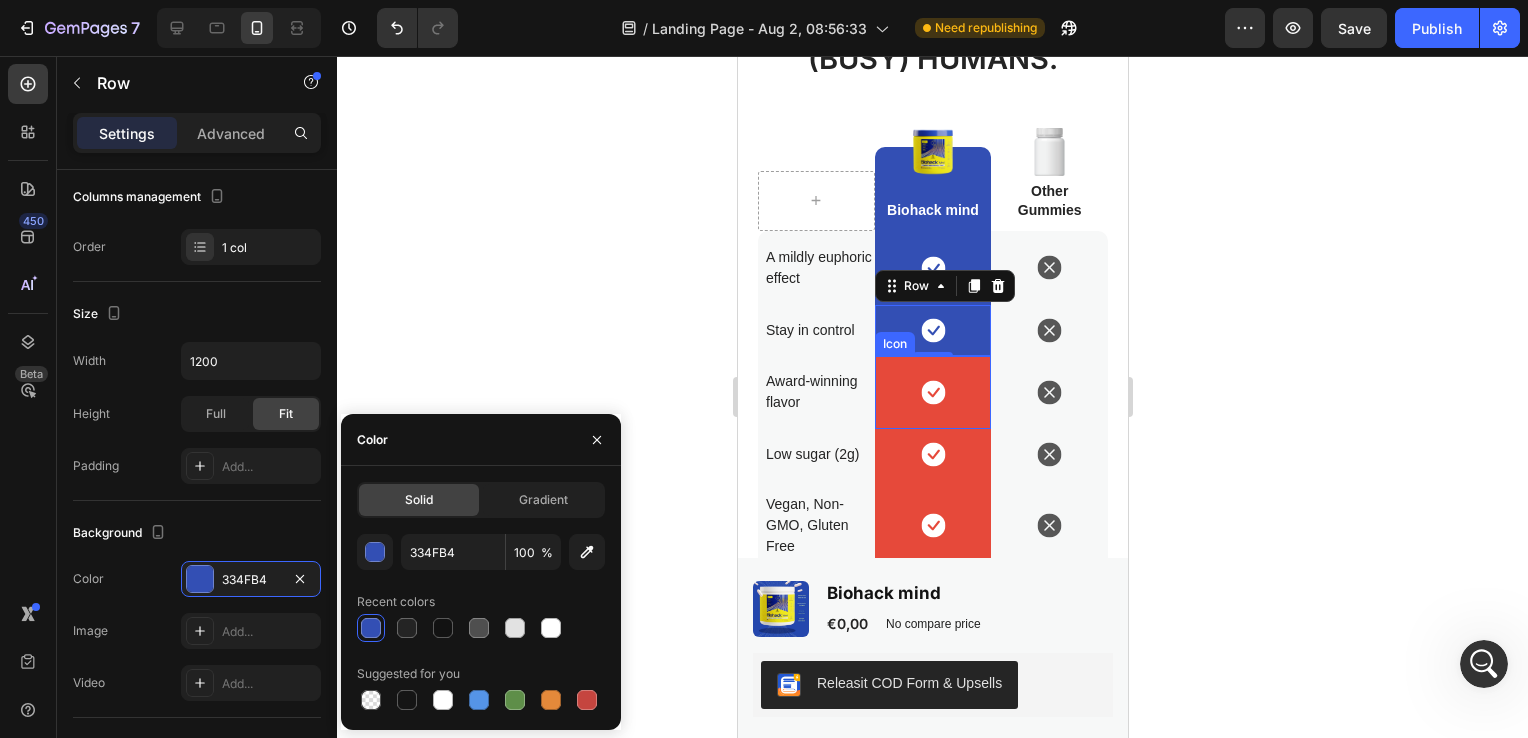 click on "Icon" at bounding box center (932, 392) 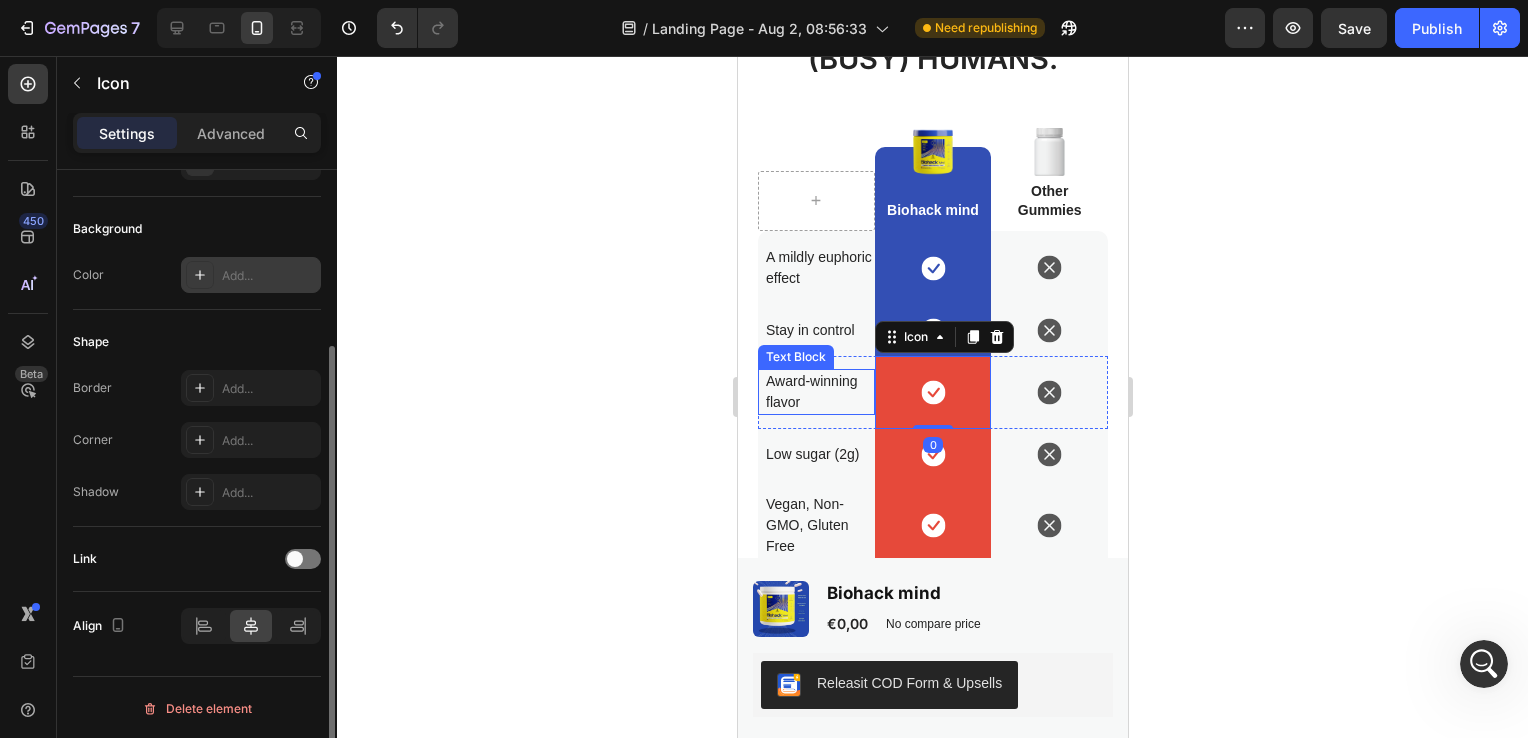 scroll, scrollTop: 0, scrollLeft: 0, axis: both 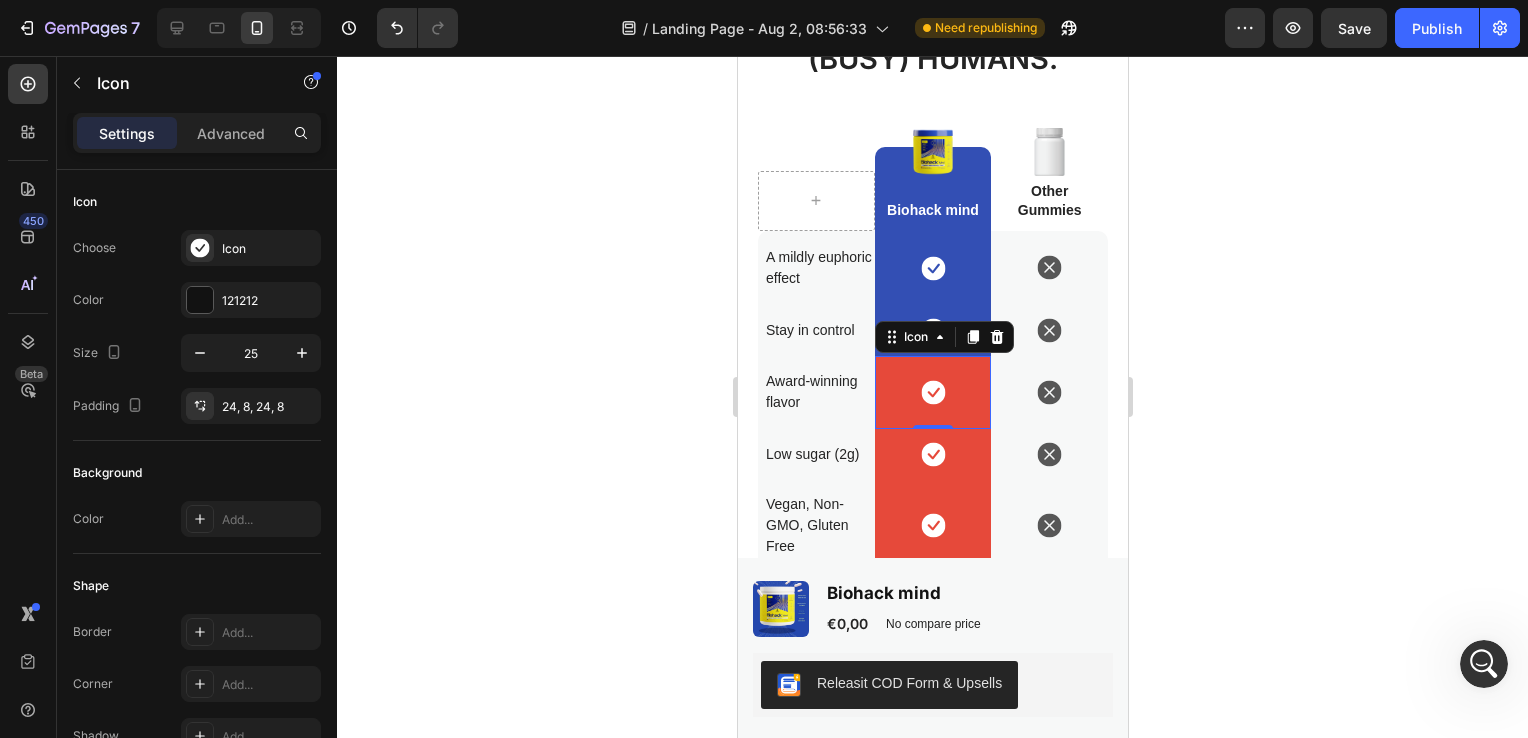 click on "Icon   0" at bounding box center (932, 392) 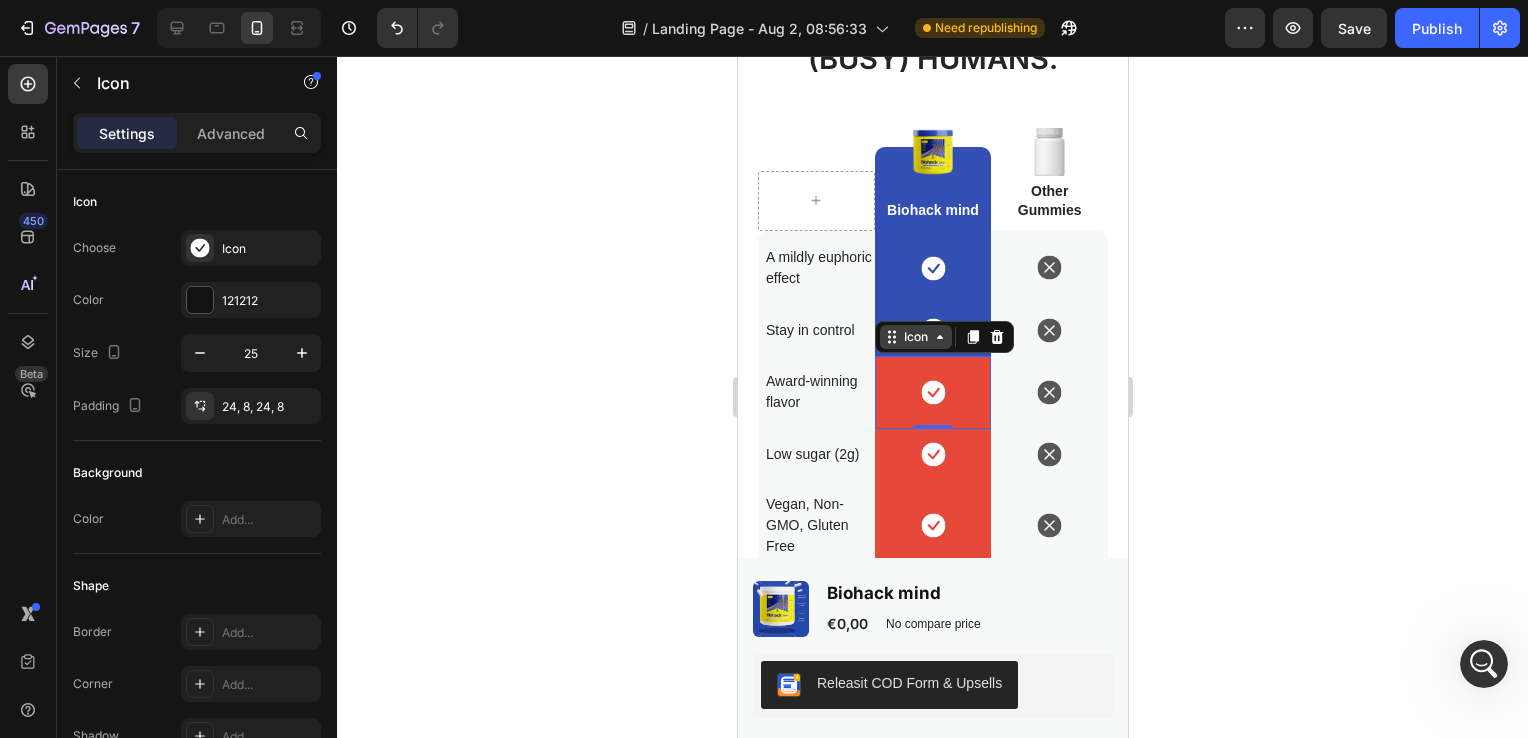 click on "Icon" at bounding box center (915, 337) 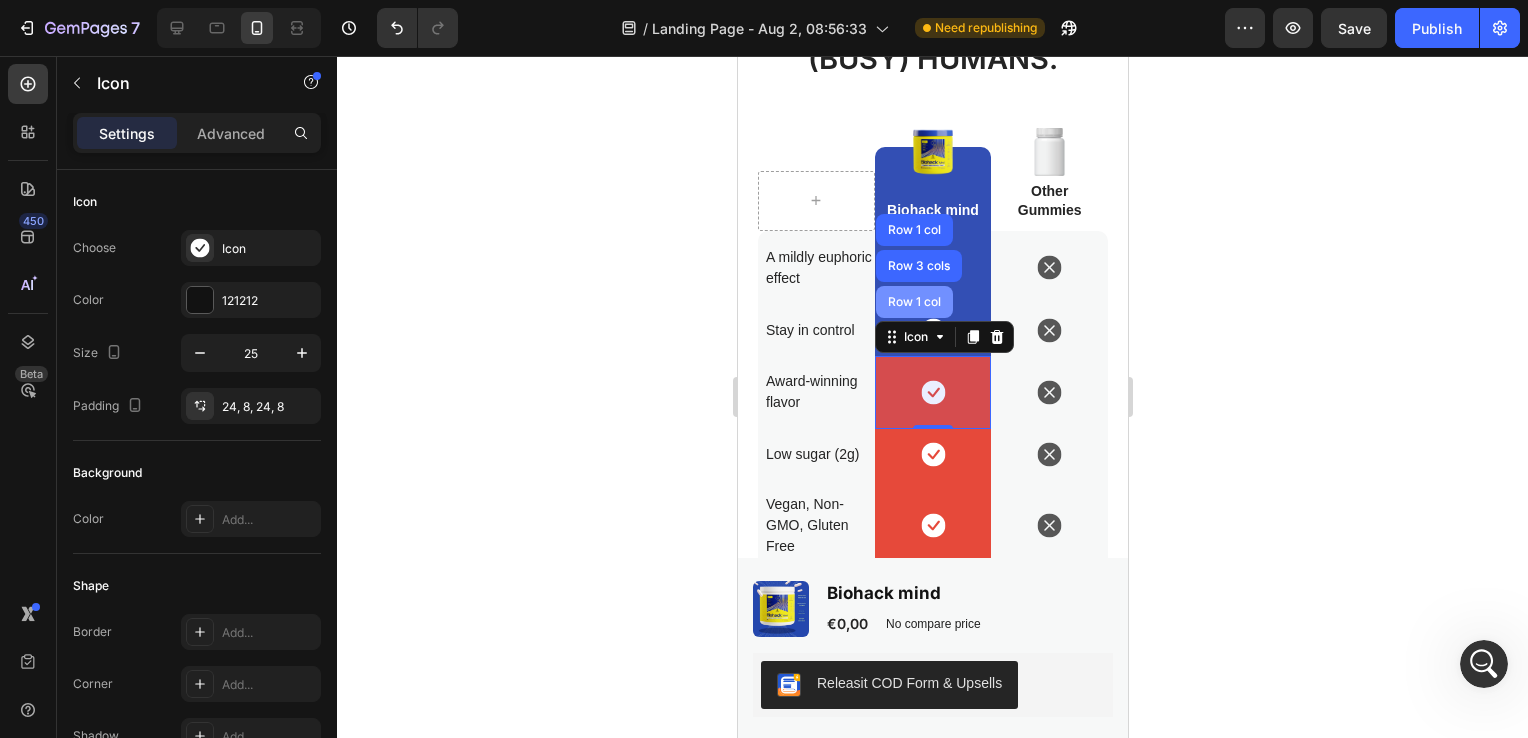 click on "Row 1 col" at bounding box center [913, 302] 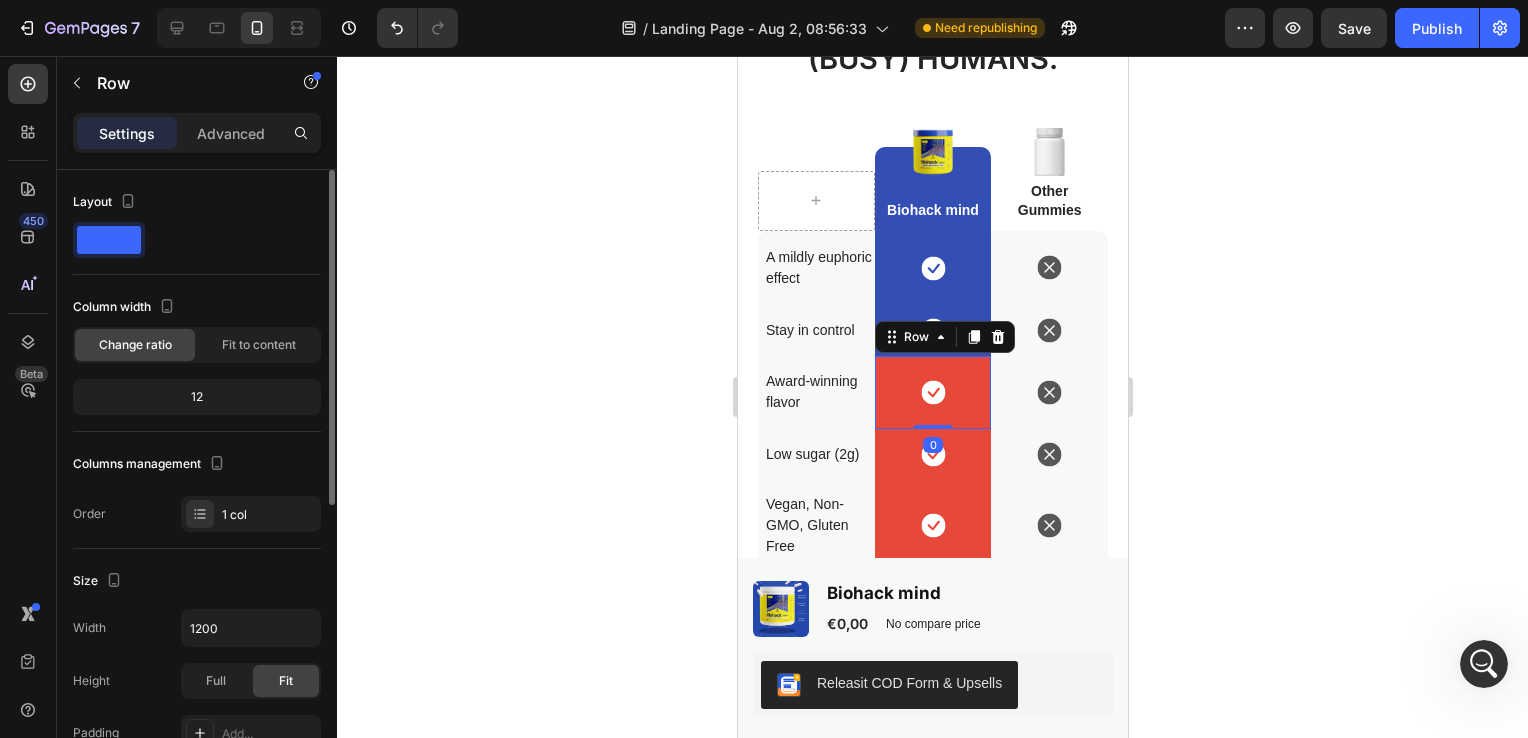 scroll, scrollTop: 534, scrollLeft: 0, axis: vertical 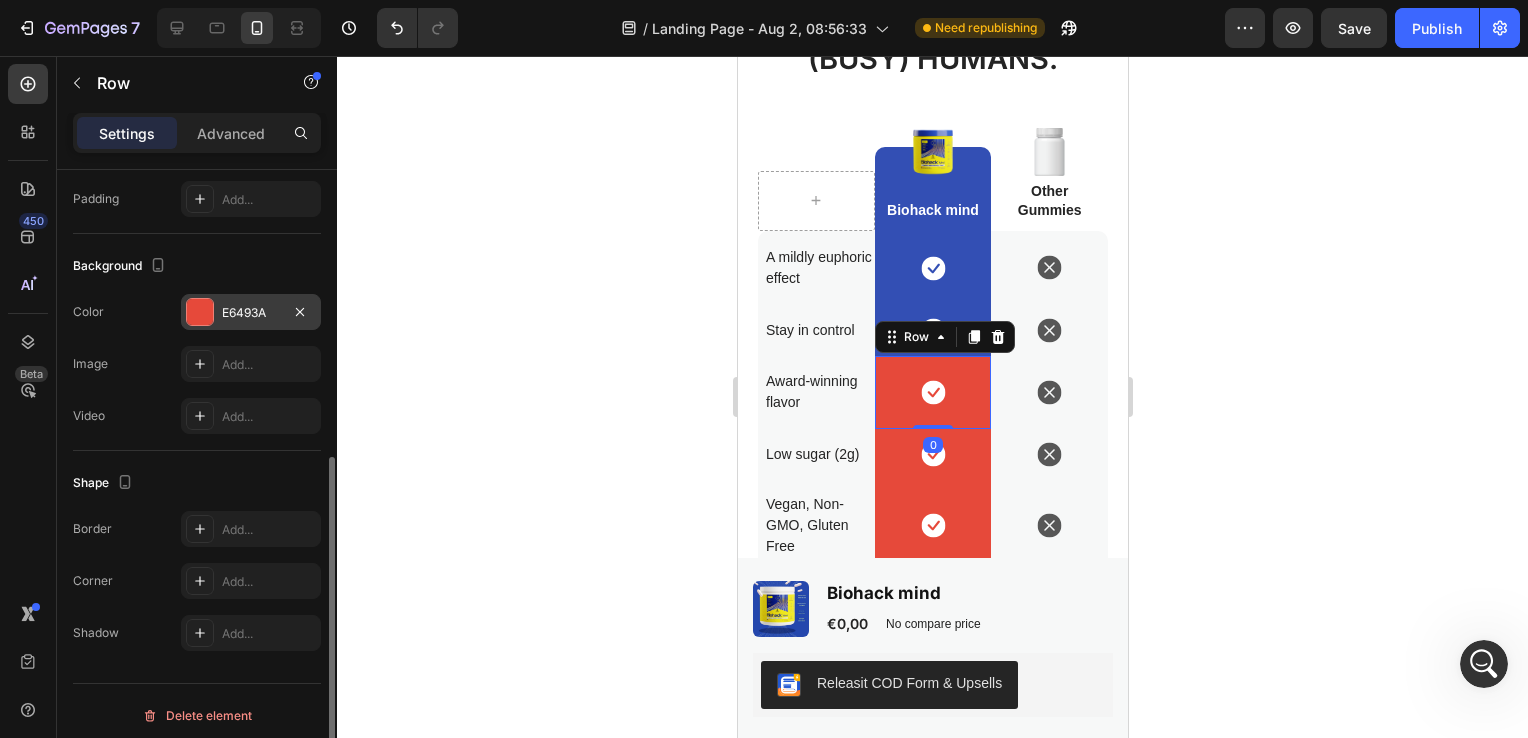 click at bounding box center [200, 312] 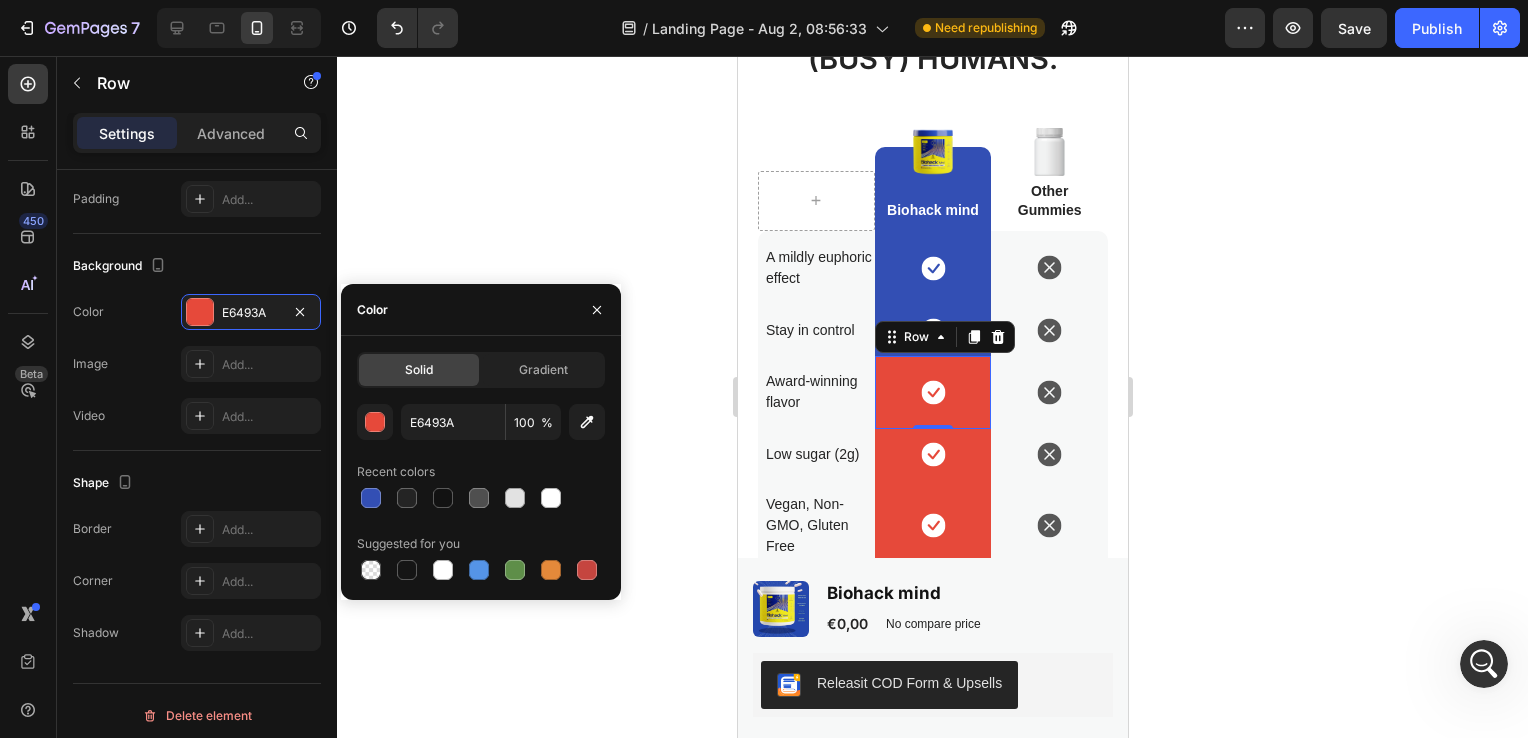 drag, startPoint x: 376, startPoint y: 499, endPoint x: 680, endPoint y: 423, distance: 313.35602 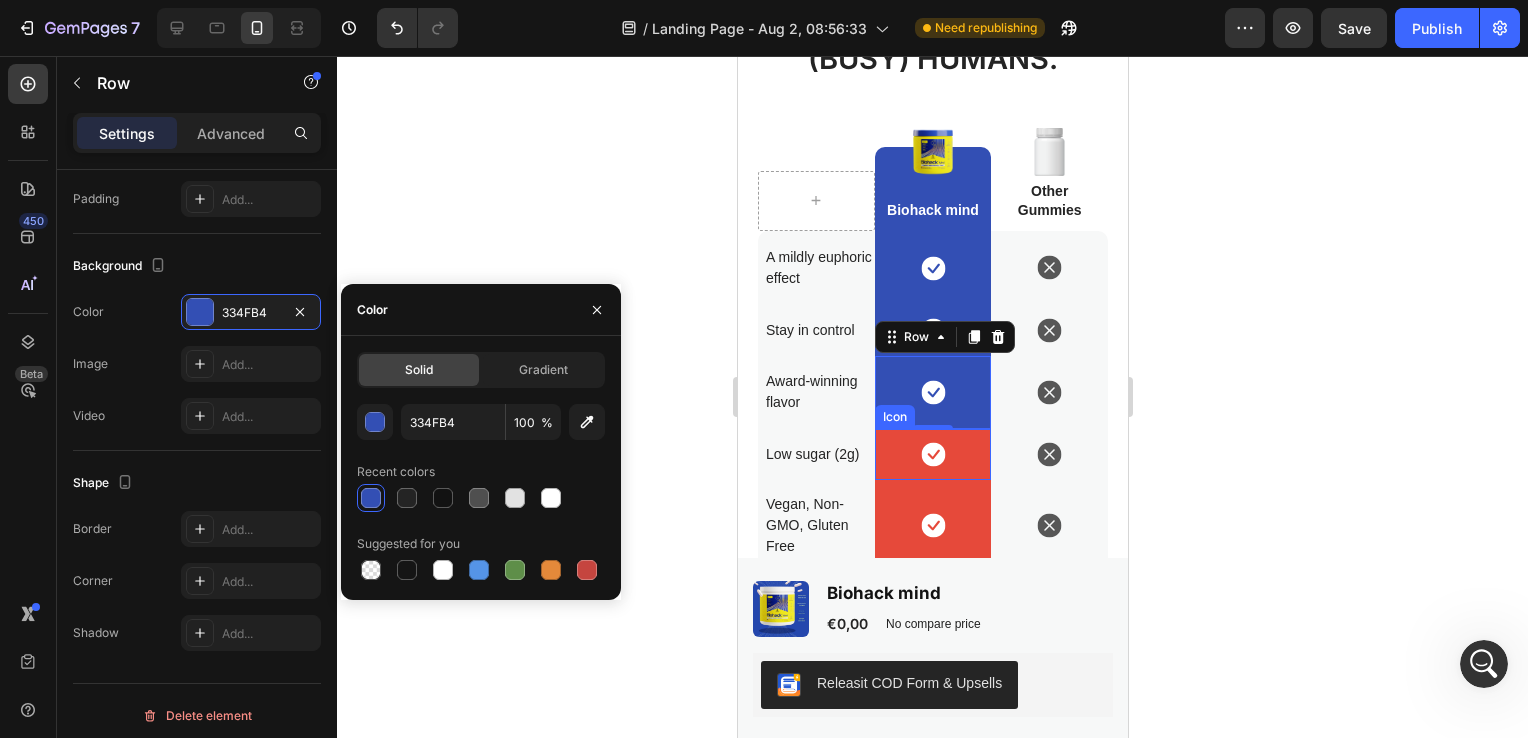 click on "Icon" at bounding box center (932, 454) 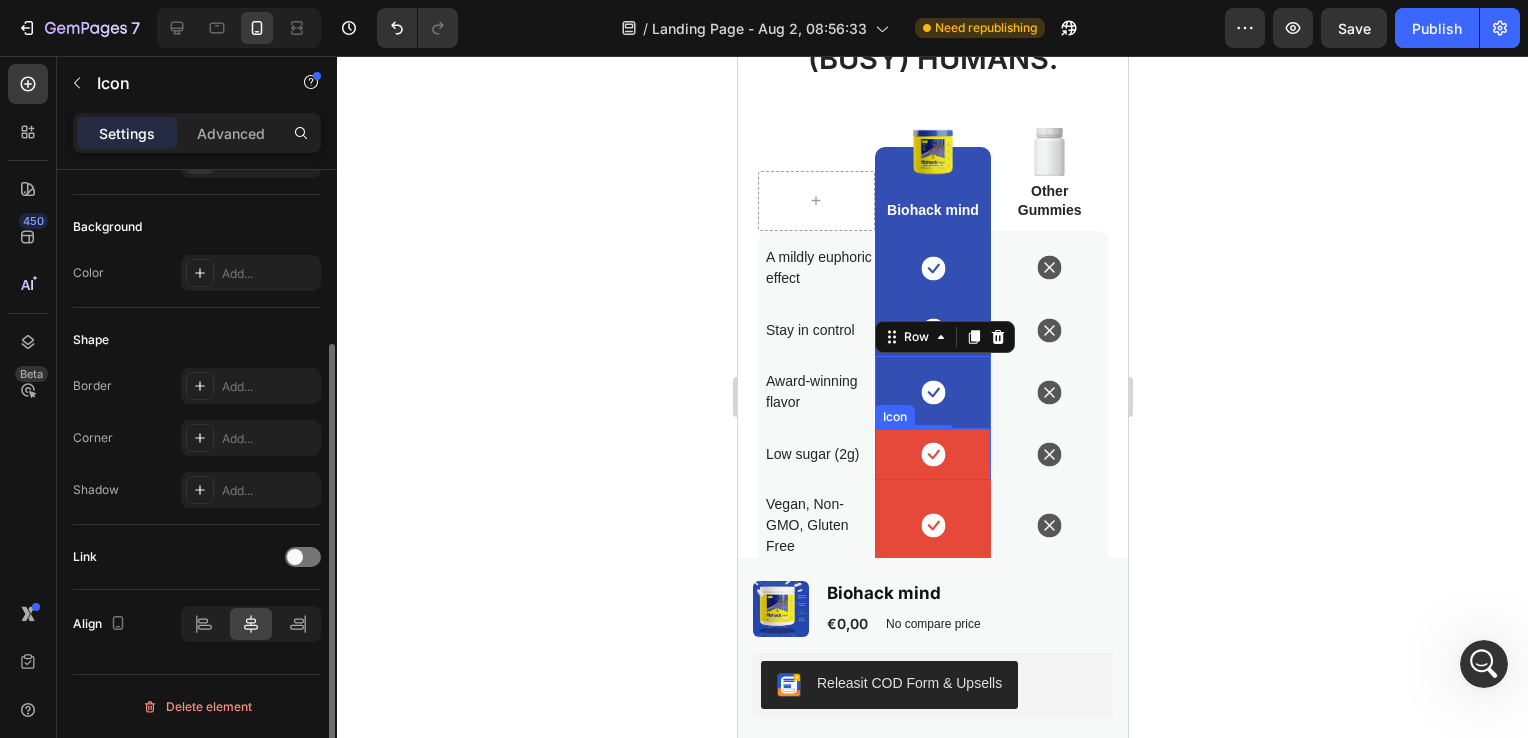 scroll, scrollTop: 0, scrollLeft: 0, axis: both 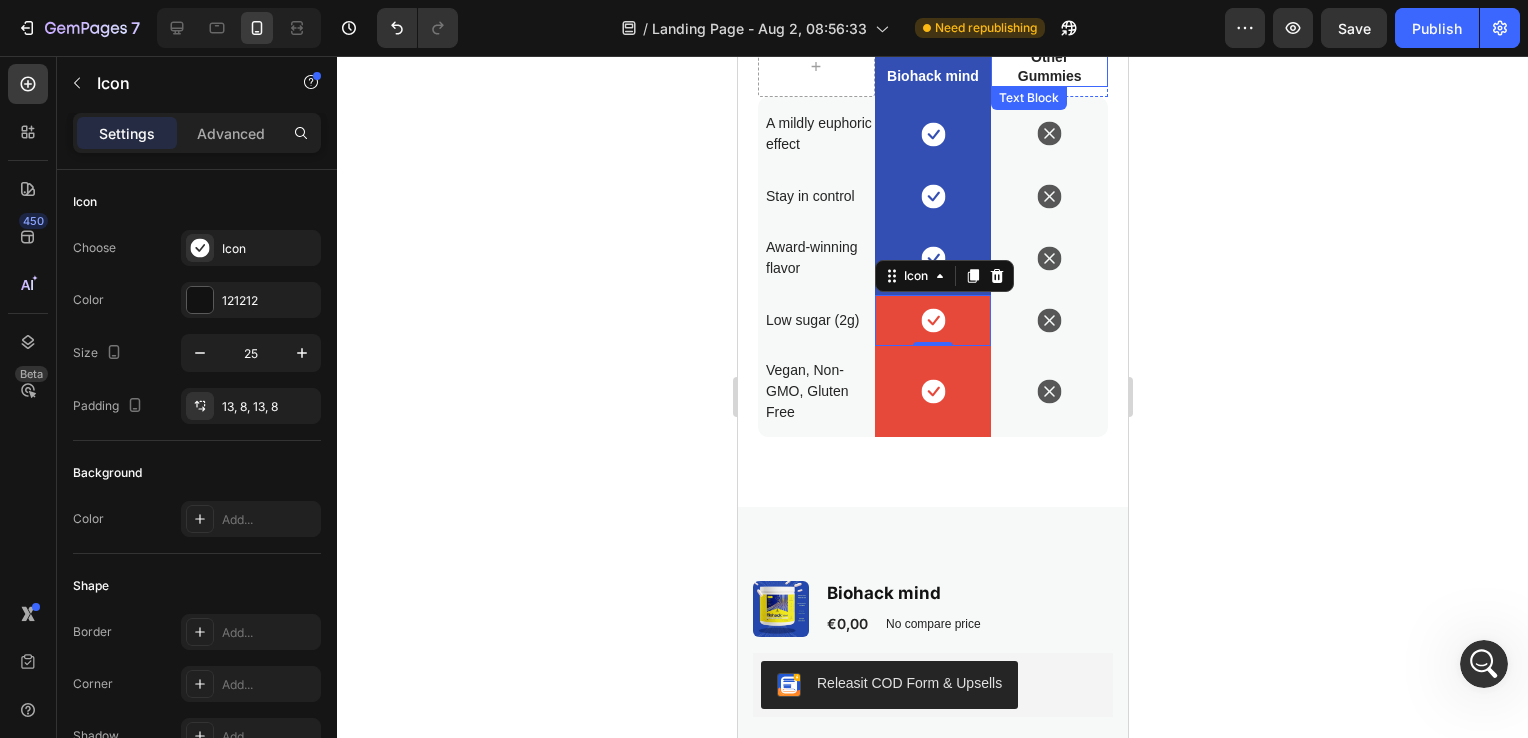 click on "Other Gummies" at bounding box center [1048, 66] 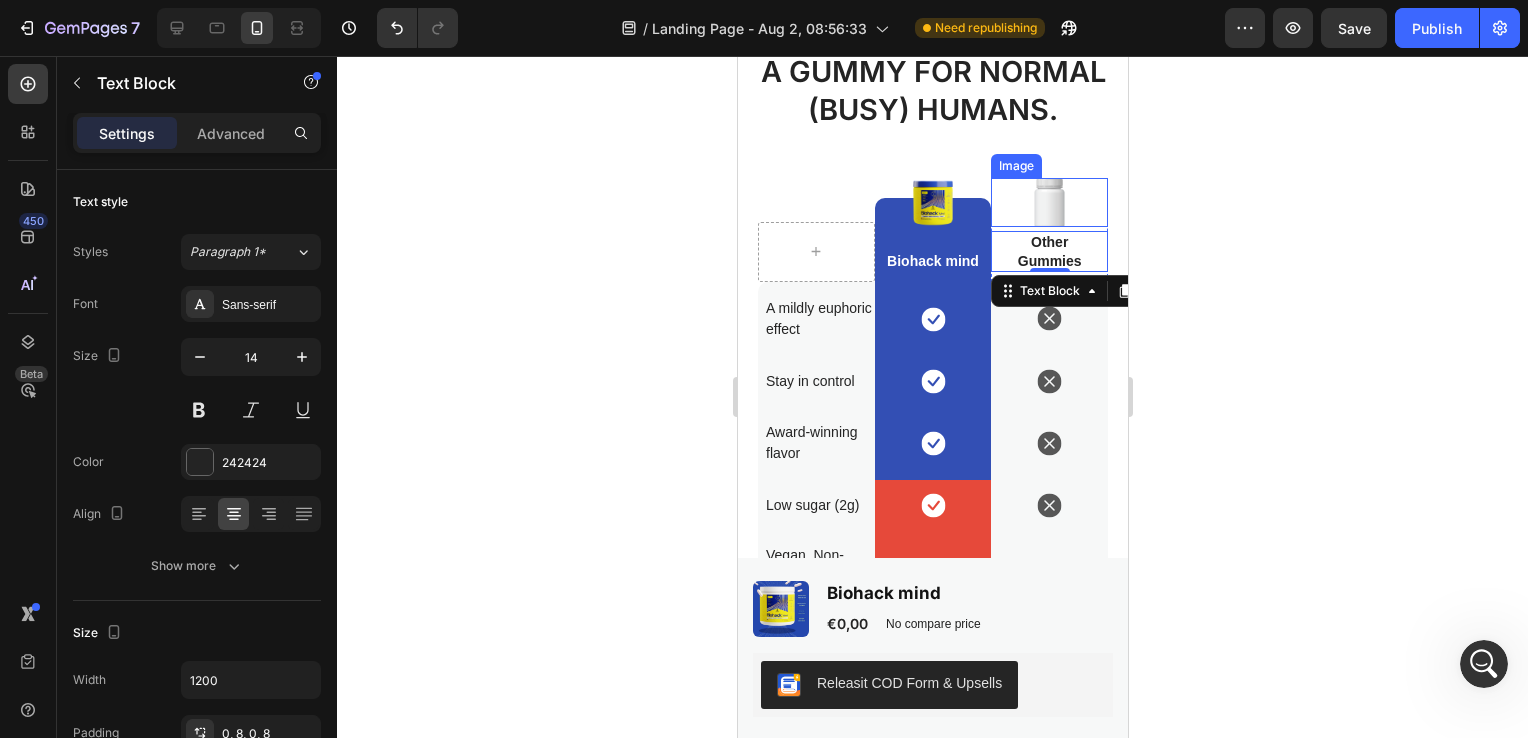 scroll, scrollTop: 2912, scrollLeft: 0, axis: vertical 